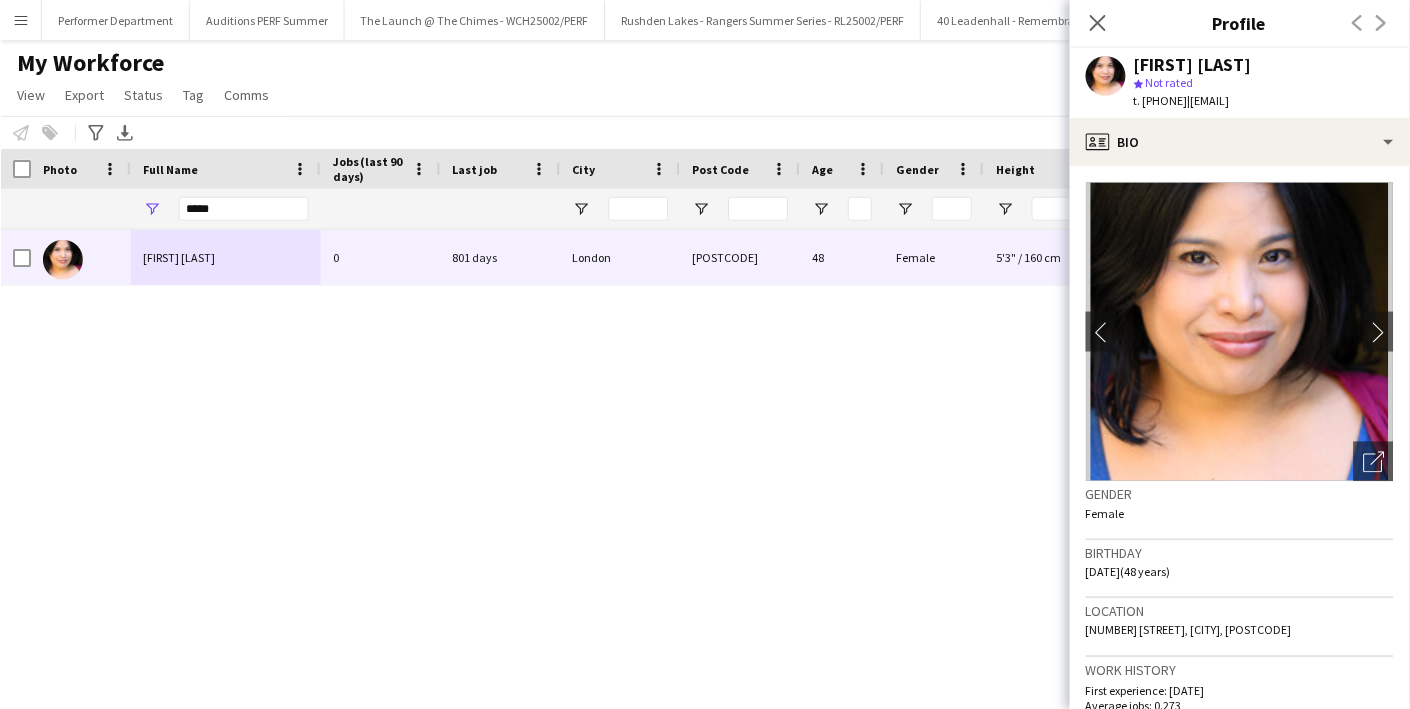 scroll, scrollTop: 0, scrollLeft: 0, axis: both 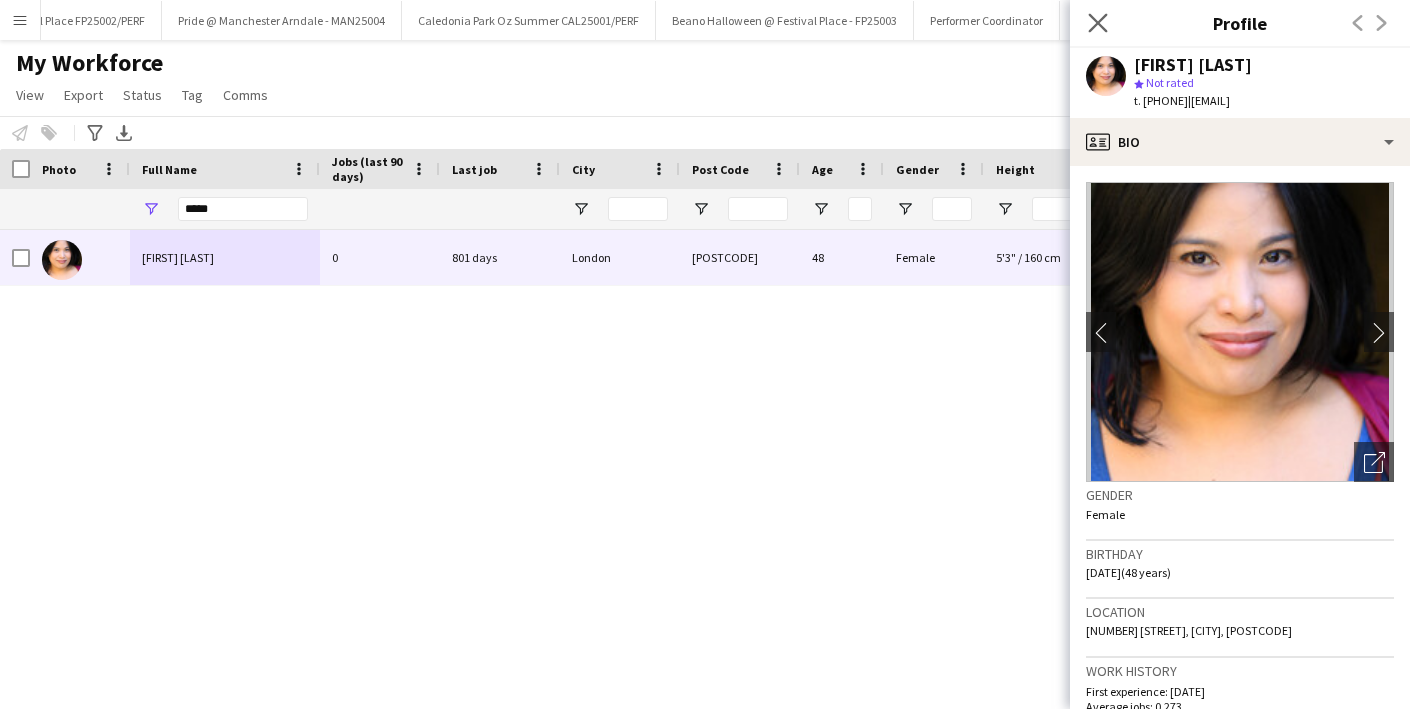 click on "Close pop-in" 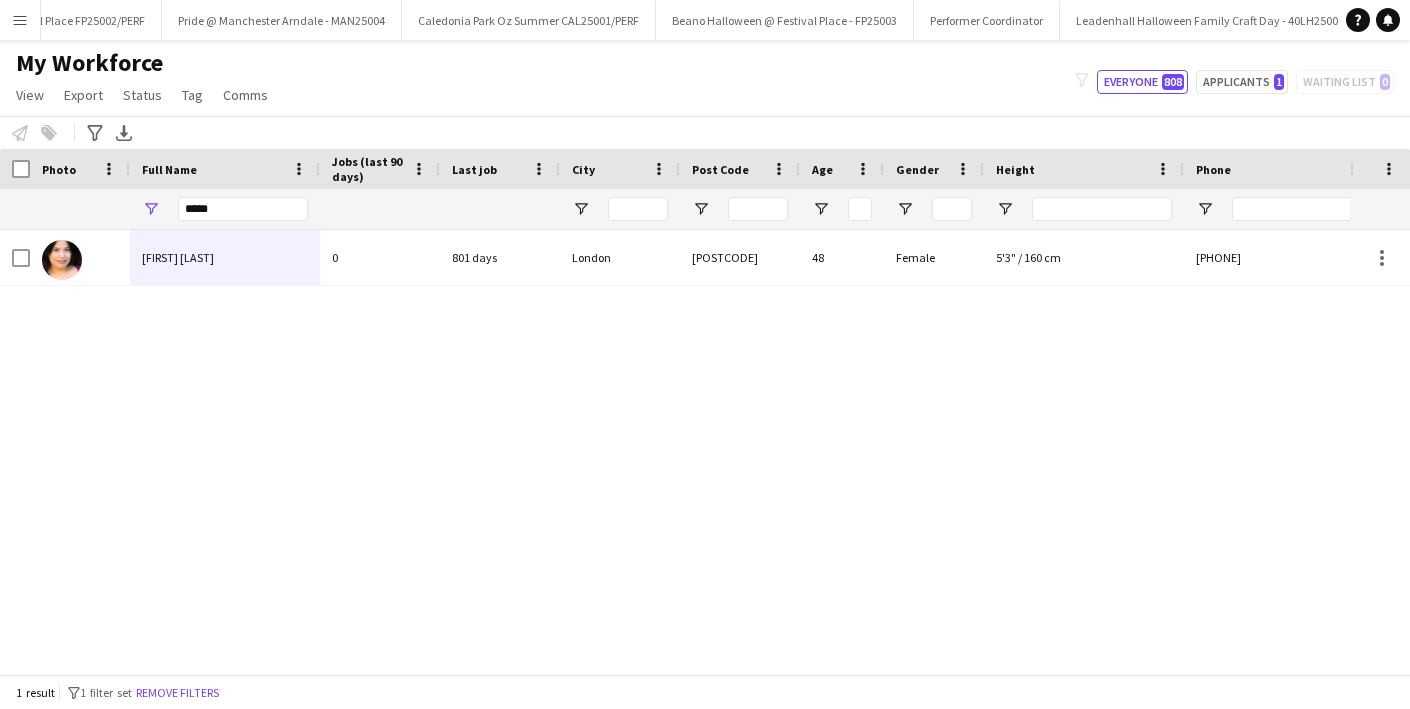 click on "Menu" at bounding box center [20, 20] 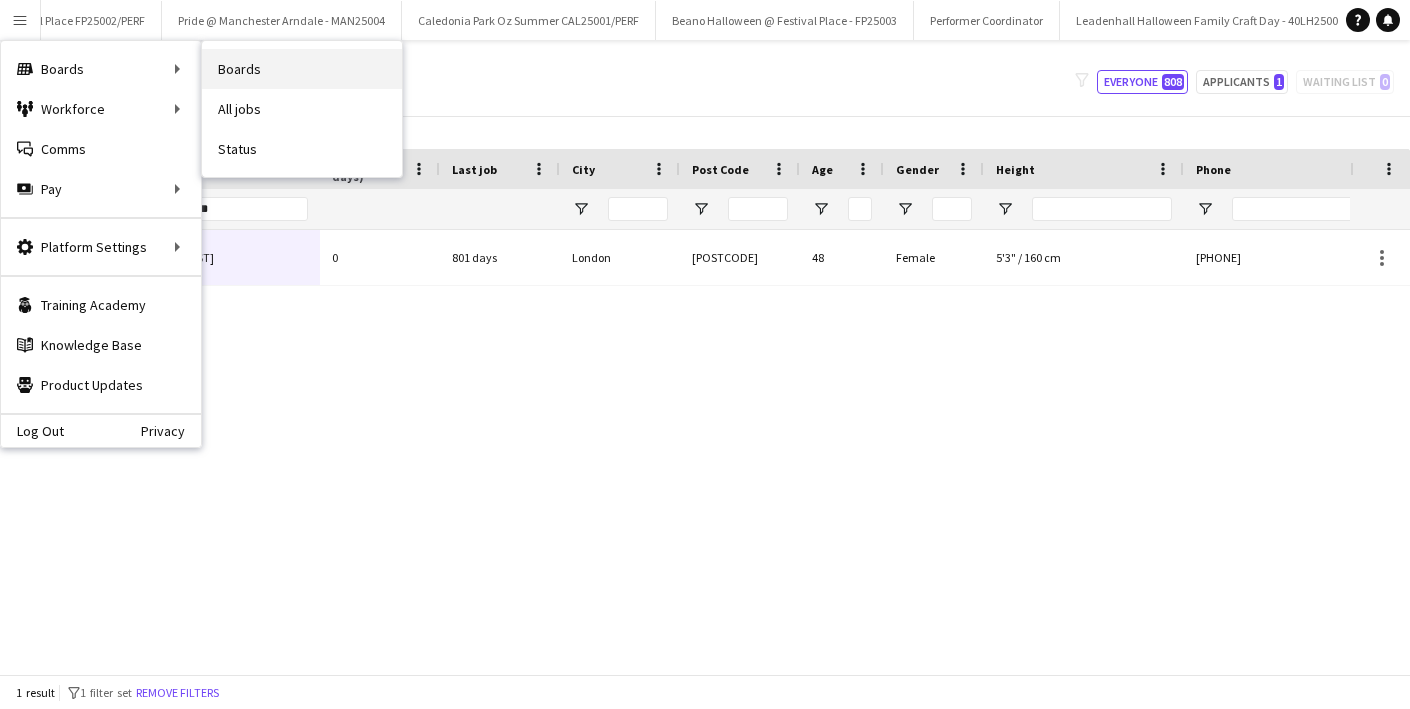 click on "Boards" at bounding box center [302, 69] 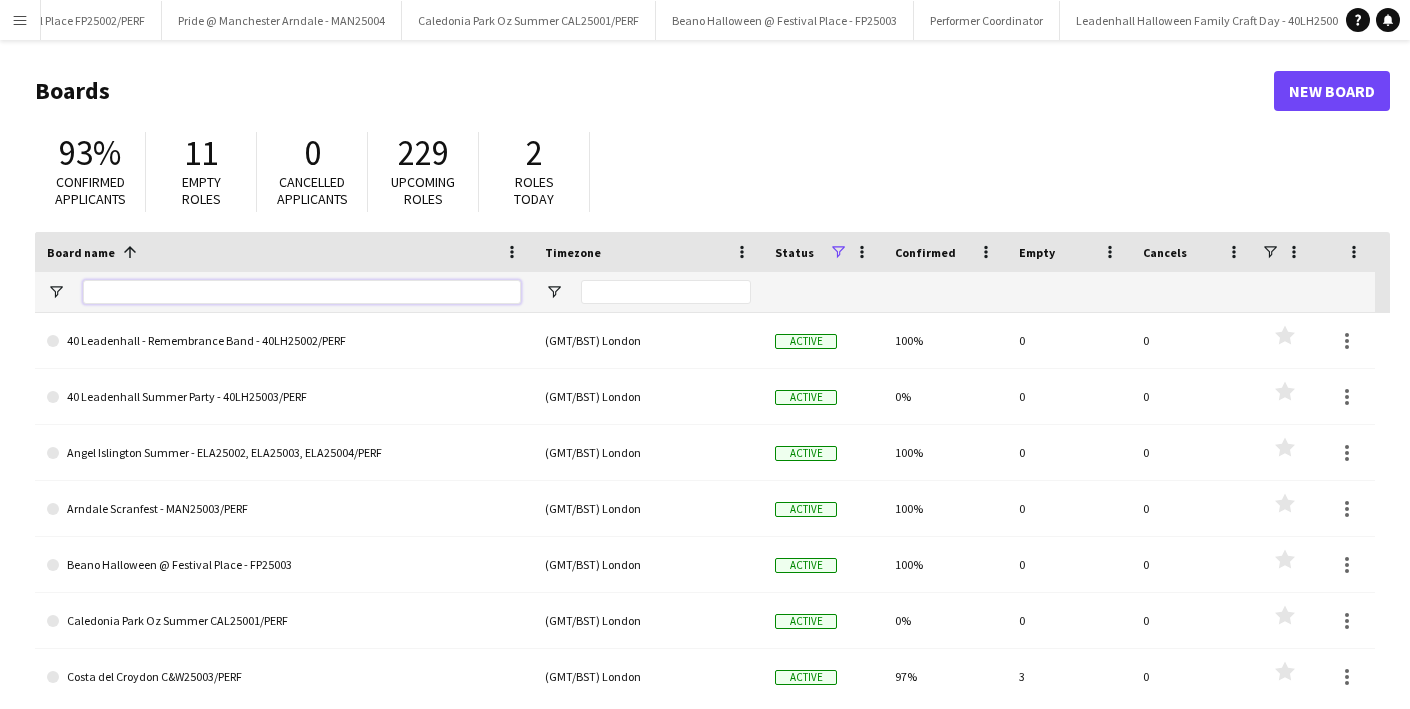 click at bounding box center [302, 292] 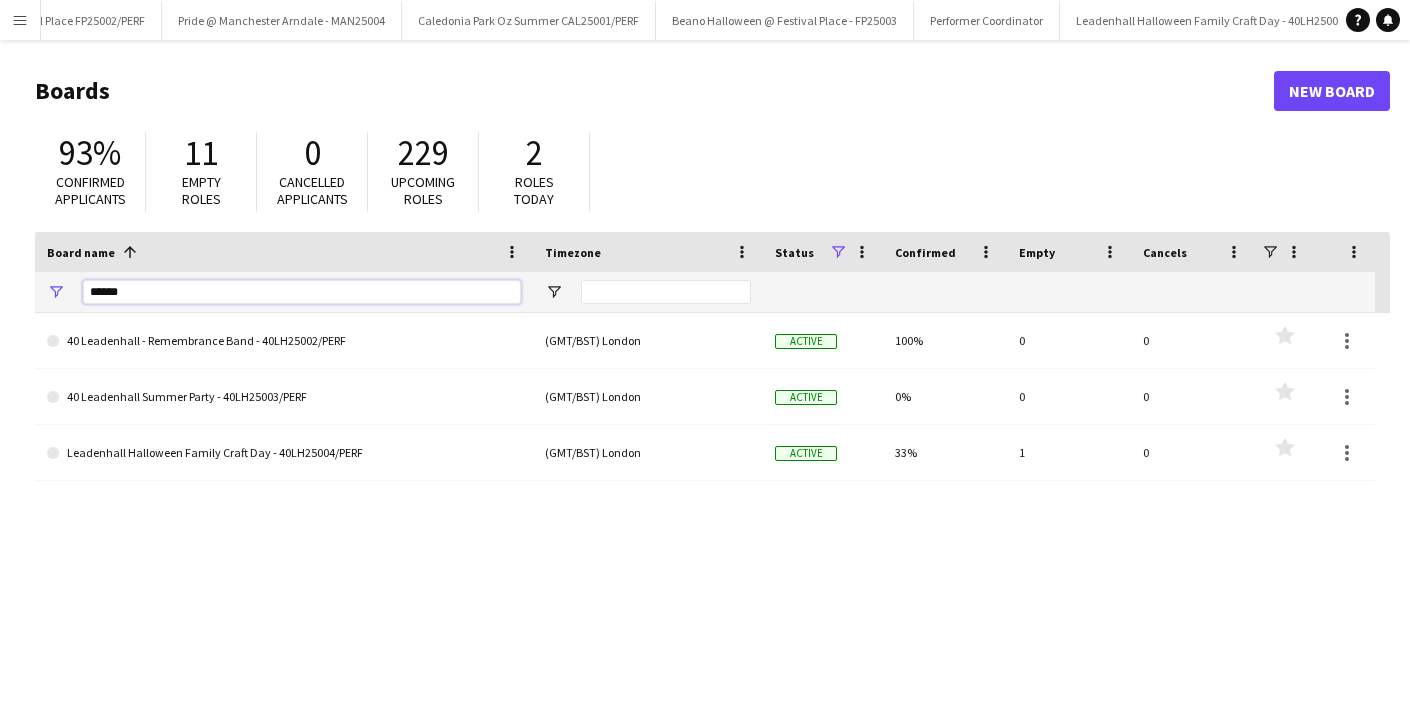 type on "******" 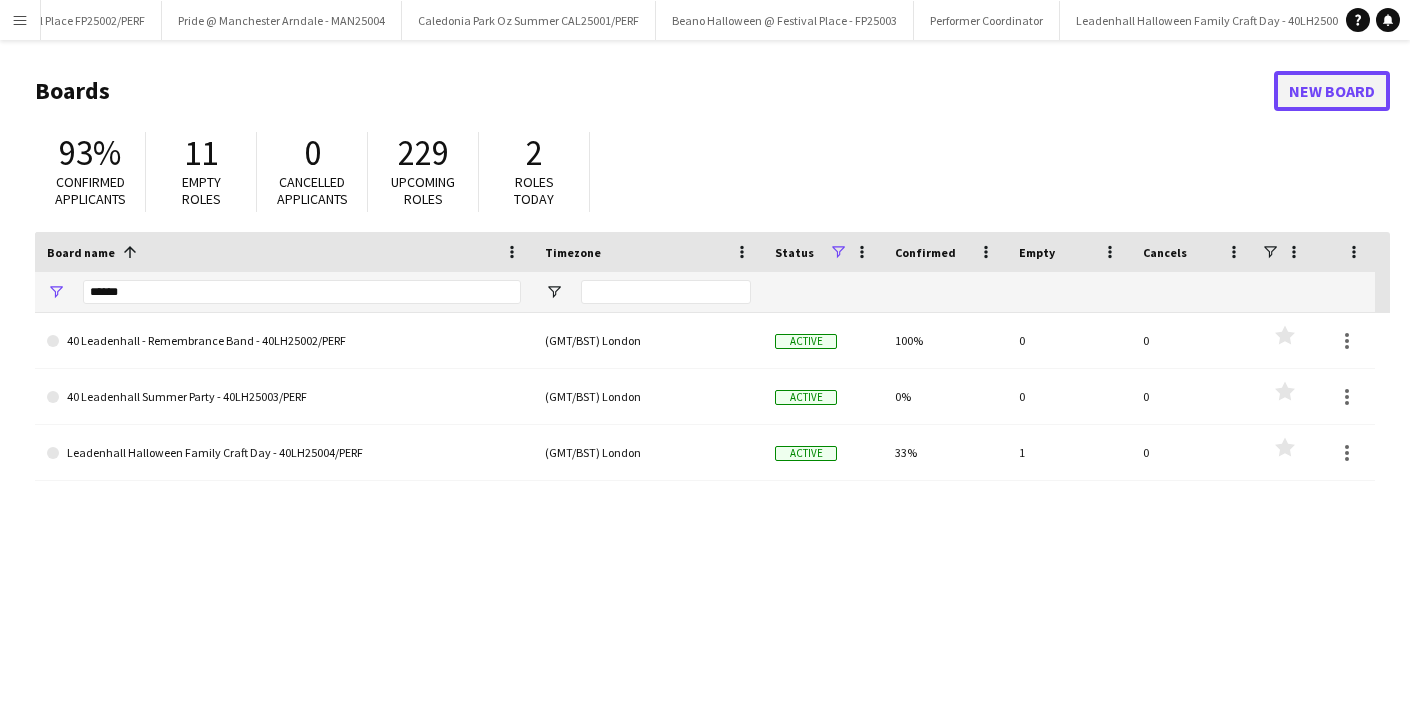 click on "New Board" 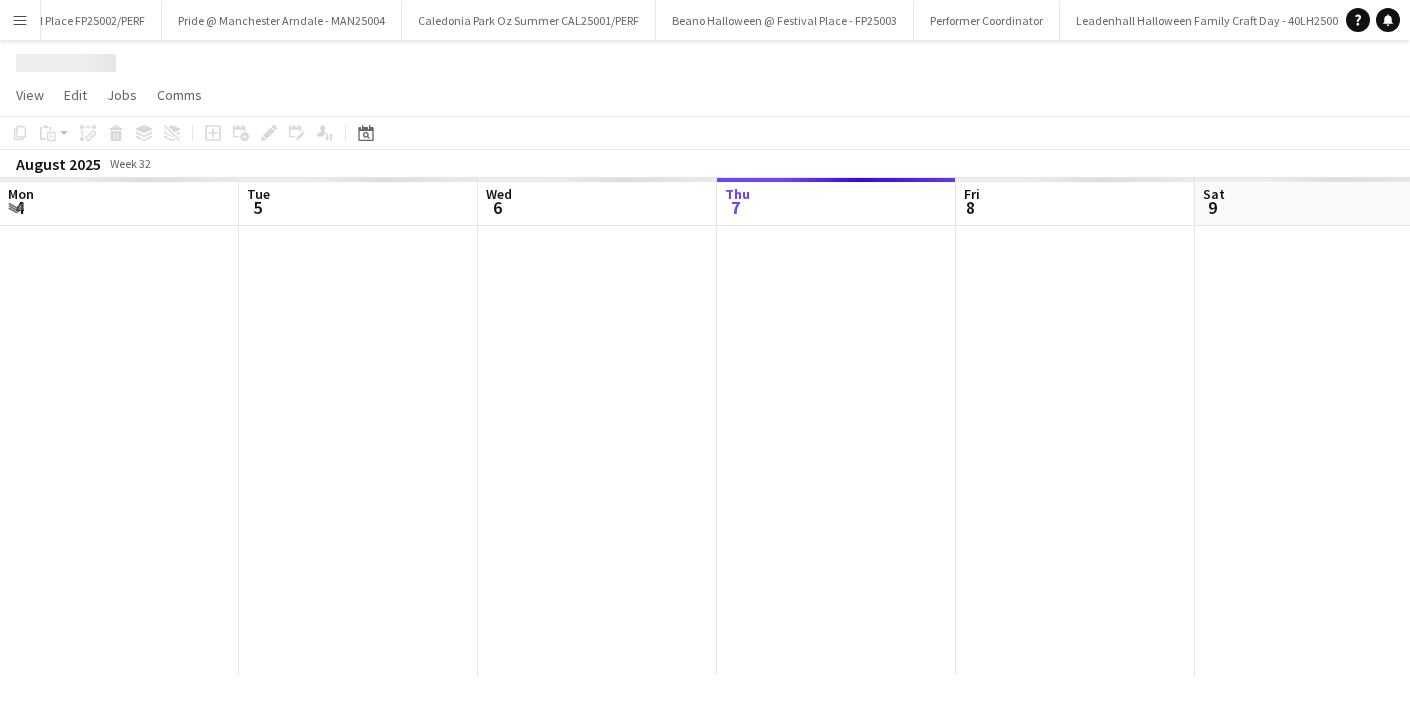 scroll, scrollTop: 0, scrollLeft: 4726, axis: horizontal 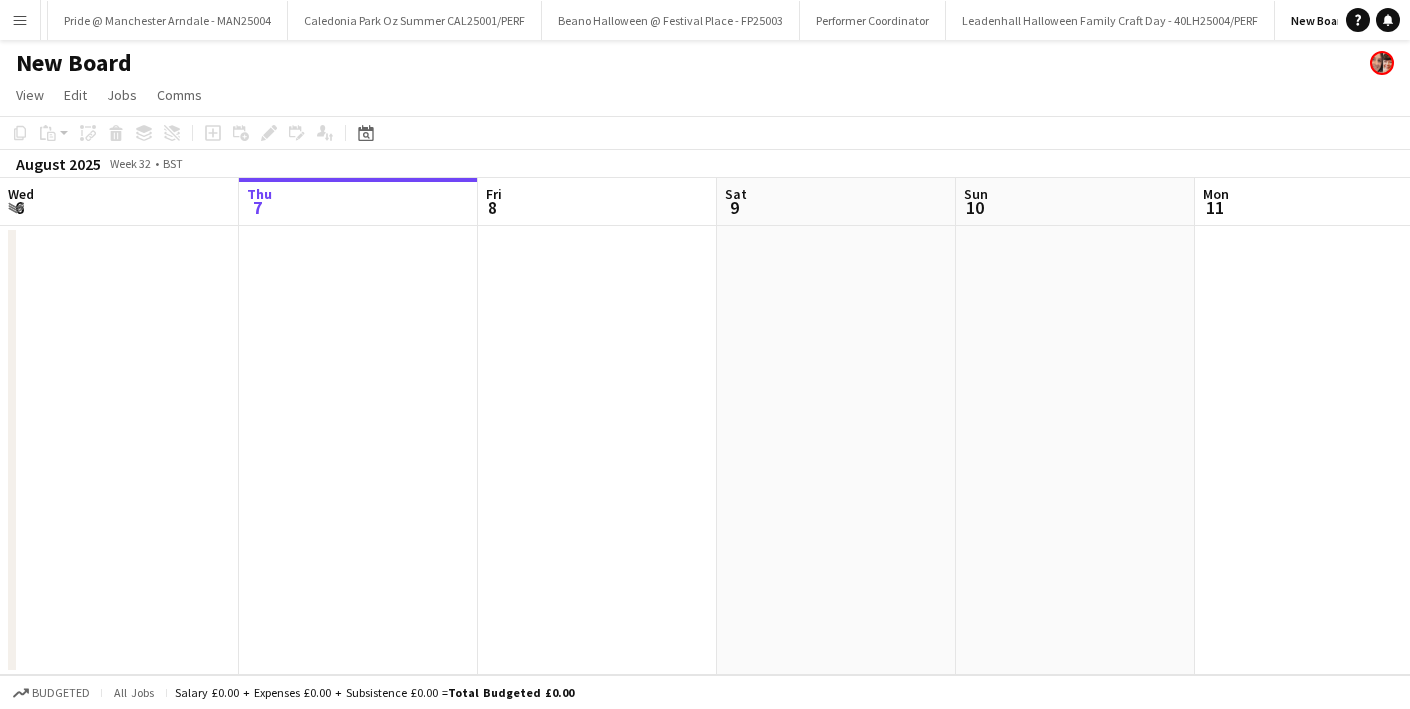 click on "New Board" 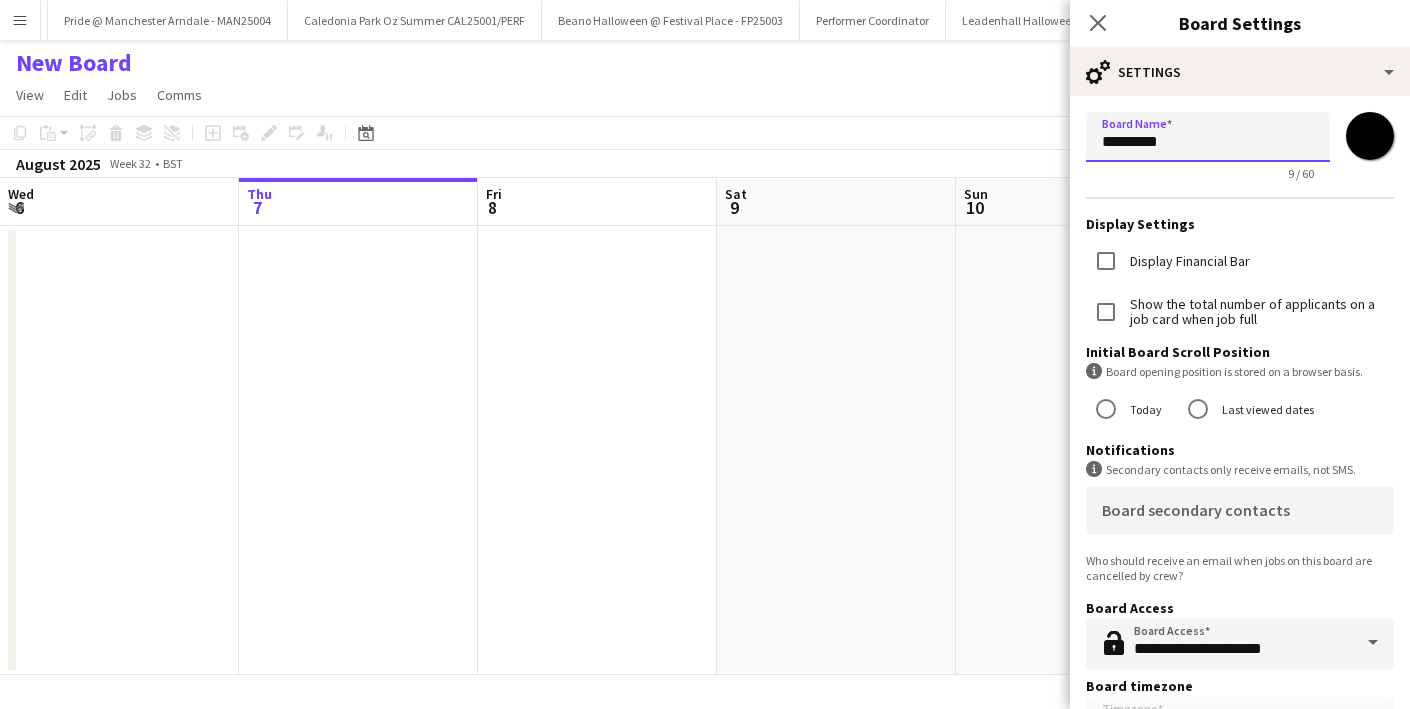 drag, startPoint x: 1237, startPoint y: 148, endPoint x: 1063, endPoint y: 141, distance: 174.14075 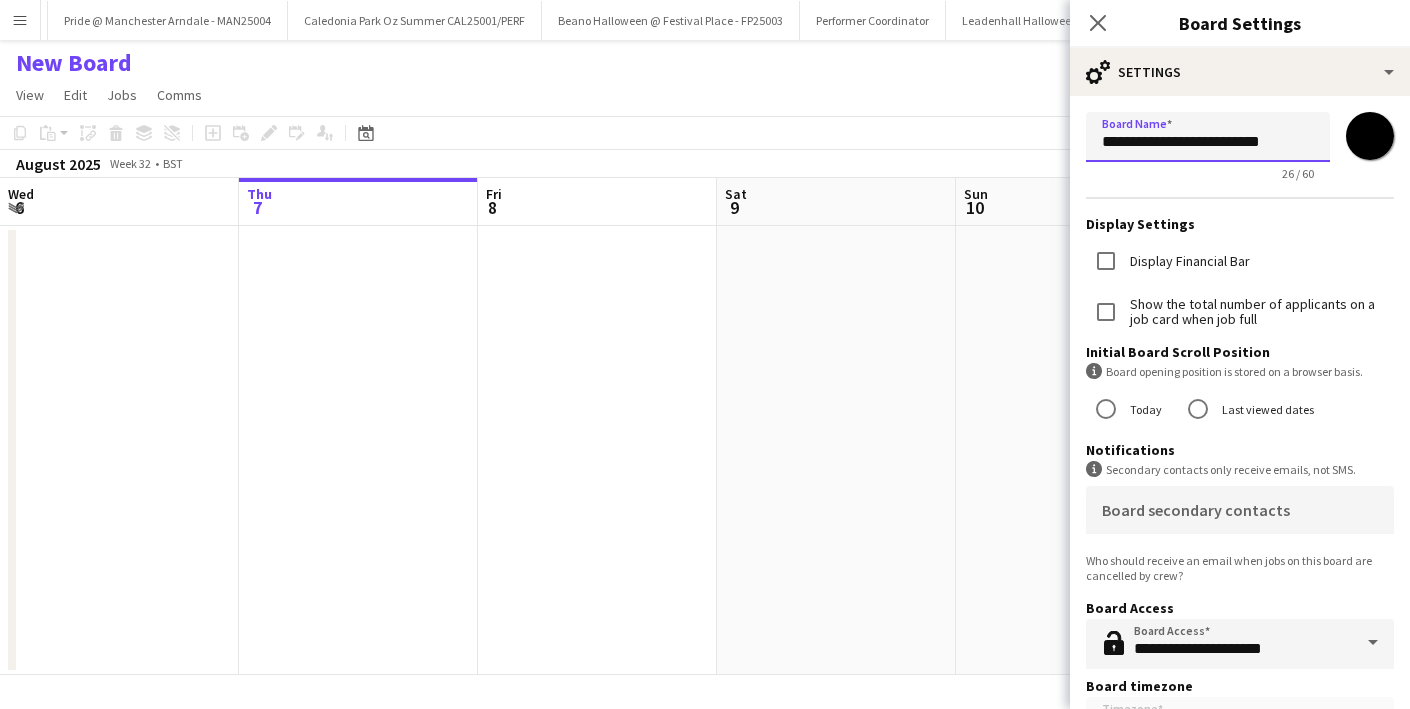 type on "**********" 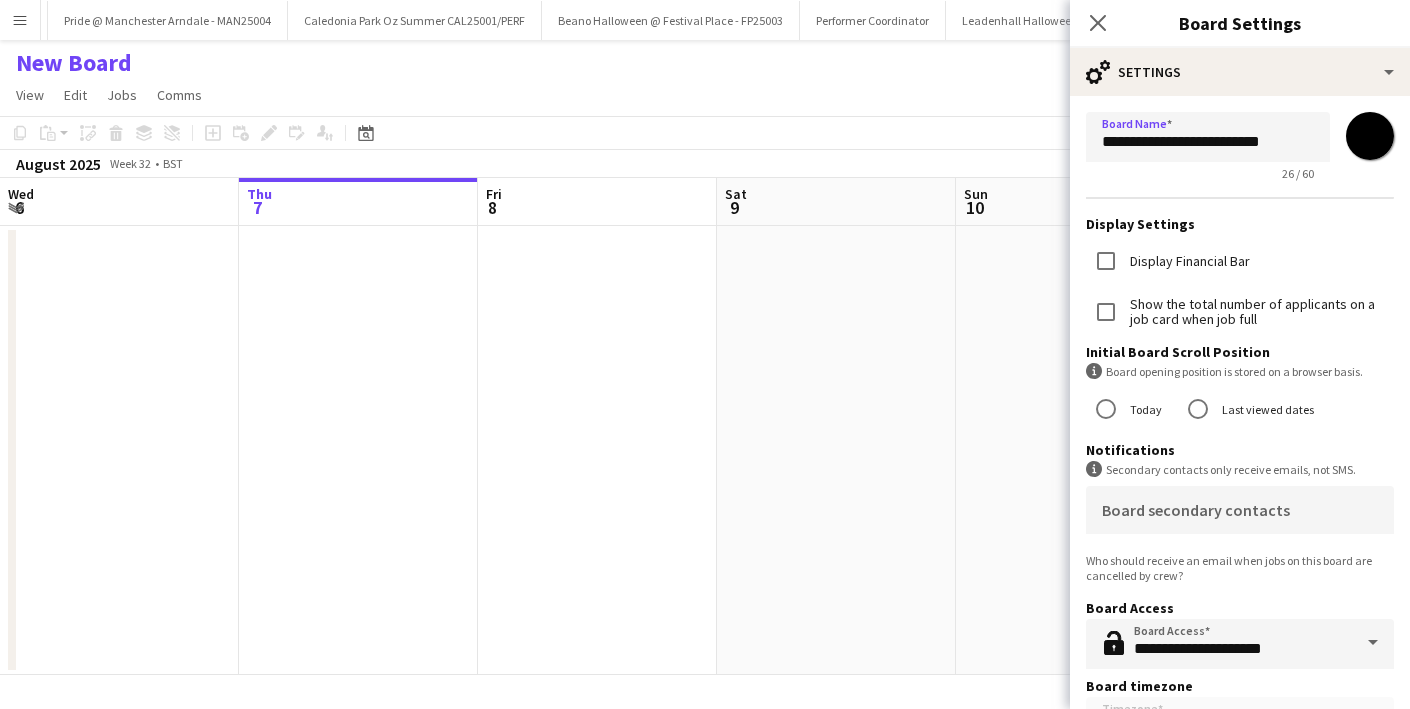 click at bounding box center [1075, 450] 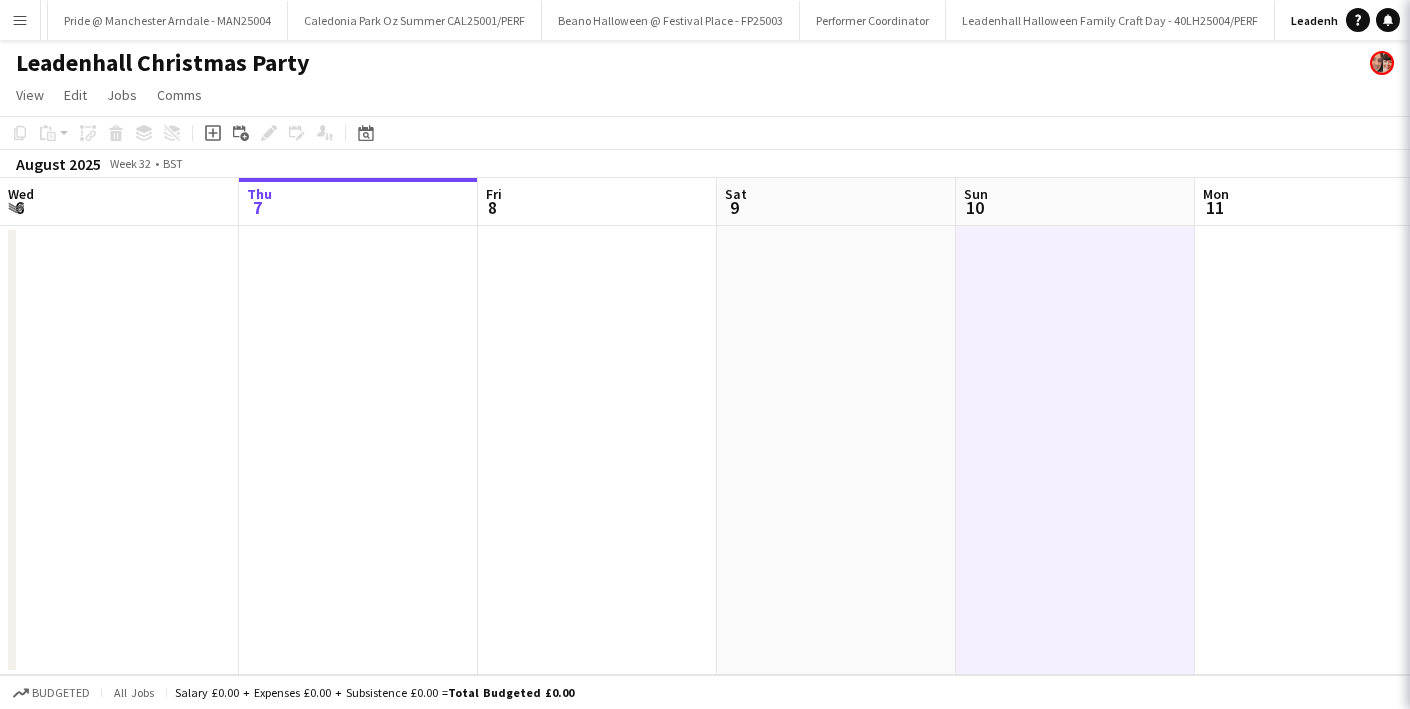 scroll, scrollTop: 0, scrollLeft: 4786, axis: horizontal 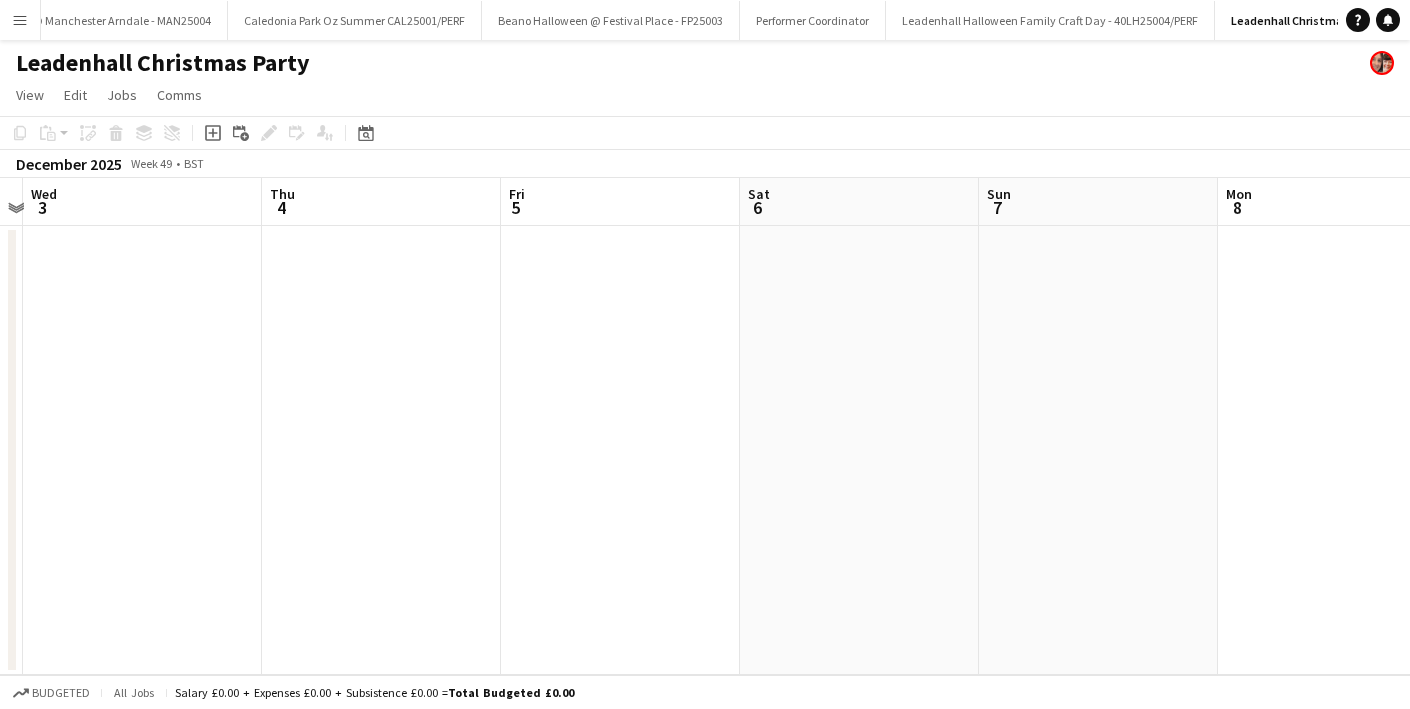 click at bounding box center [381, 450] 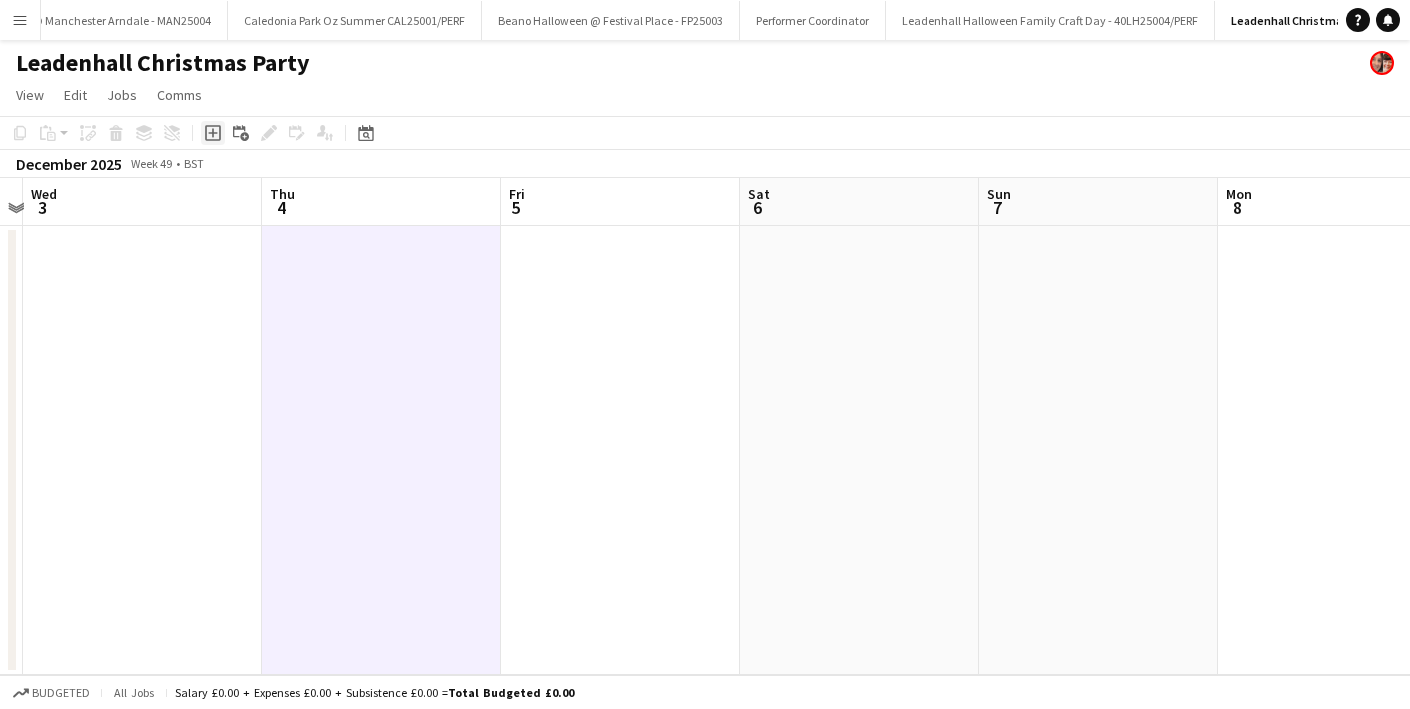 click on "Add job" 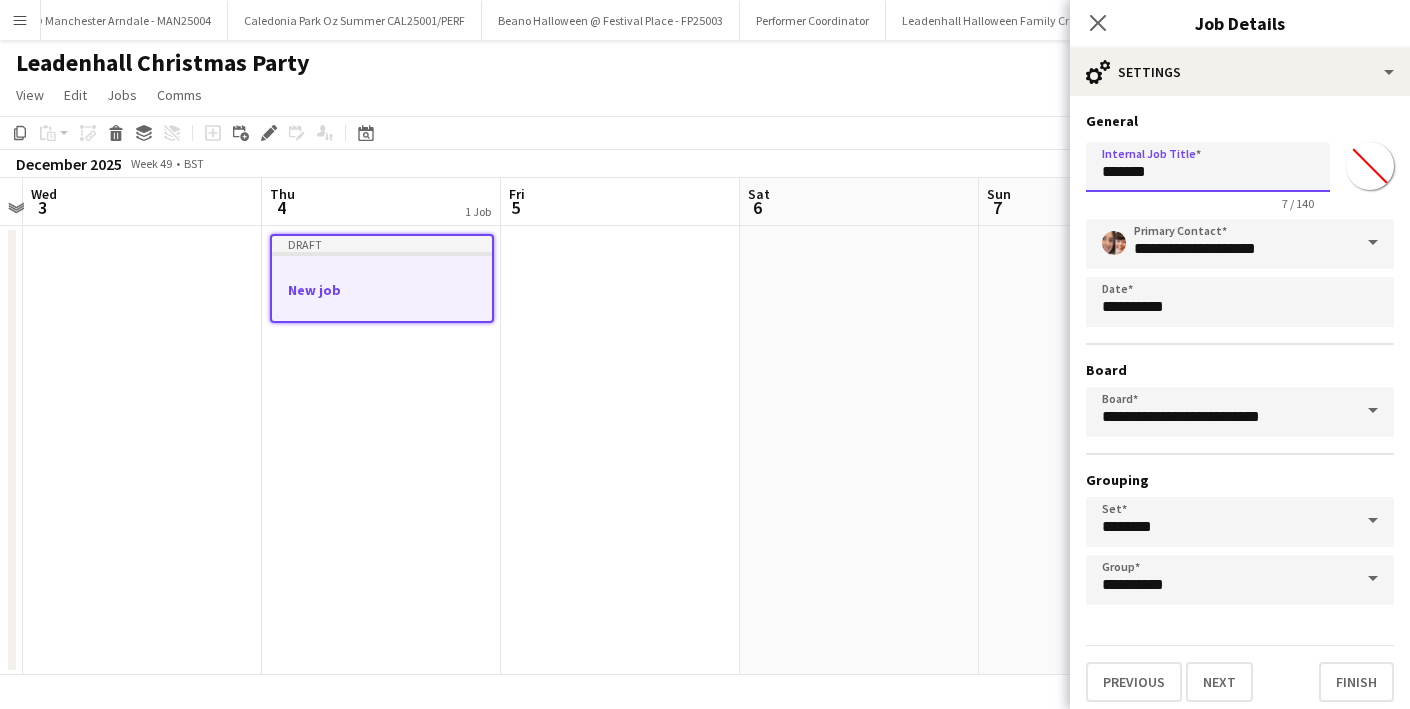 drag, startPoint x: 1211, startPoint y: 186, endPoint x: 1045, endPoint y: 182, distance: 166.04819 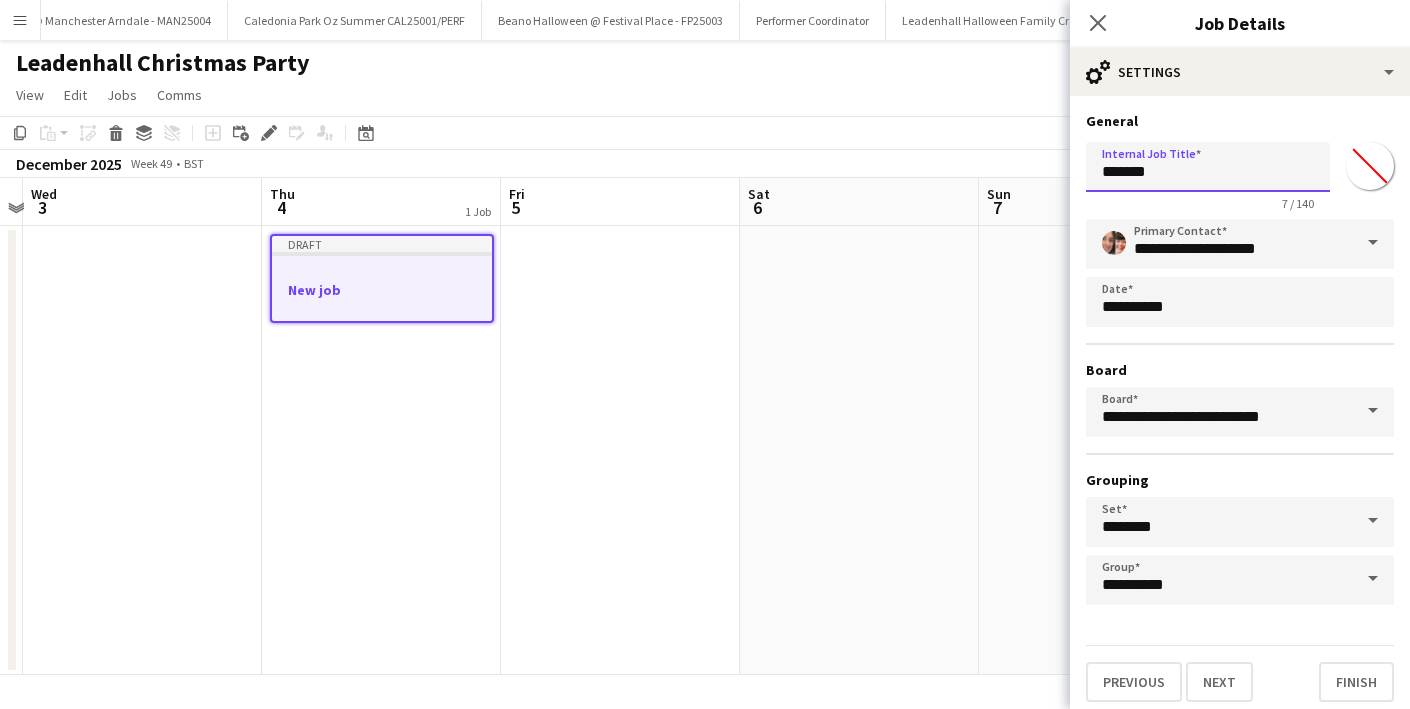 click on "Menu
Boards
Boards   Boards   All jobs   Status
Workforce
Workforce   My Workforce   Recruiting
Comms
Comms
Pay
Pay   Approvals   Payments   Reports   Invoices
Platform Settings
Platform Settings   App settings   Your settings   Profiles
Training Academy
Training Academy
Knowledge Base
Knowledge Base
Product Updates
Product Updates   Log Out   Privacy   Performer Department
Close
Auditions PERF Summer
Close
The Launch @ The Chimes - WCH25002/PERF
Close
Rushden Lakes - Rangers Summer Series - RL25002/PERF
Close
40 Leadenhall - Remembrance Band - 40LH25002/PERF
Close" at bounding box center (705, 354) 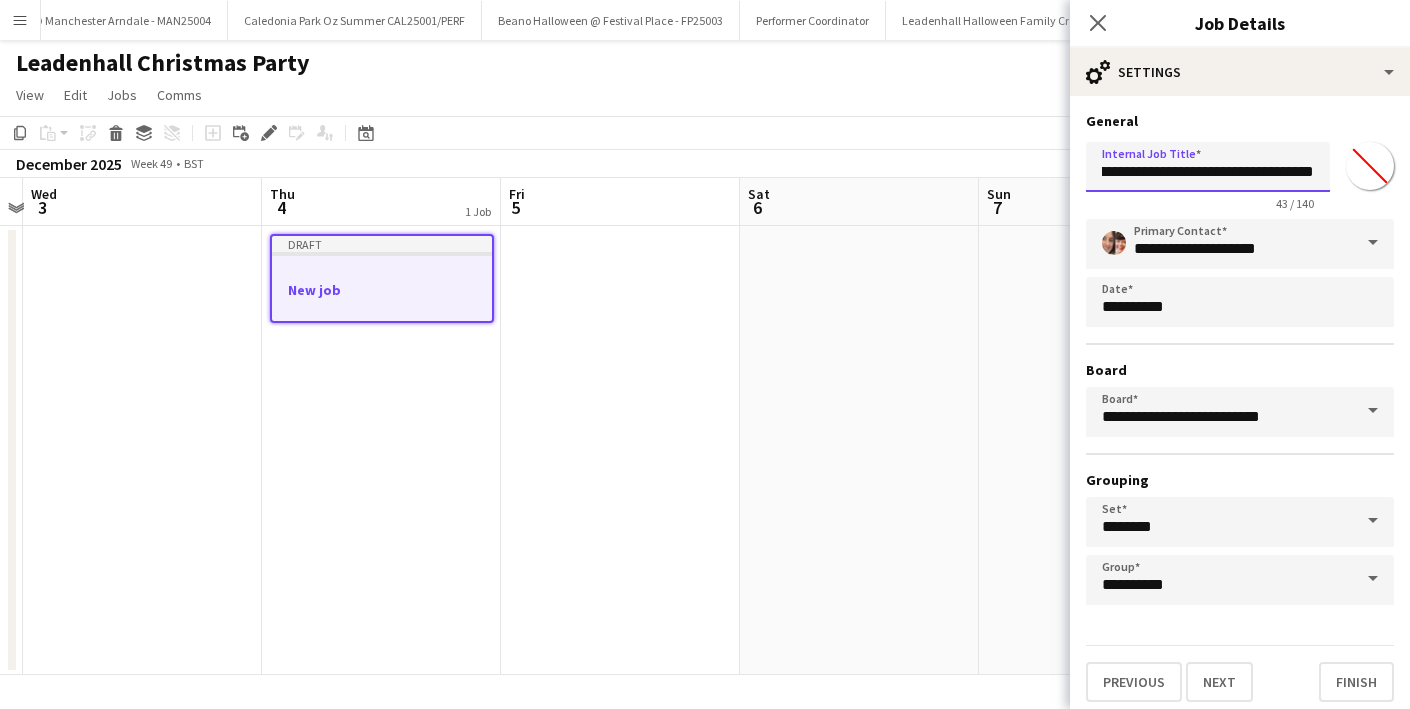 scroll, scrollTop: 0, scrollLeft: 95, axis: horizontal 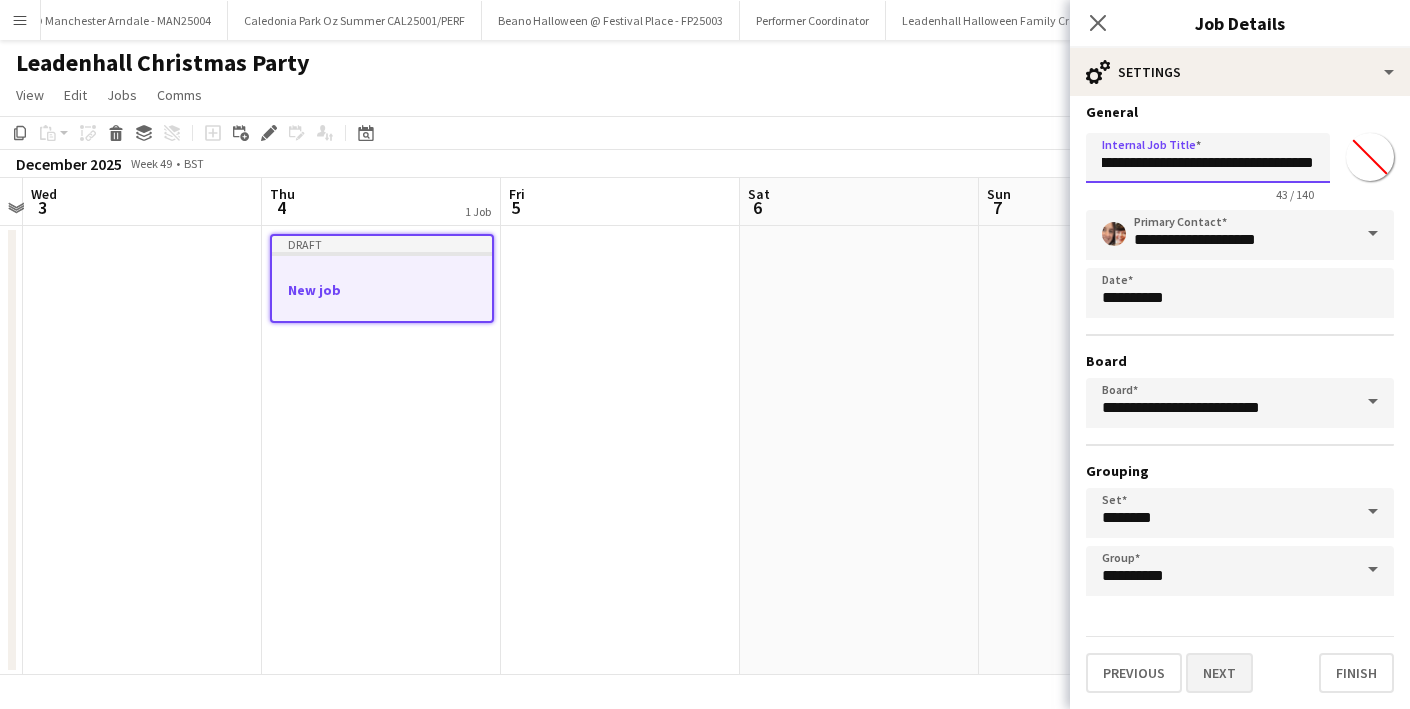 type on "**********" 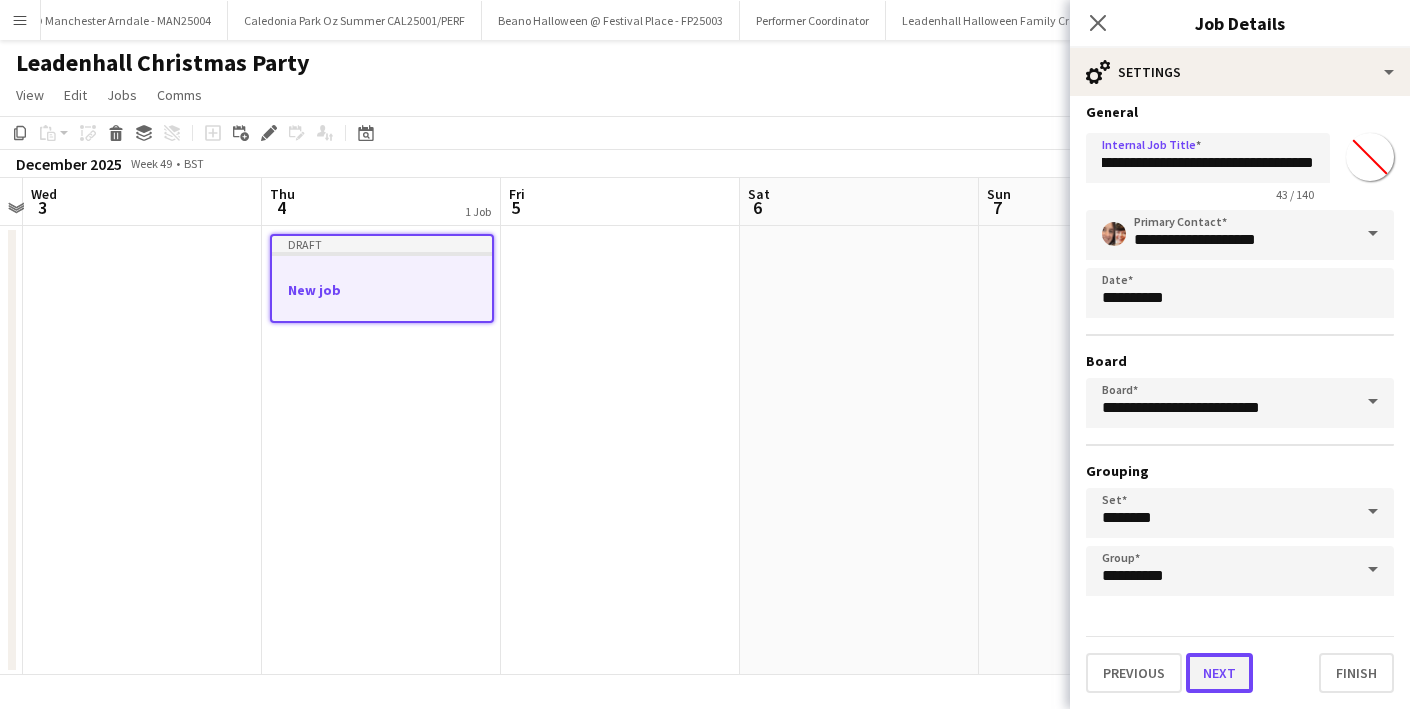 click on "Next" at bounding box center [1219, 673] 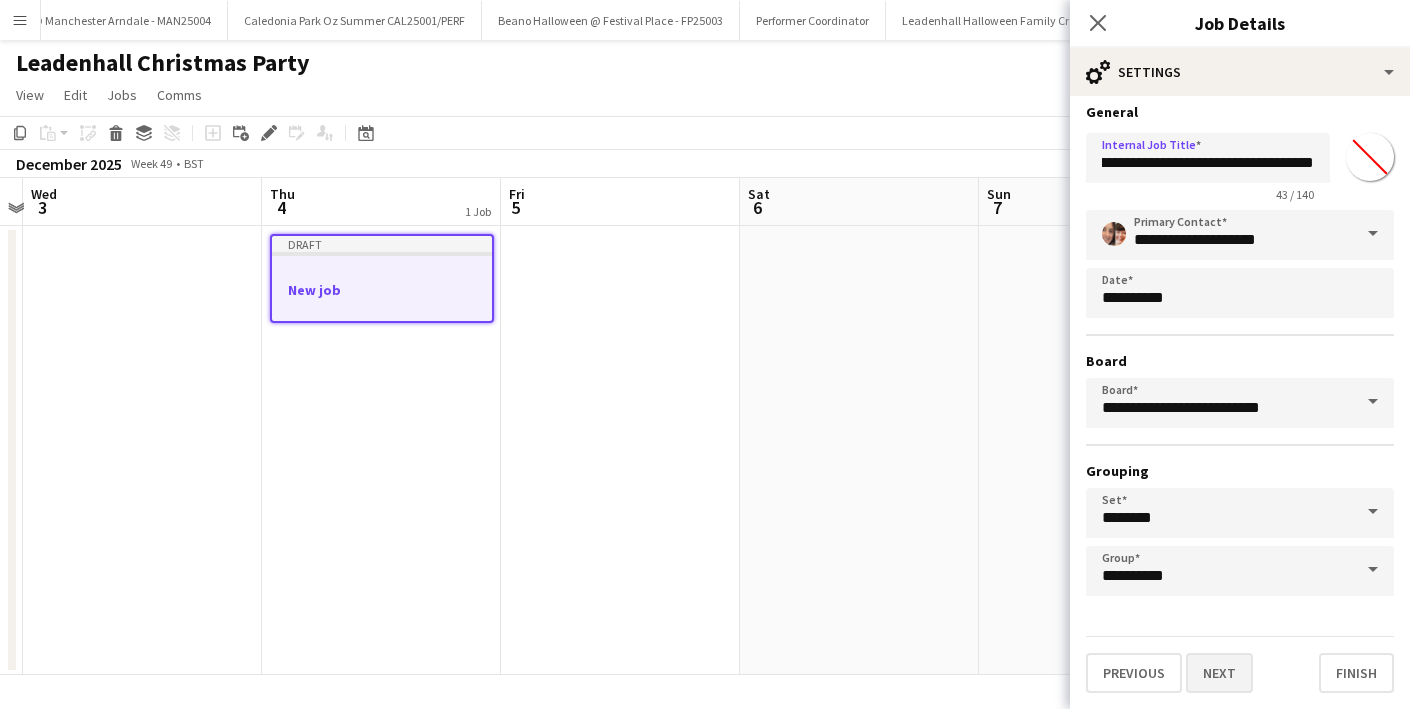 scroll, scrollTop: 0, scrollLeft: 0, axis: both 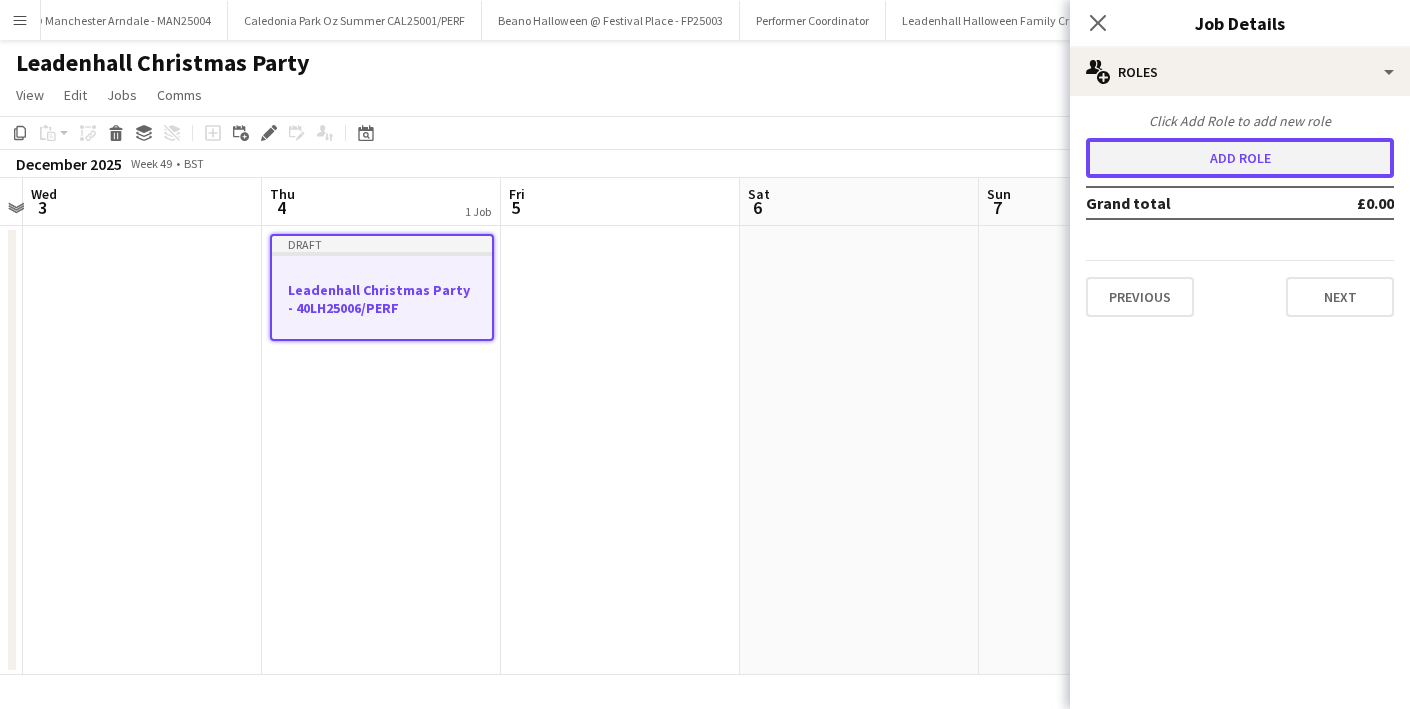 click on "Add role" at bounding box center (1240, 158) 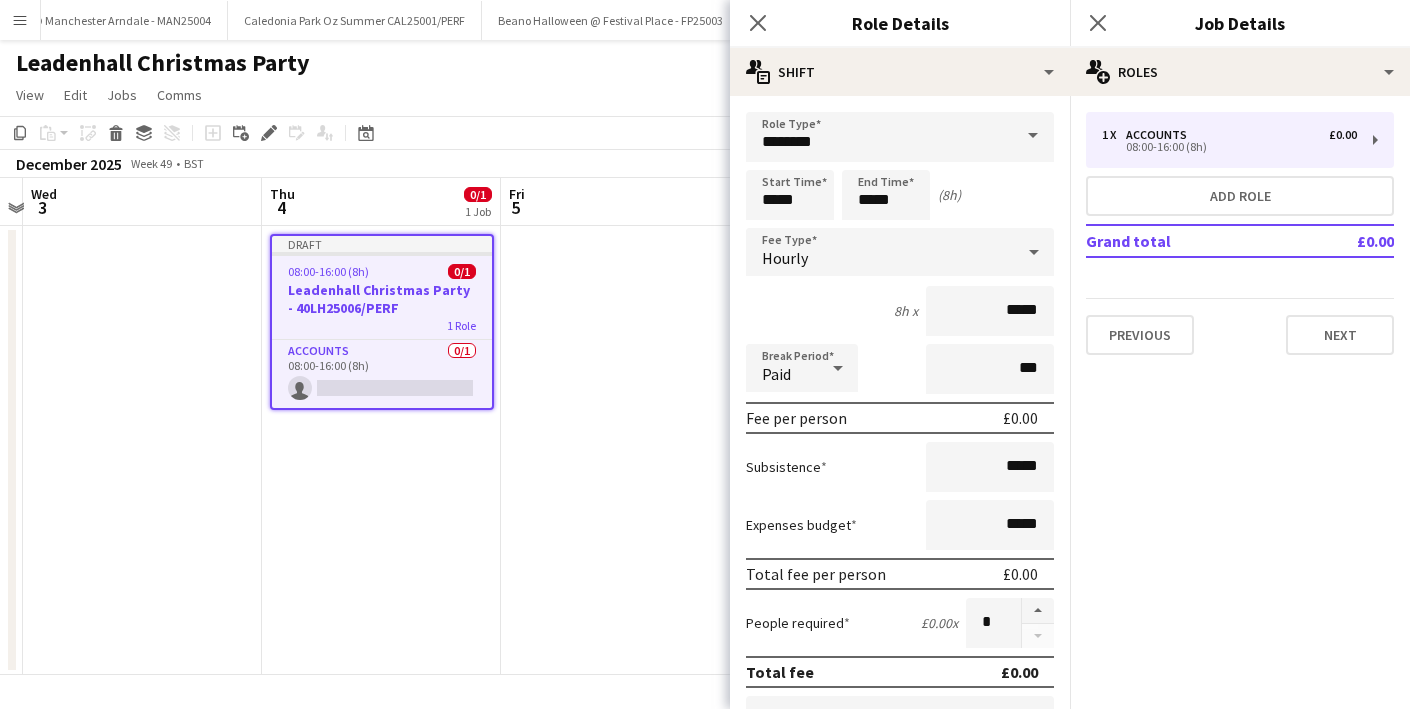 click at bounding box center [1033, 136] 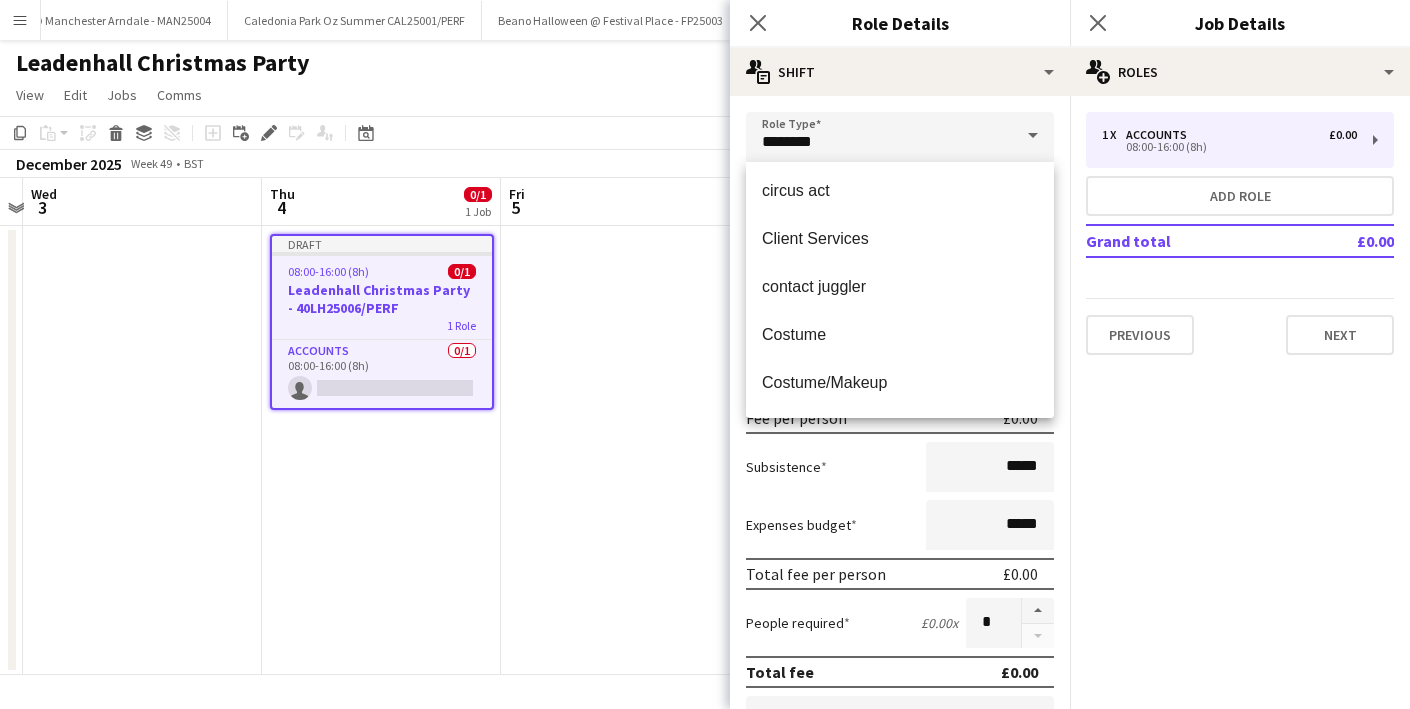 scroll, scrollTop: 391, scrollLeft: 0, axis: vertical 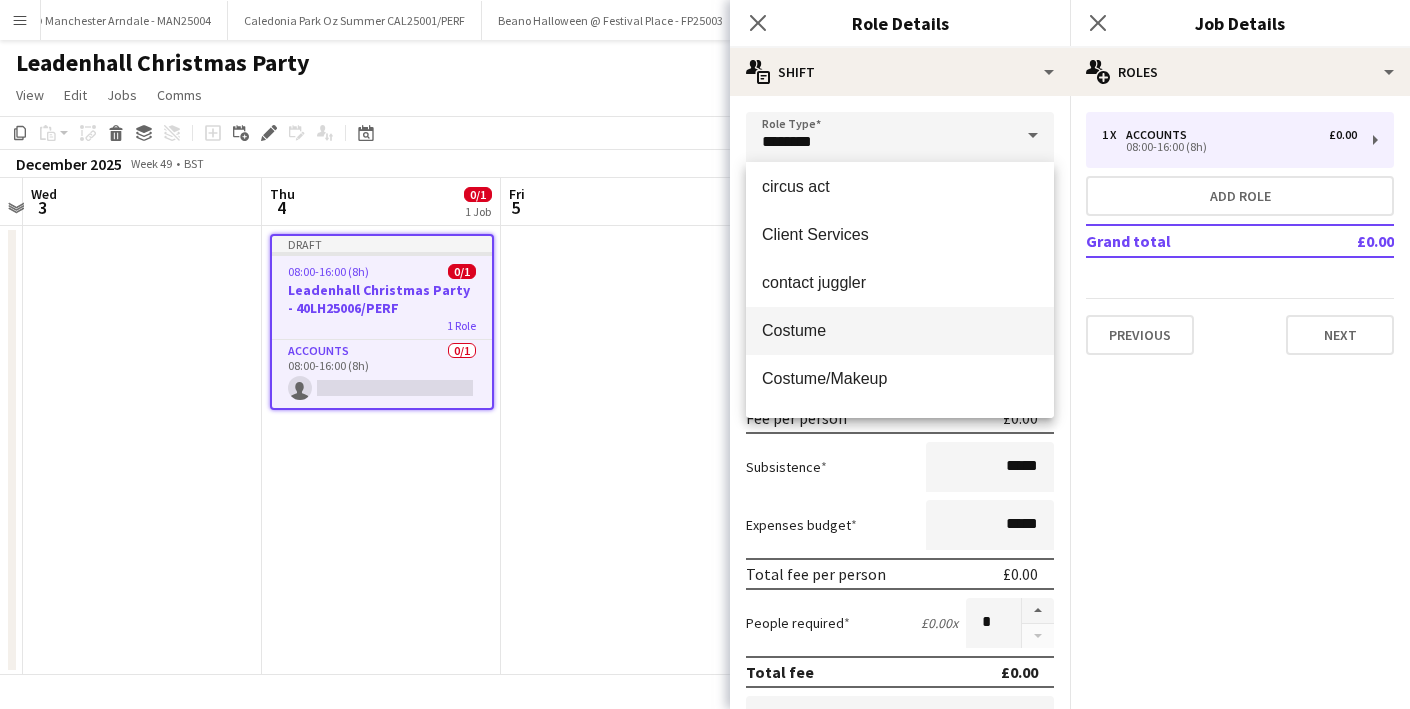 click on "Costume" at bounding box center [900, 330] 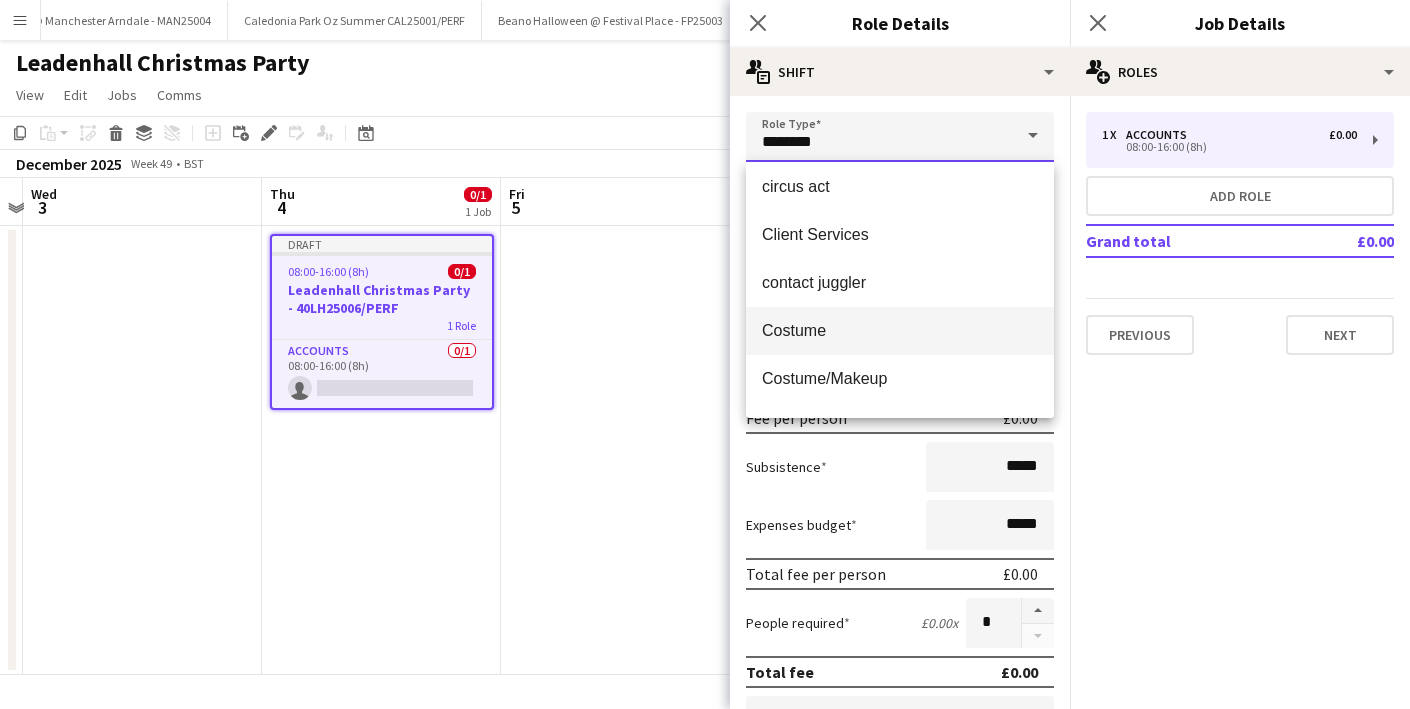 type on "*******" 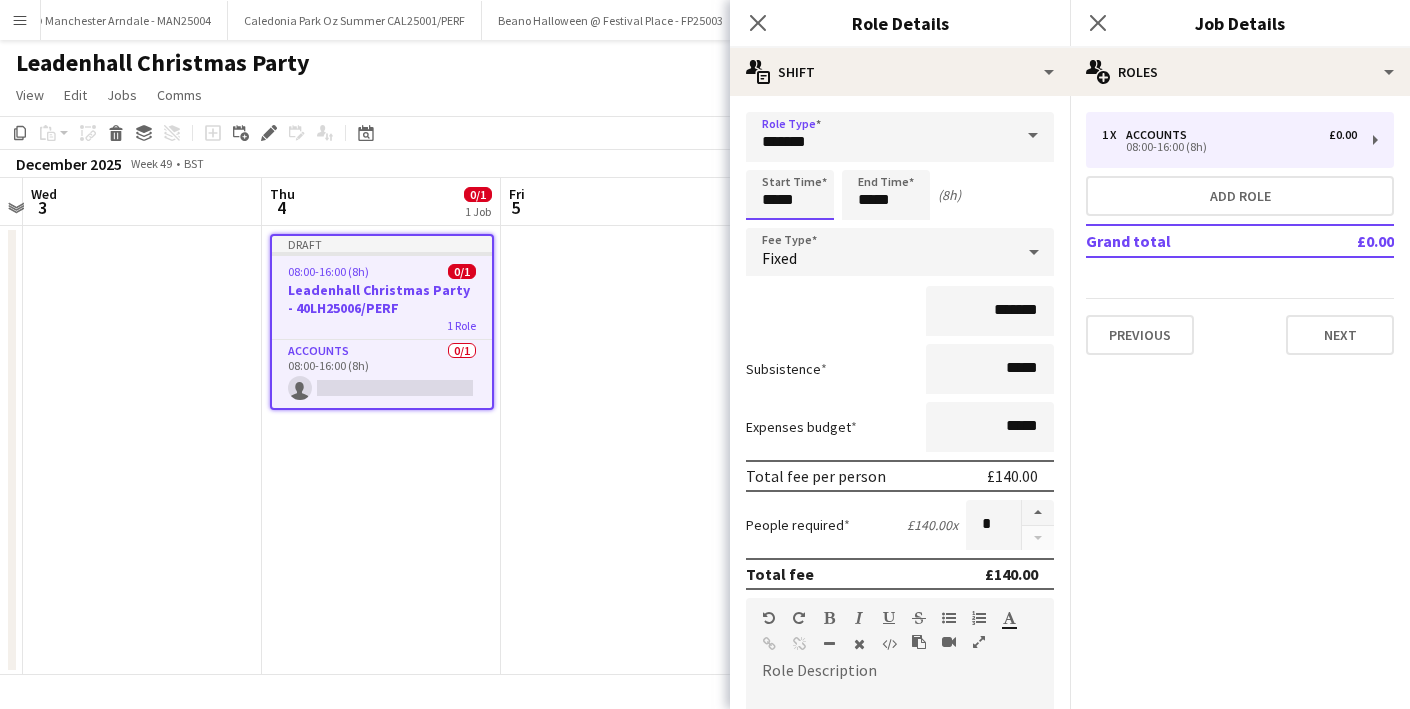 click on "*****" at bounding box center (790, 195) 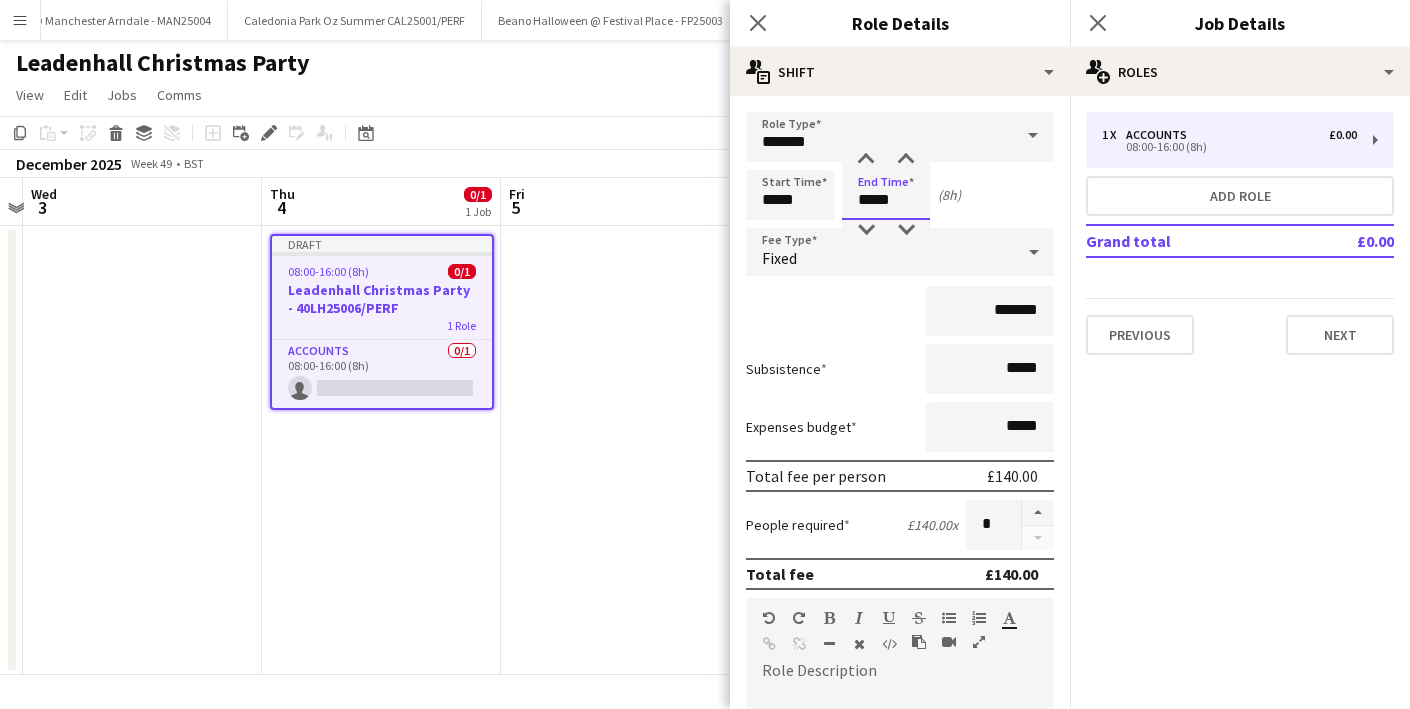 drag, startPoint x: 871, startPoint y: 198, endPoint x: 855, endPoint y: 197, distance: 16.03122 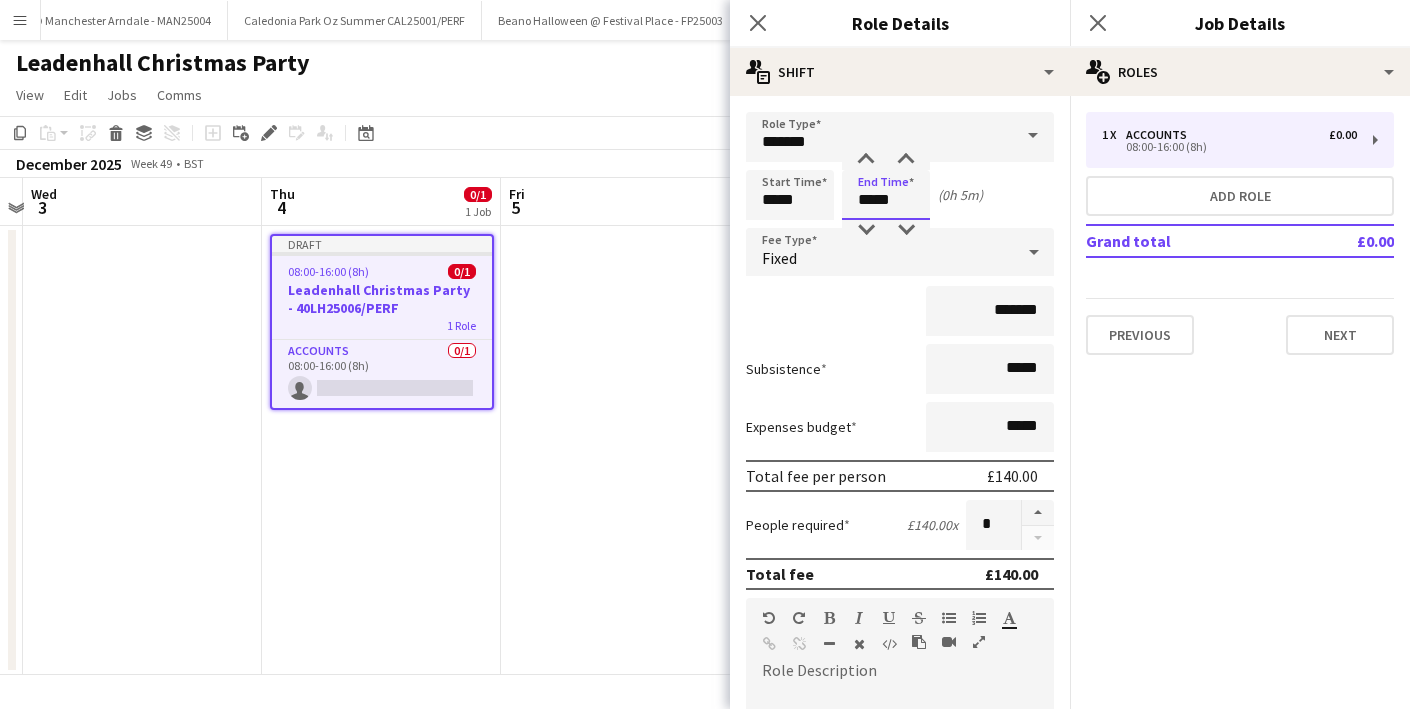 type on "*****" 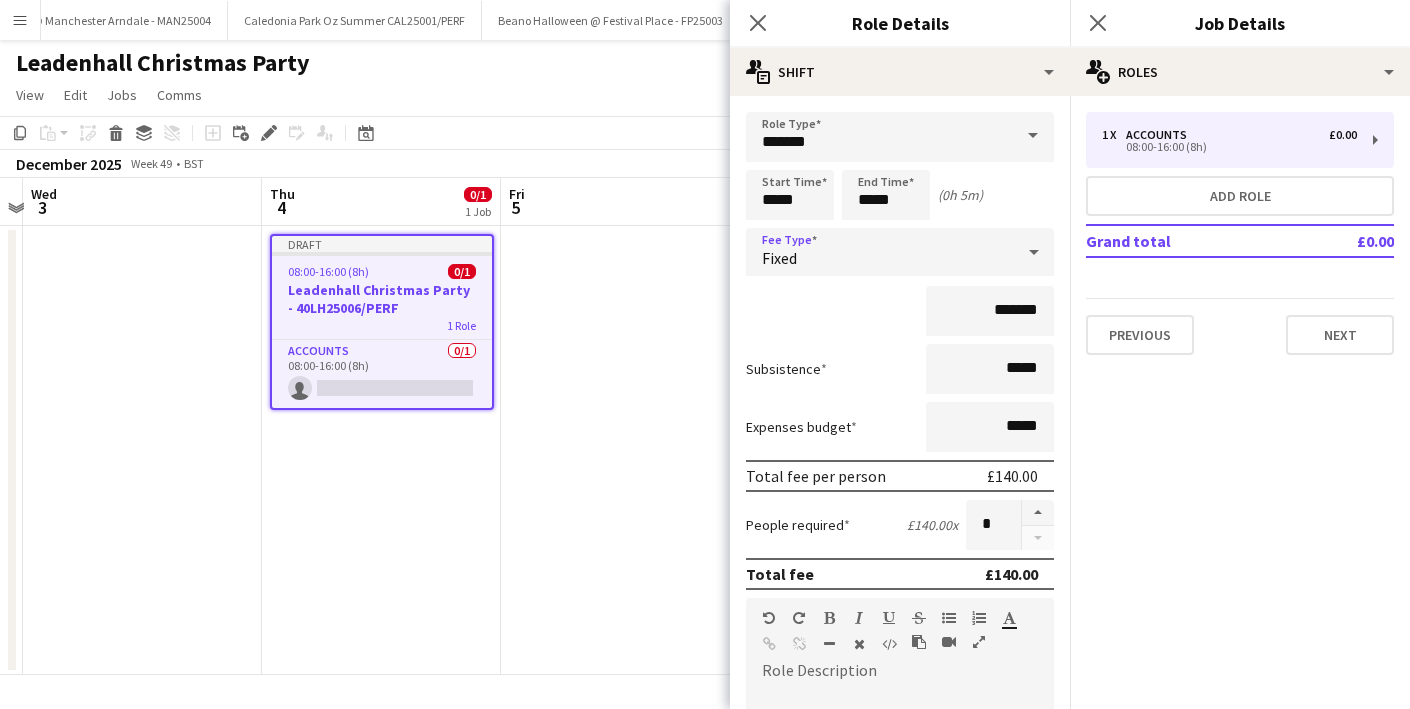 click on "Fixed" at bounding box center [880, 252] 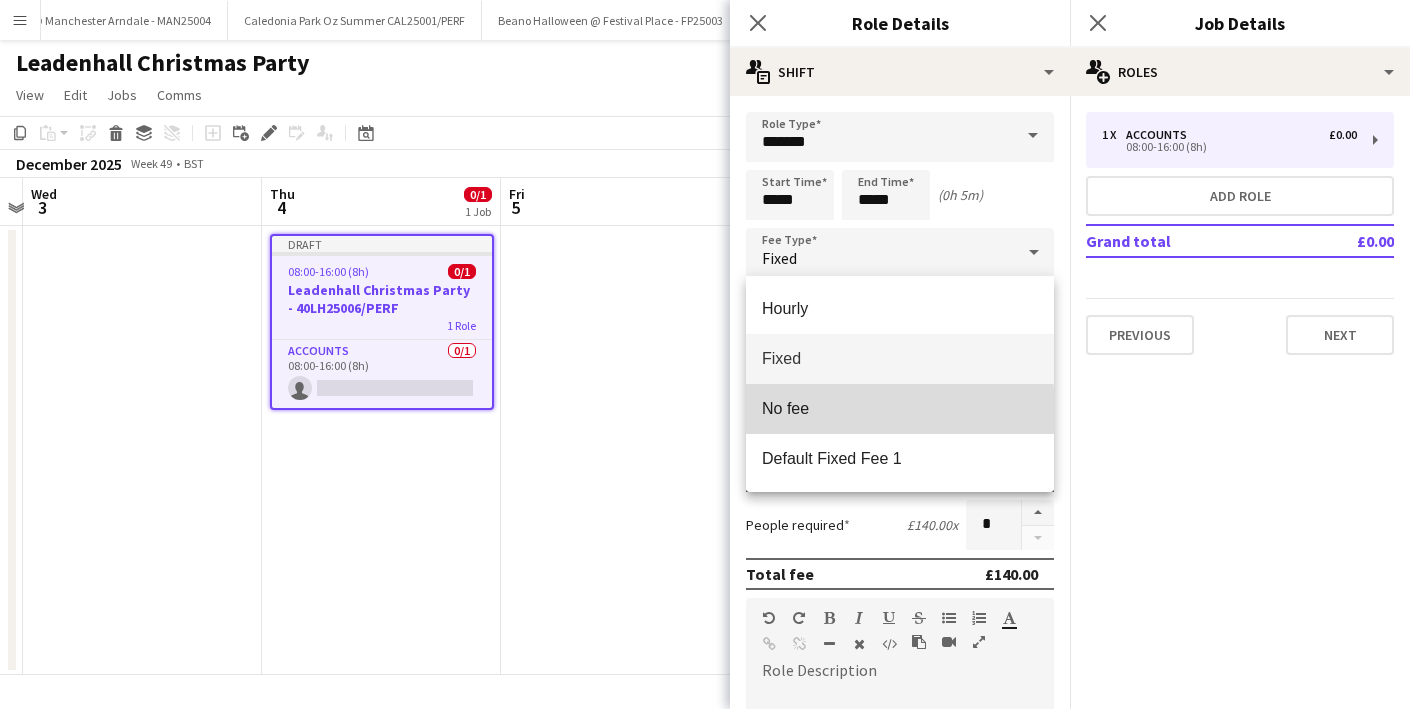 click on "No fee" at bounding box center (900, 409) 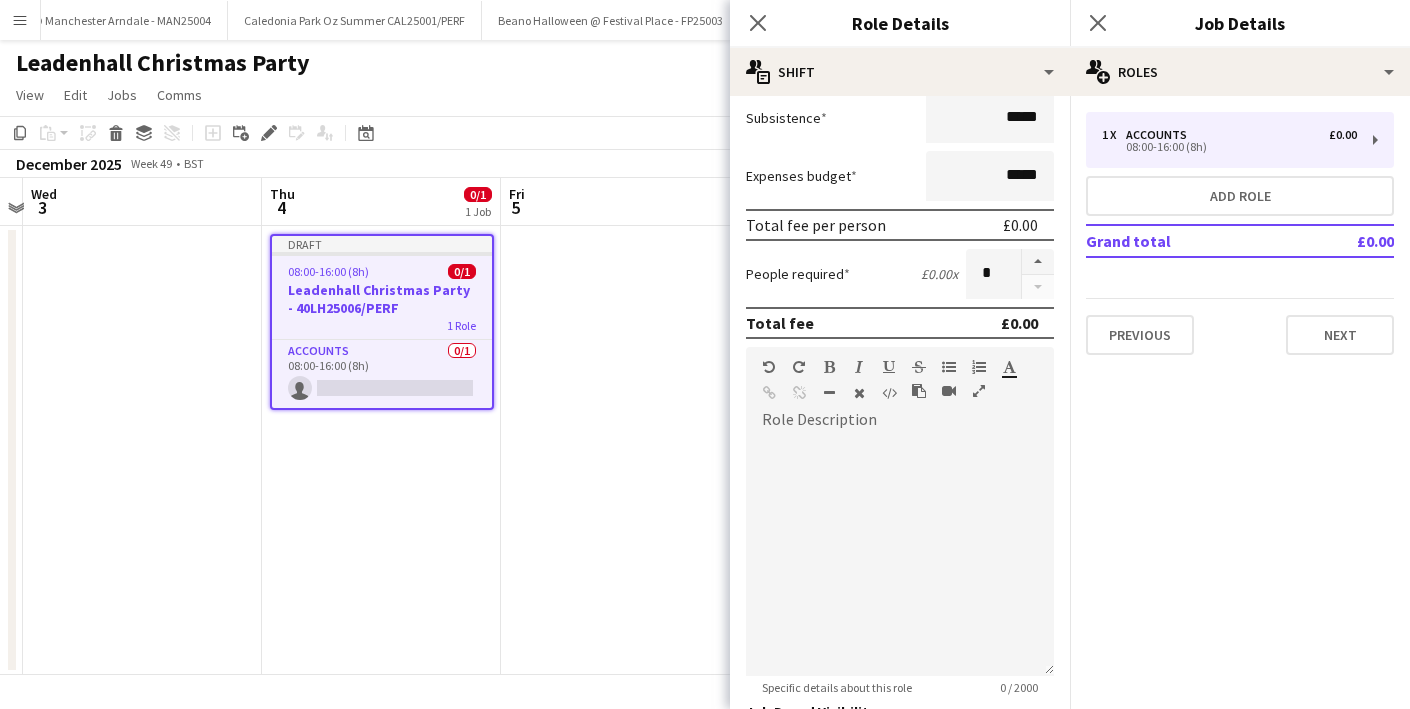 scroll, scrollTop: 395, scrollLeft: 0, axis: vertical 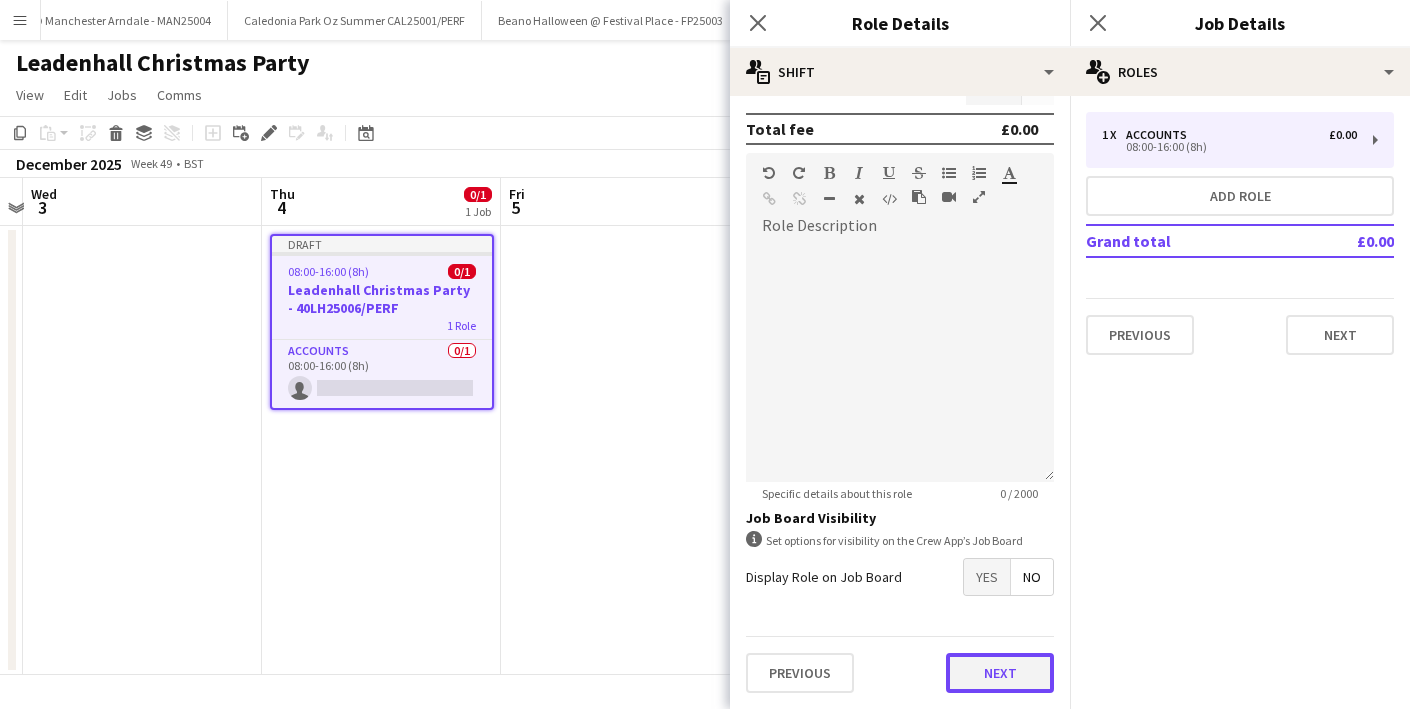 click on "Next" at bounding box center (1000, 673) 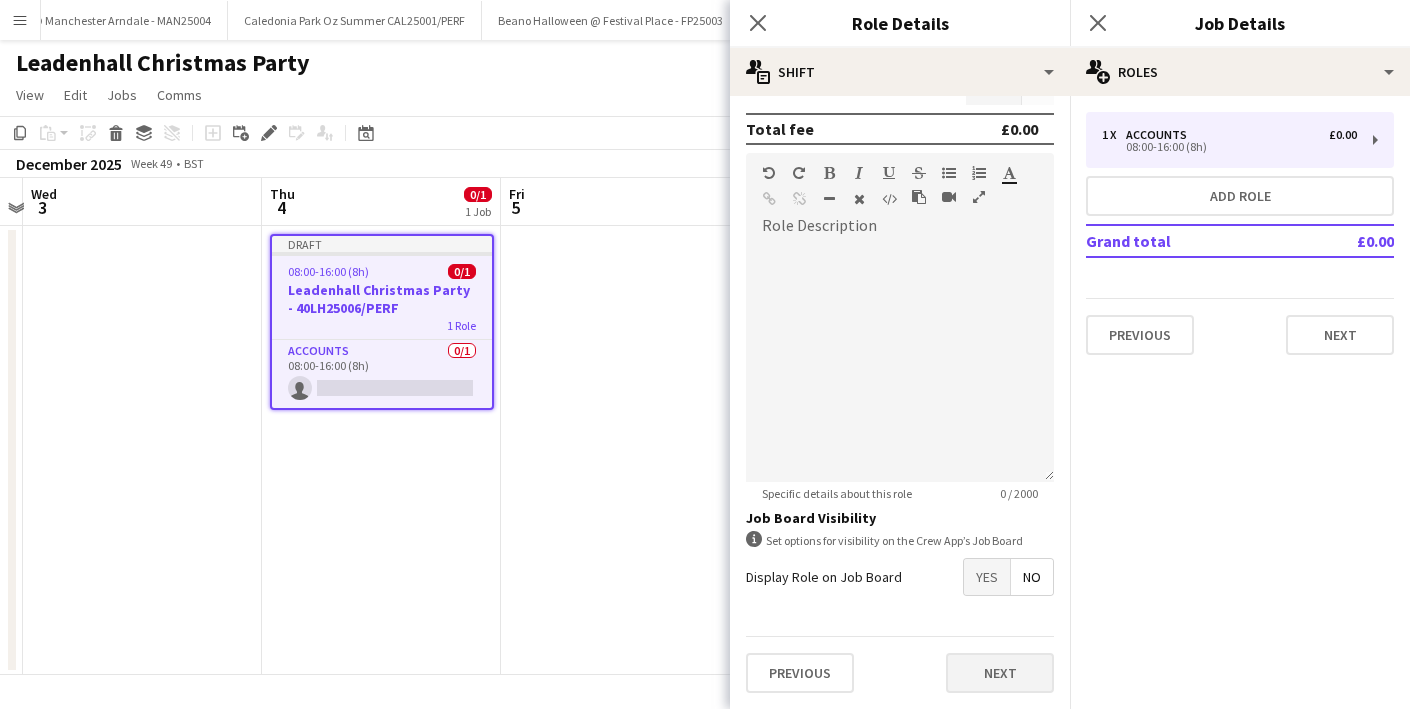 scroll, scrollTop: 0, scrollLeft: 0, axis: both 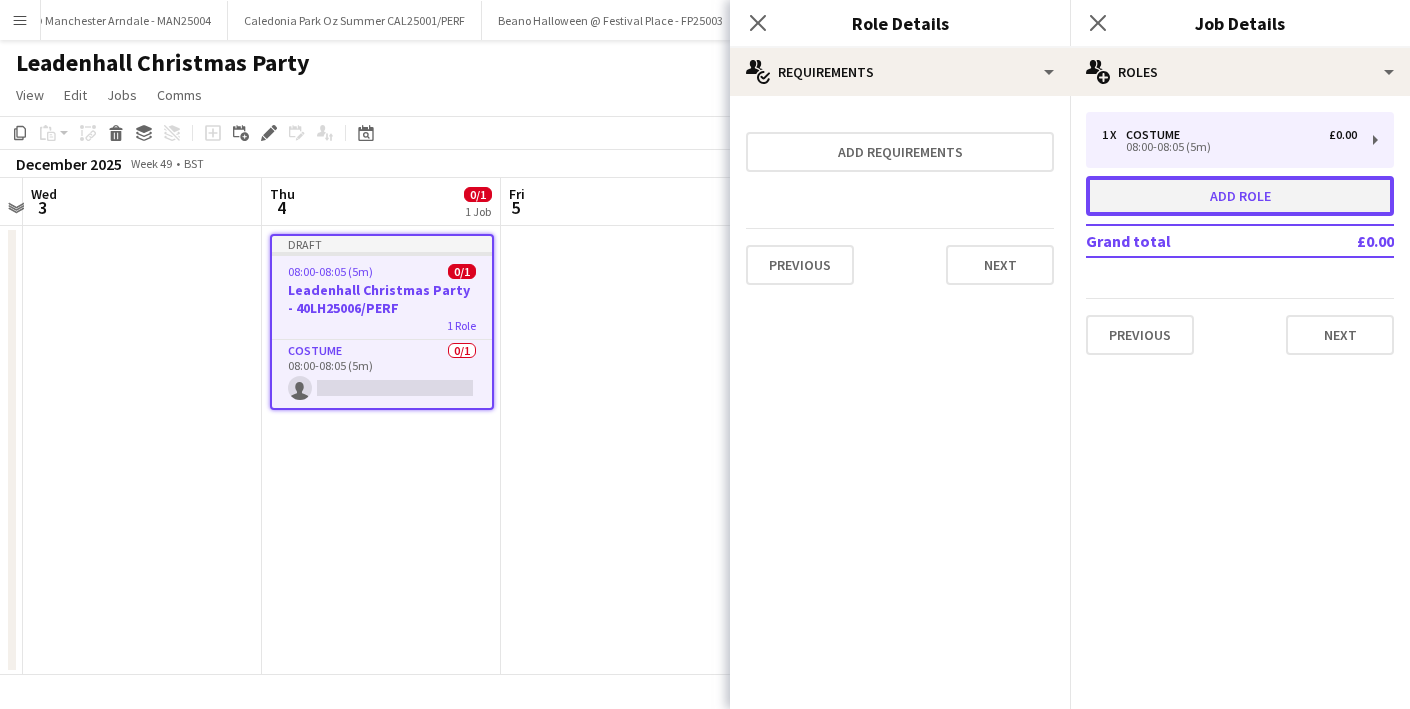 click on "Add role" at bounding box center (1240, 196) 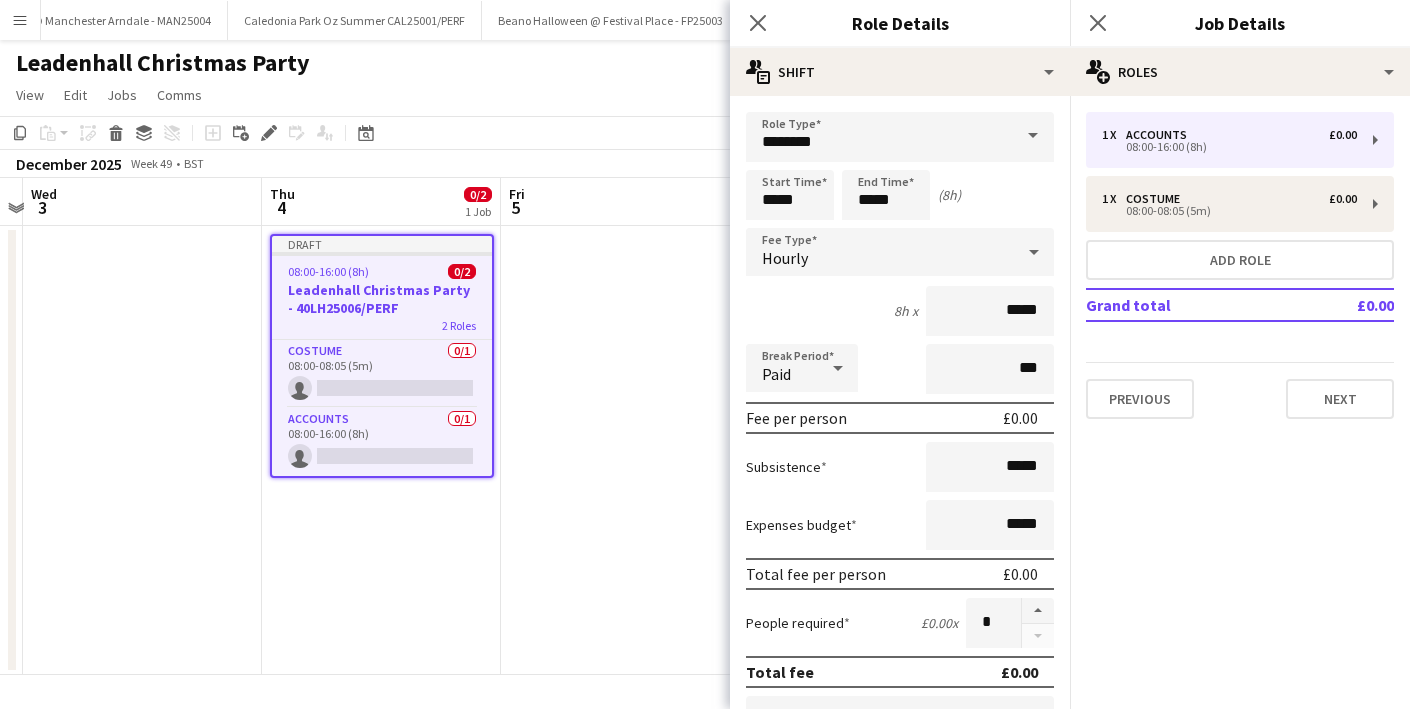 click at bounding box center [1033, 136] 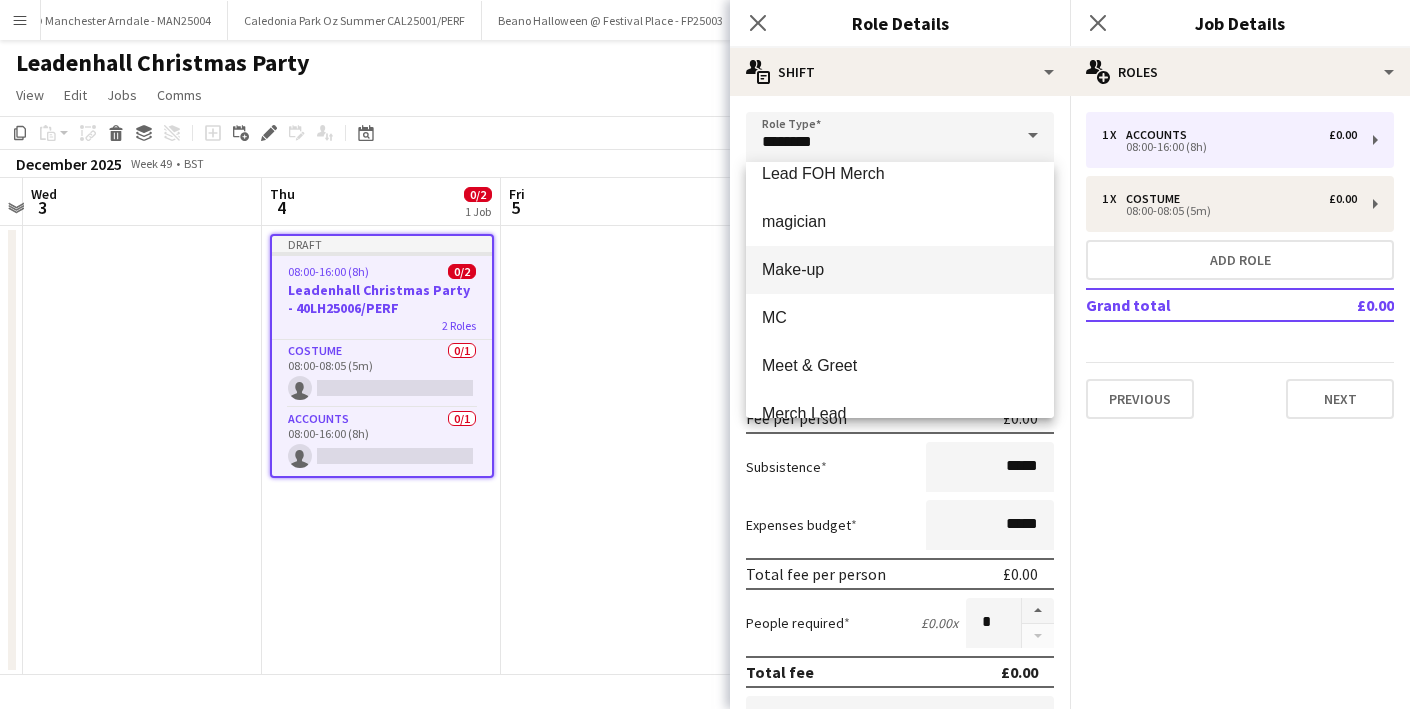 scroll, scrollTop: 2227, scrollLeft: 0, axis: vertical 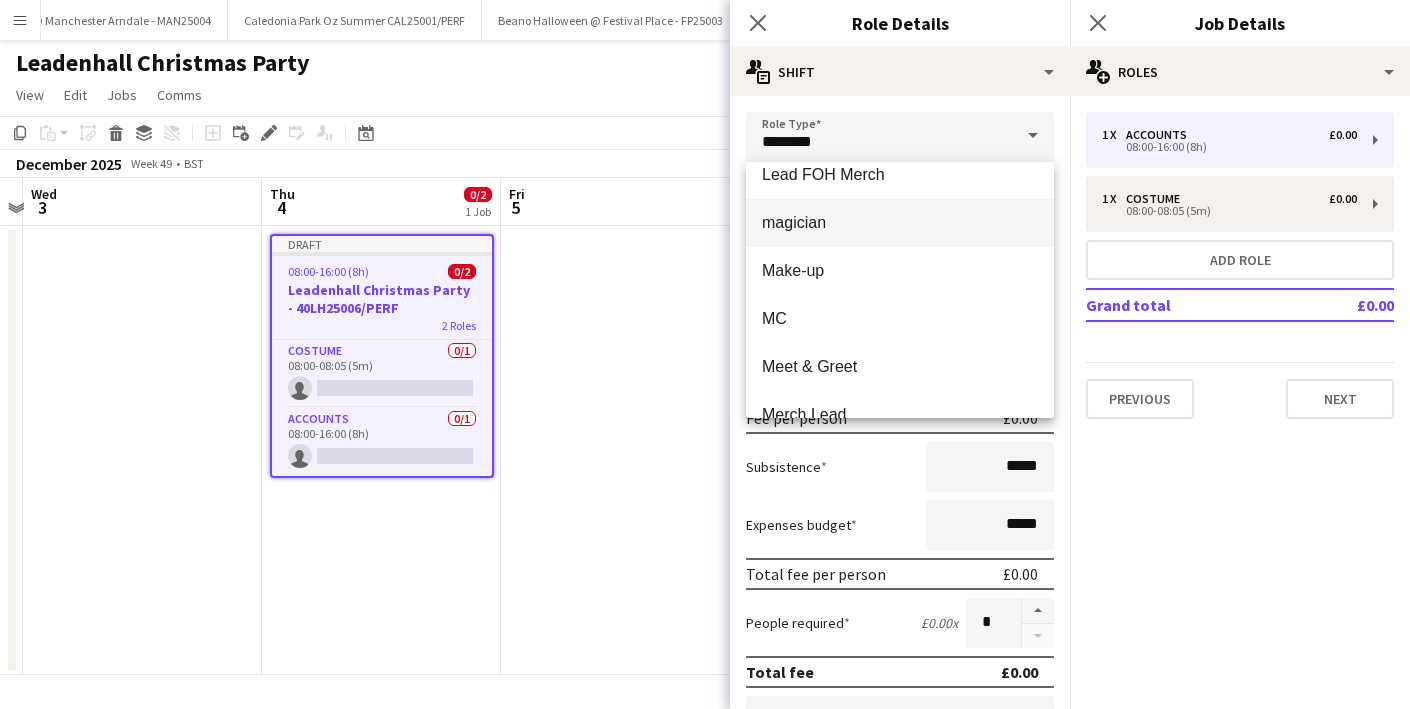 click on "magician" at bounding box center (900, 222) 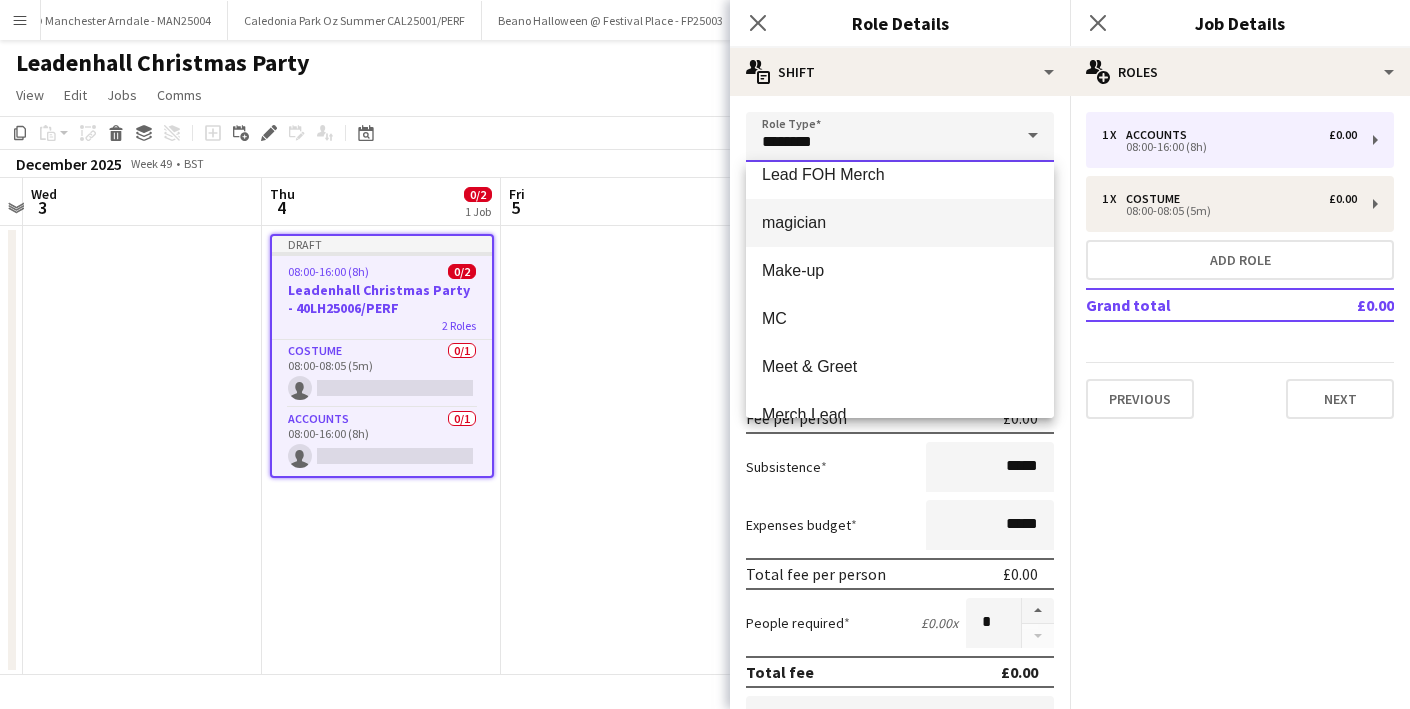 type on "********" 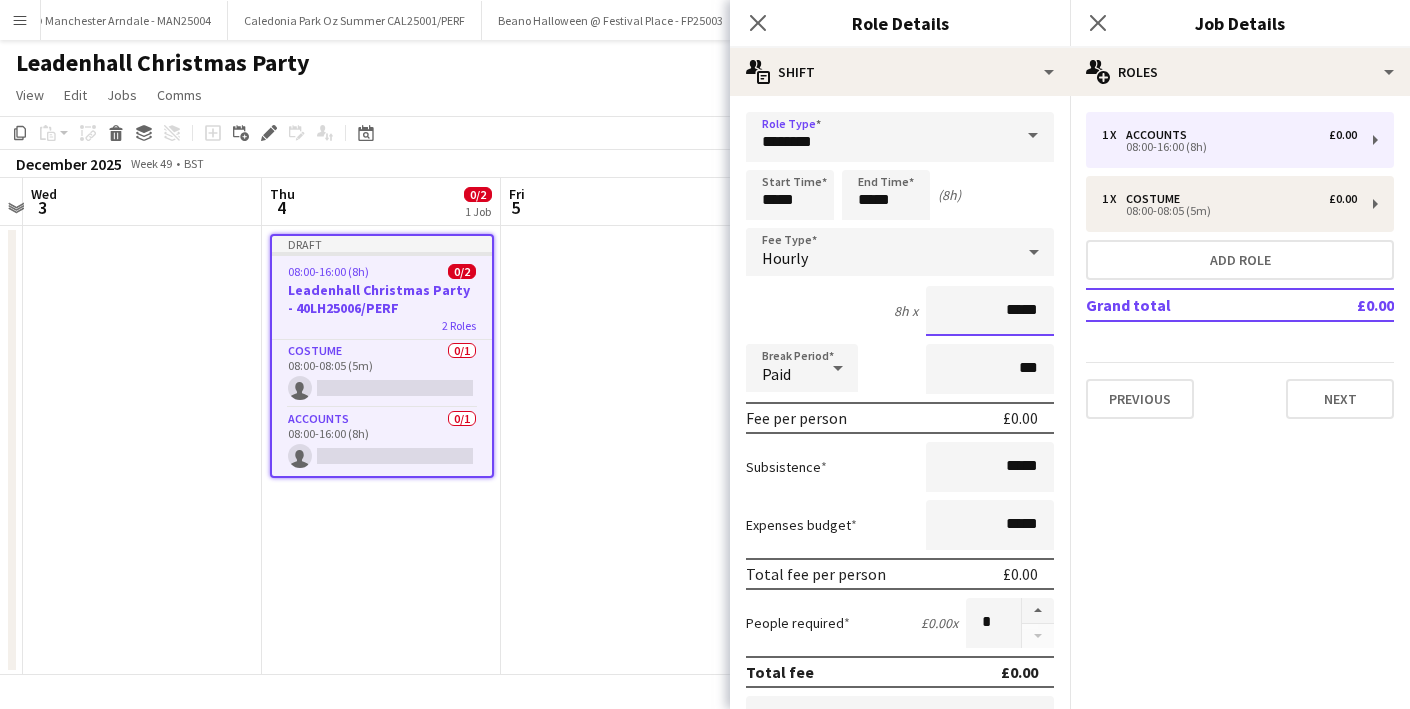 click on "*****" at bounding box center [990, 311] 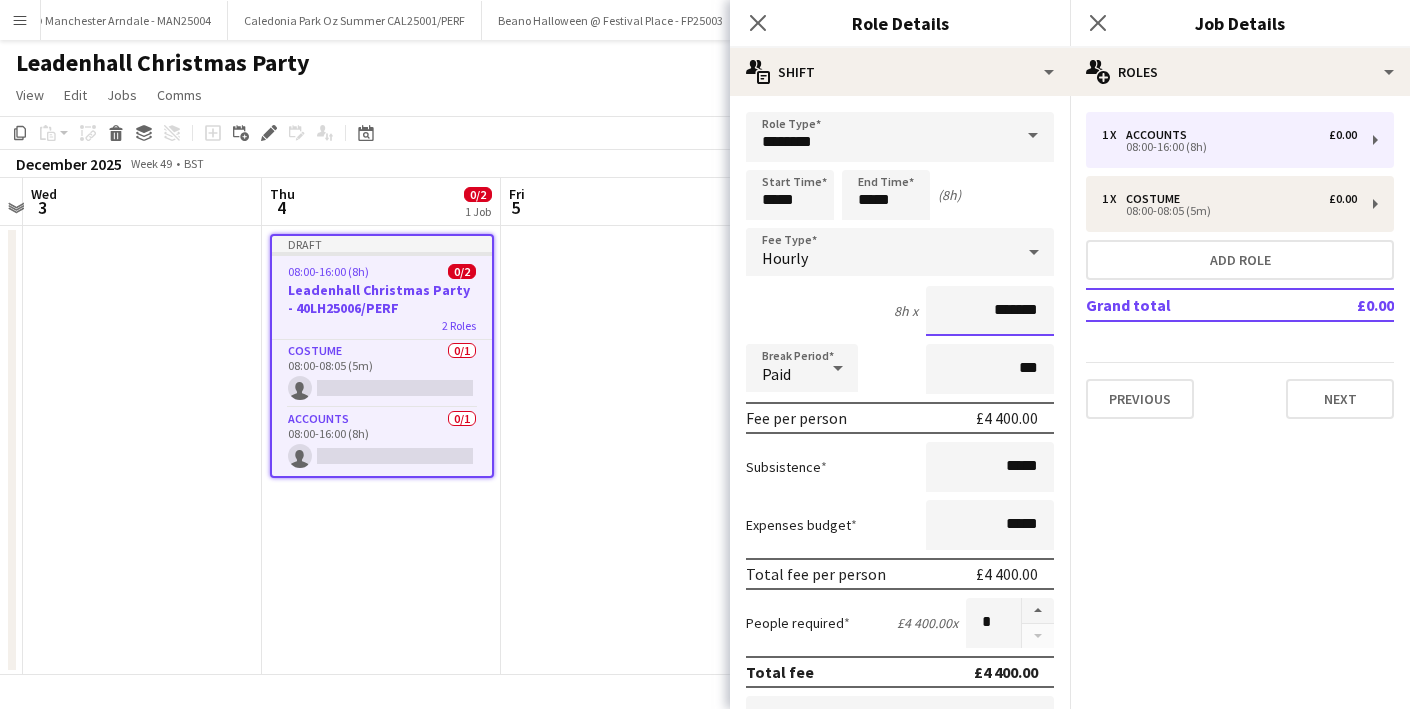 type on "*******" 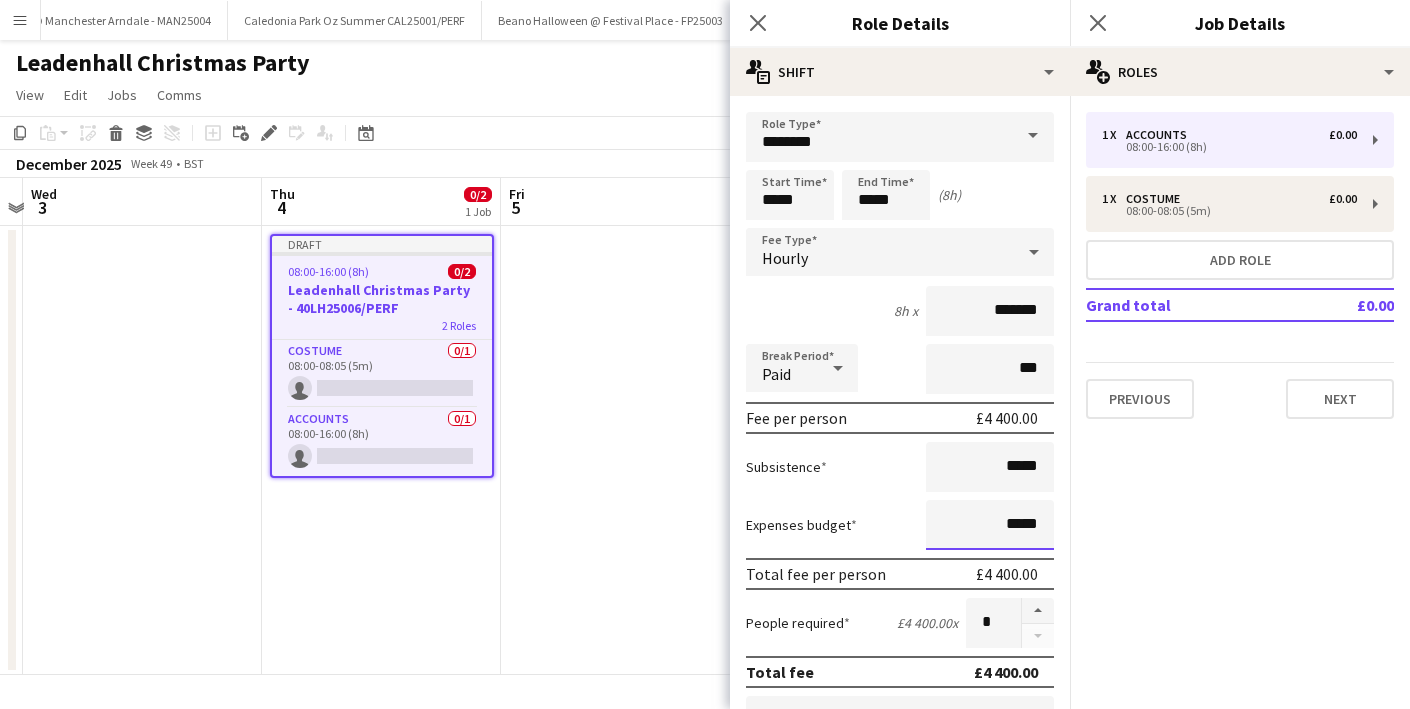click on "*****" at bounding box center (990, 525) 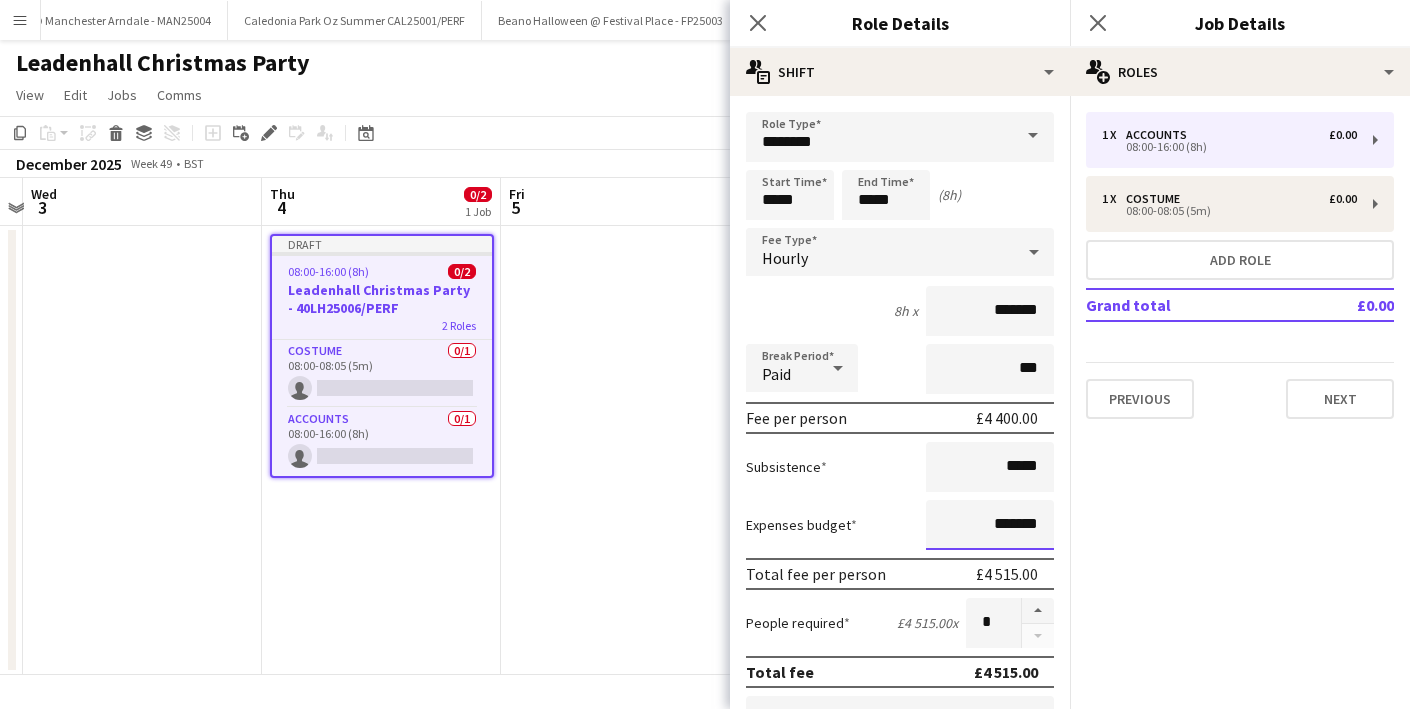 type on "*******" 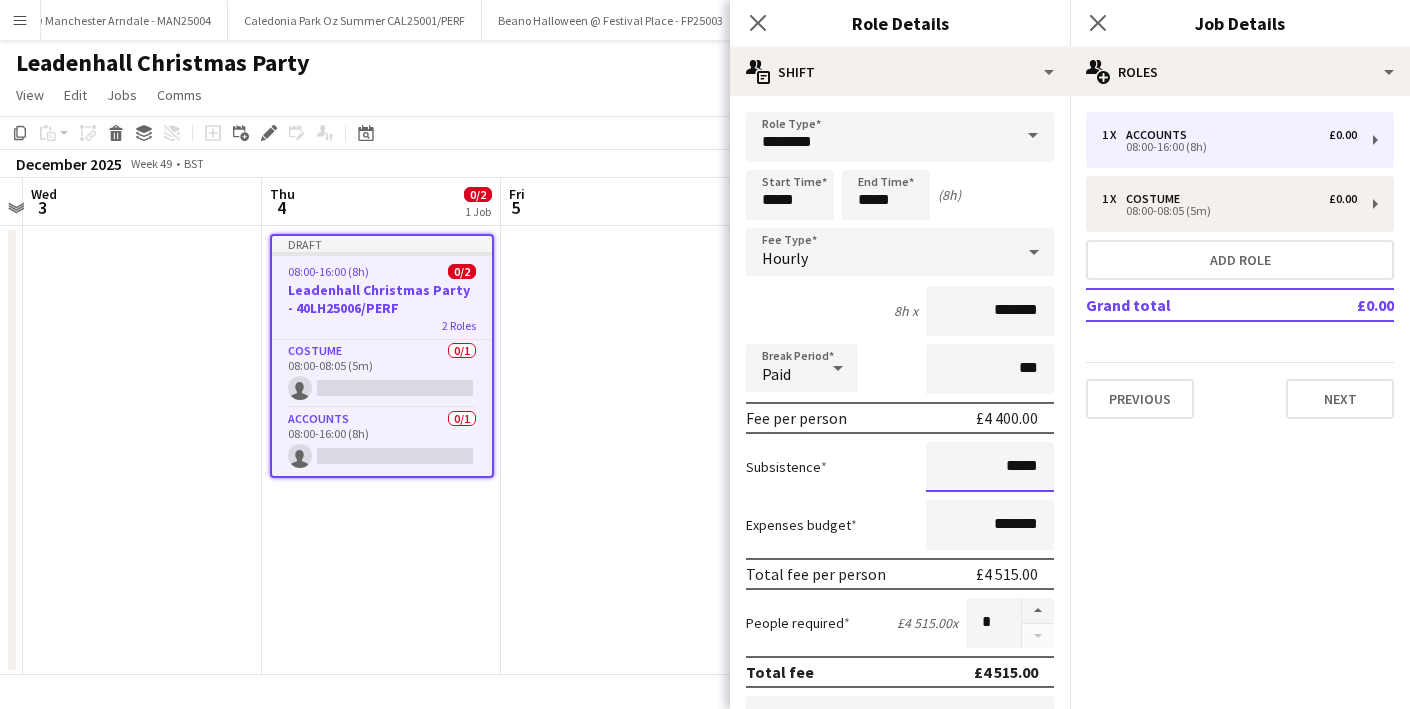 click on "*****" at bounding box center [990, 467] 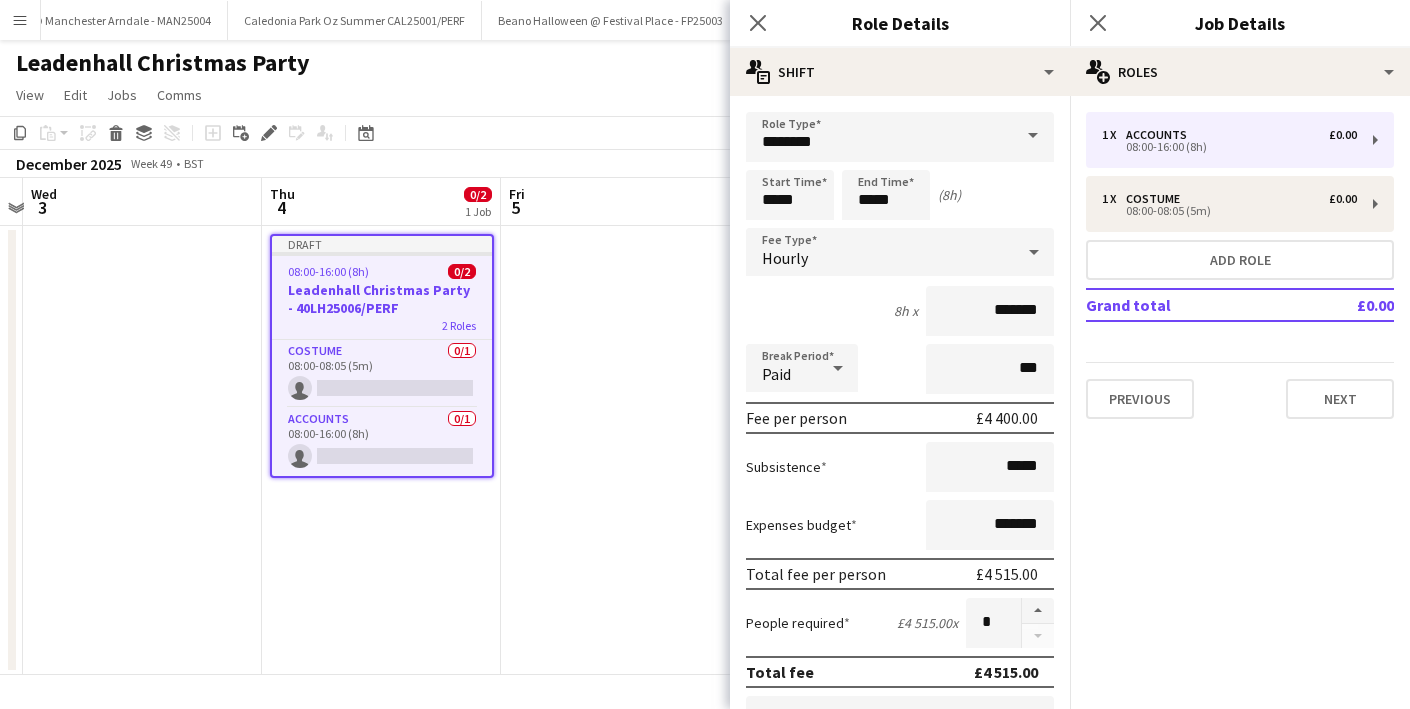 click on "Hourly" at bounding box center [880, 252] 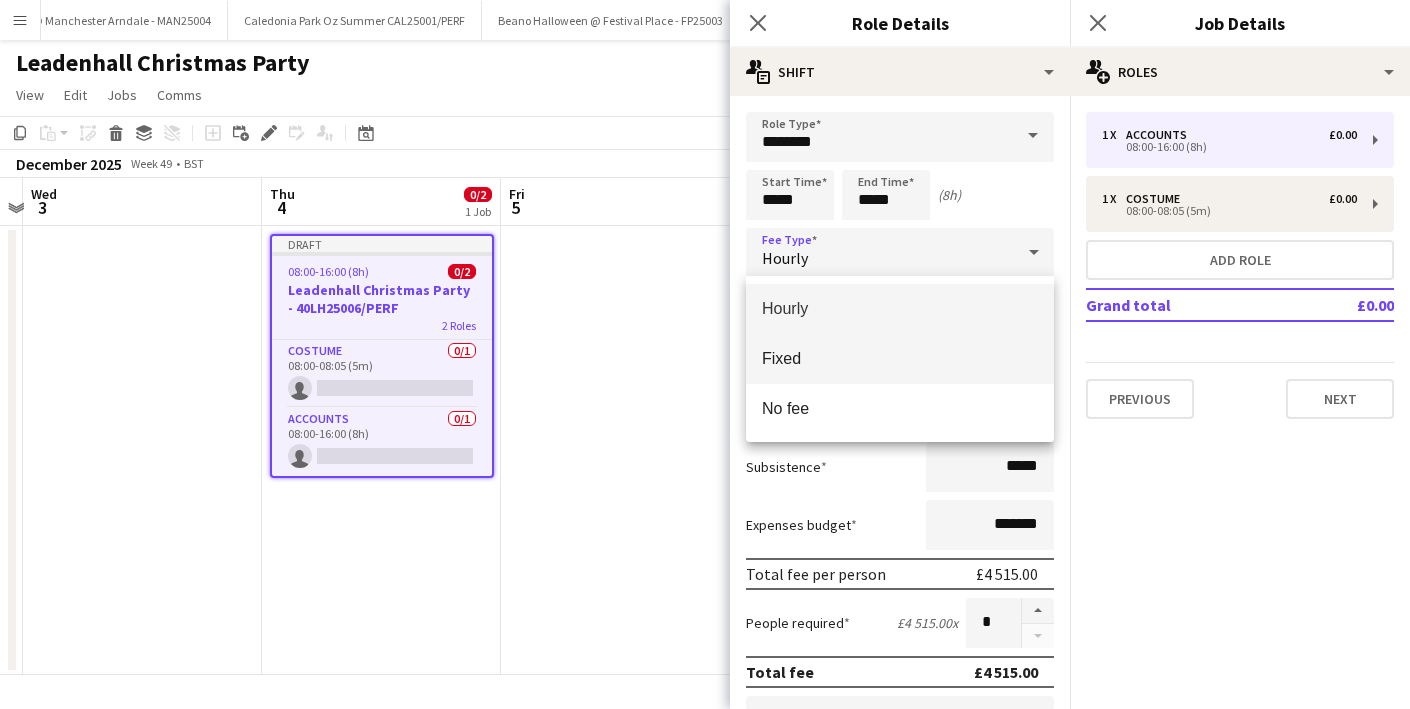click on "Fixed" at bounding box center [900, 358] 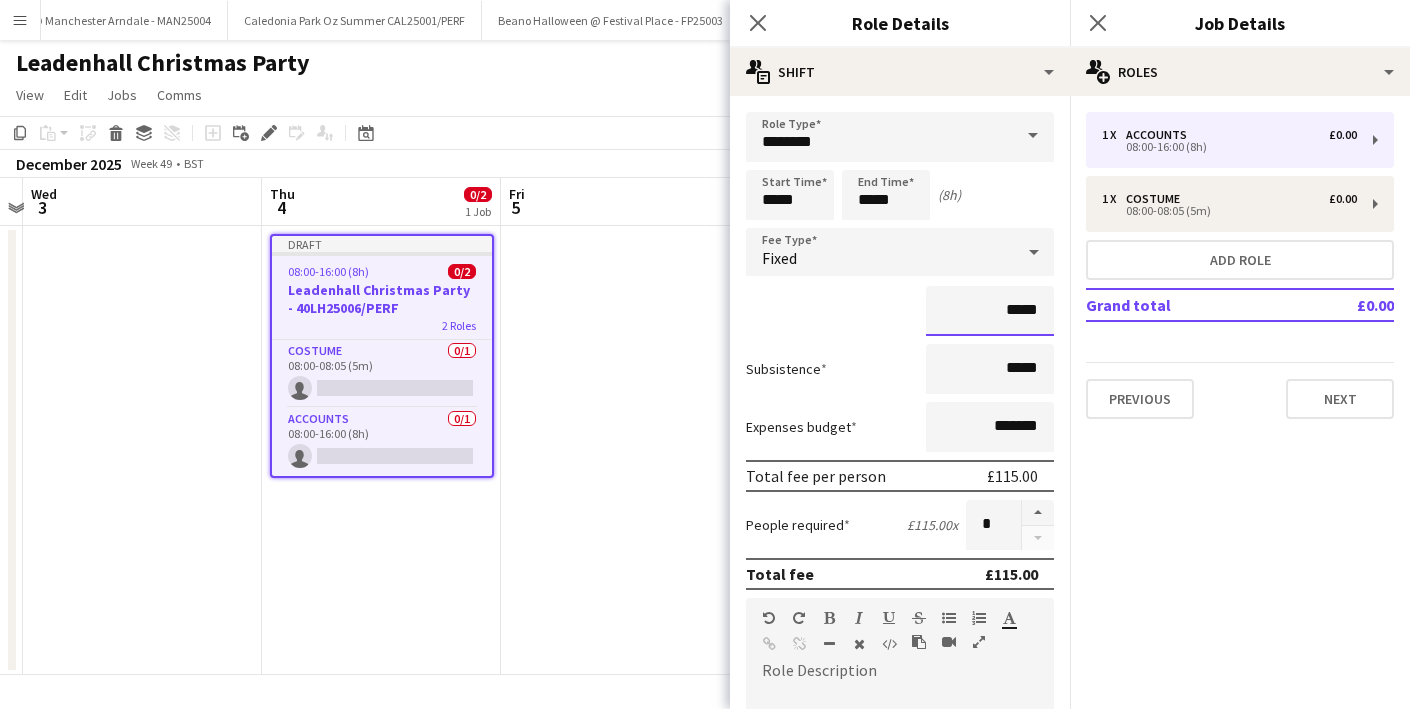 click on "*****" at bounding box center (990, 311) 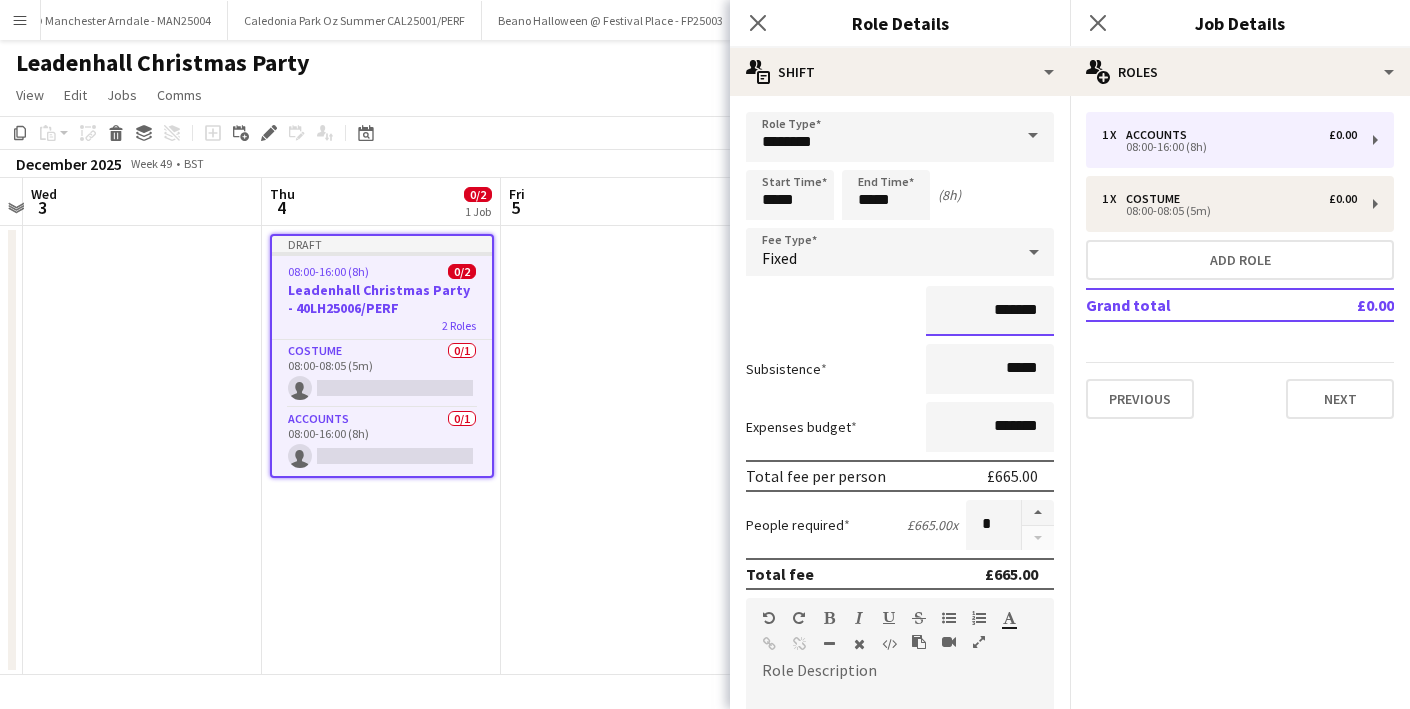 type on "*******" 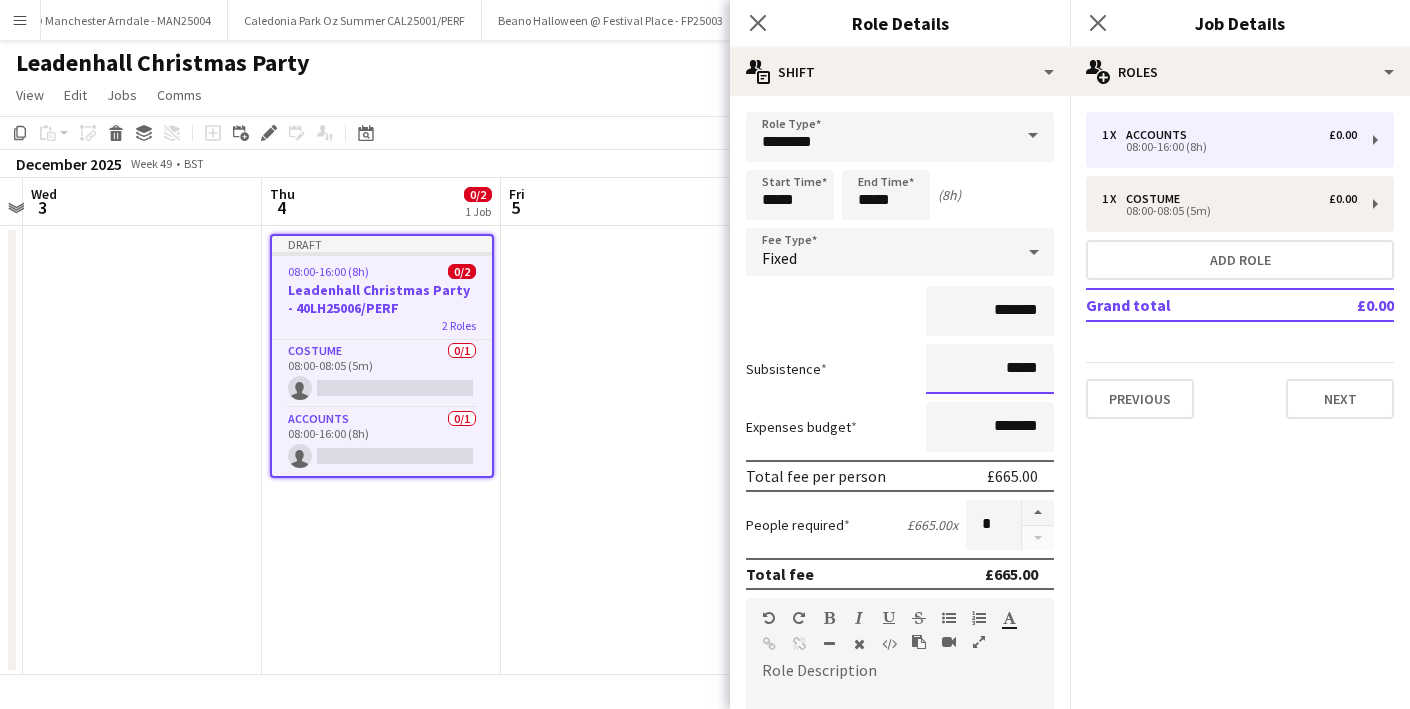 click on "*****" at bounding box center (990, 369) 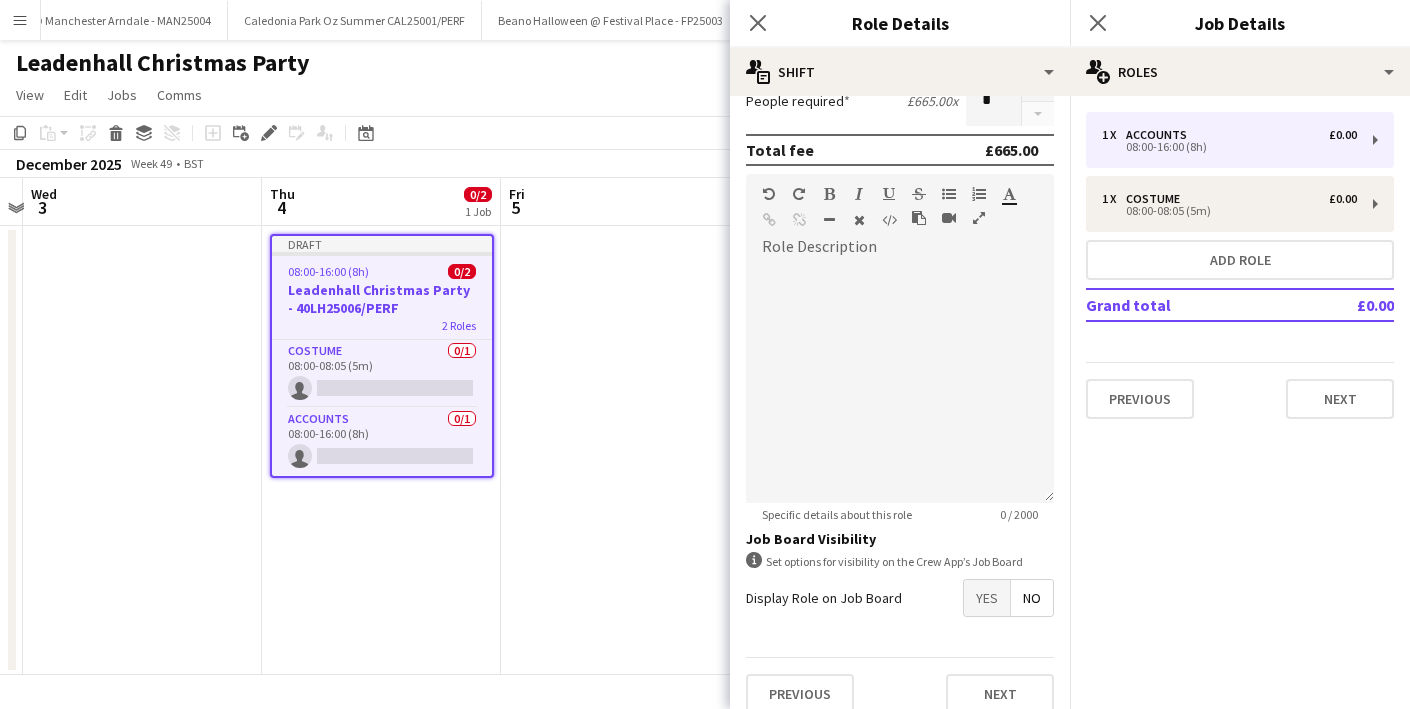 scroll, scrollTop: 445, scrollLeft: 0, axis: vertical 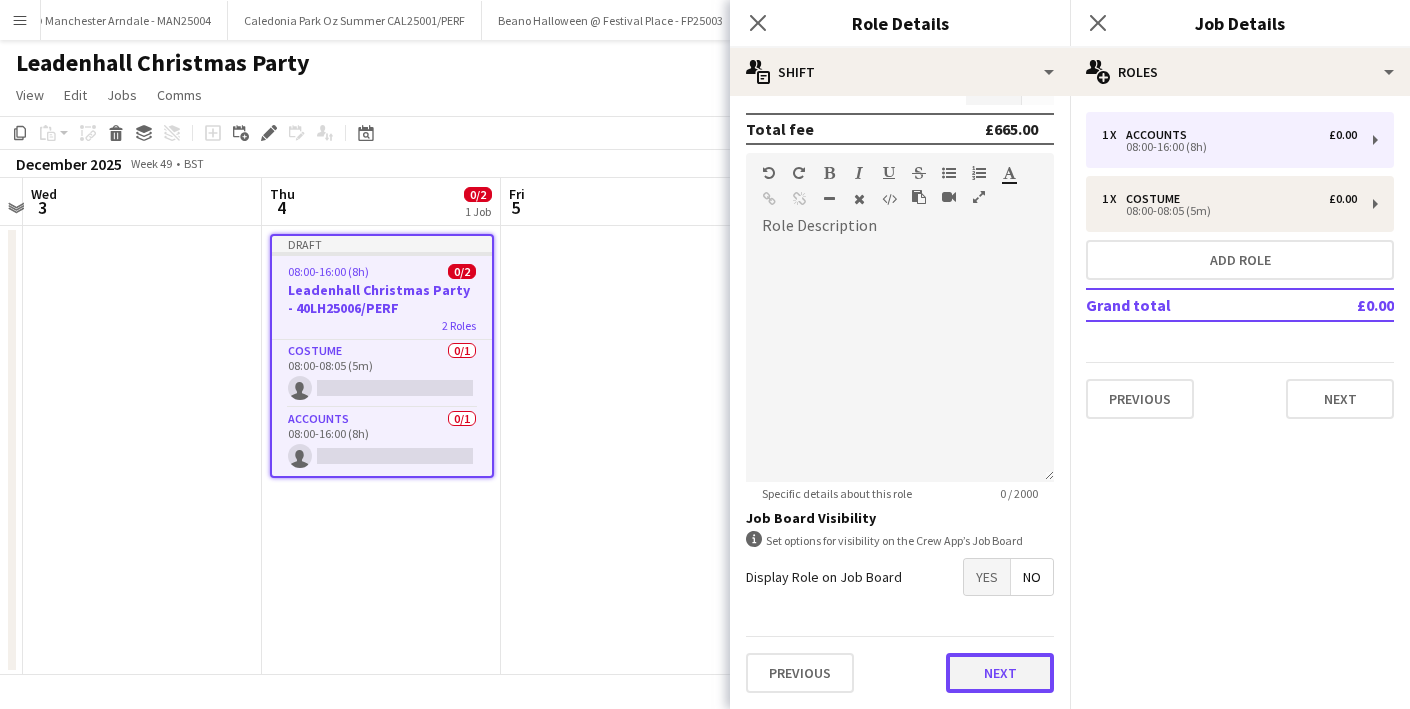 click on "Next" at bounding box center [1000, 673] 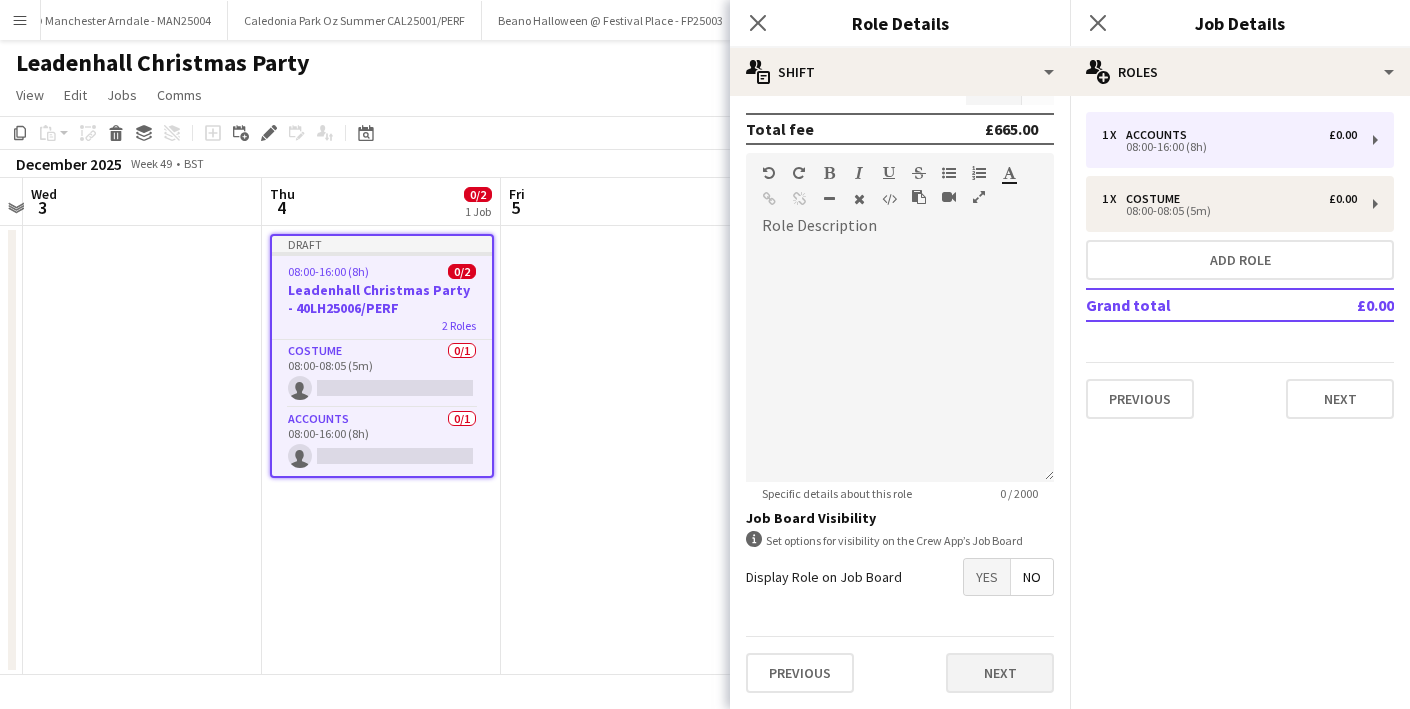 scroll, scrollTop: 0, scrollLeft: 0, axis: both 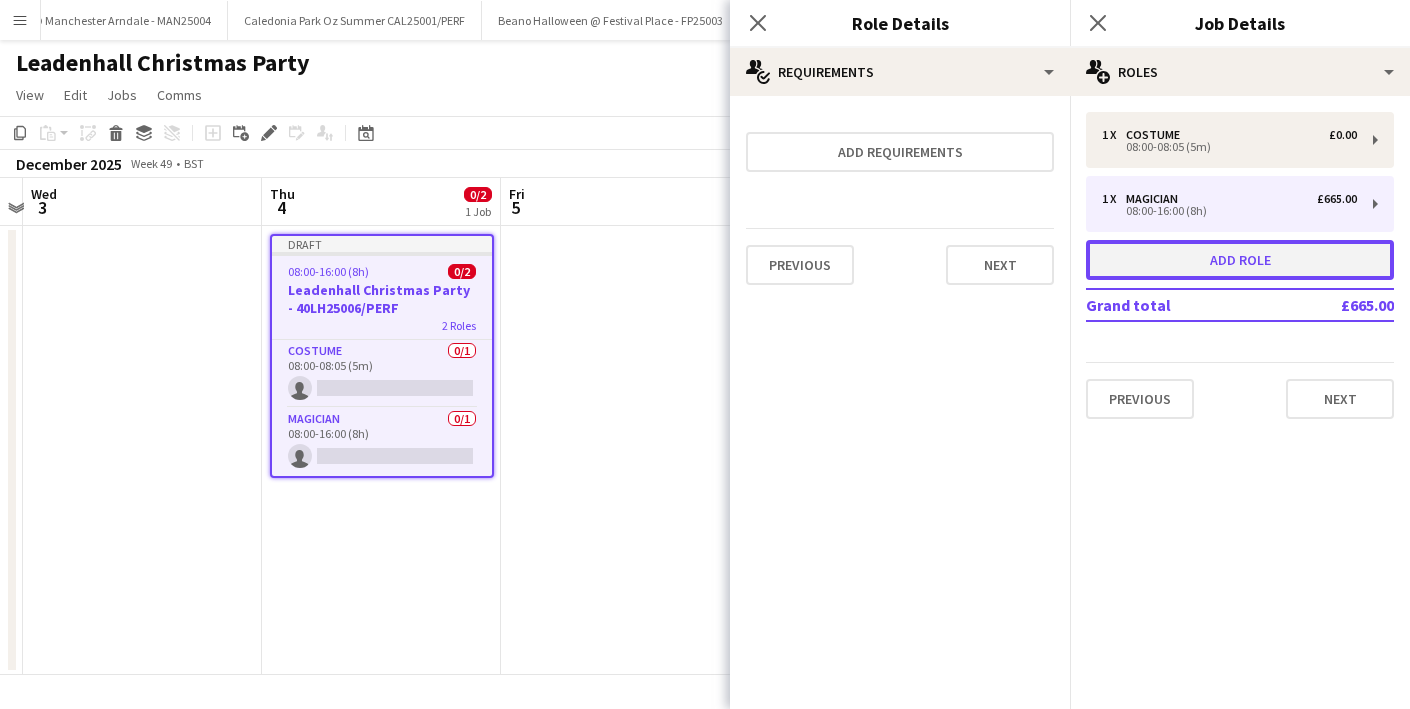 click on "Add role" at bounding box center (1240, 260) 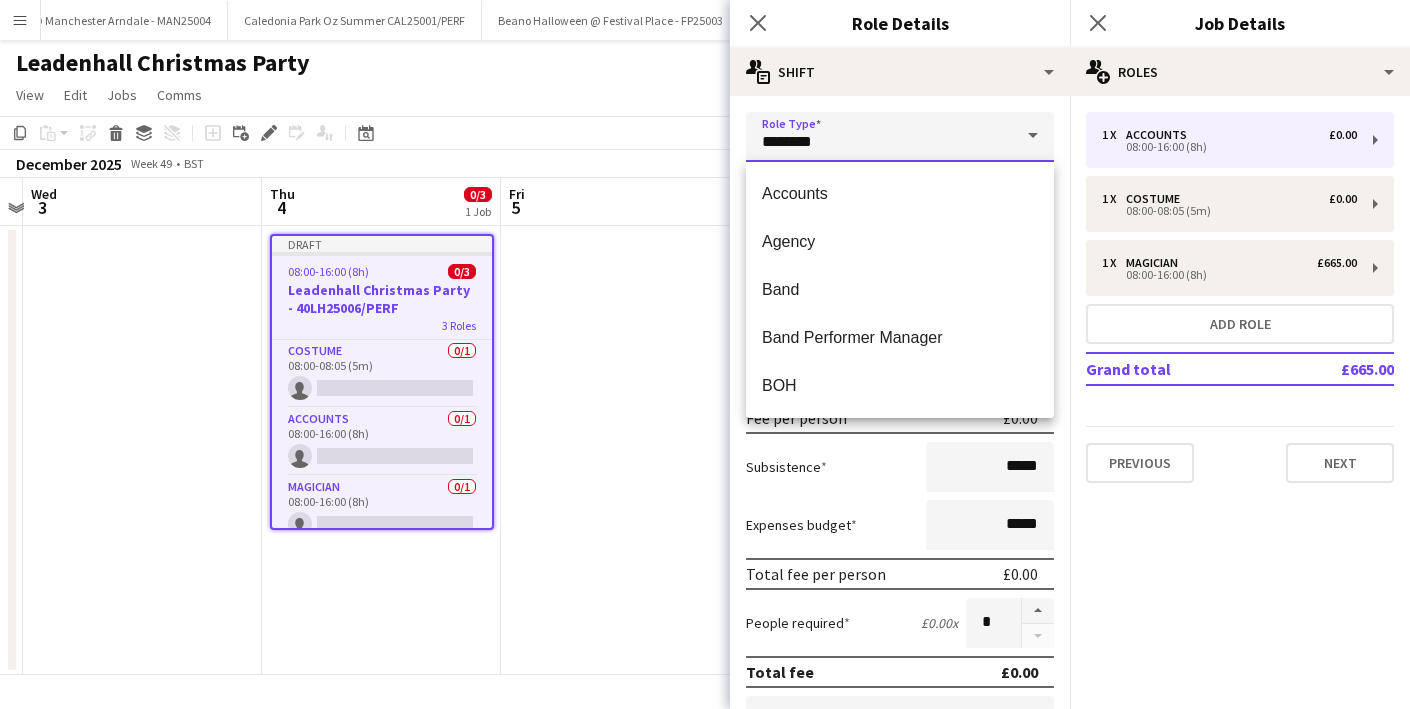 click on "********" at bounding box center (900, 137) 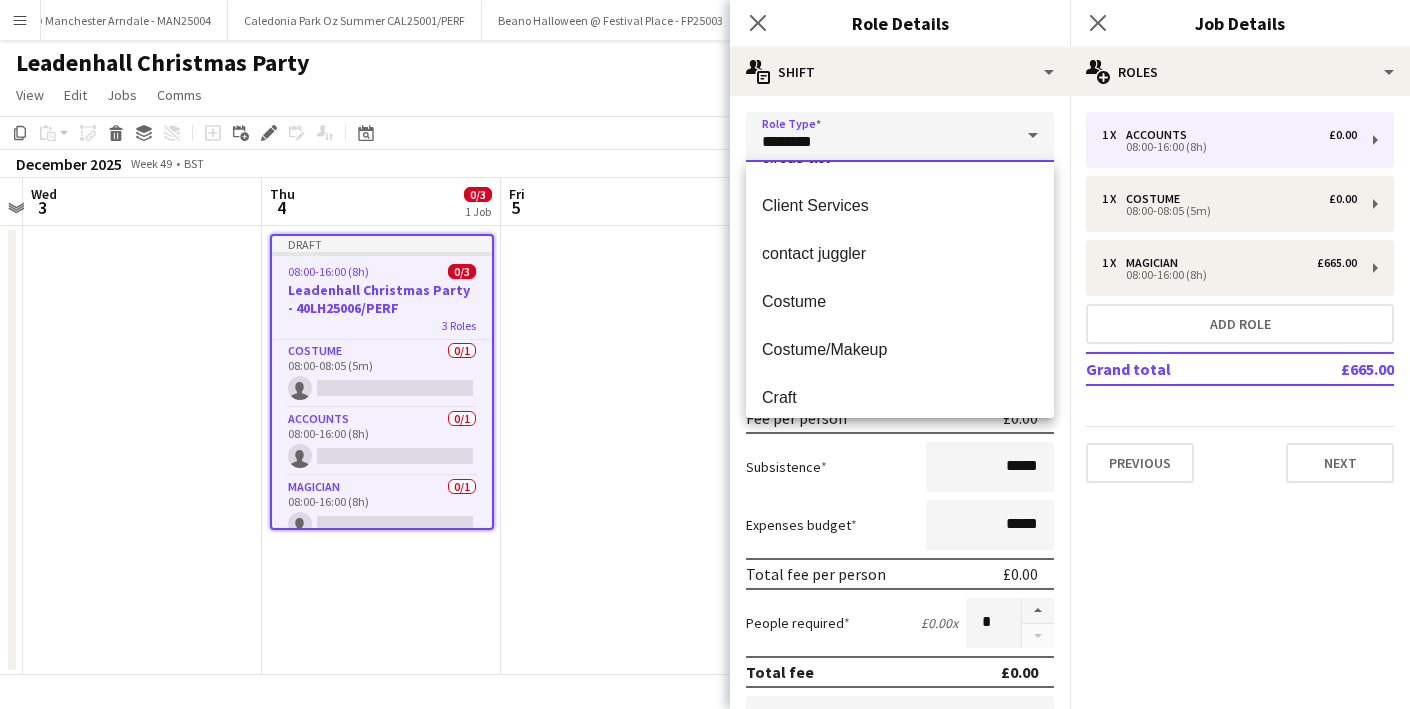 scroll, scrollTop: 428, scrollLeft: 0, axis: vertical 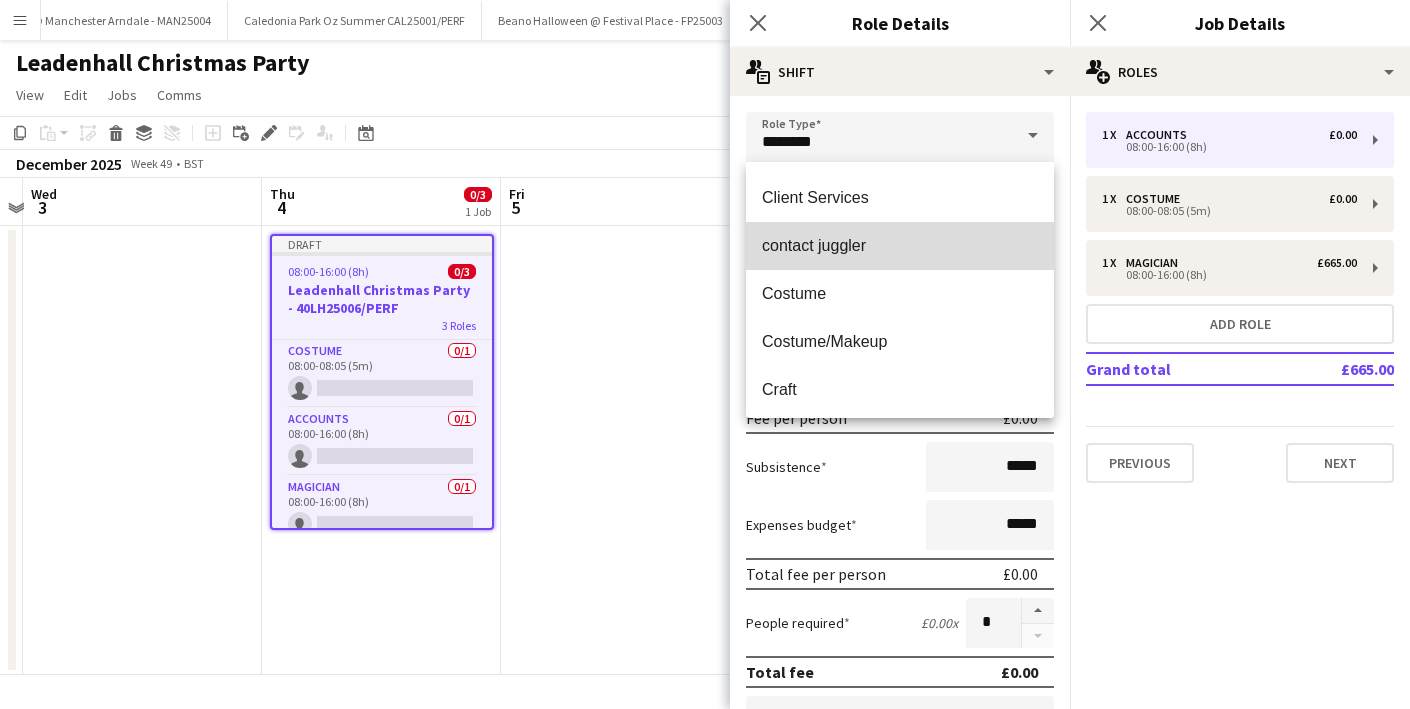 click on "contact juggler" at bounding box center (900, 245) 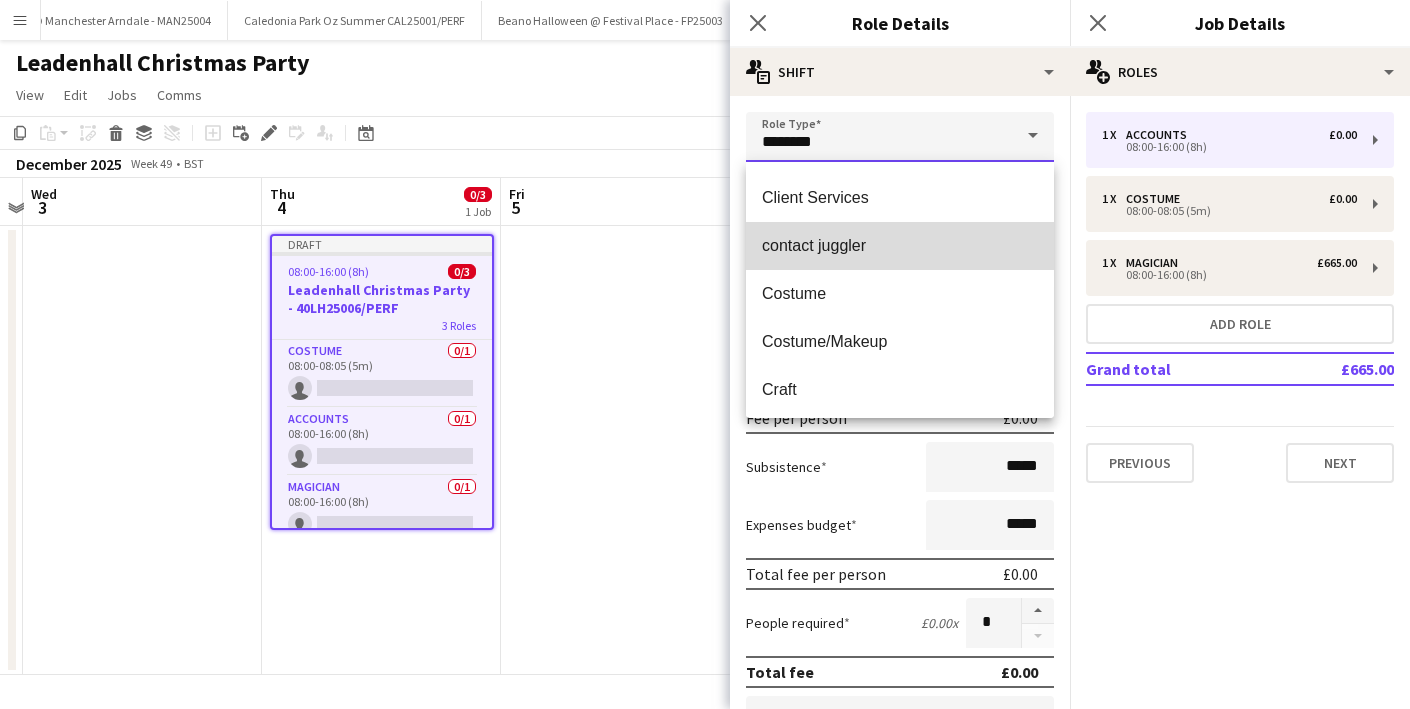 type on "**********" 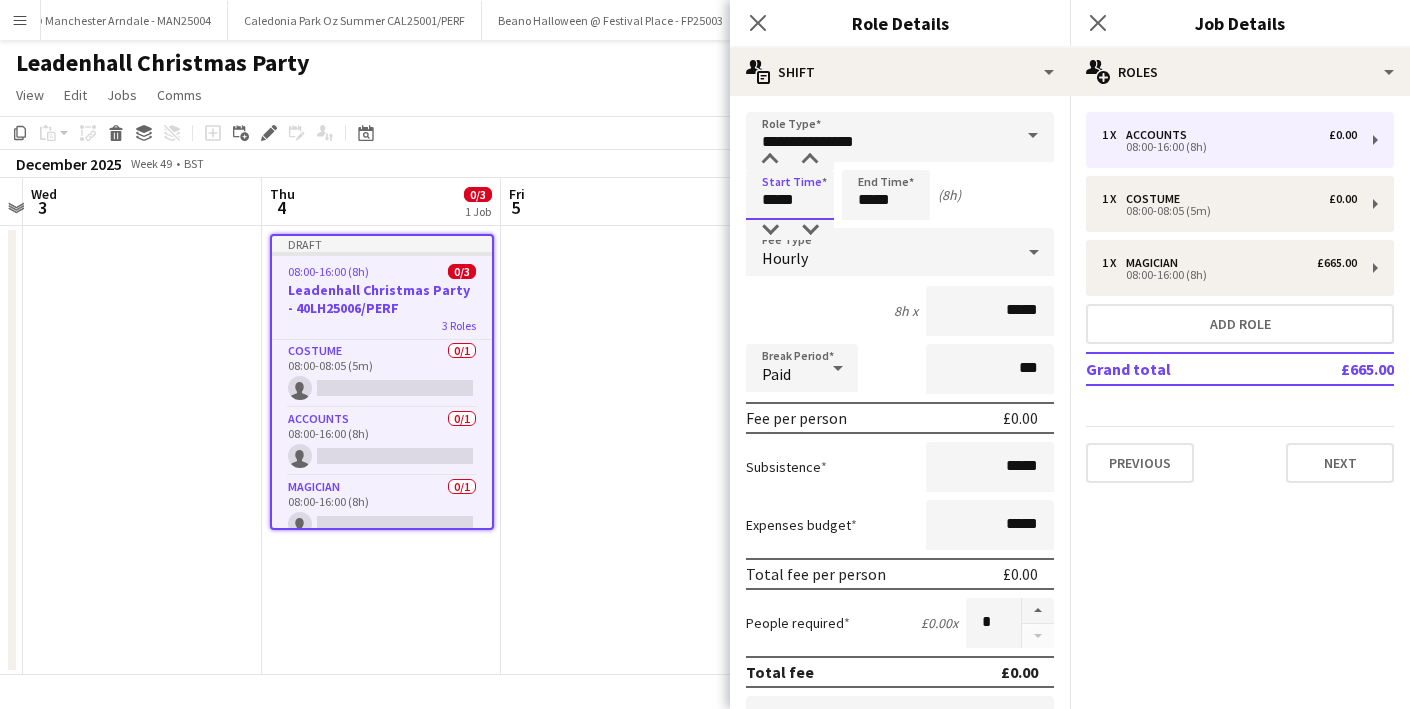 click on "*****" at bounding box center [790, 195] 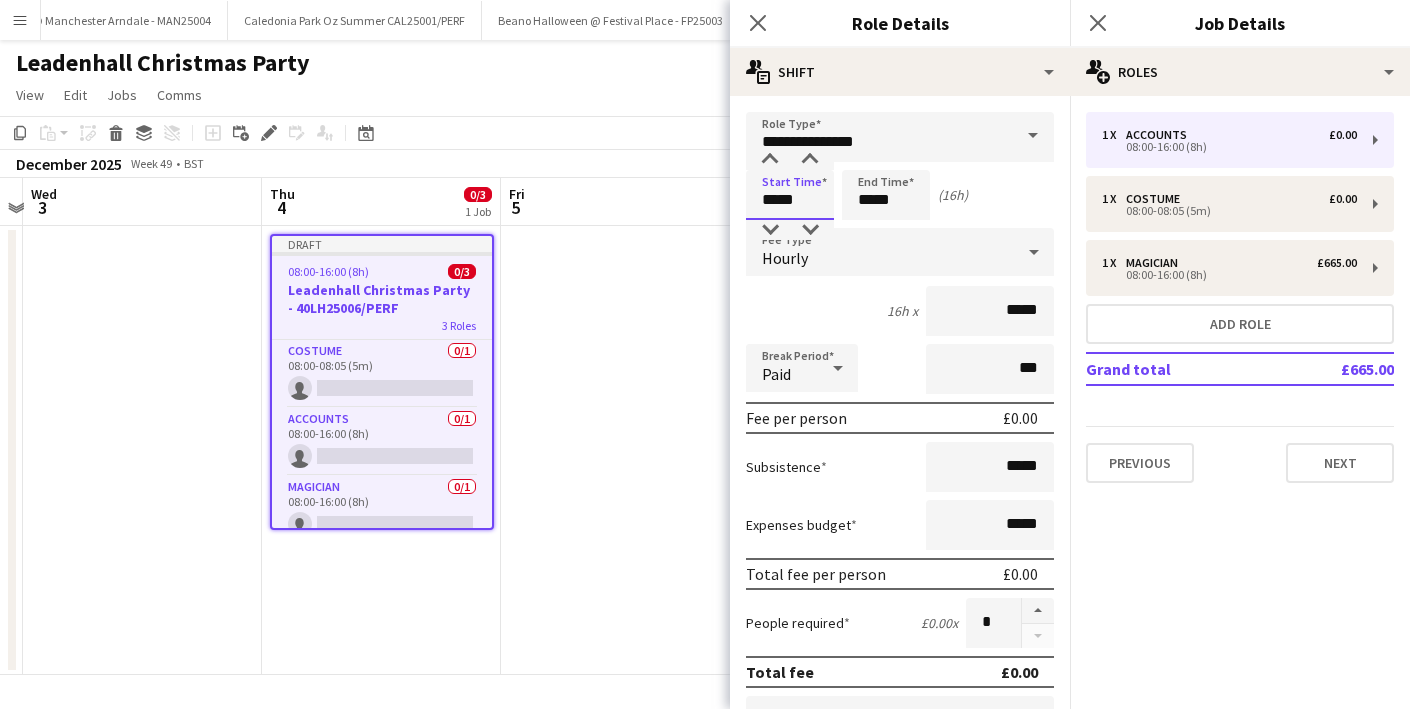 type on "*****" 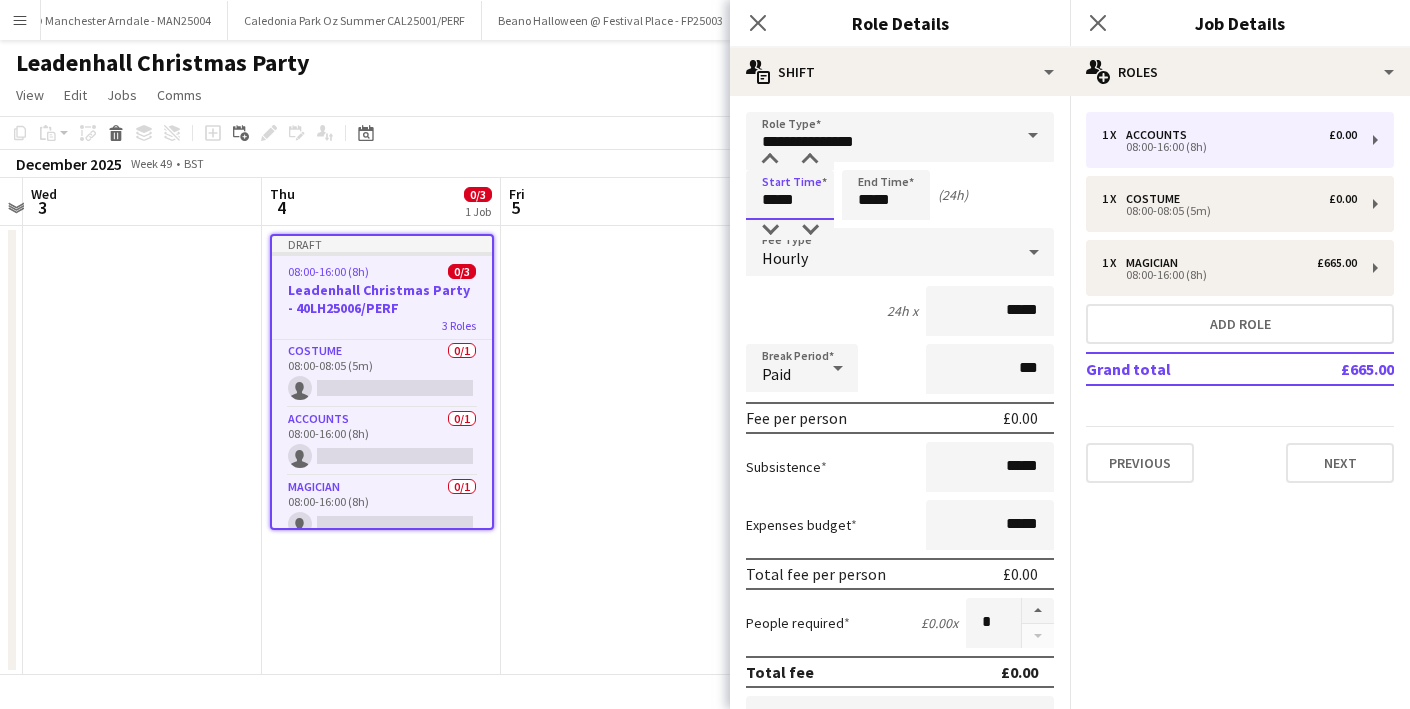 type on "*****" 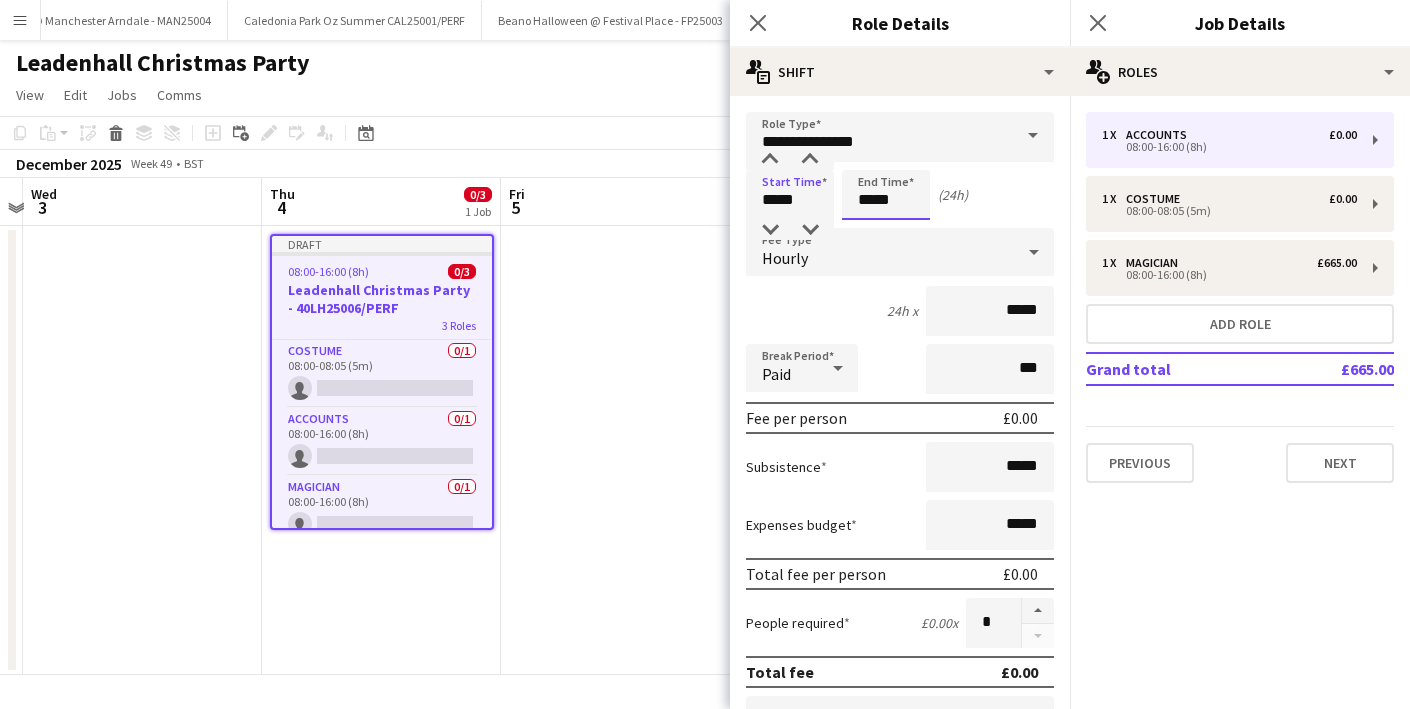click on "*****" at bounding box center [886, 195] 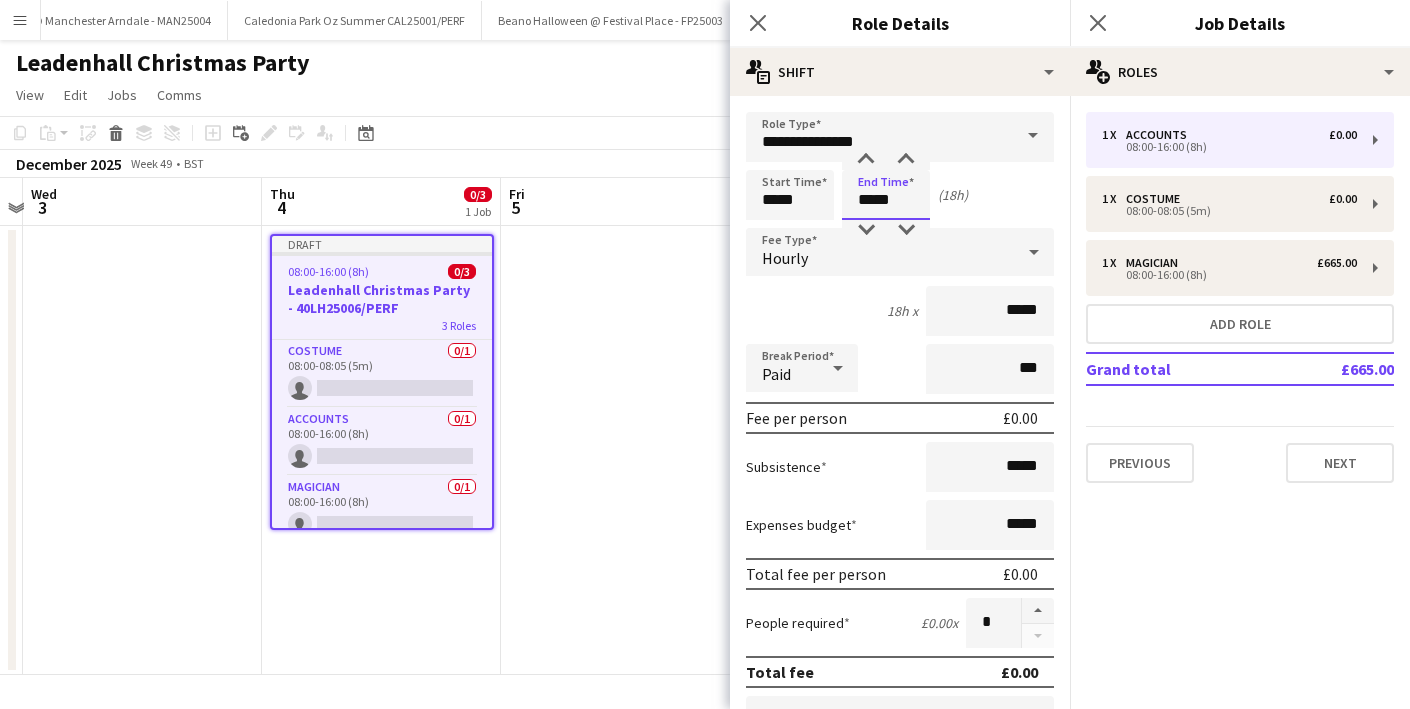 type on "*****" 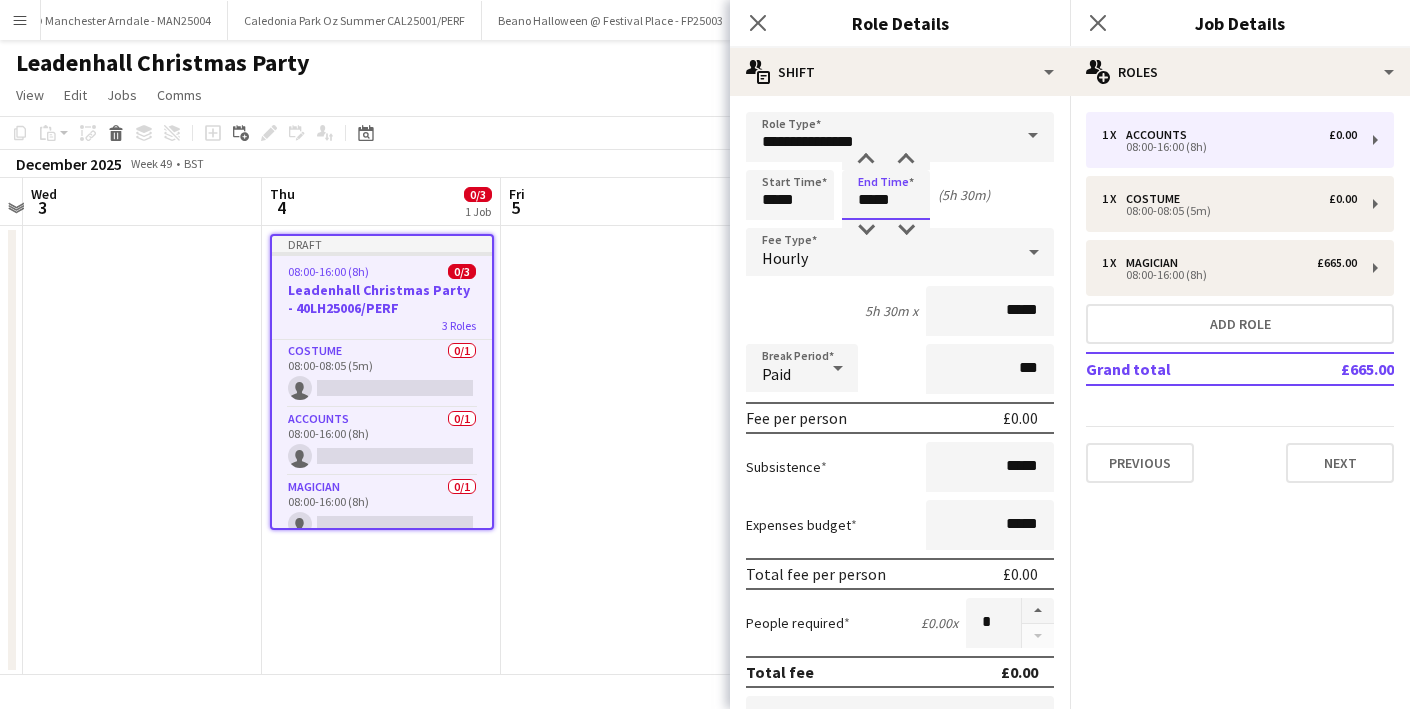 type on "*****" 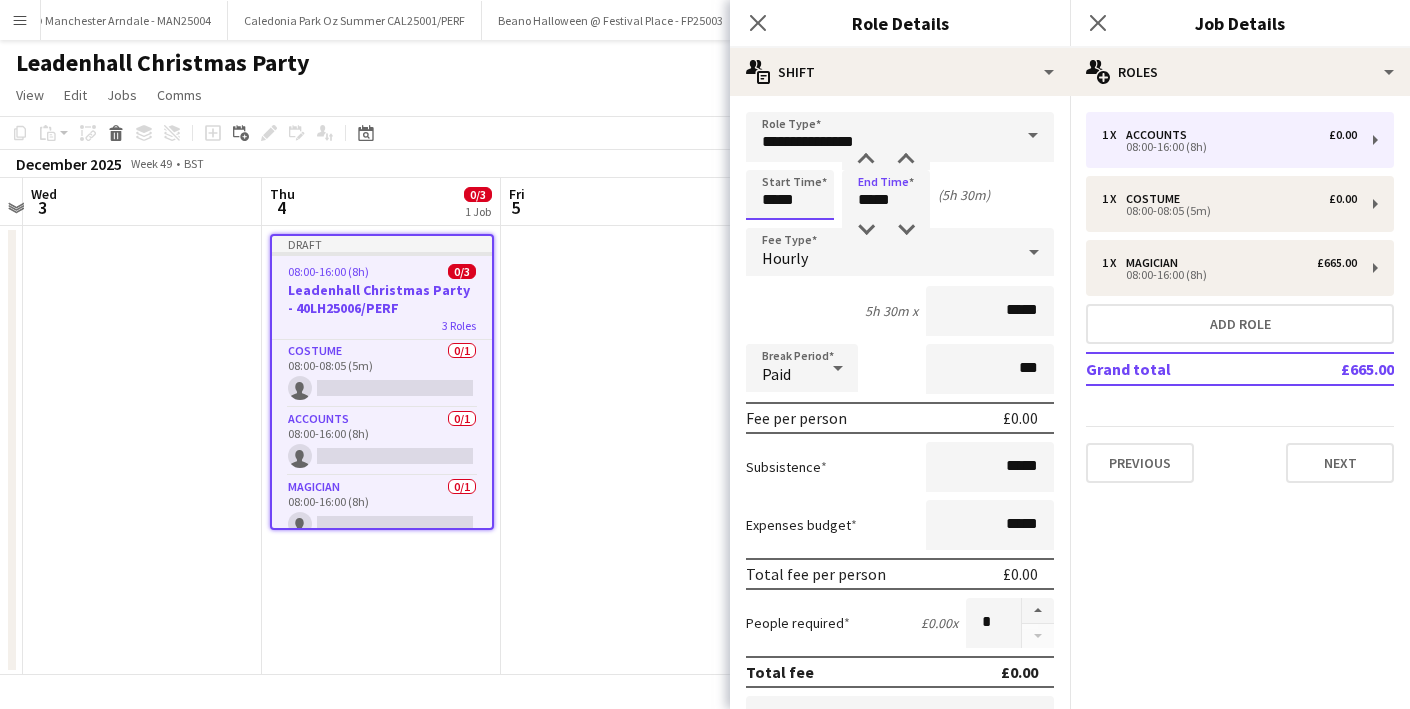 click on "*****" at bounding box center [790, 195] 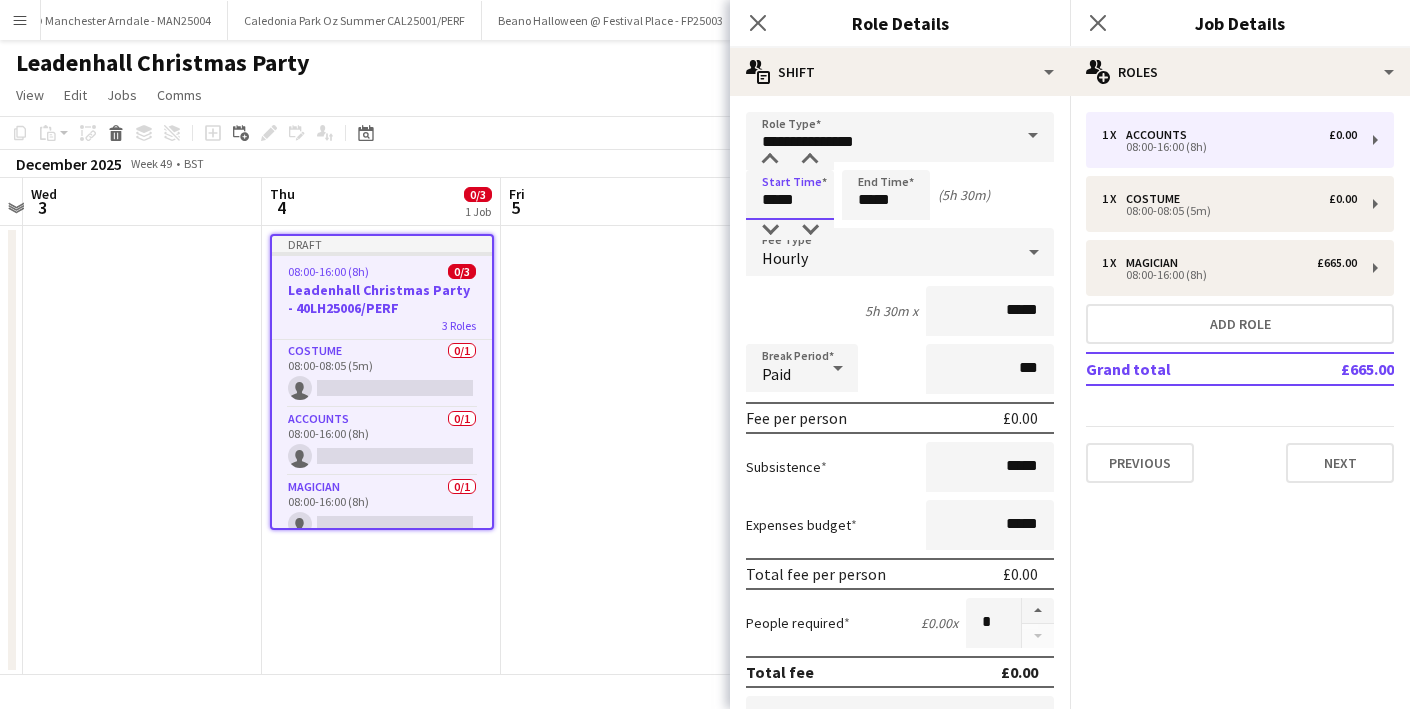 click on "*****" at bounding box center [790, 195] 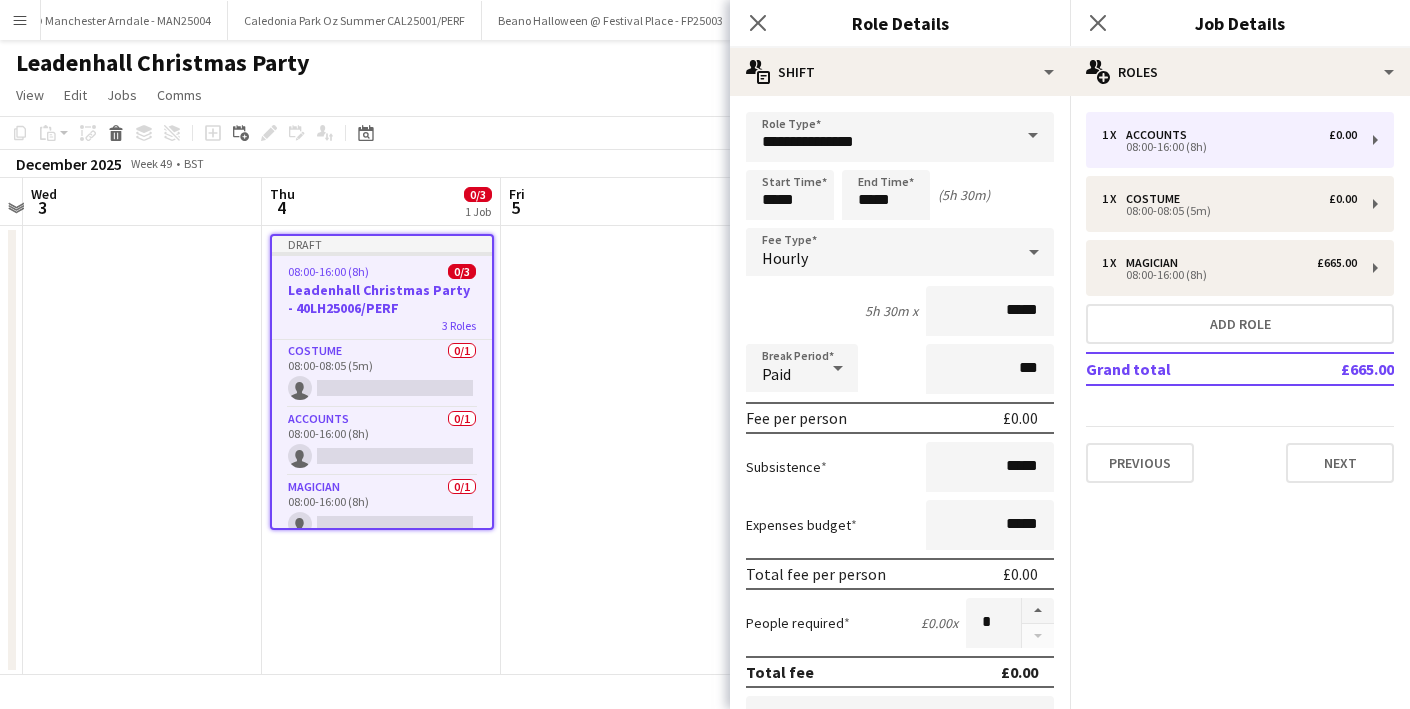 click on "5h 30m x  *****" at bounding box center (900, 311) 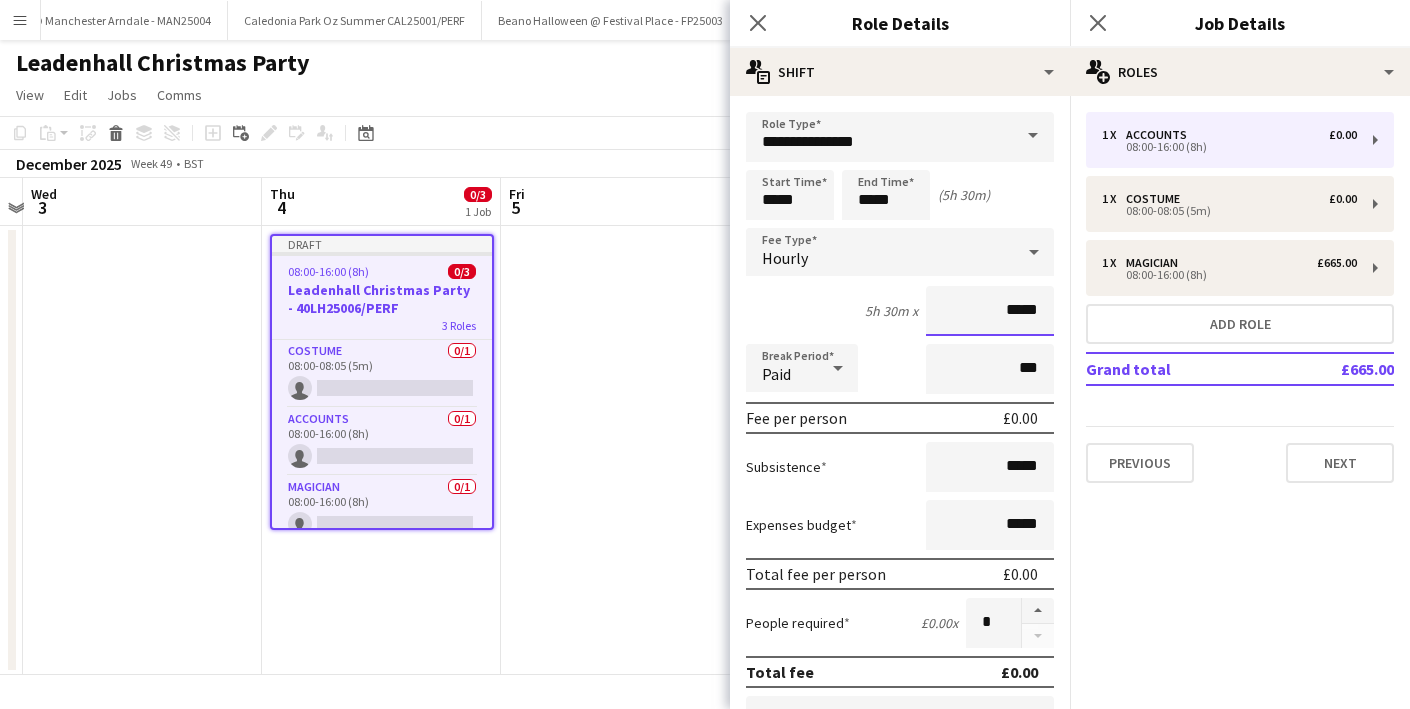 click on "*****" at bounding box center [990, 311] 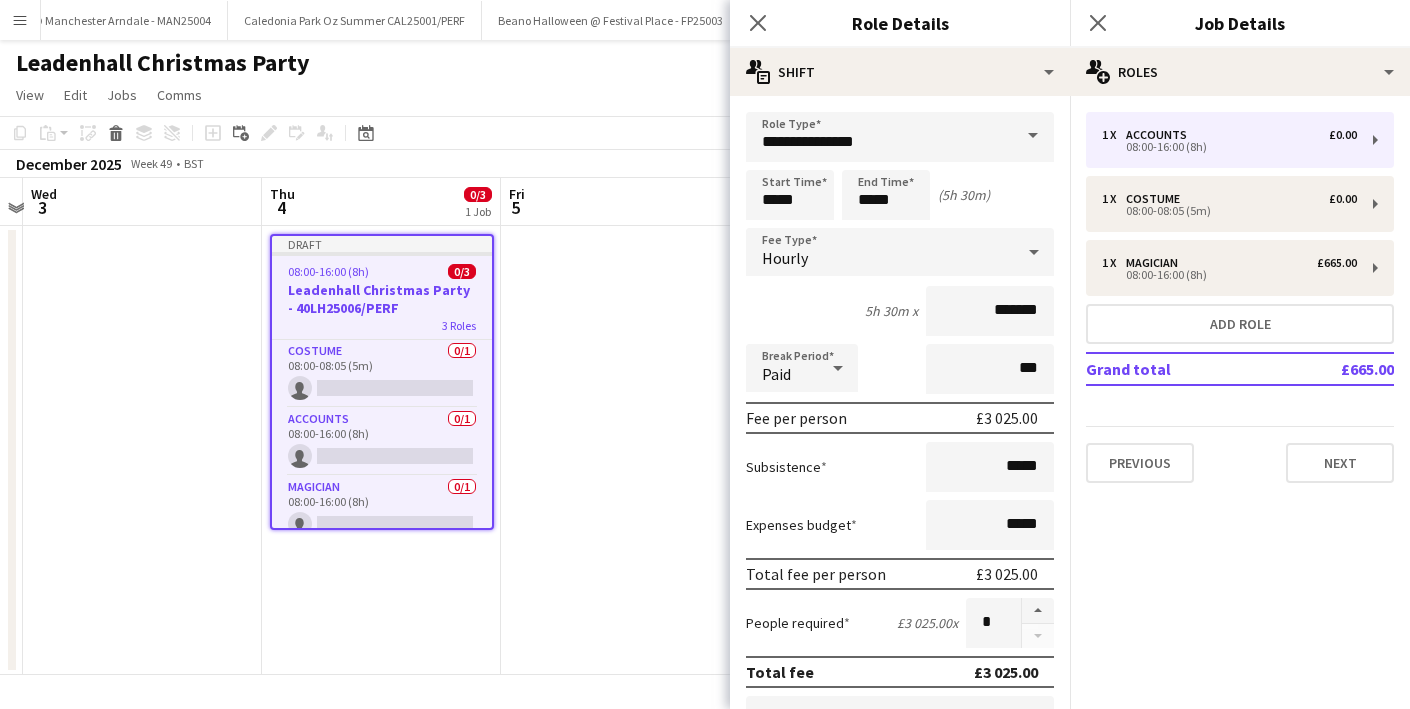 click on "Hourly" at bounding box center (880, 252) 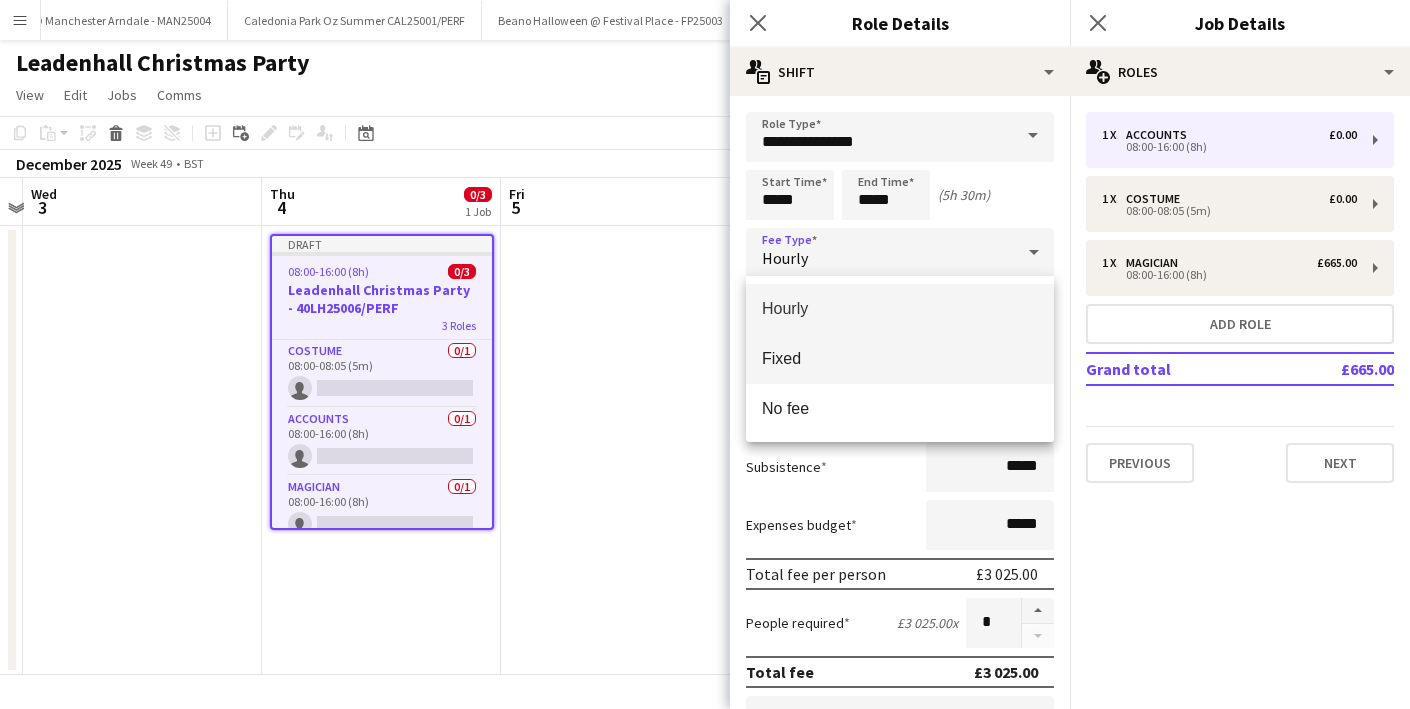 click on "Fixed" at bounding box center [900, 358] 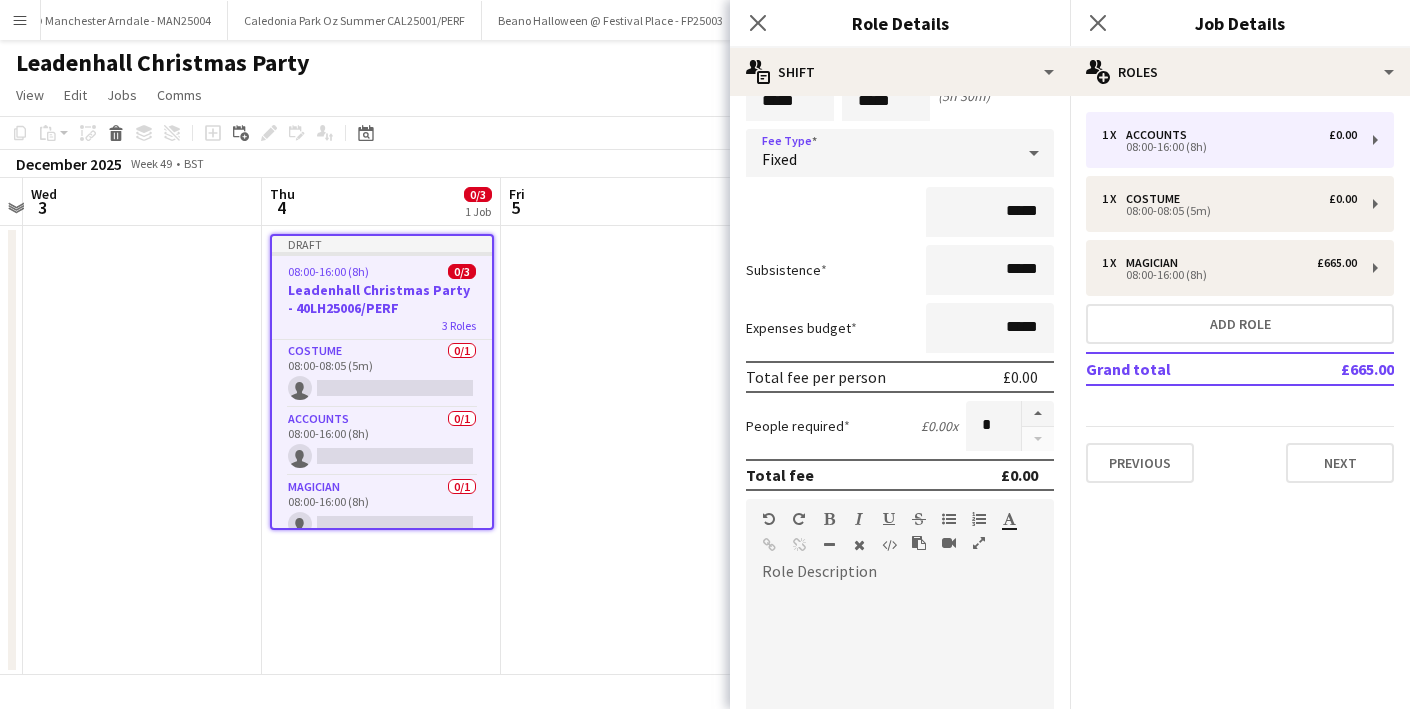 scroll, scrollTop: 94, scrollLeft: 0, axis: vertical 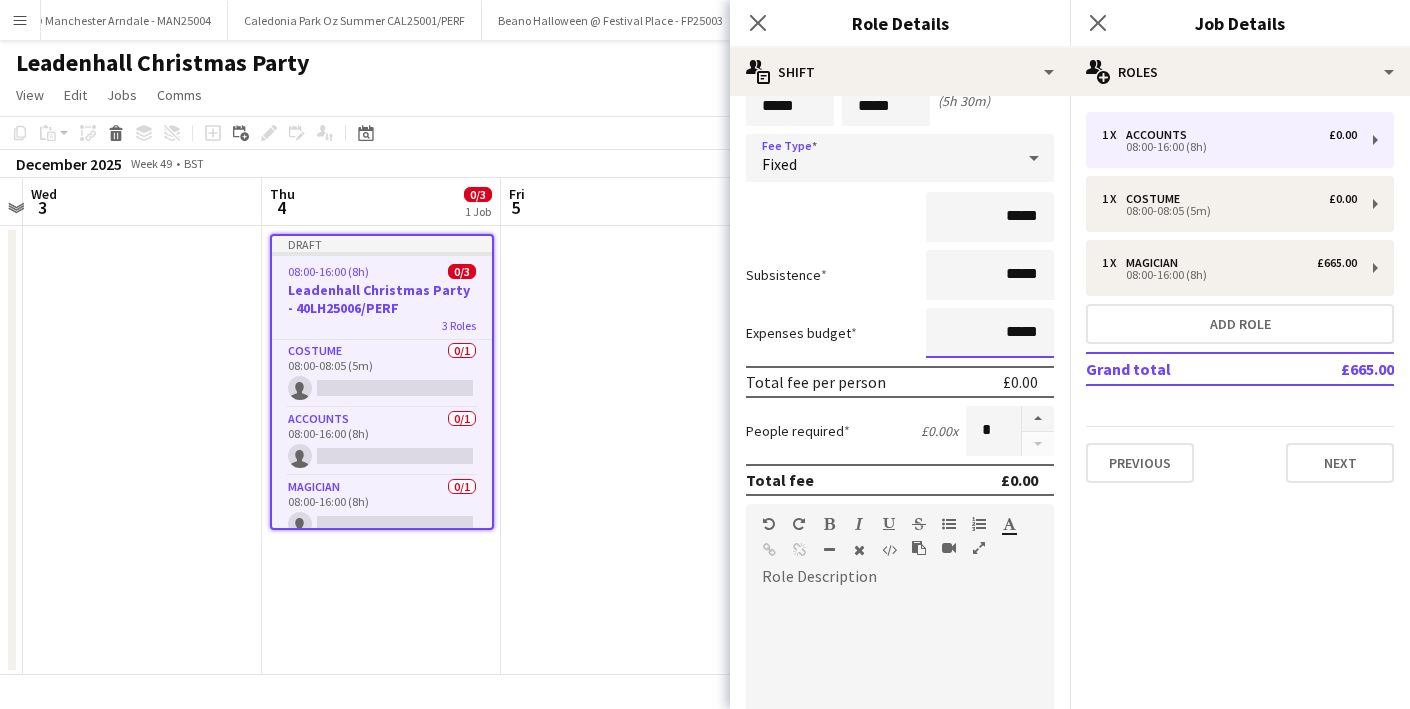click on "*****" at bounding box center (990, 333) 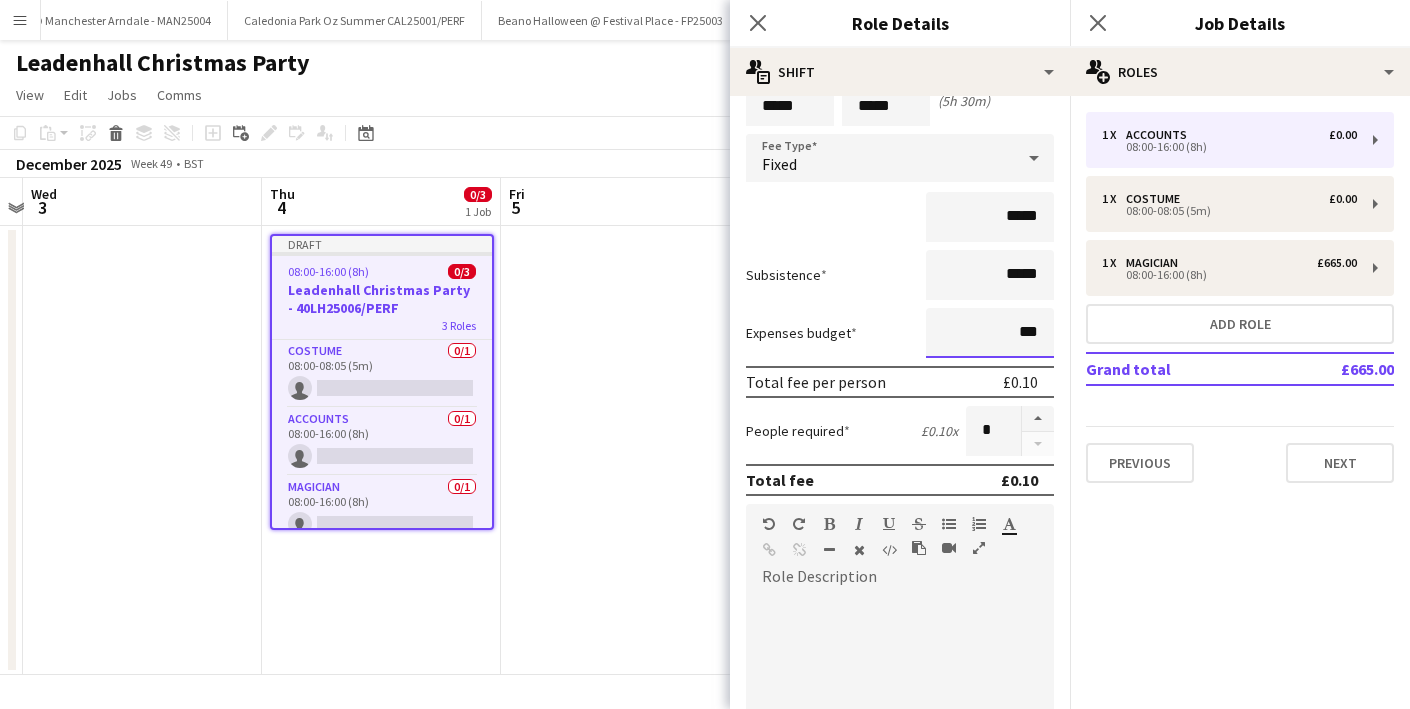 type on "**" 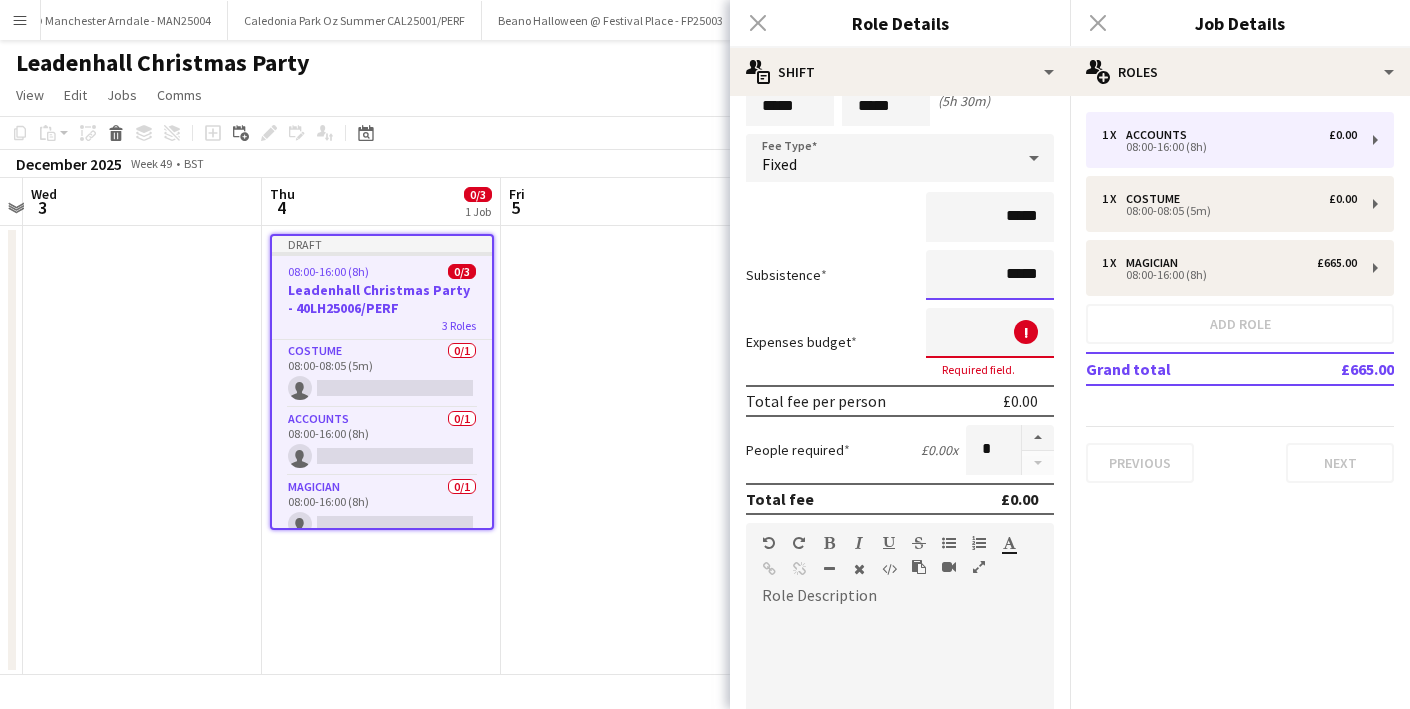 click on "*****" at bounding box center [990, 275] 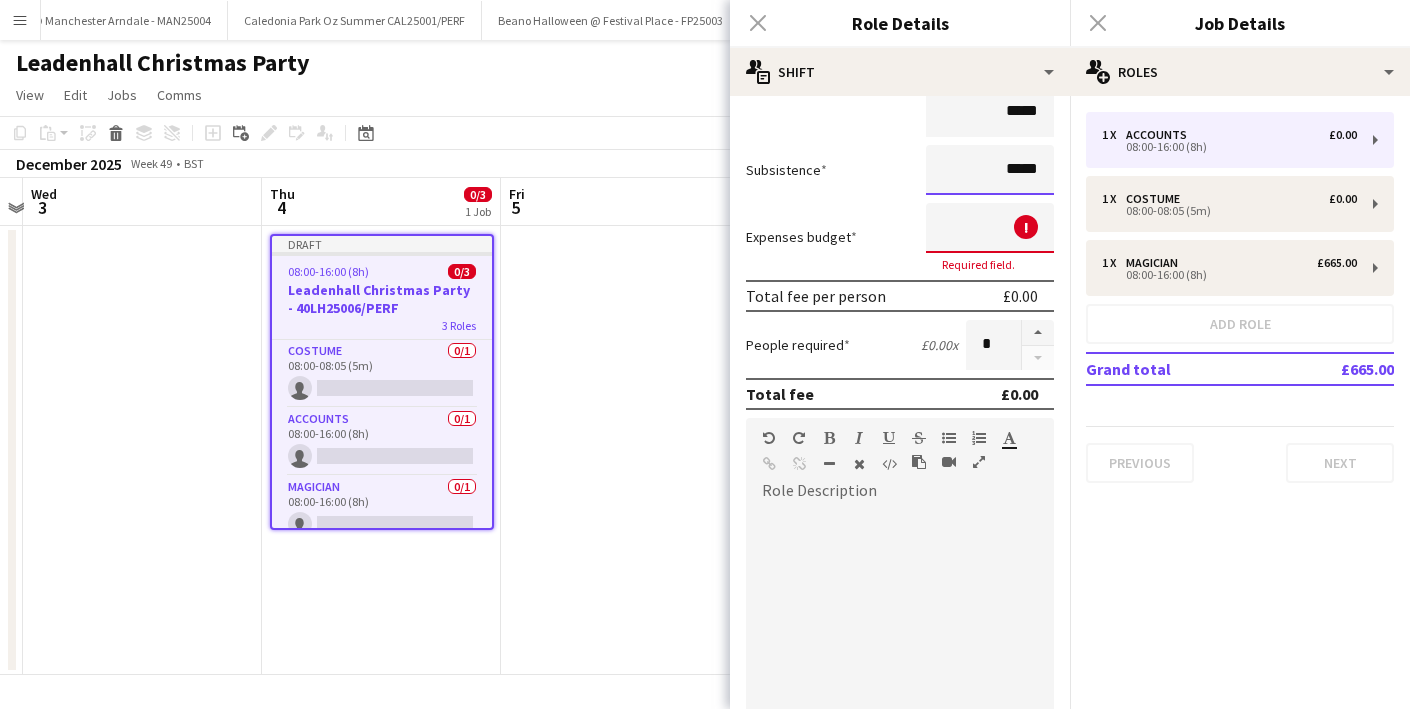 scroll, scrollTop: 0, scrollLeft: 0, axis: both 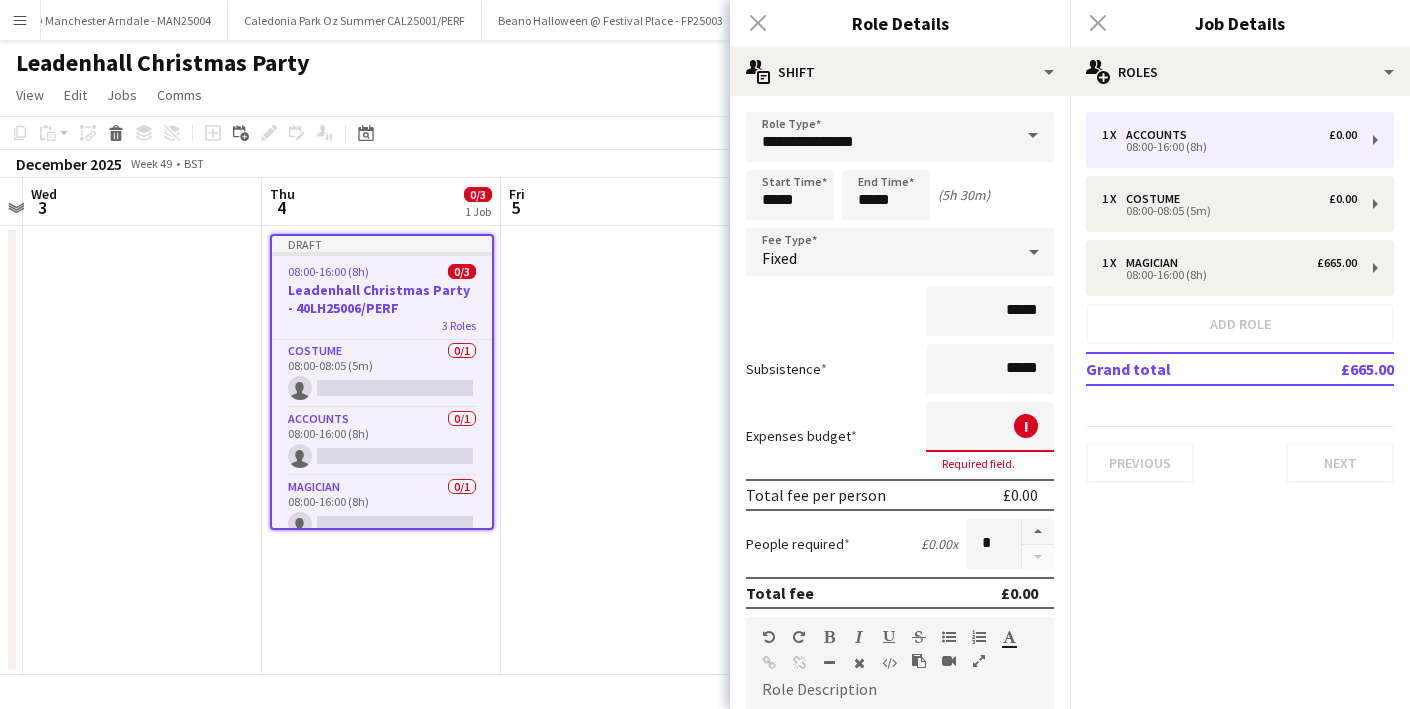 click at bounding box center (990, 427) 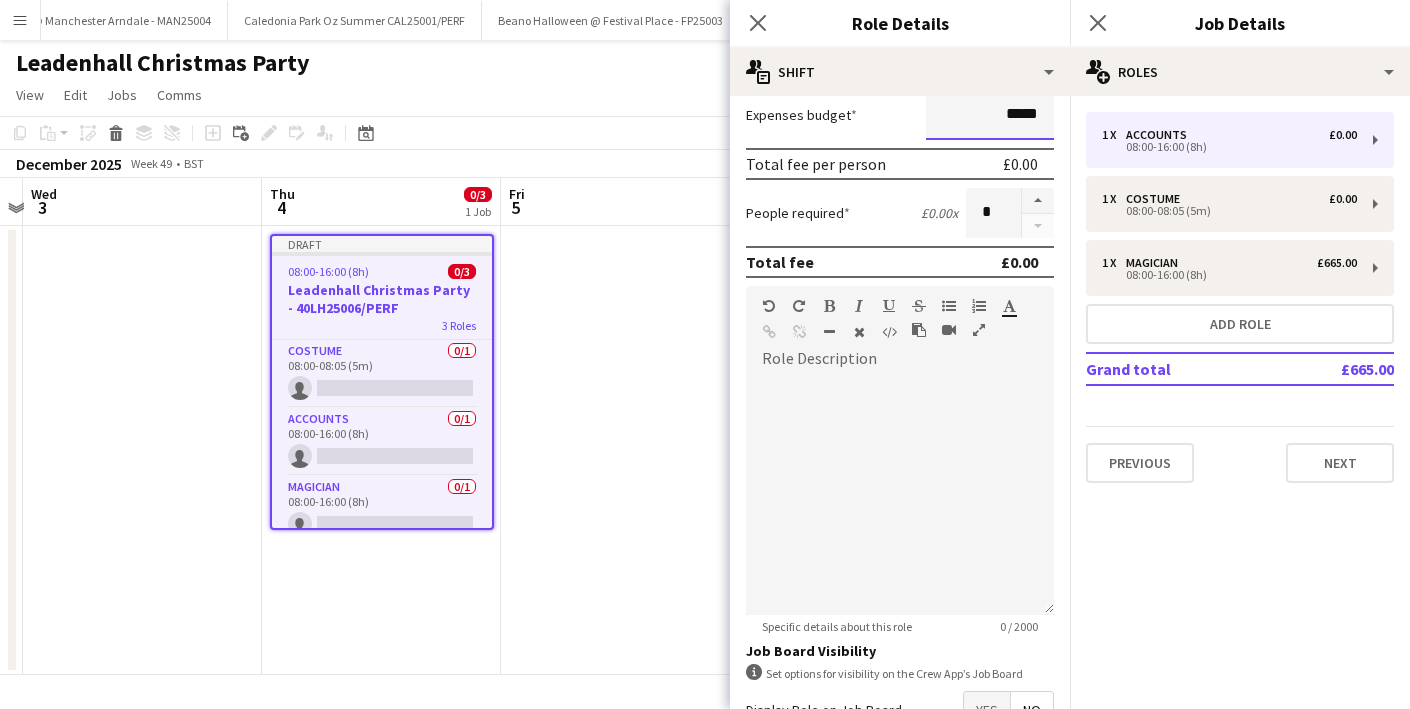 scroll, scrollTop: 314, scrollLeft: 0, axis: vertical 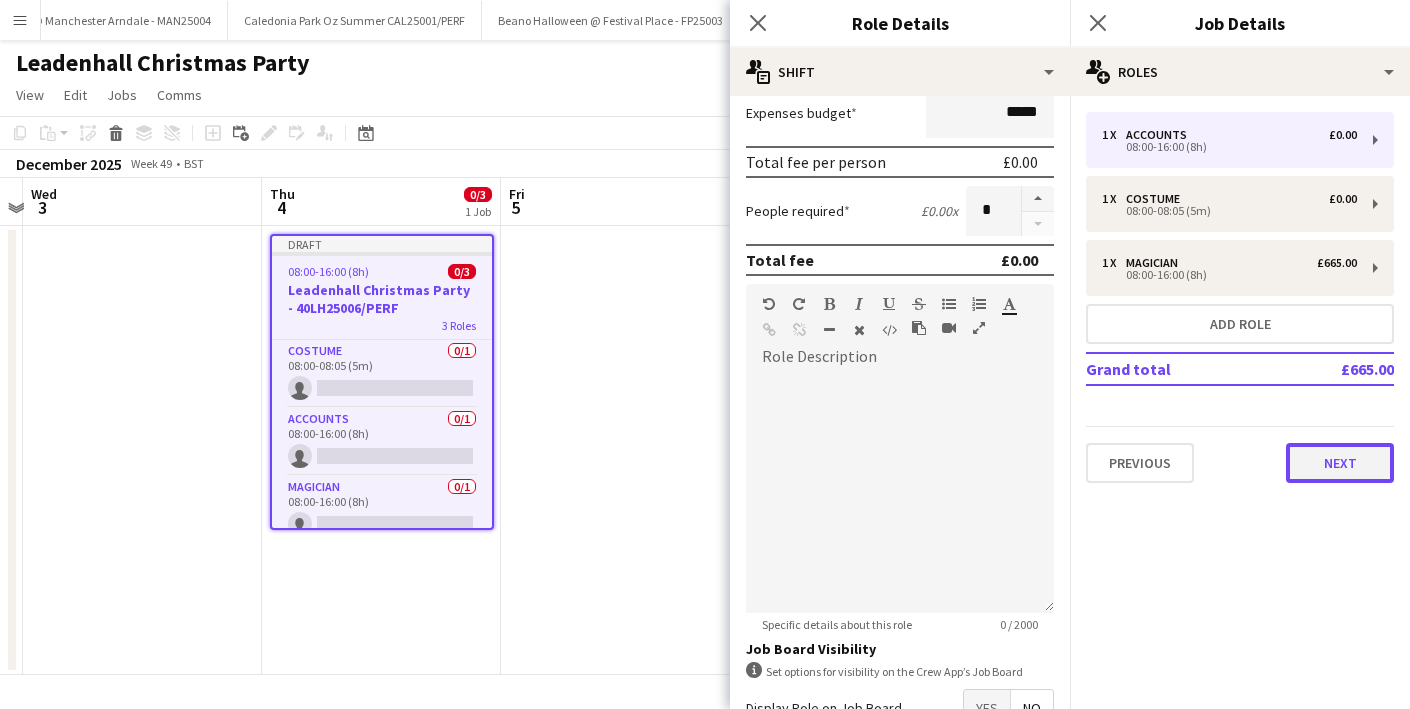 click on "Next" at bounding box center [1340, 463] 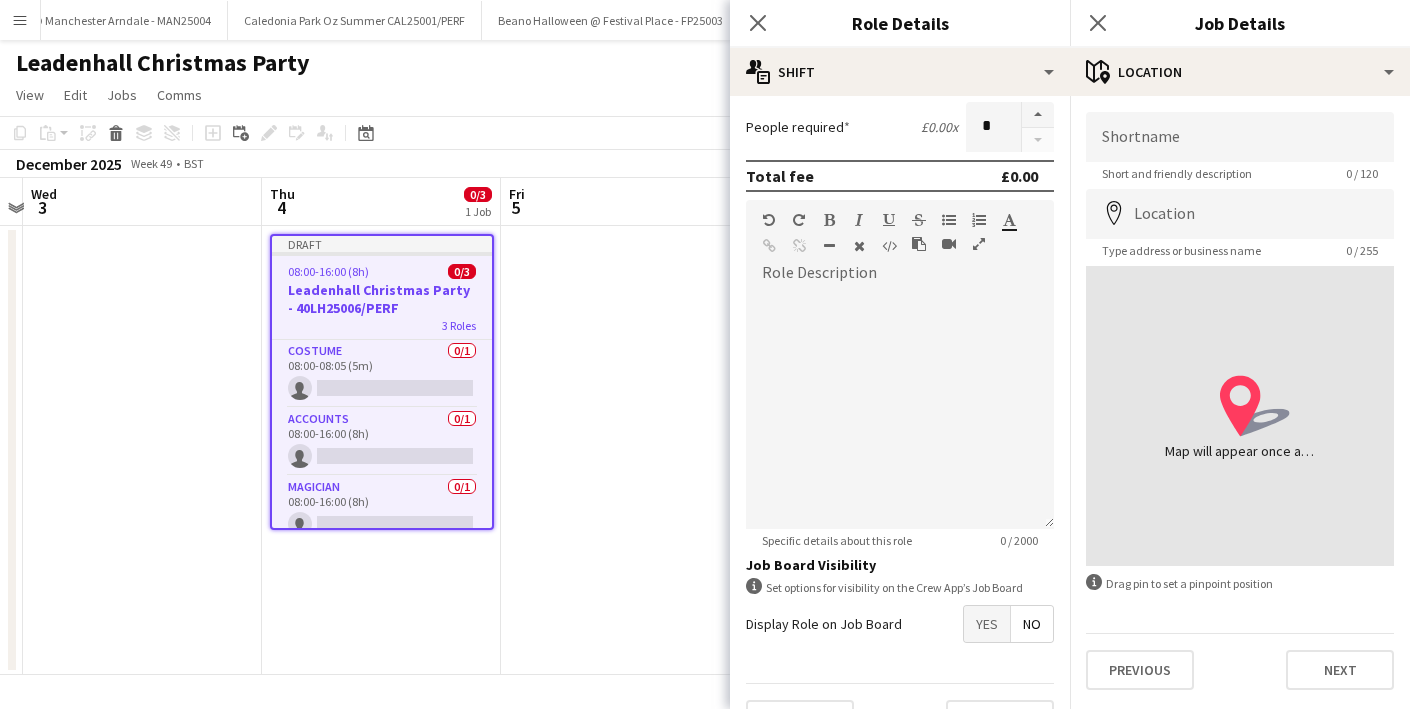 scroll, scrollTop: 445, scrollLeft: 0, axis: vertical 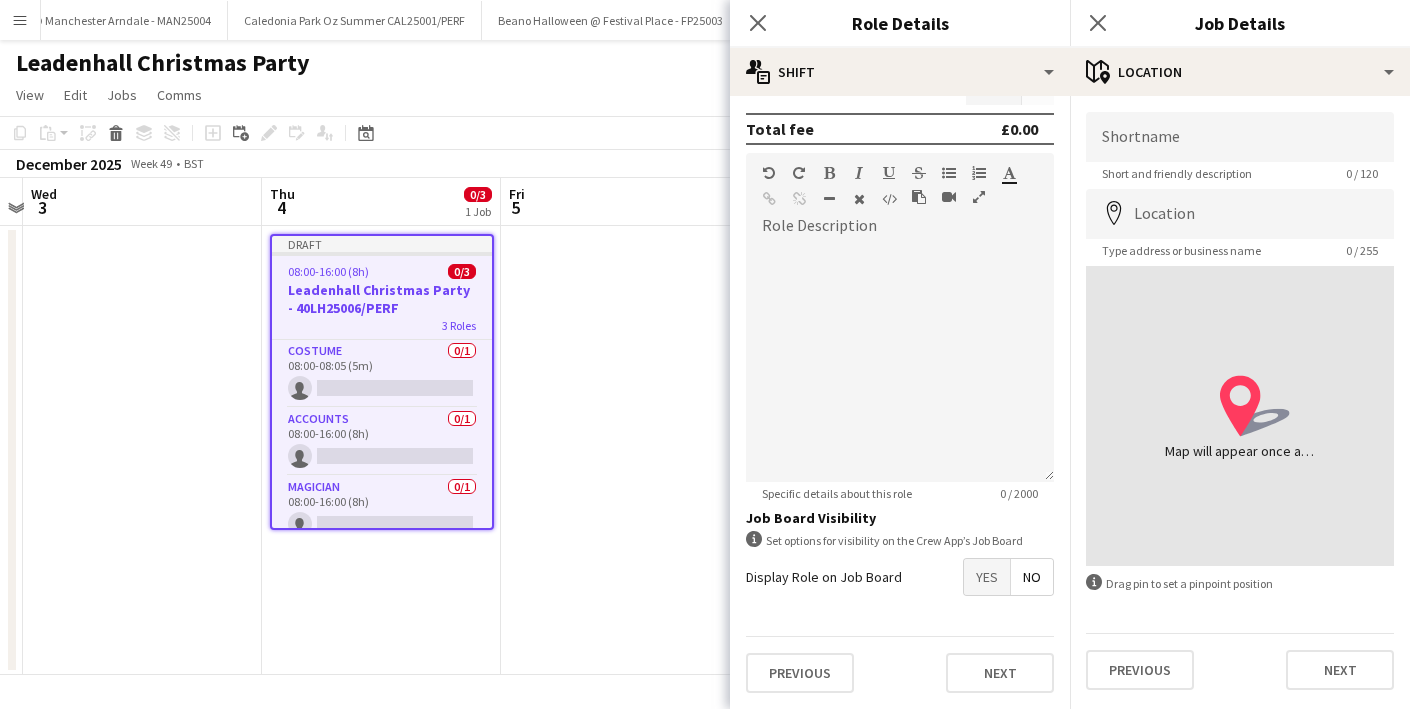 click at bounding box center (620, 450) 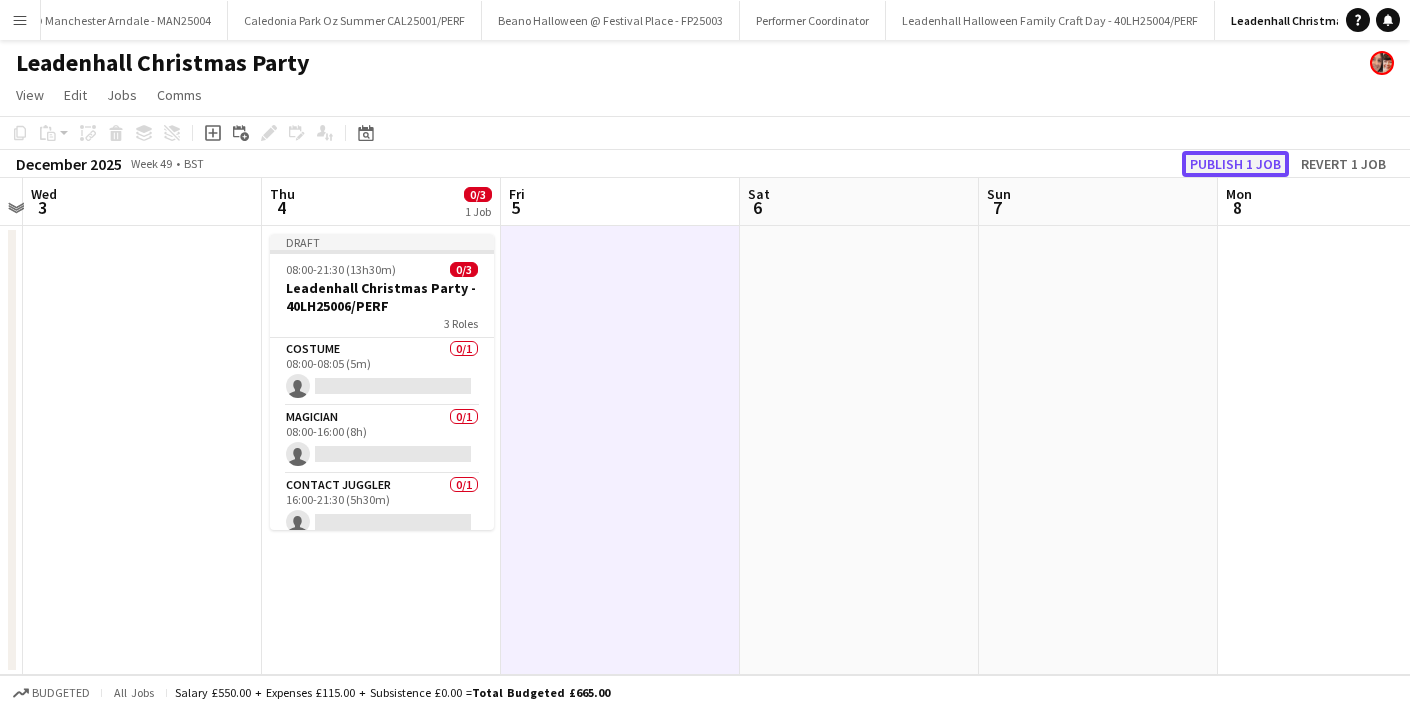 click on "Publish 1 job" 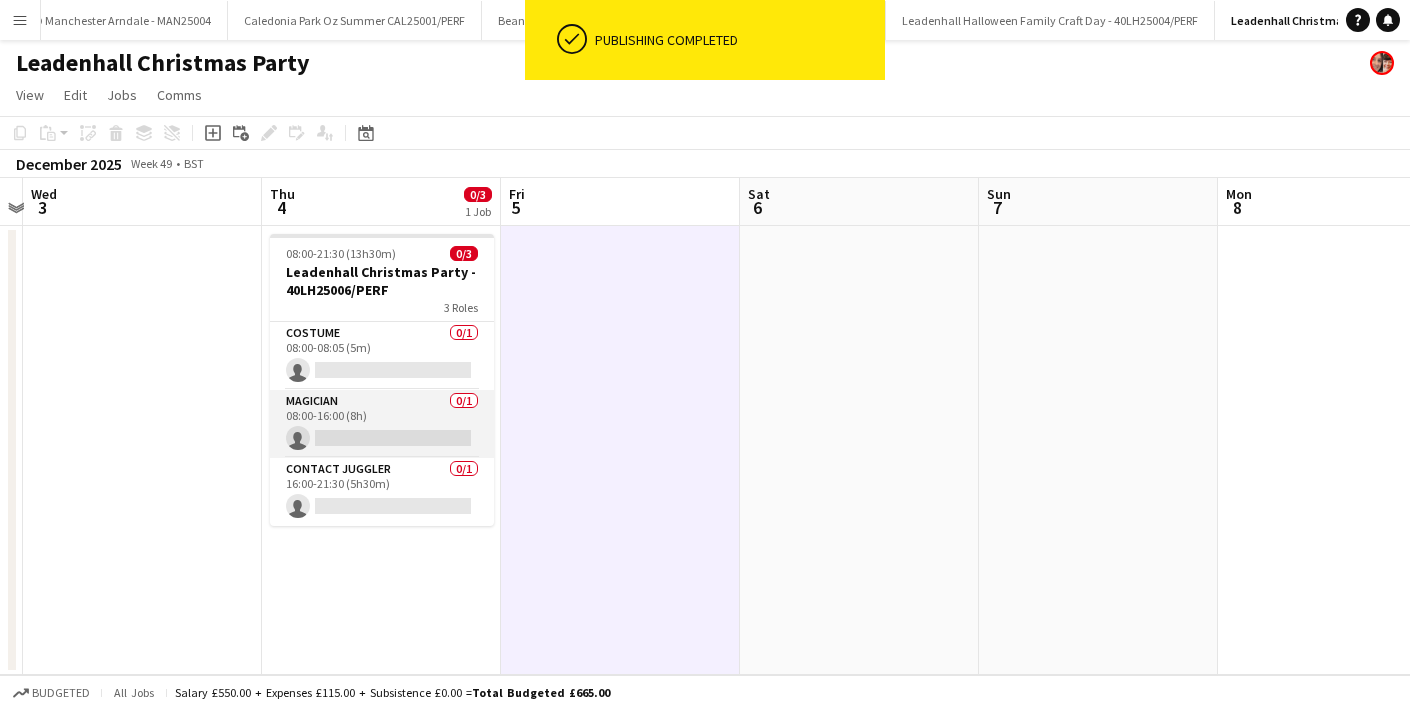 click on "magician   0/1   08:00-16:00 (8h)
single-neutral-actions" at bounding box center (382, 424) 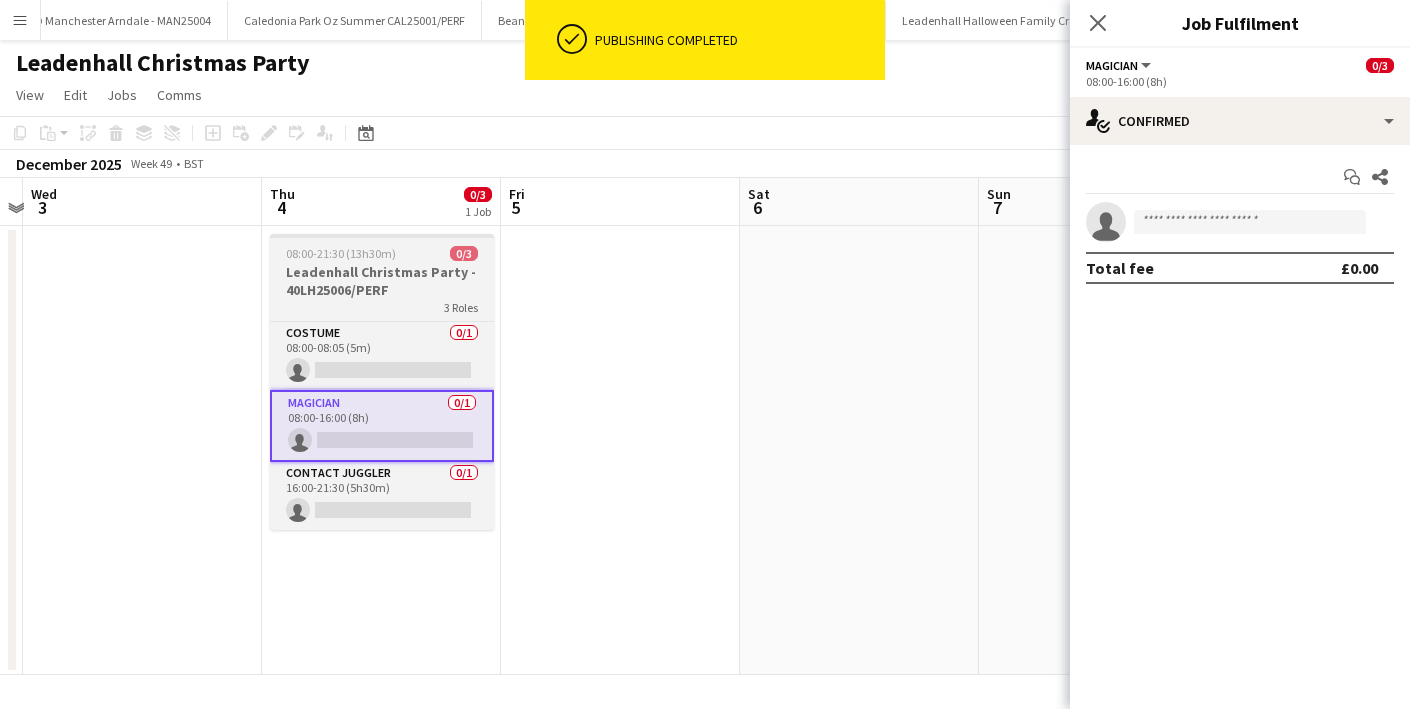 click at bounding box center [382, 236] 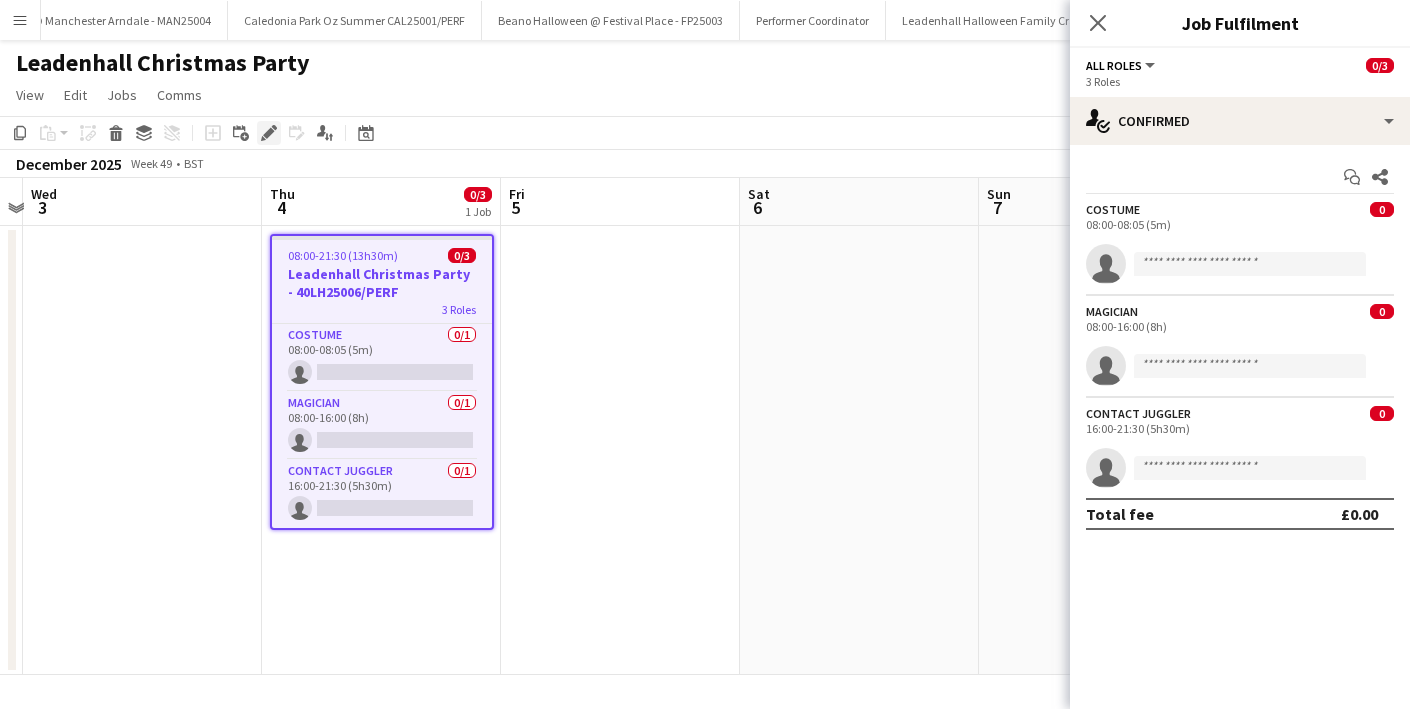click 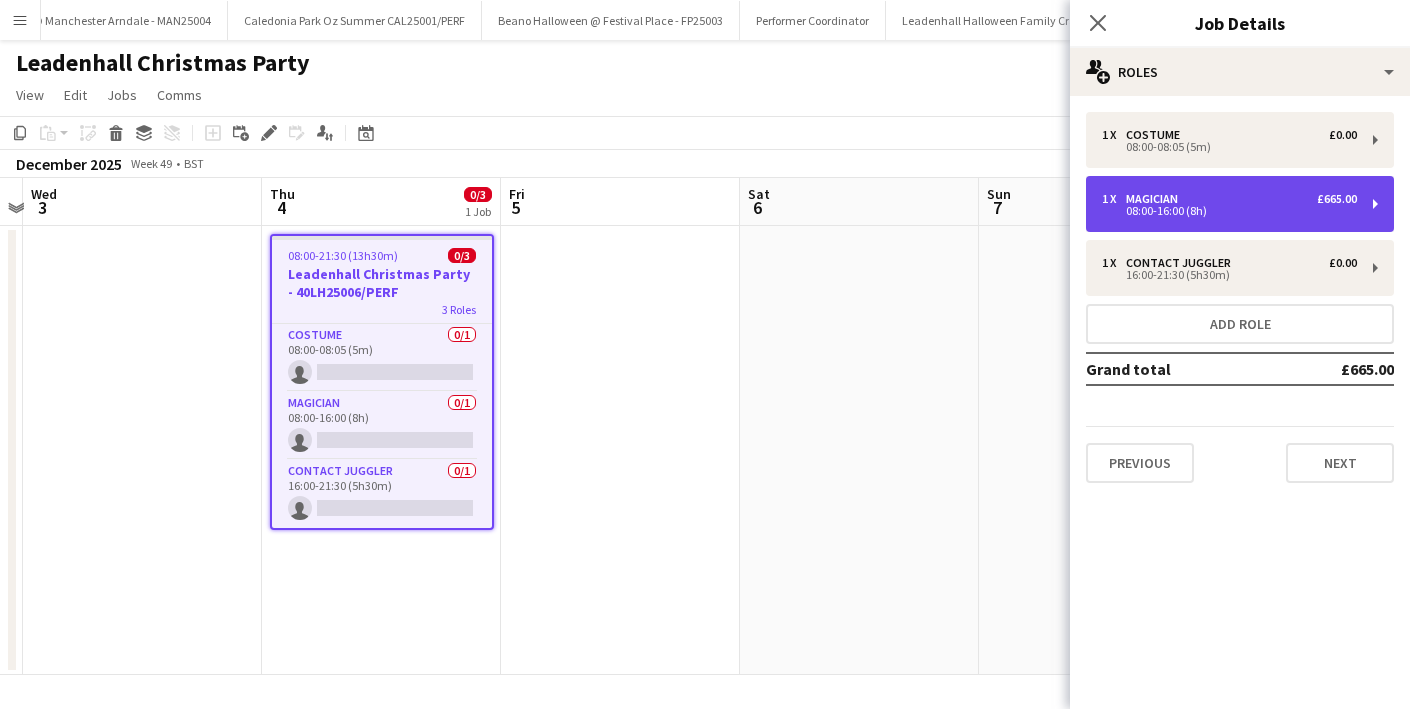 click on "1 x   magician   £665.00" at bounding box center [1229, 199] 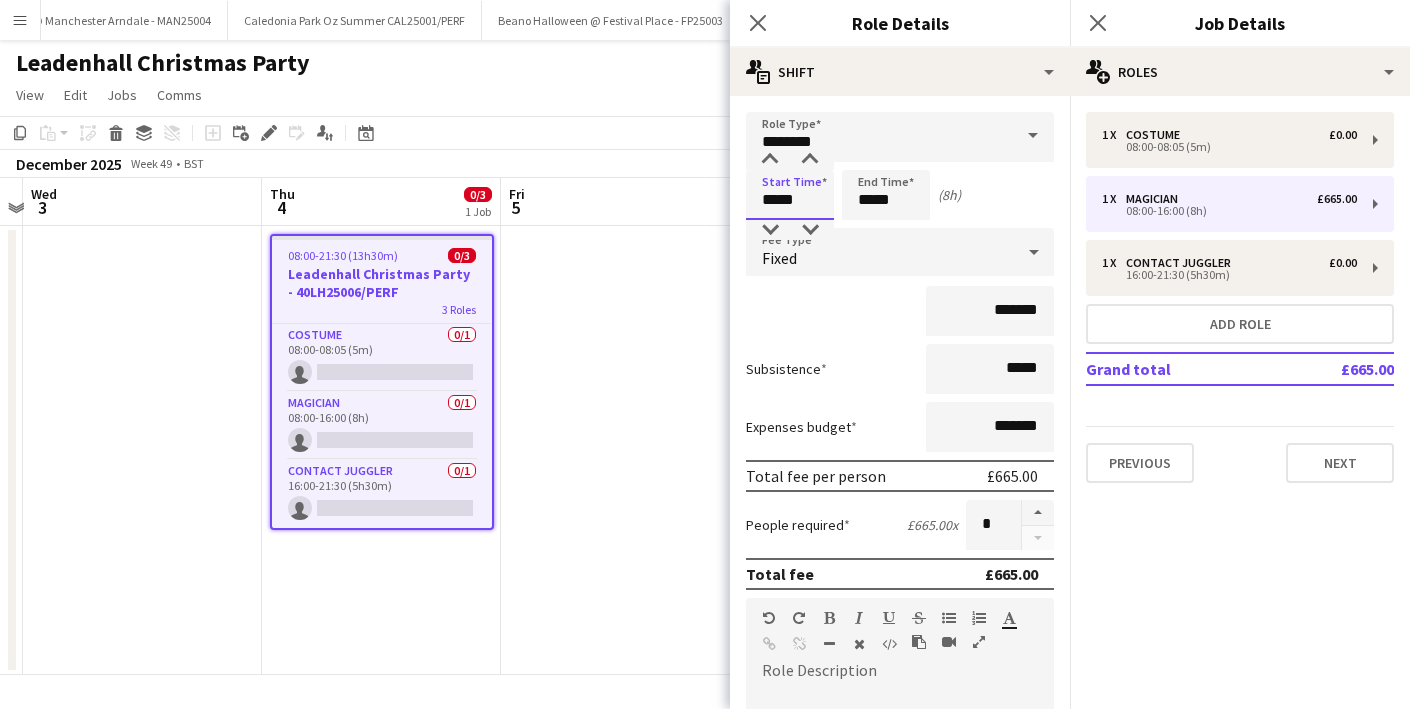 drag, startPoint x: 776, startPoint y: 204, endPoint x: 757, endPoint y: 201, distance: 19.235384 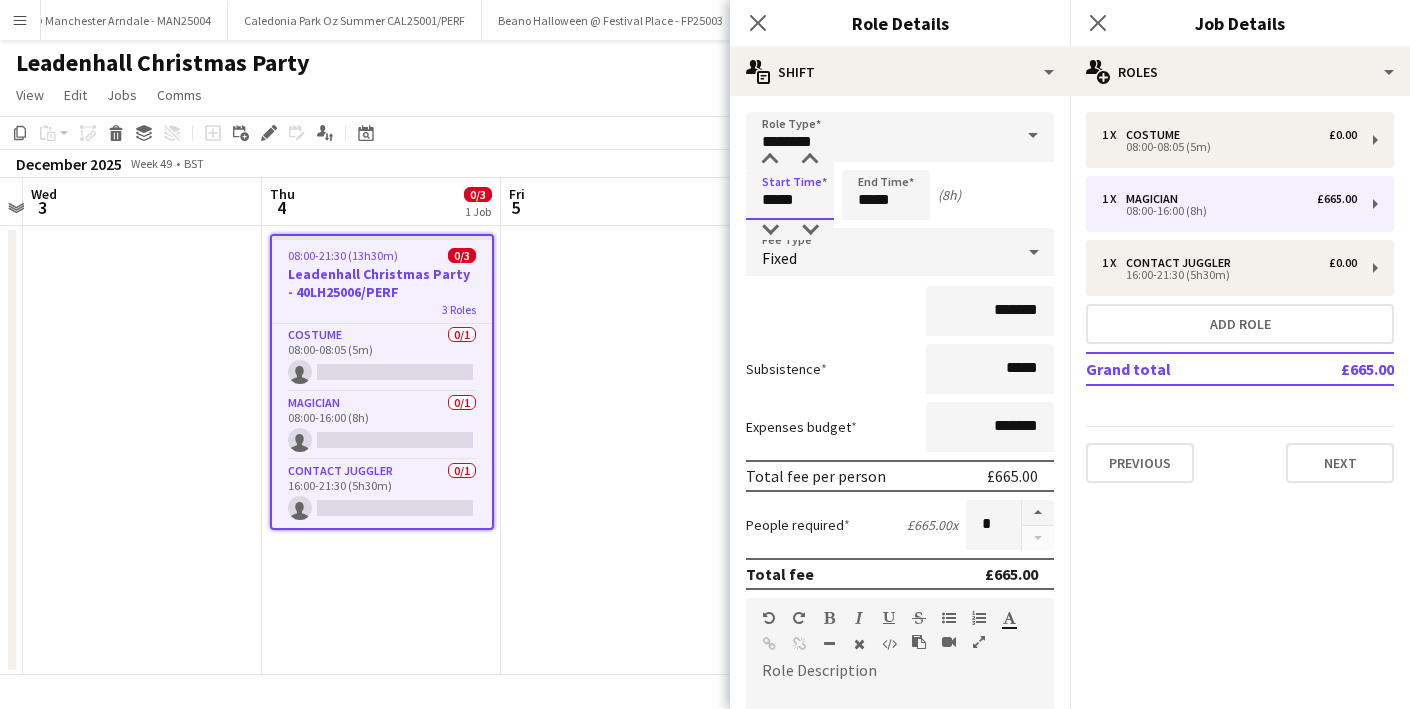 click on "*****" at bounding box center [790, 195] 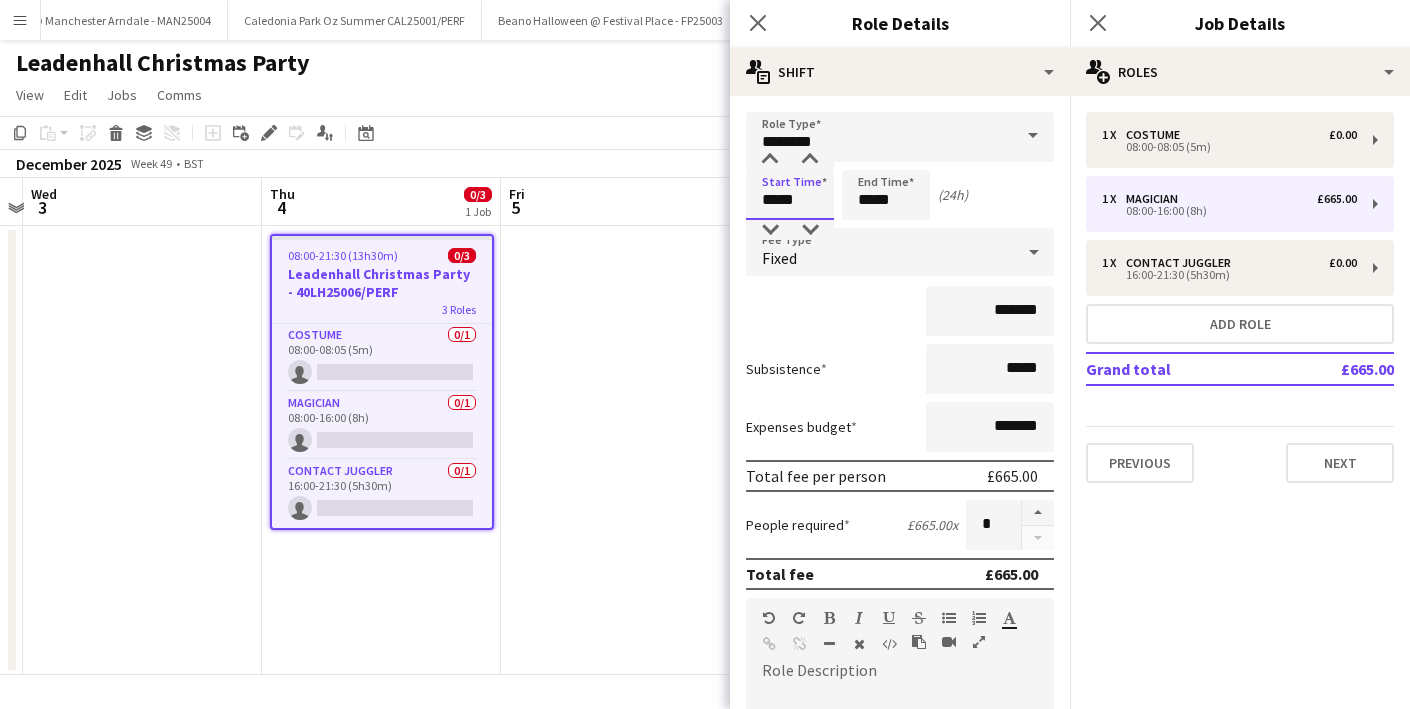 type on "*****" 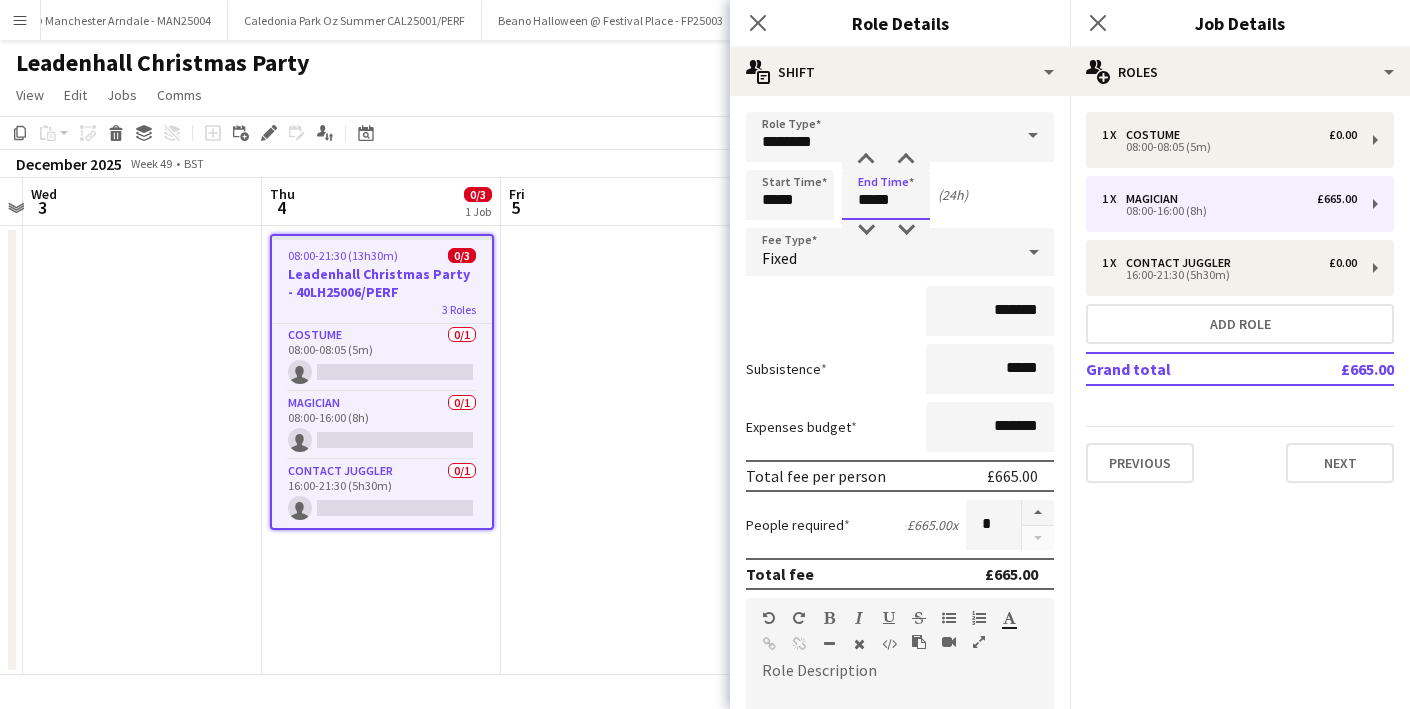 click on "*****" at bounding box center [886, 195] 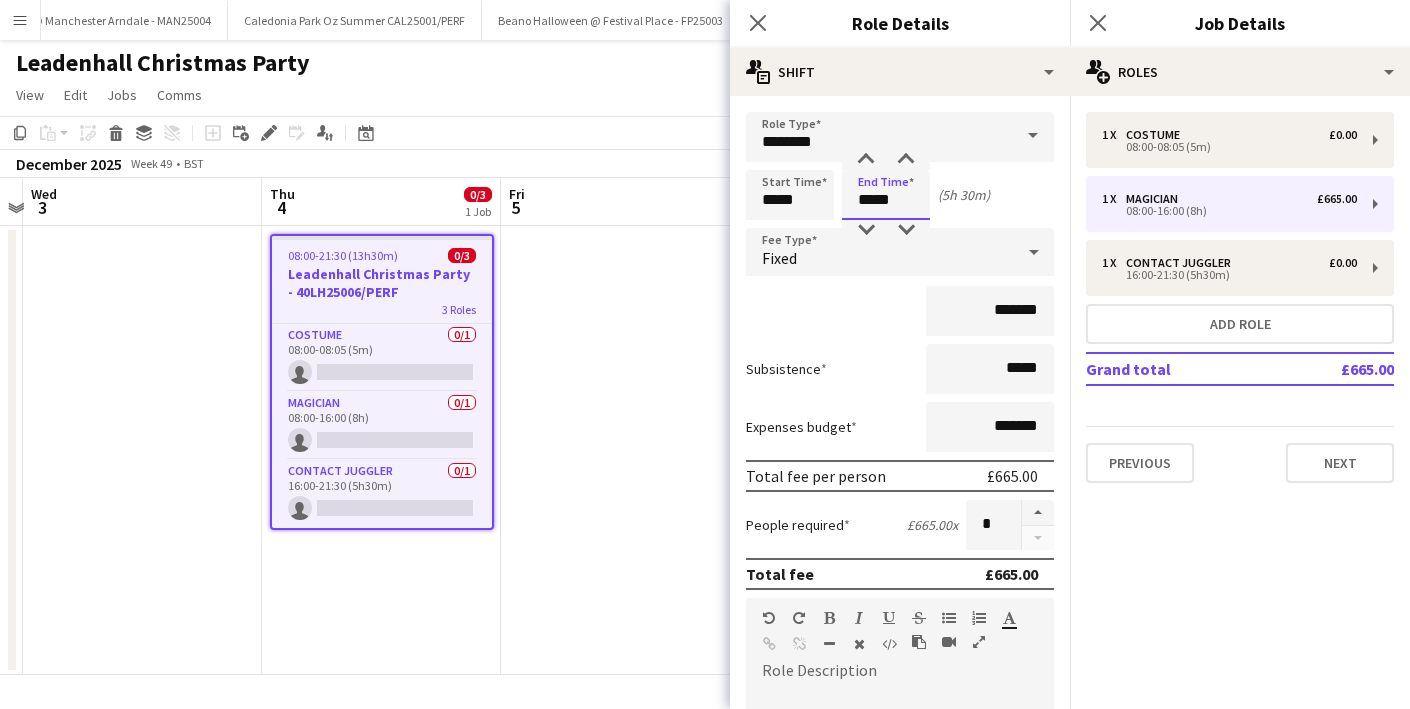 scroll, scrollTop: 445, scrollLeft: 0, axis: vertical 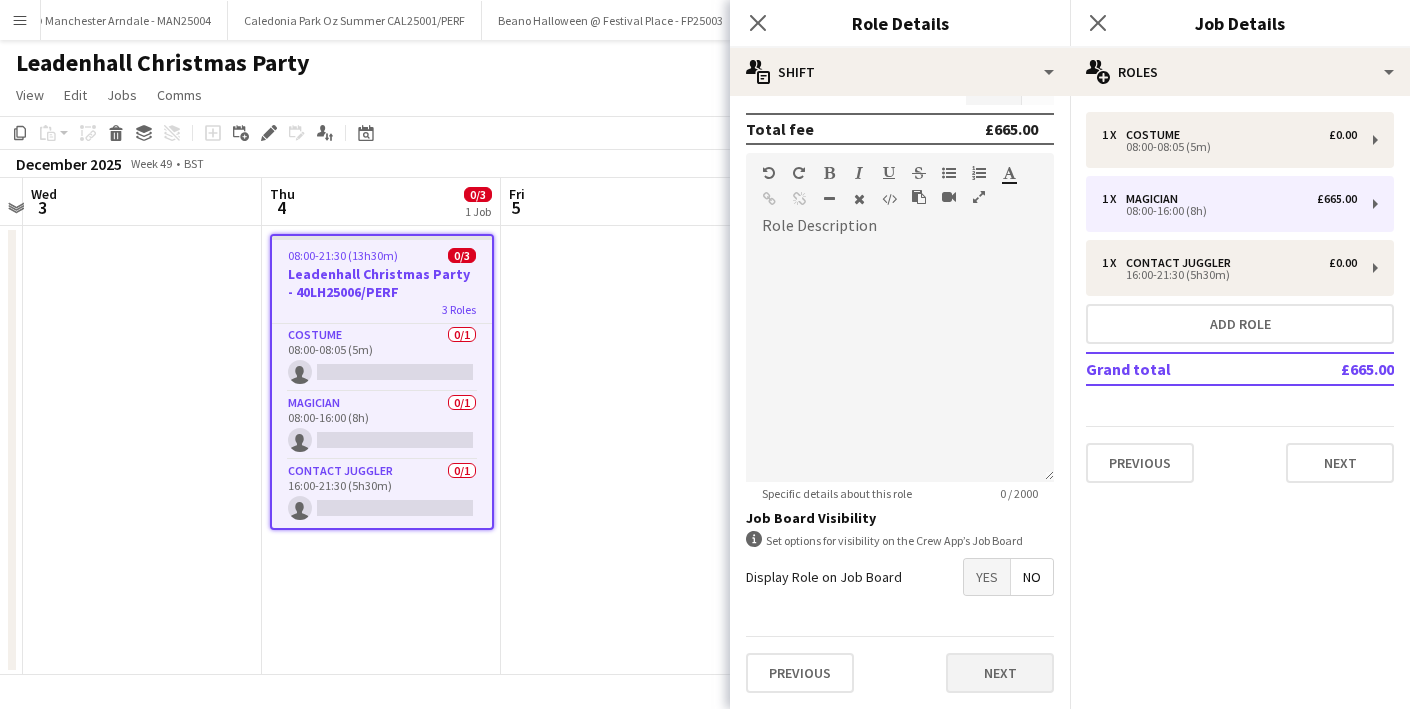 type on "*****" 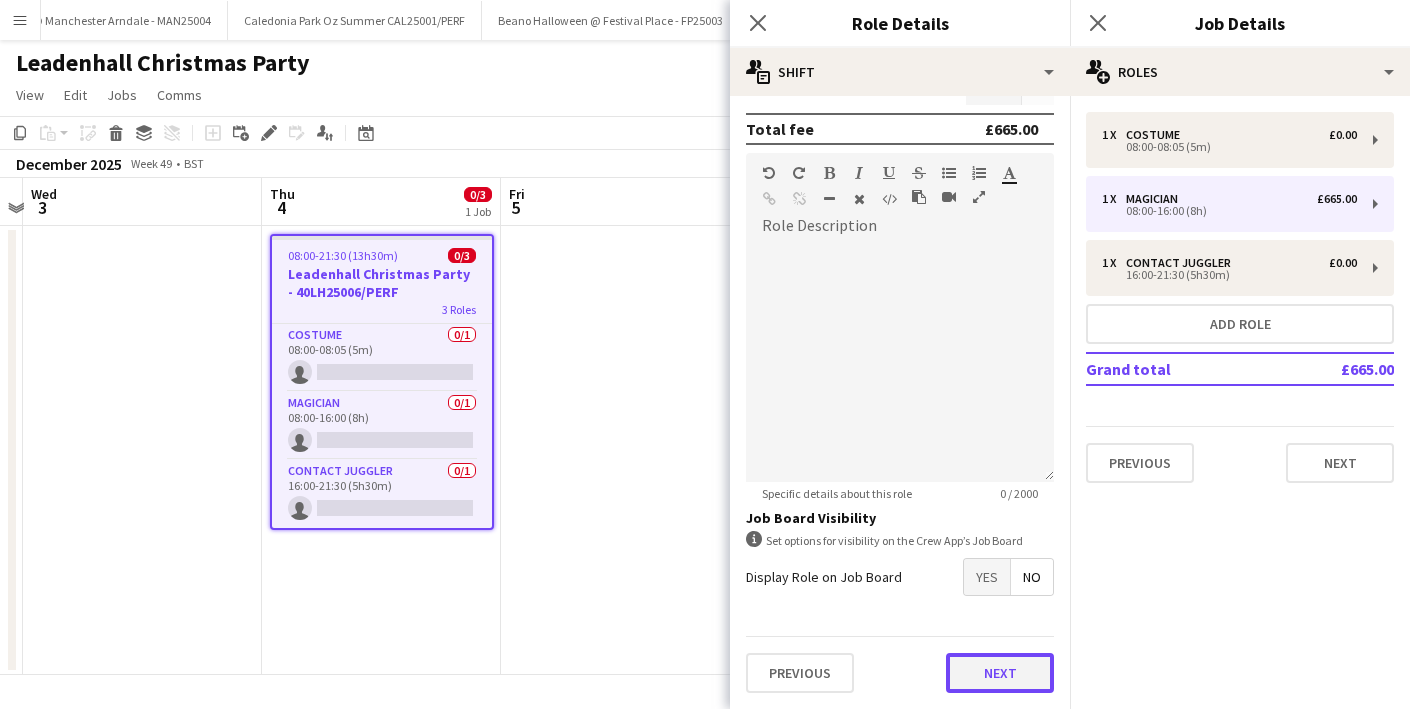 click on "Next" at bounding box center (1000, 673) 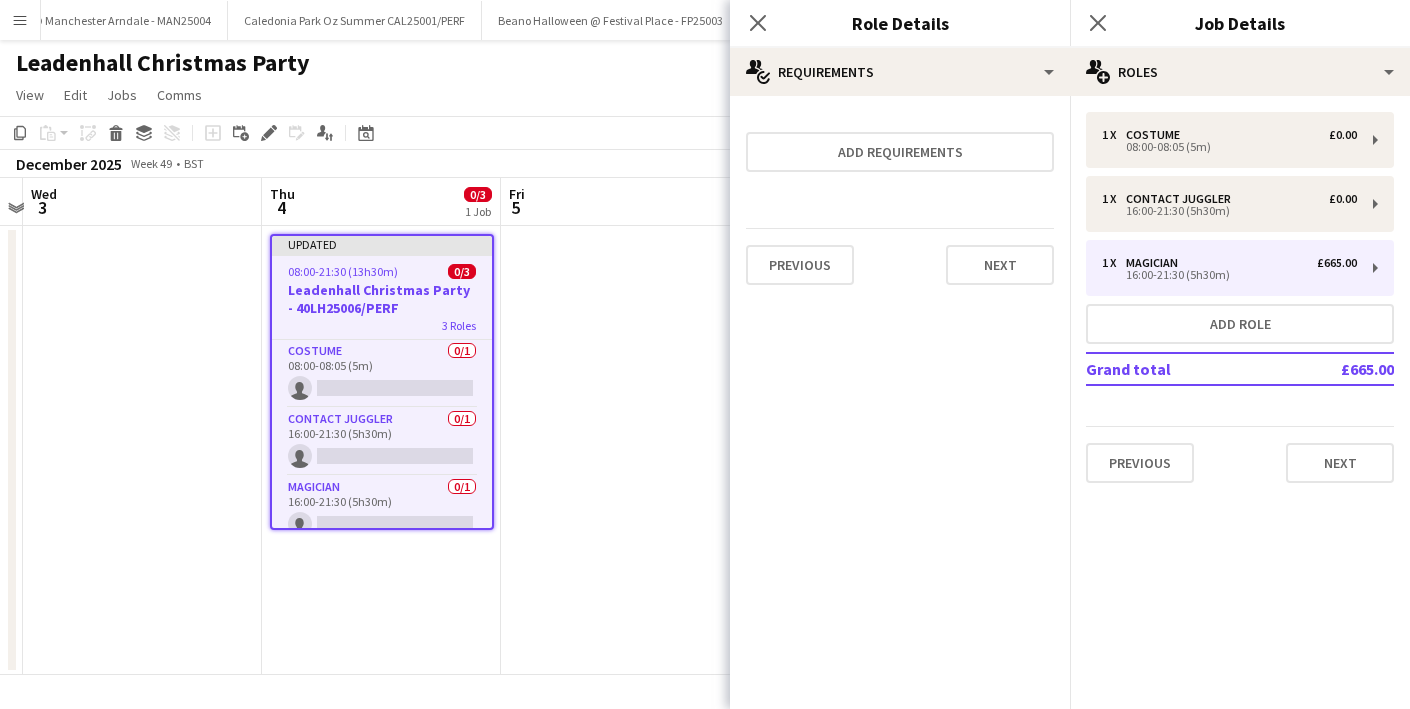 scroll, scrollTop: 0, scrollLeft: 0, axis: both 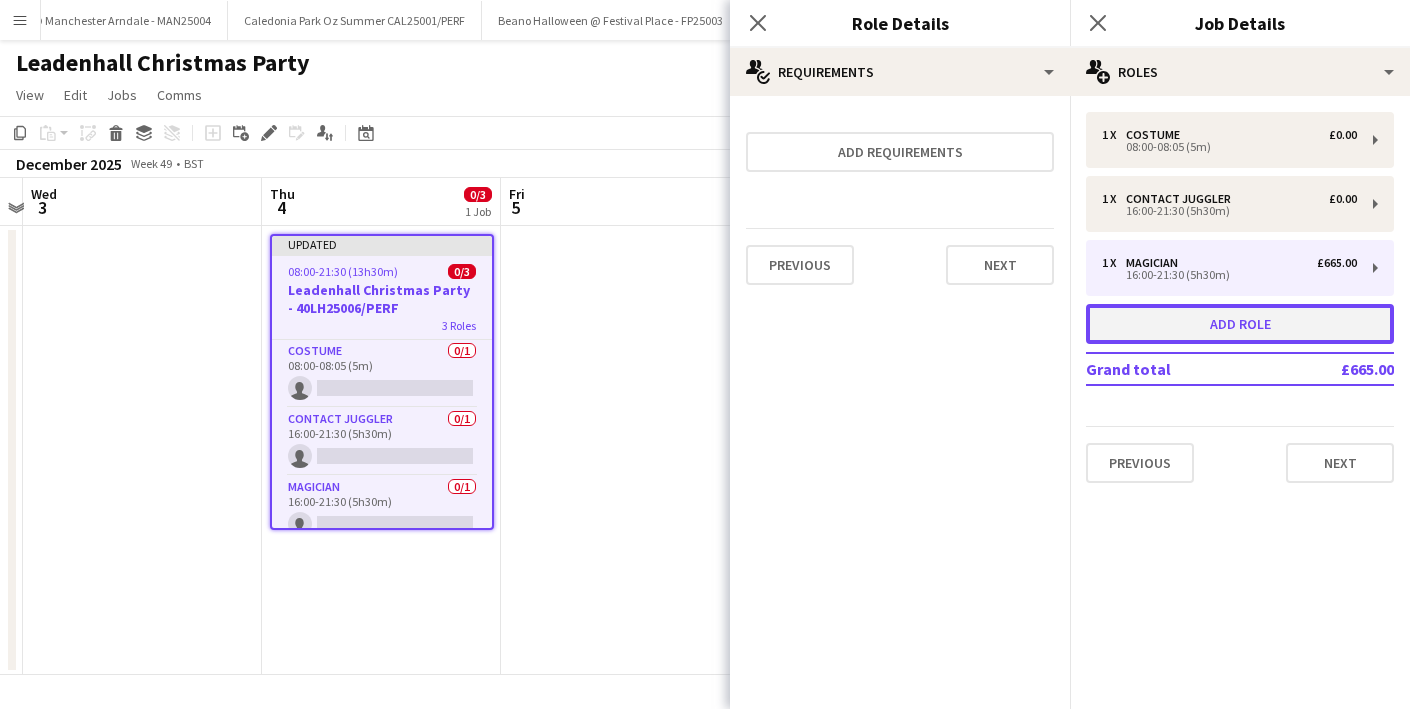 click on "Add role" at bounding box center (1240, 324) 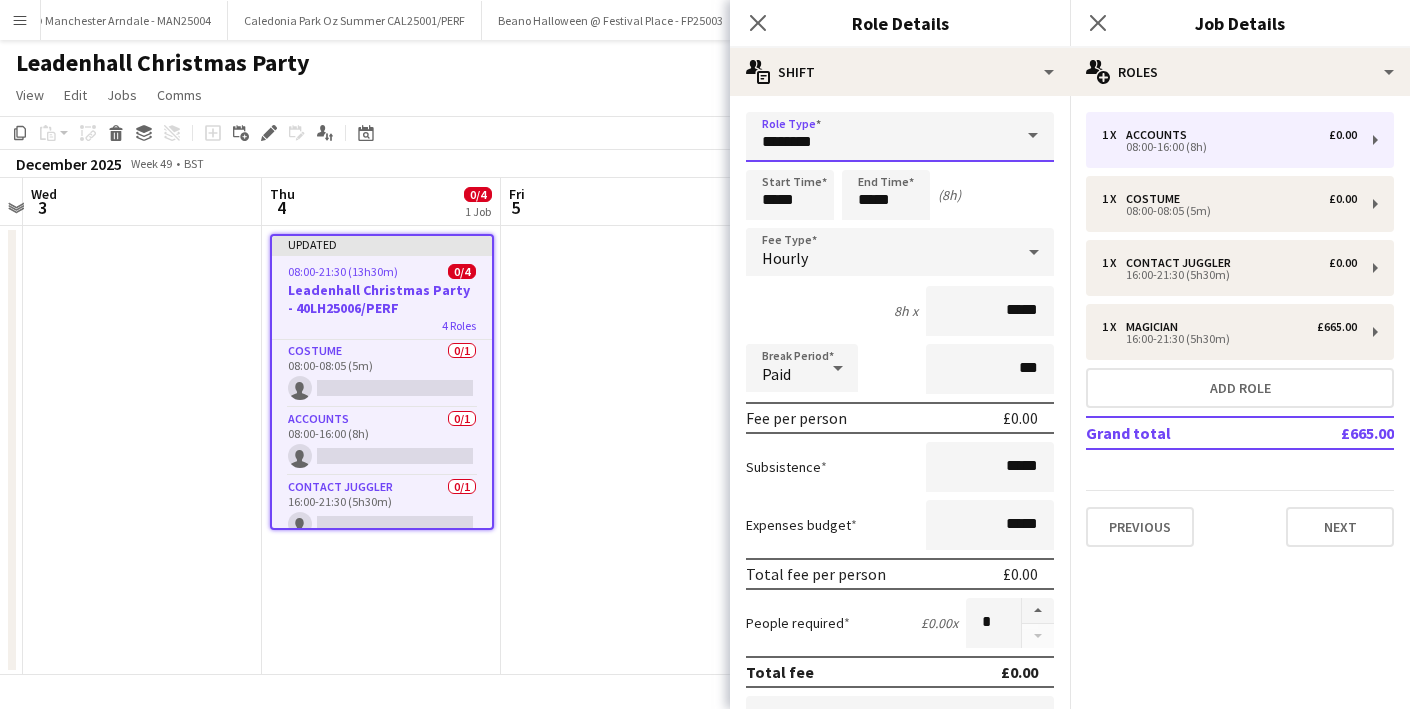 click on "********" at bounding box center [900, 137] 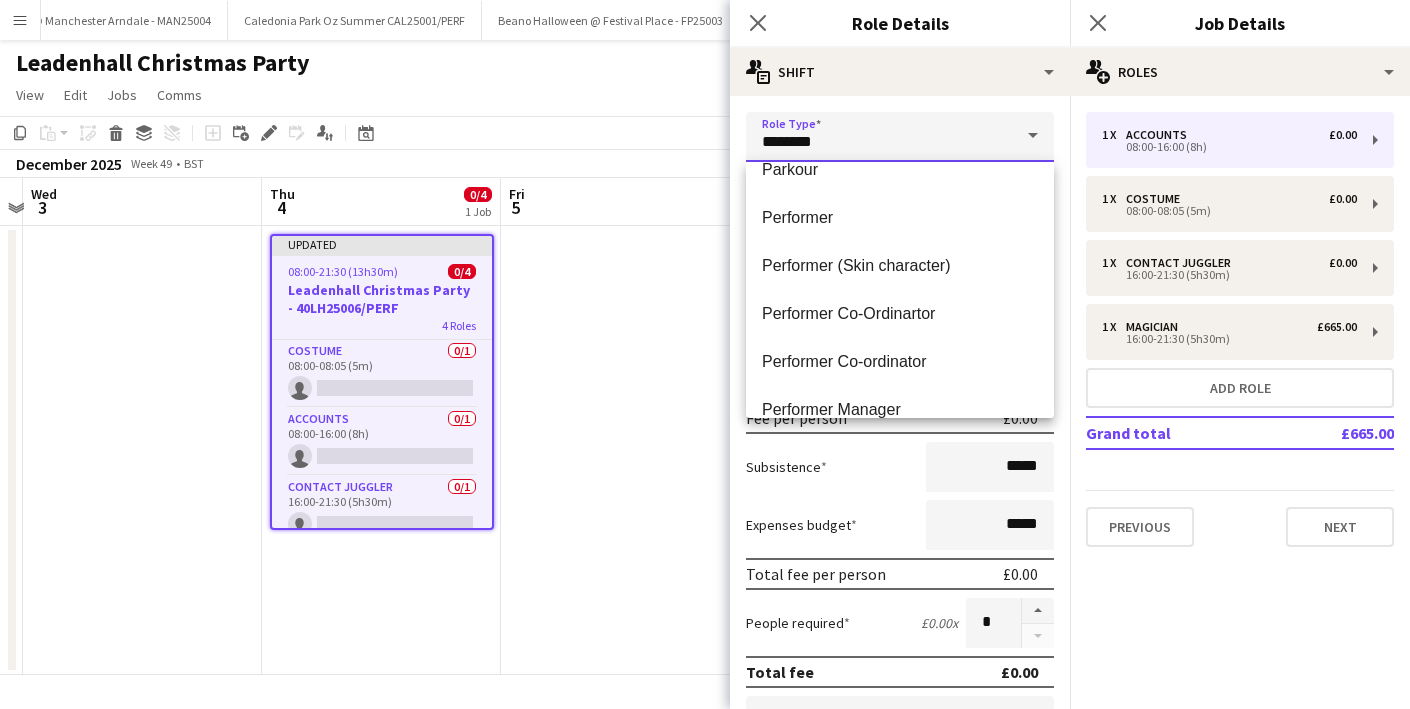 scroll, scrollTop: 2711, scrollLeft: 0, axis: vertical 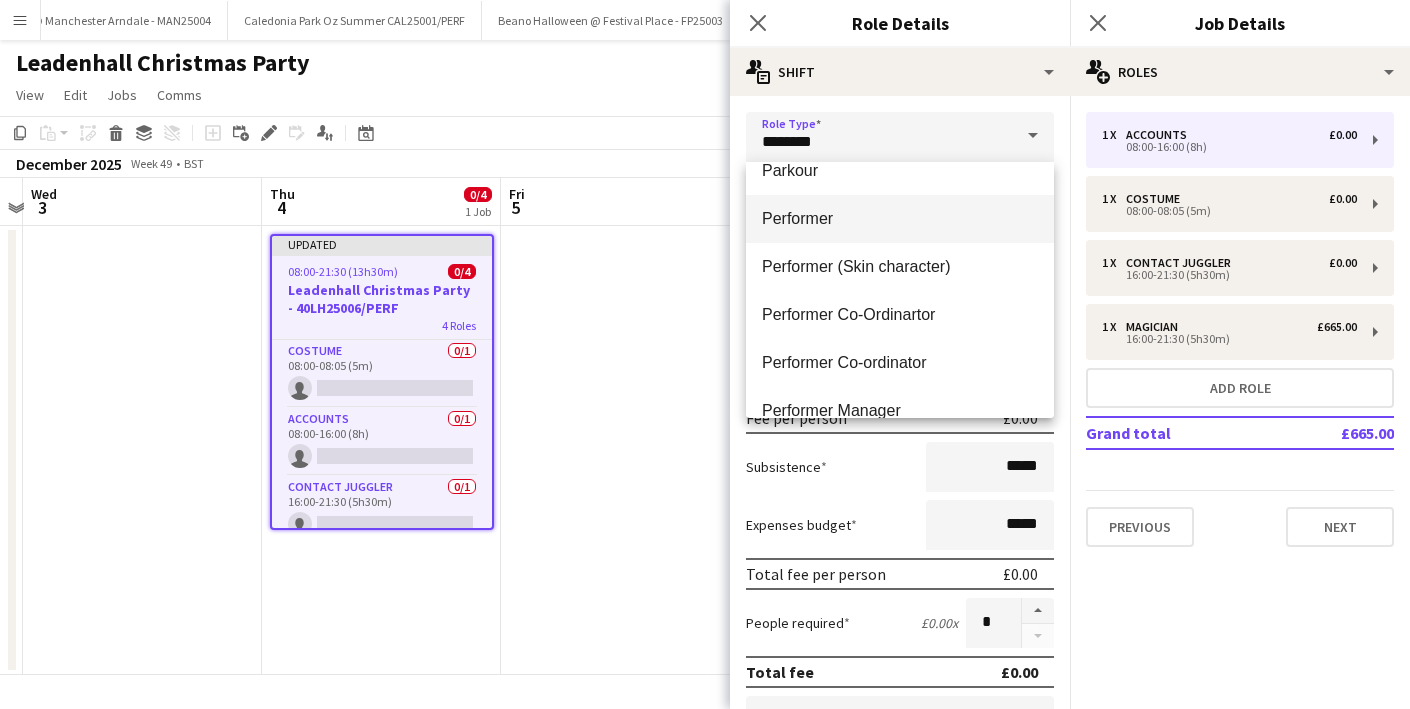 click on "Performer" at bounding box center [900, 218] 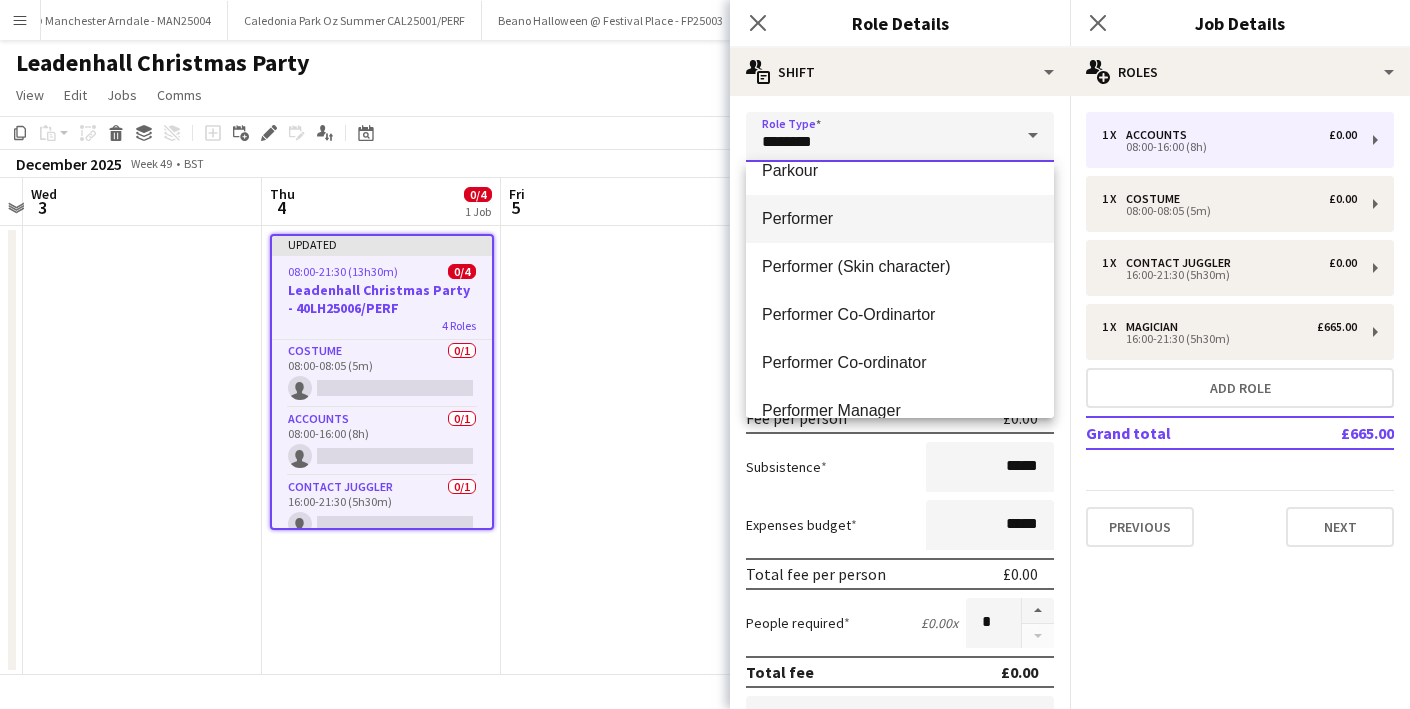 type on "*********" 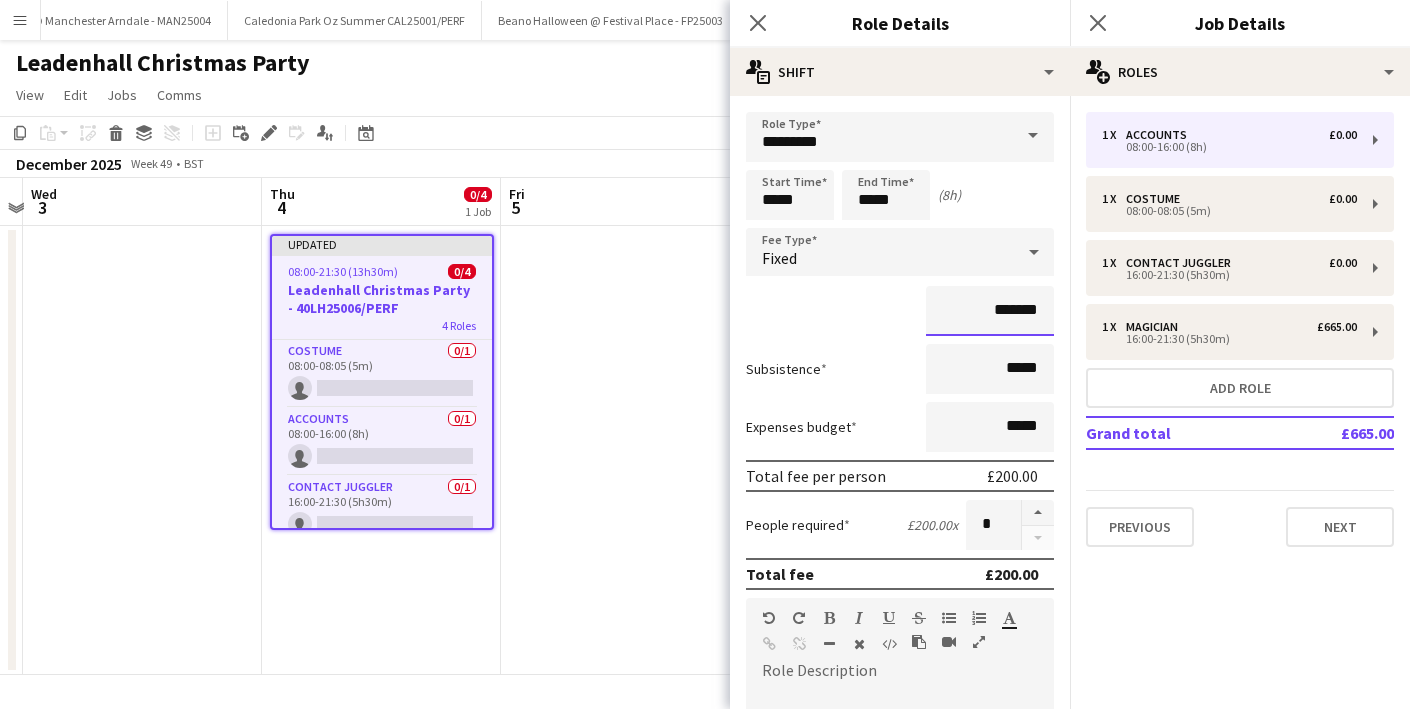 click on "*******" at bounding box center (990, 311) 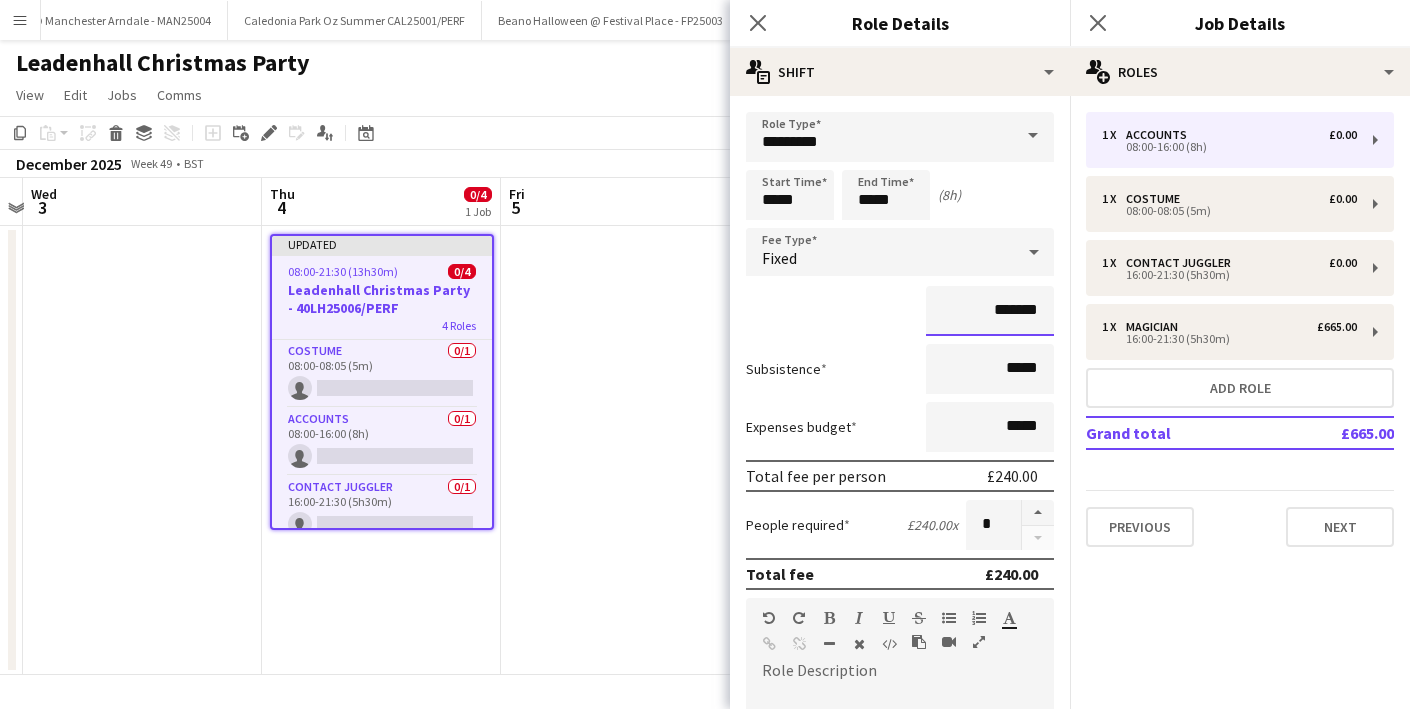 type on "*******" 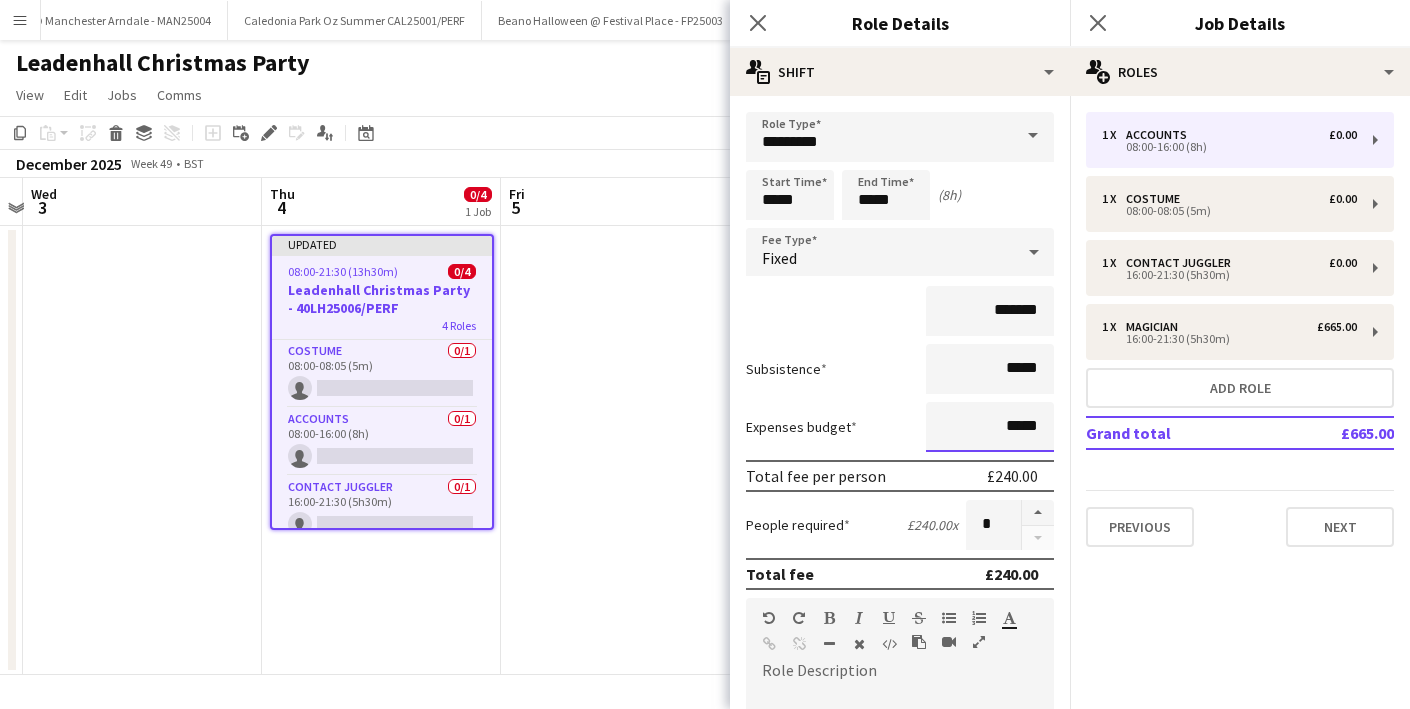 click on "*****" at bounding box center [990, 427] 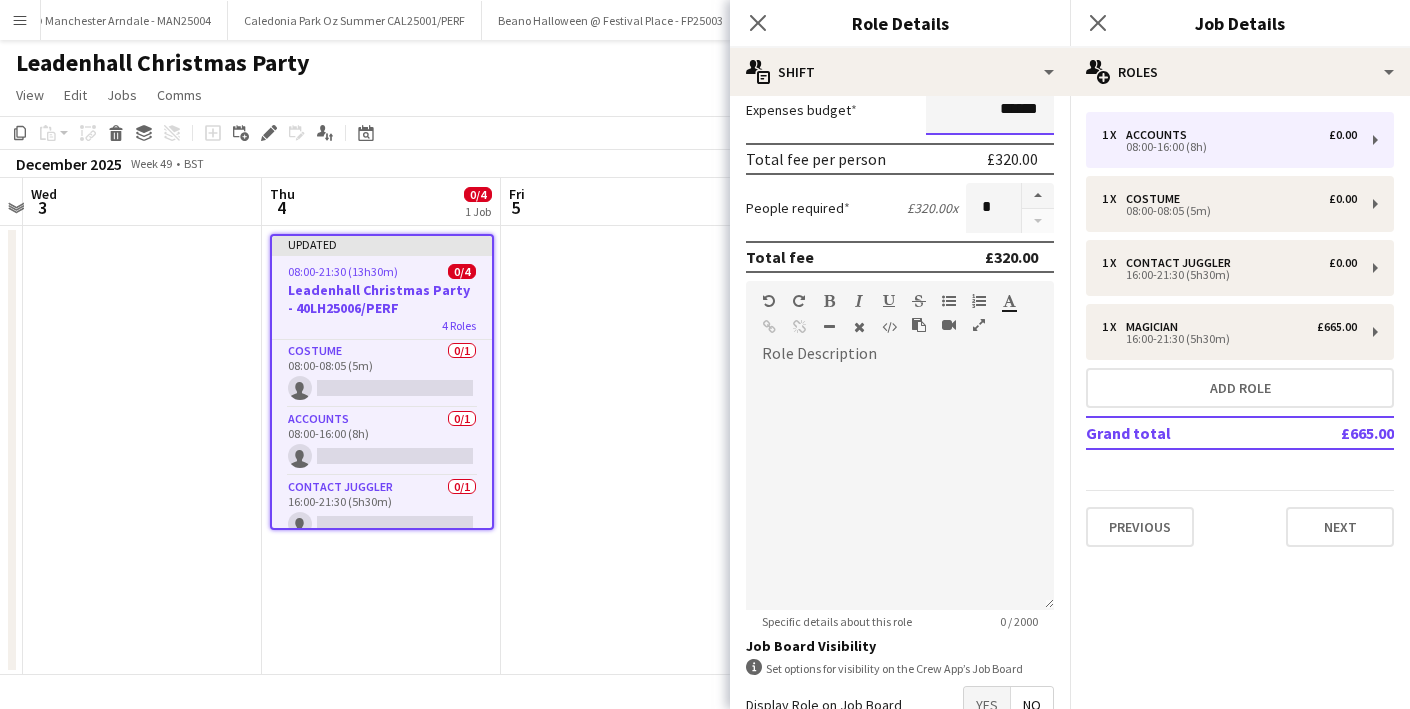 scroll, scrollTop: 445, scrollLeft: 0, axis: vertical 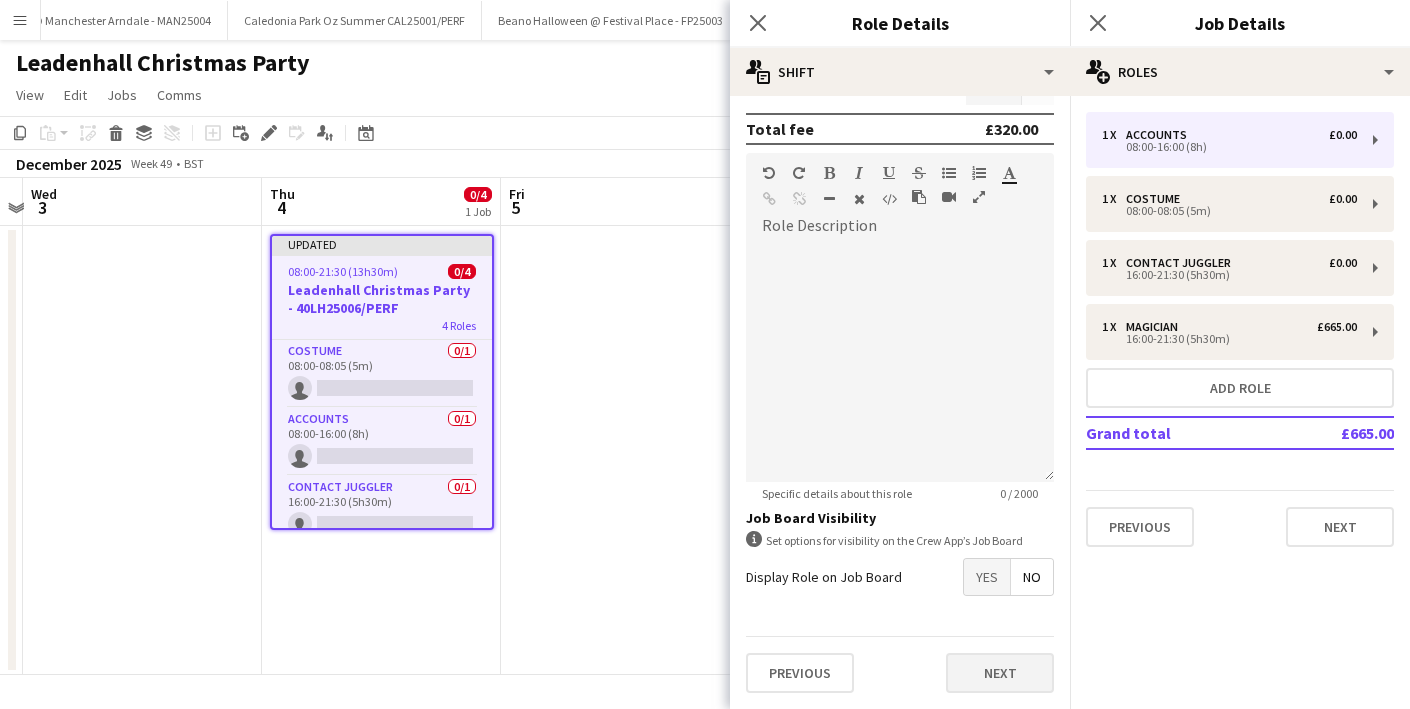 type on "******" 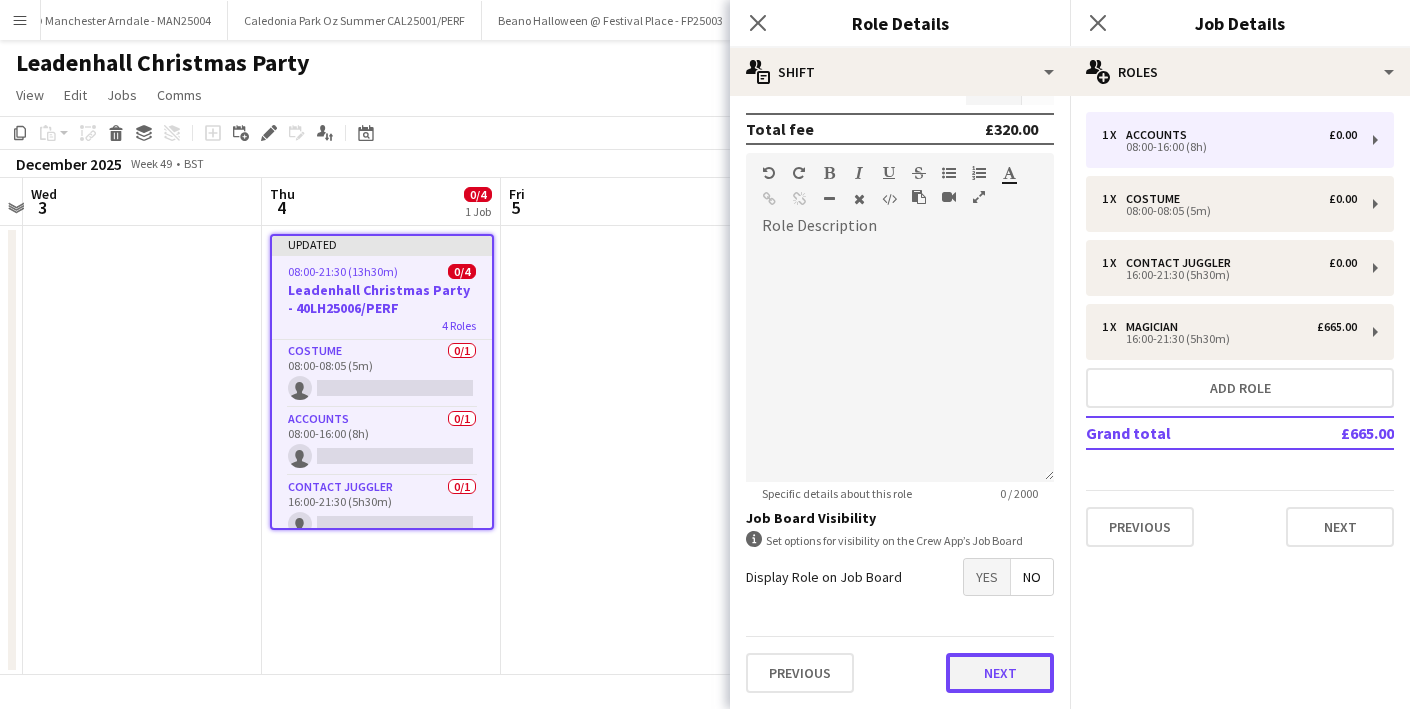 click on "Next" at bounding box center (1000, 673) 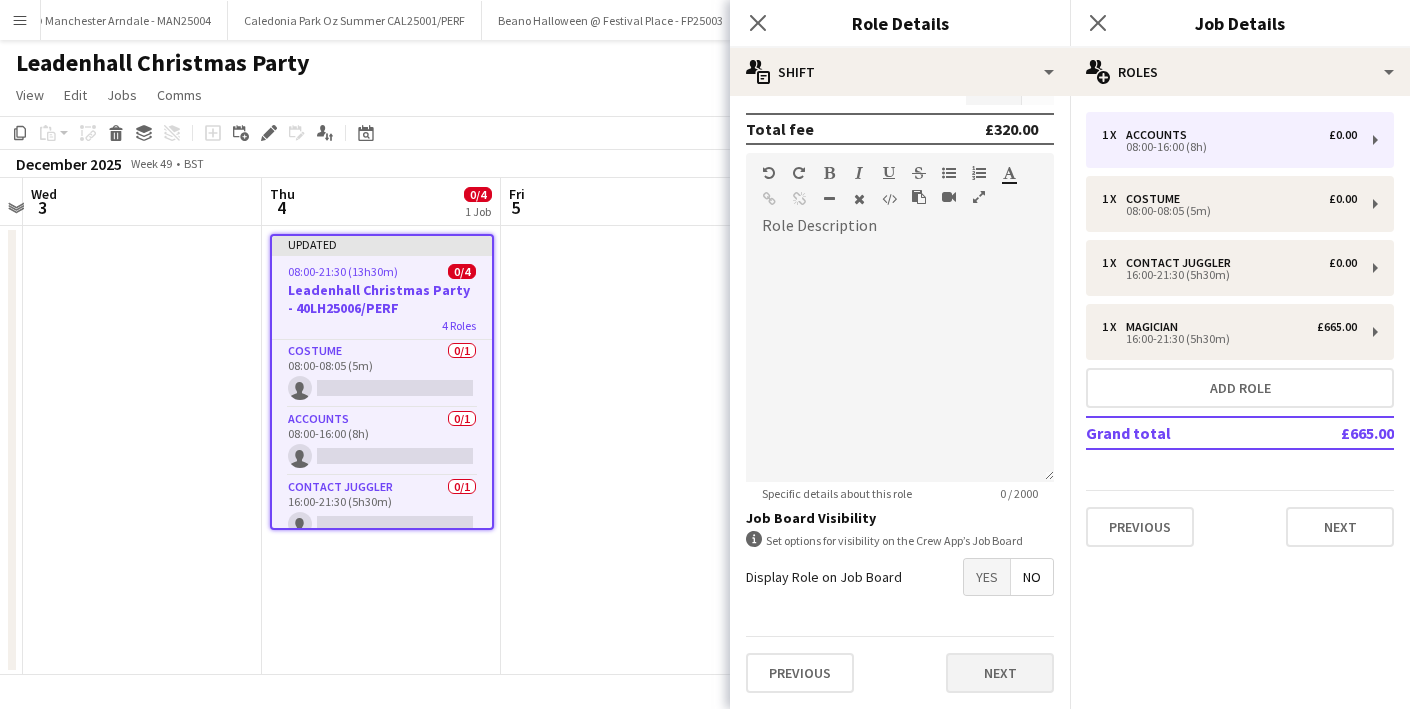 scroll, scrollTop: 0, scrollLeft: 0, axis: both 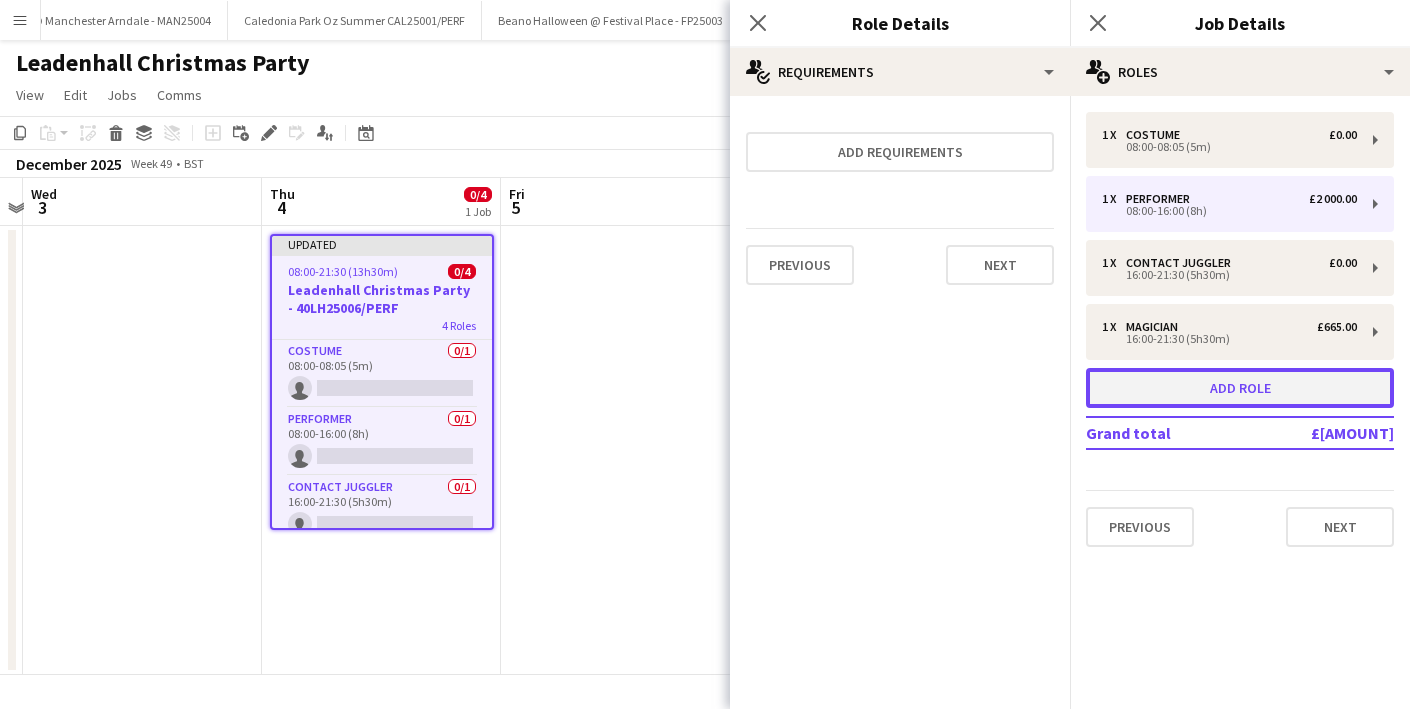 click on "Add role" at bounding box center [1240, 388] 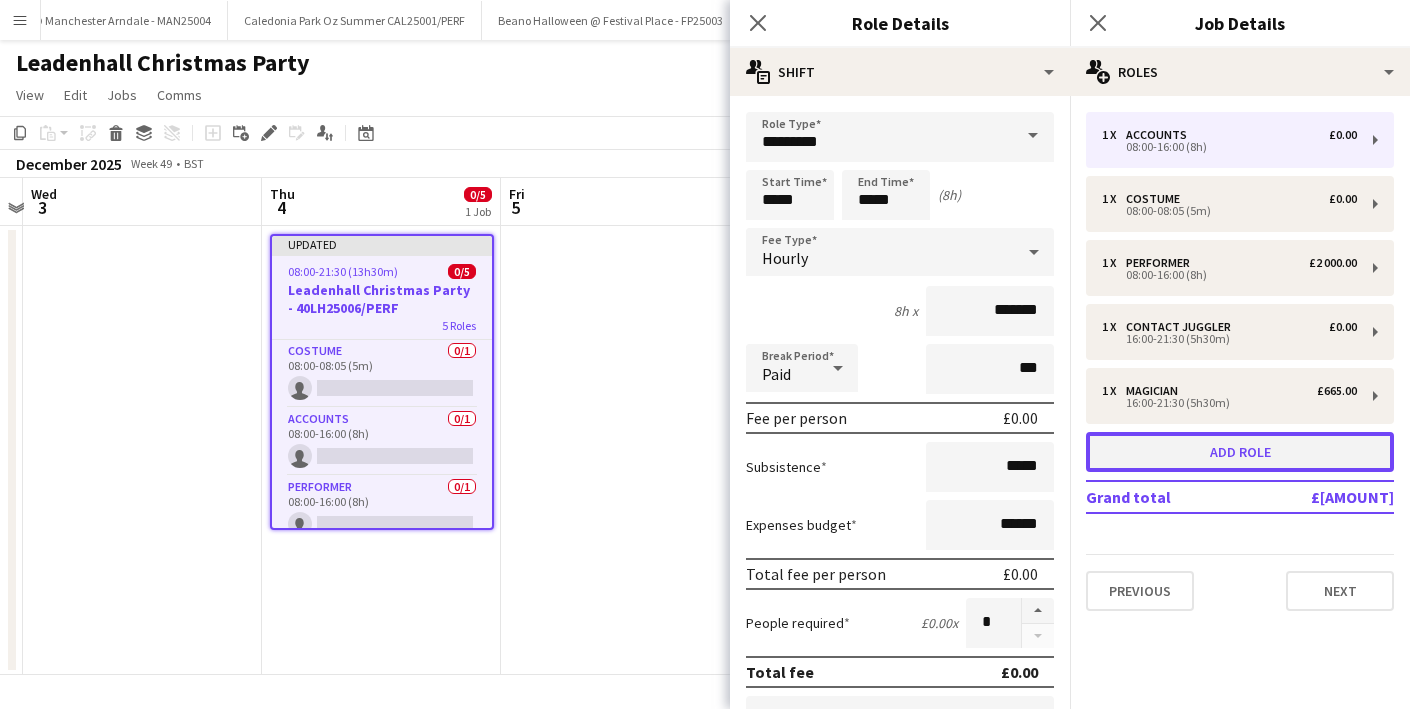 type on "********" 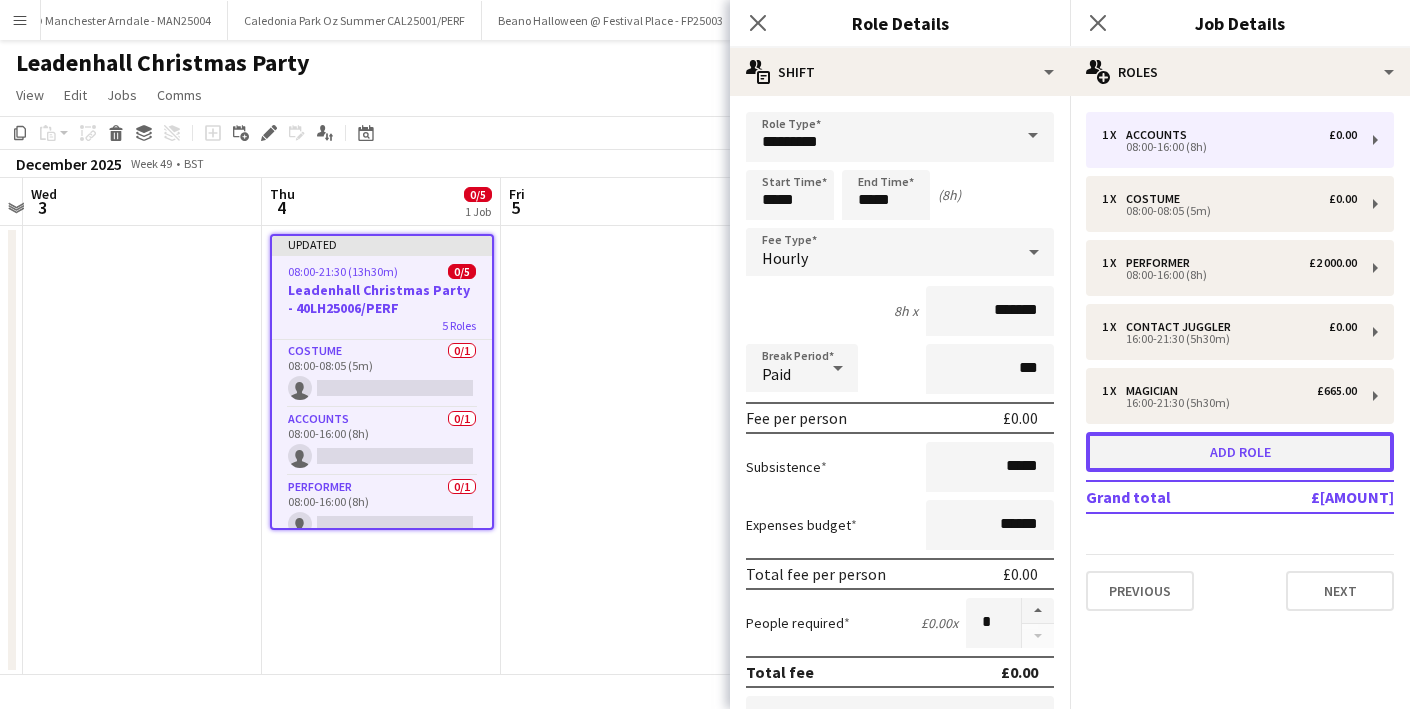 type on "*****" 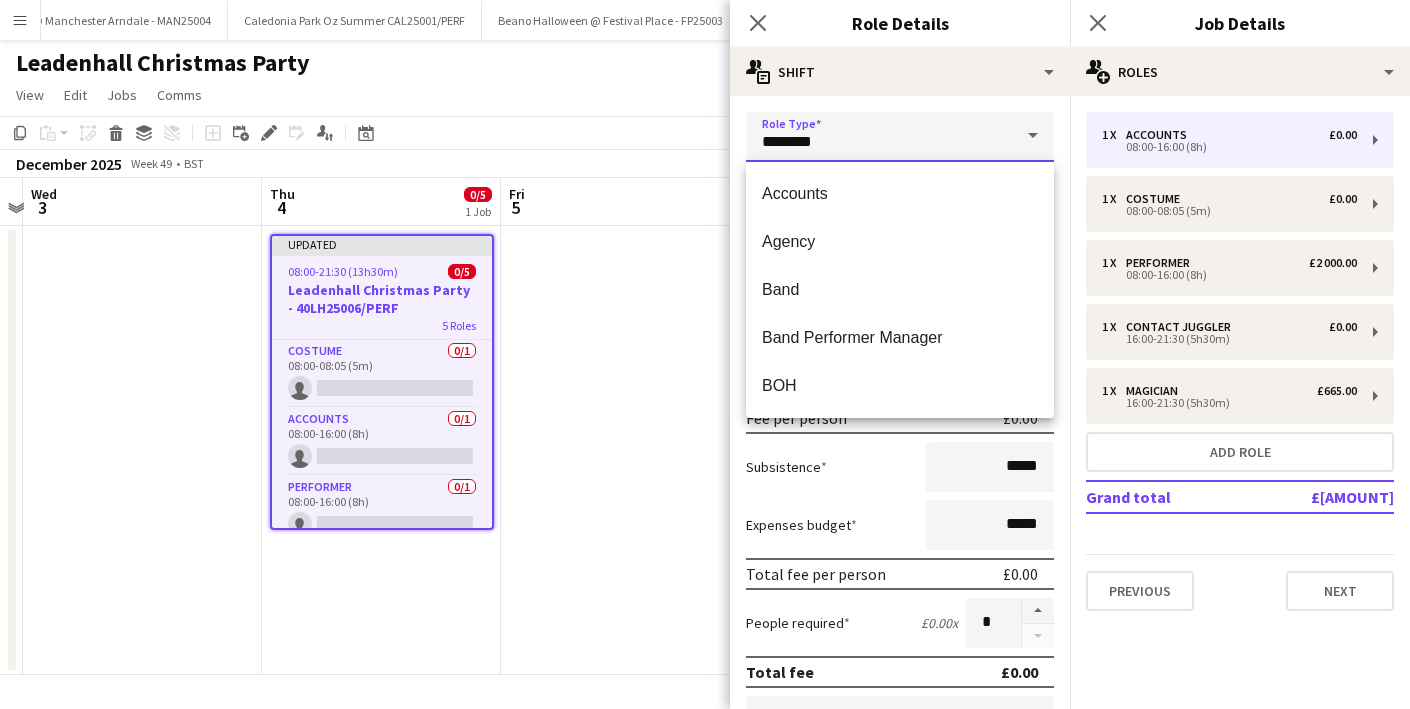 click on "********" at bounding box center (900, 137) 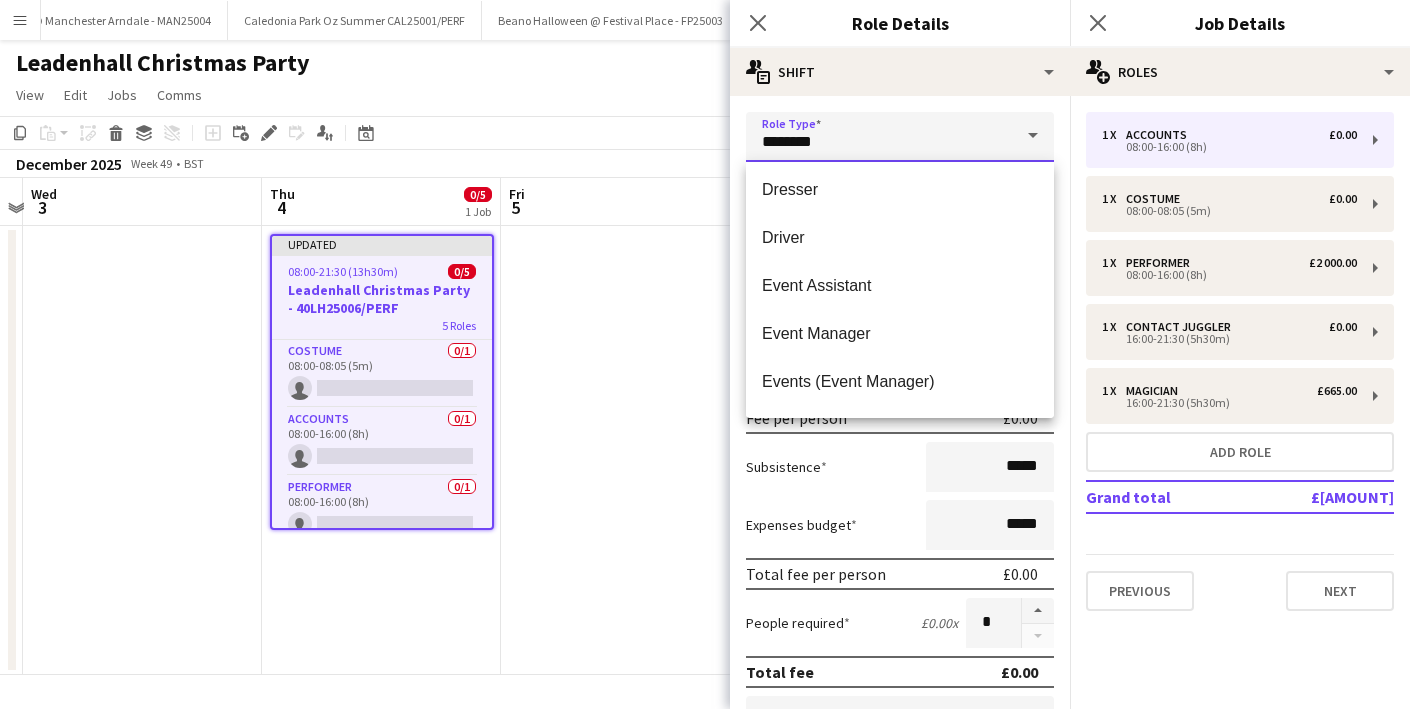 scroll, scrollTop: 1197, scrollLeft: 0, axis: vertical 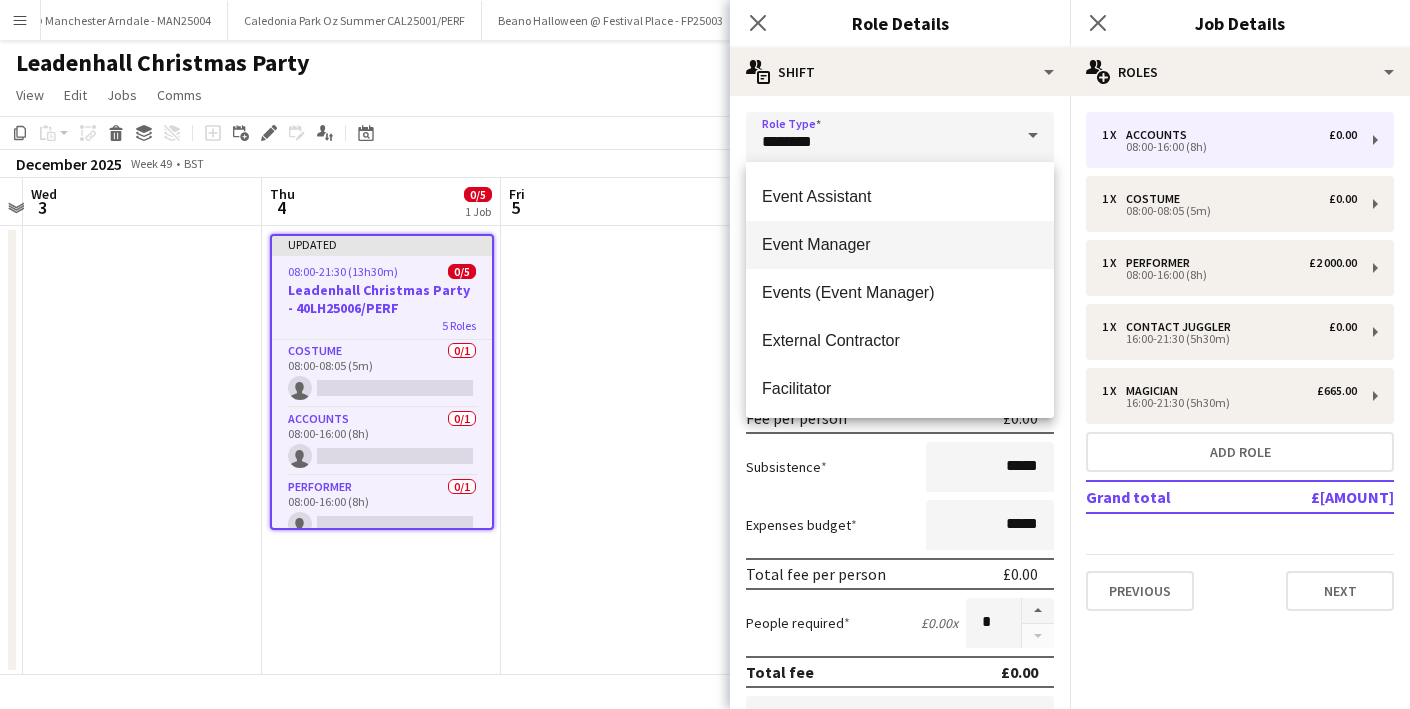 click on "Event Manager" at bounding box center (900, 244) 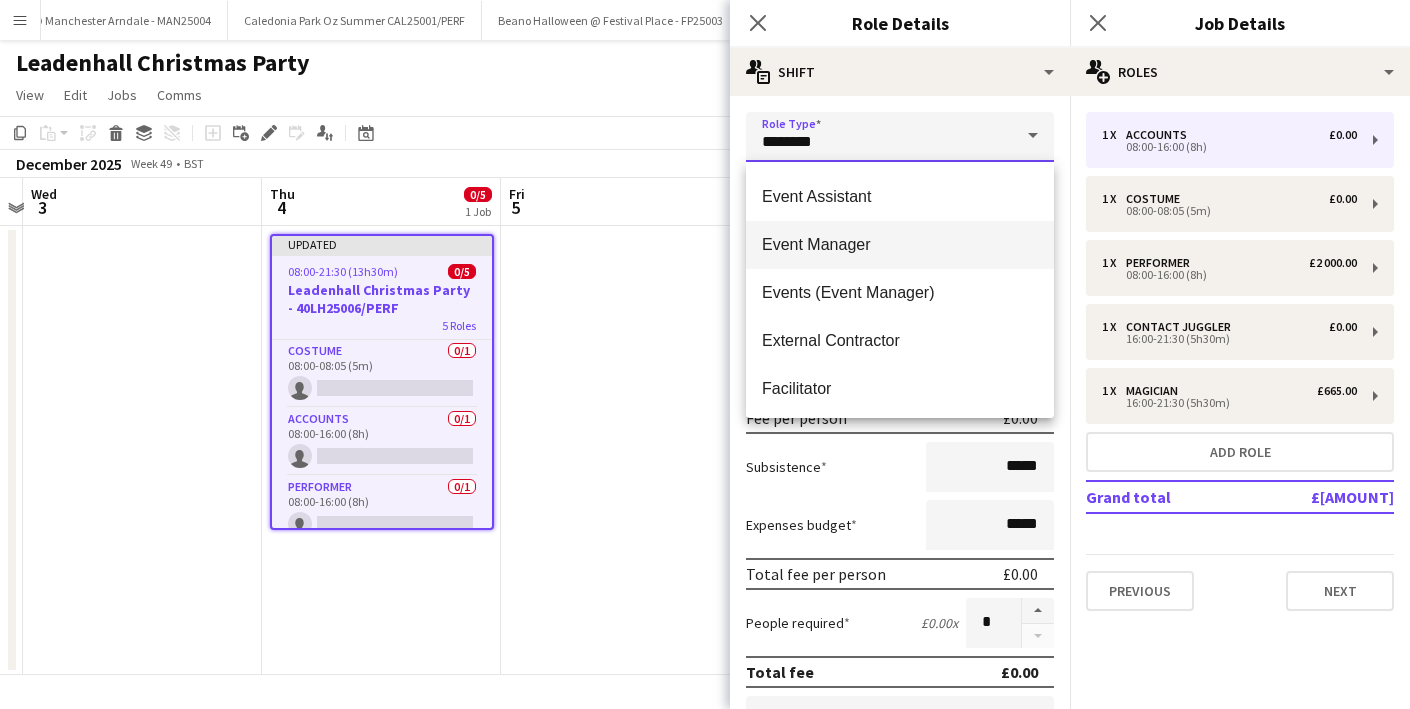 type on "**********" 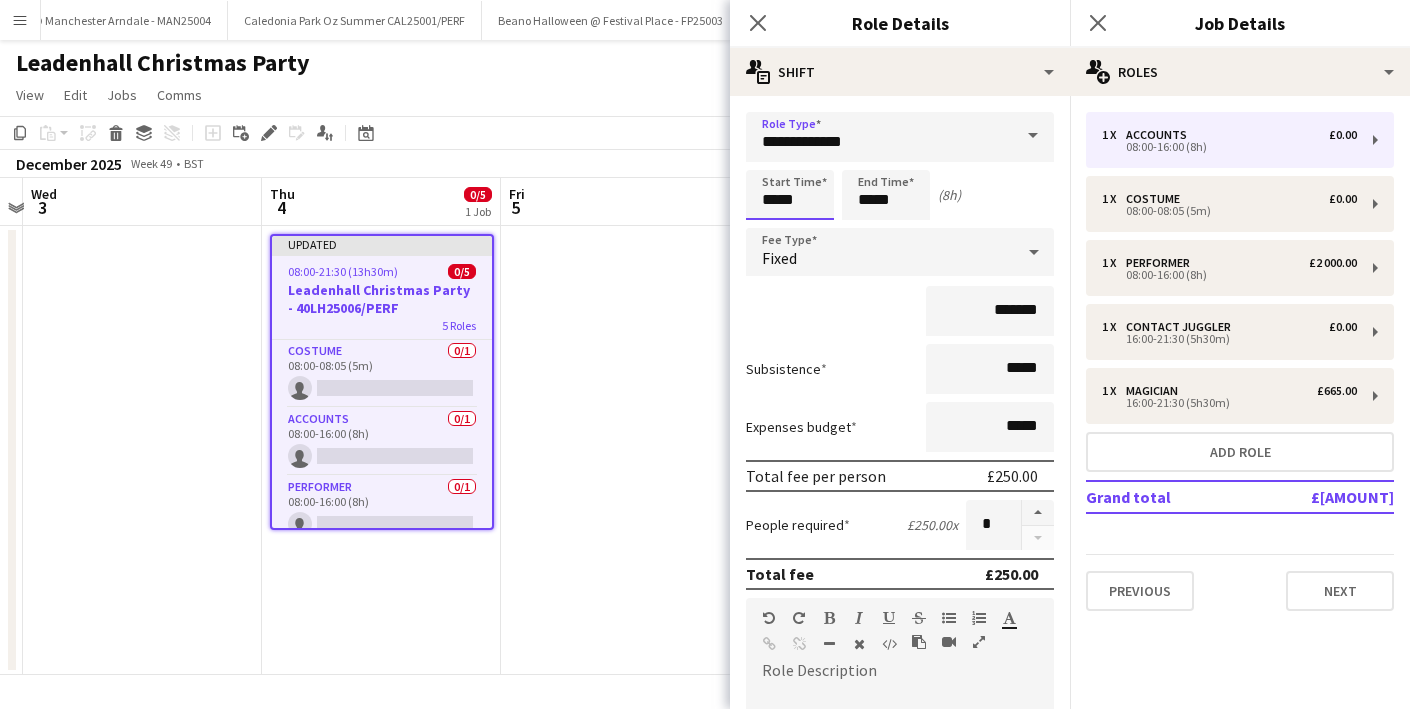 click on "*****" at bounding box center [790, 195] 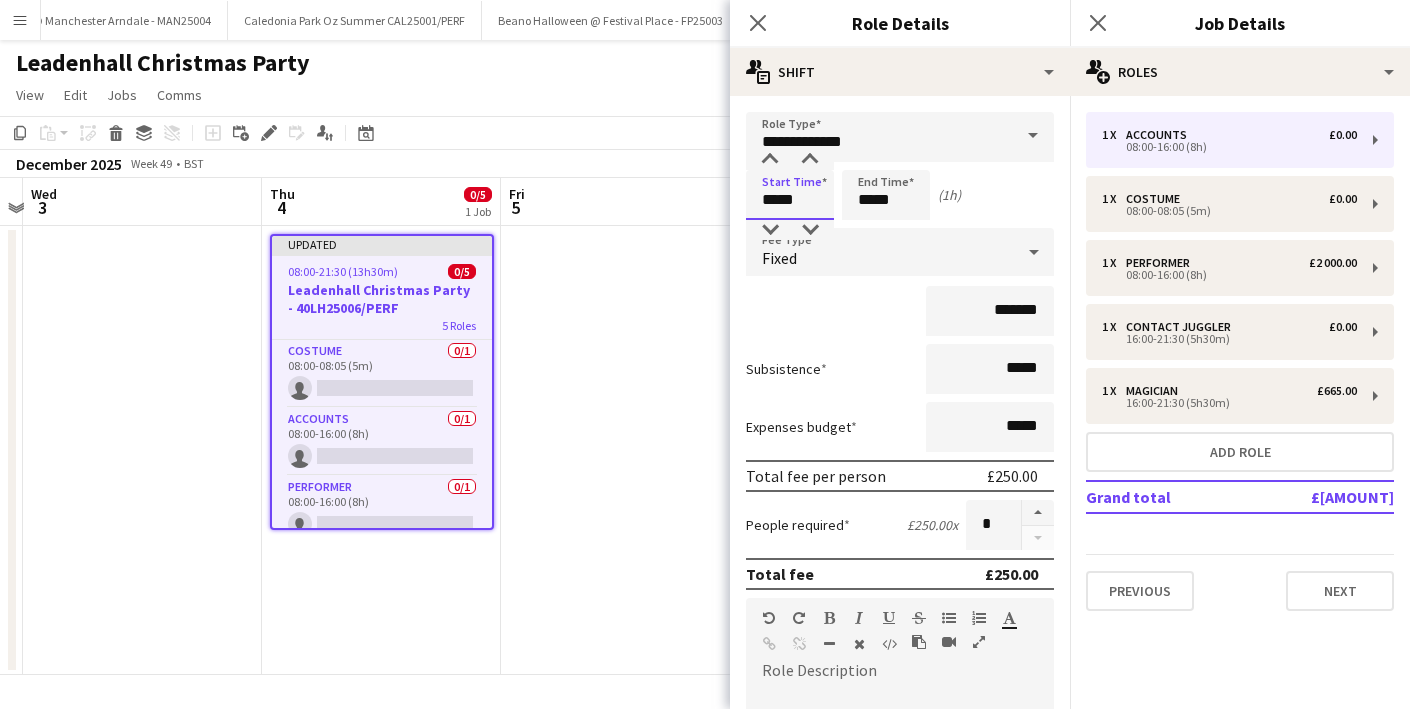 type on "*****" 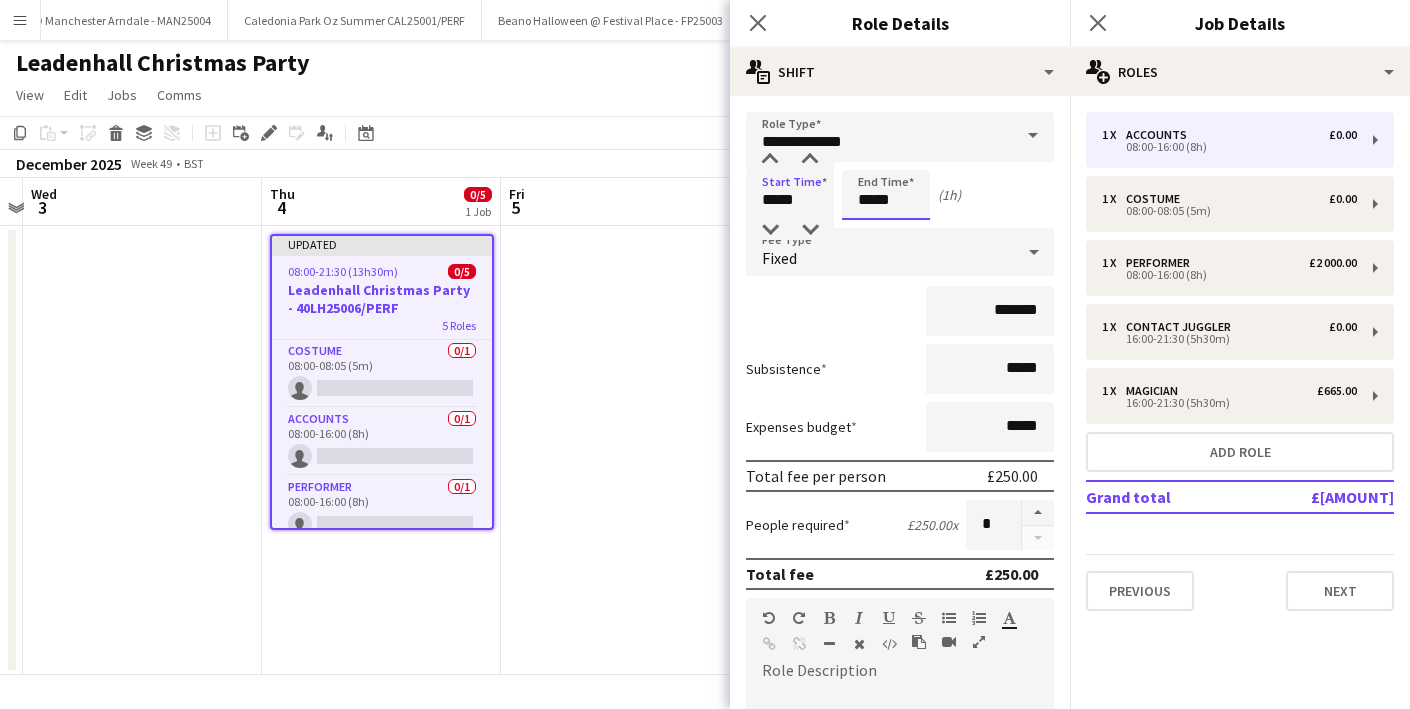 click on "*****" at bounding box center (886, 195) 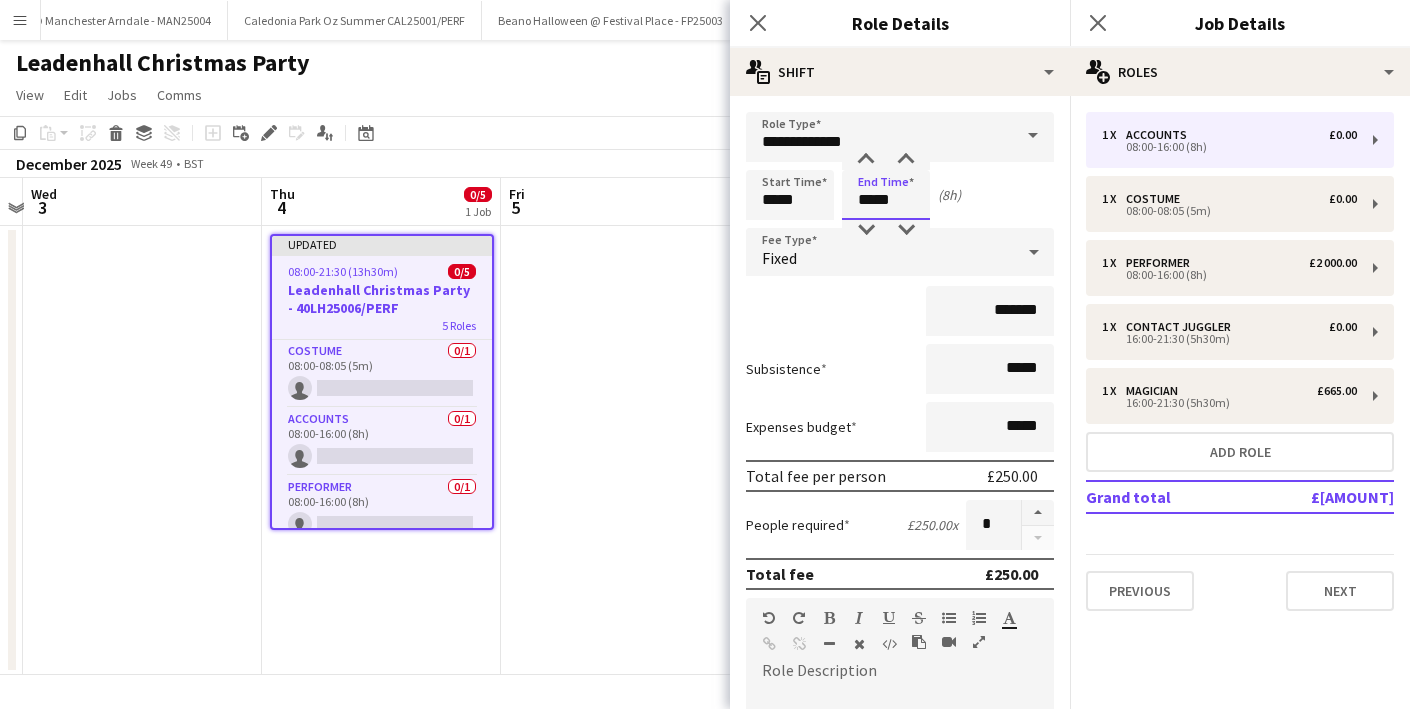 type on "*****" 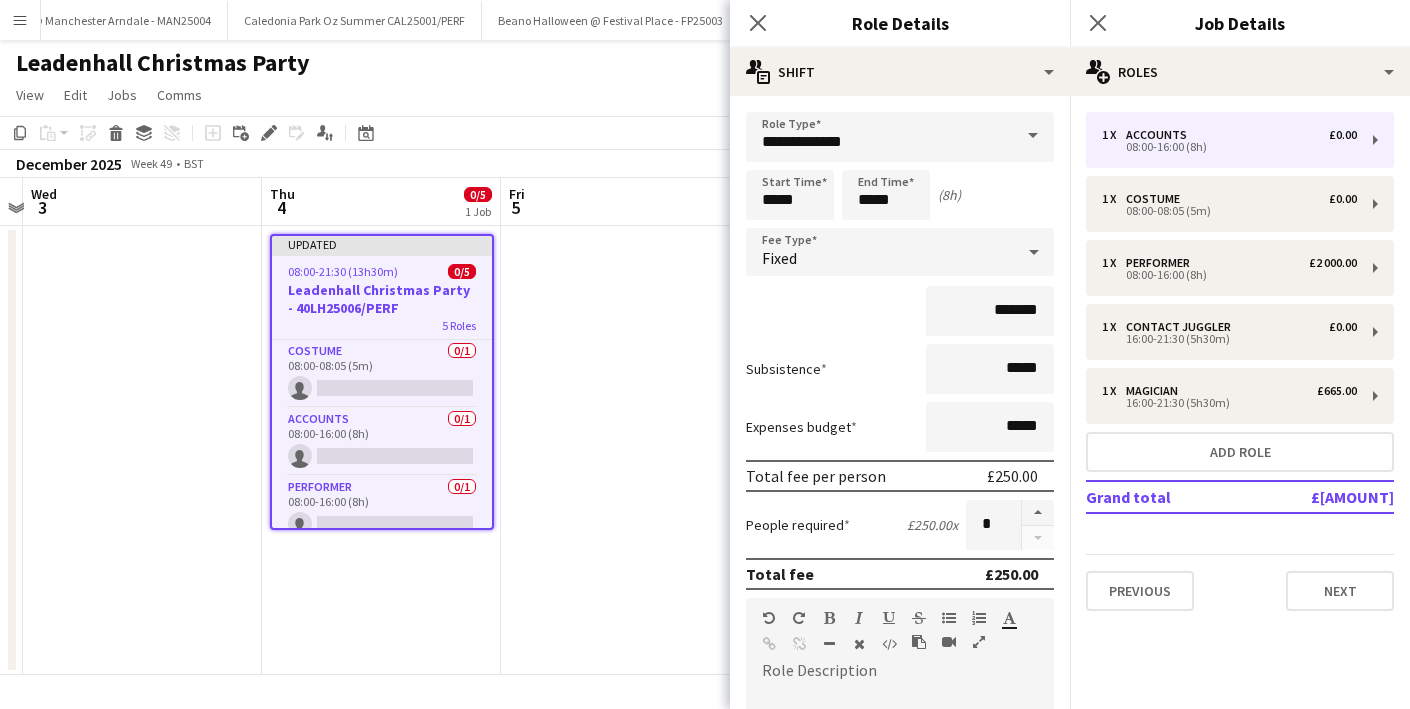 click on "Start Time  *****  End Time  *****  (8h)" at bounding box center (900, 195) 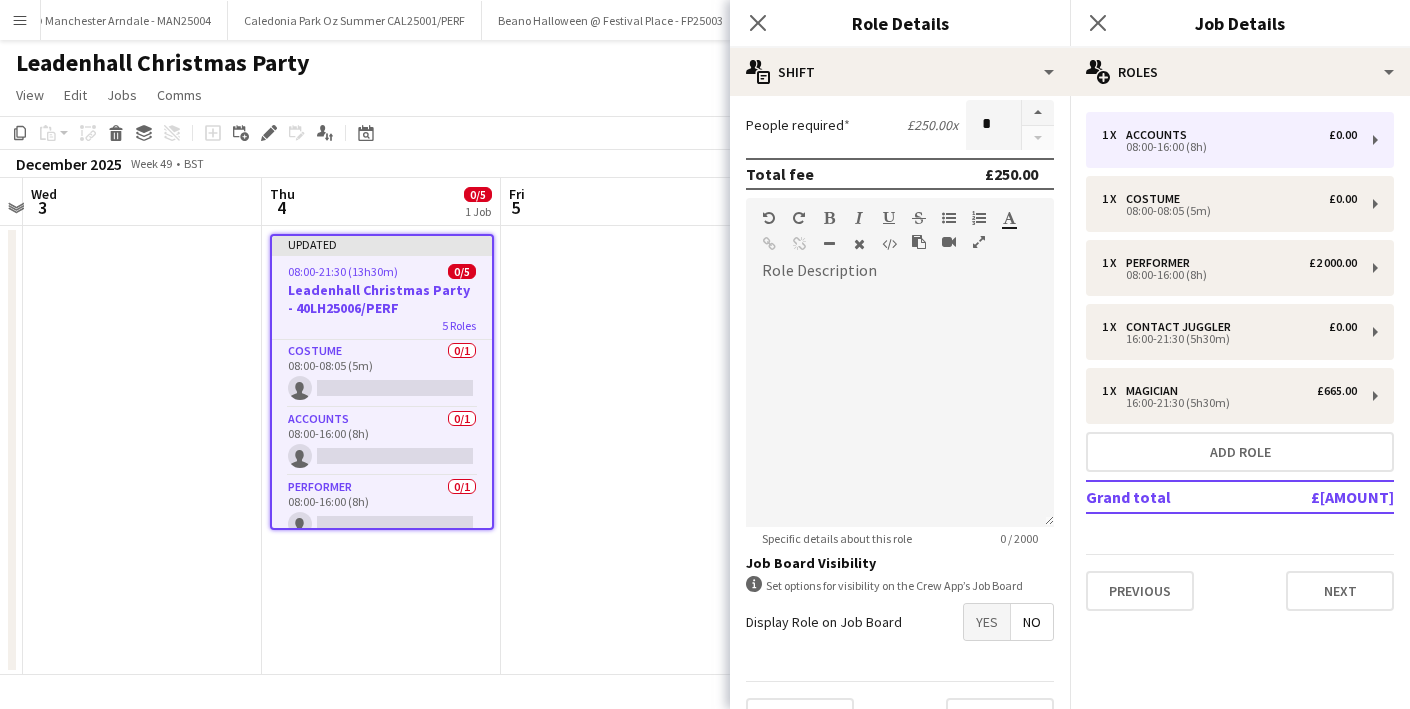 scroll, scrollTop: 0, scrollLeft: 0, axis: both 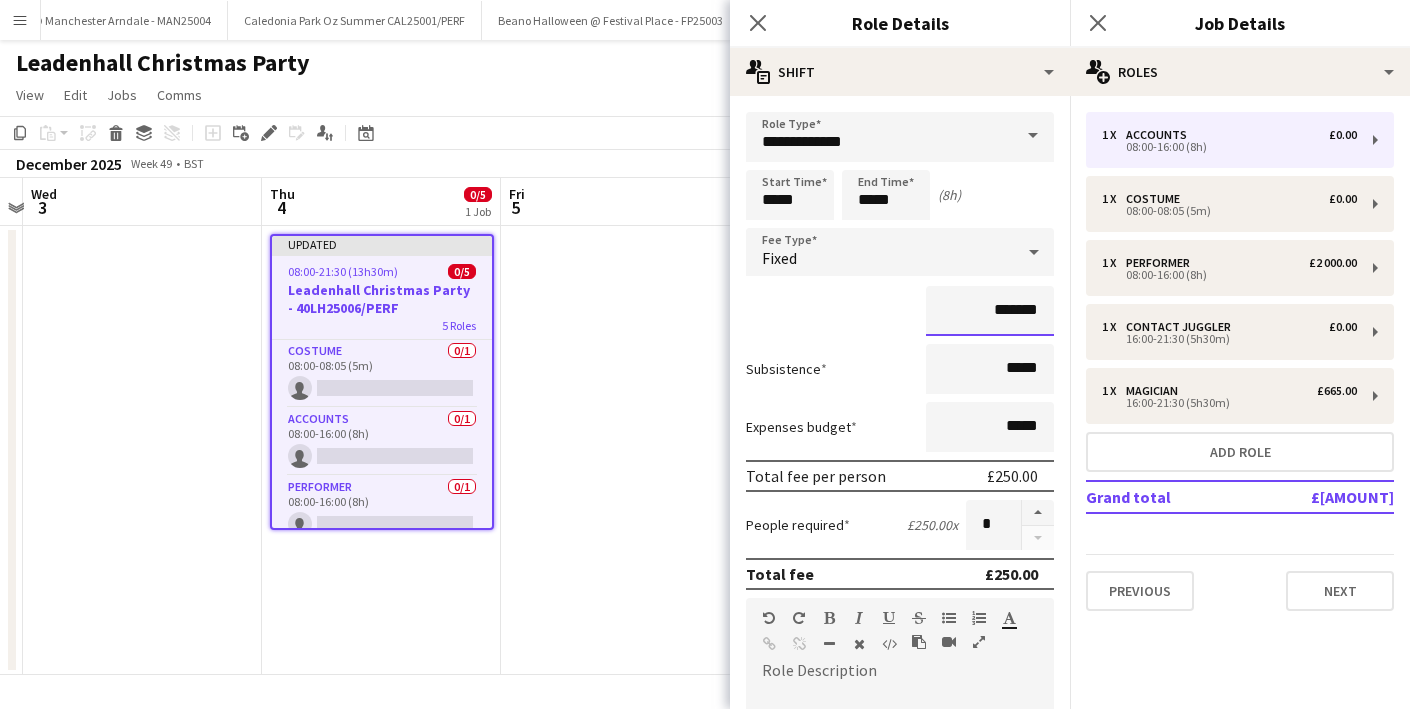 click on "*******" at bounding box center [990, 311] 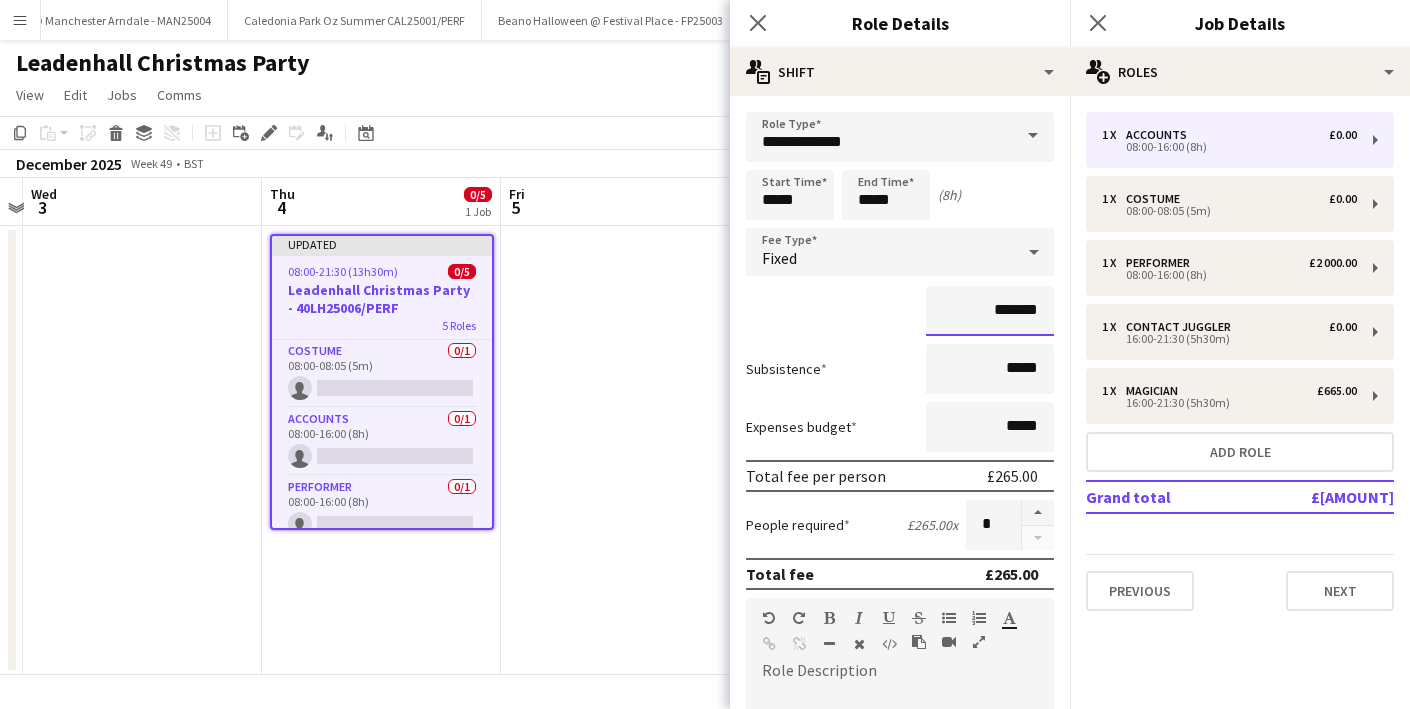 type on "*******" 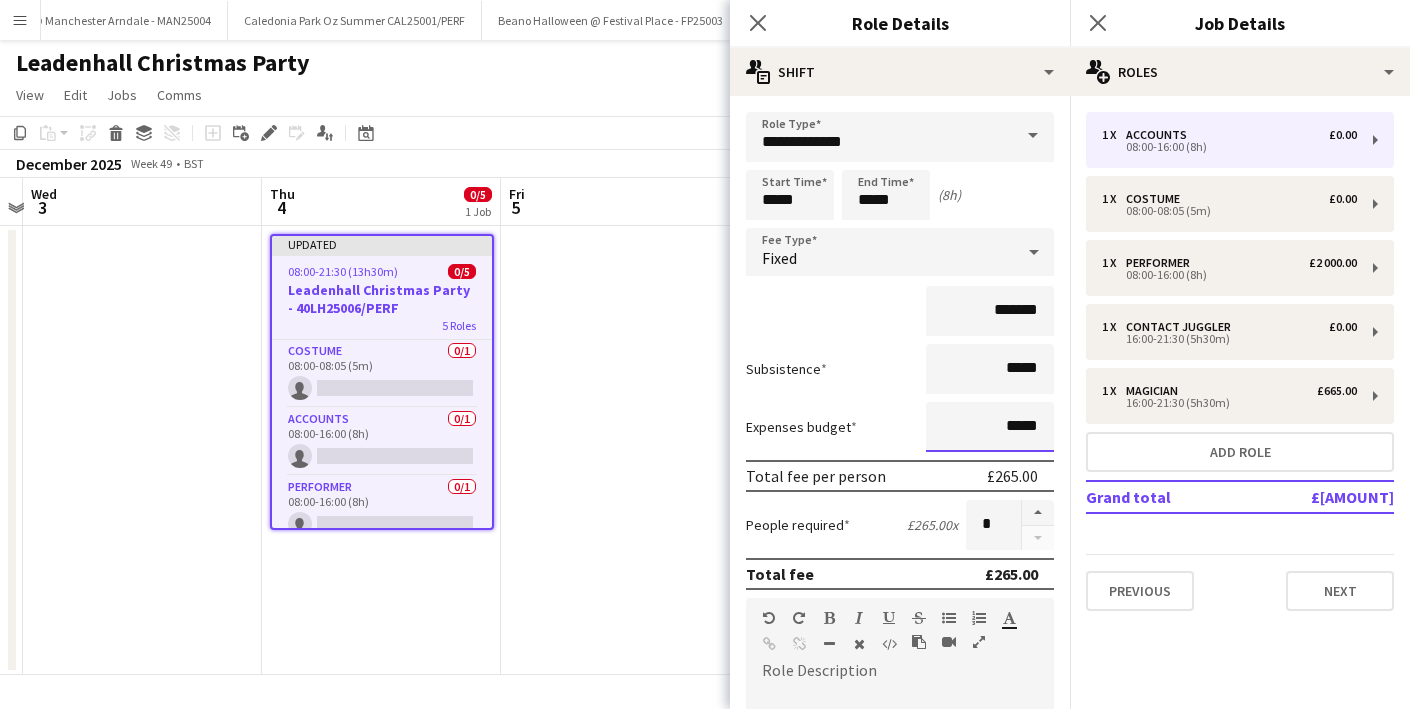click on "*****" at bounding box center [990, 427] 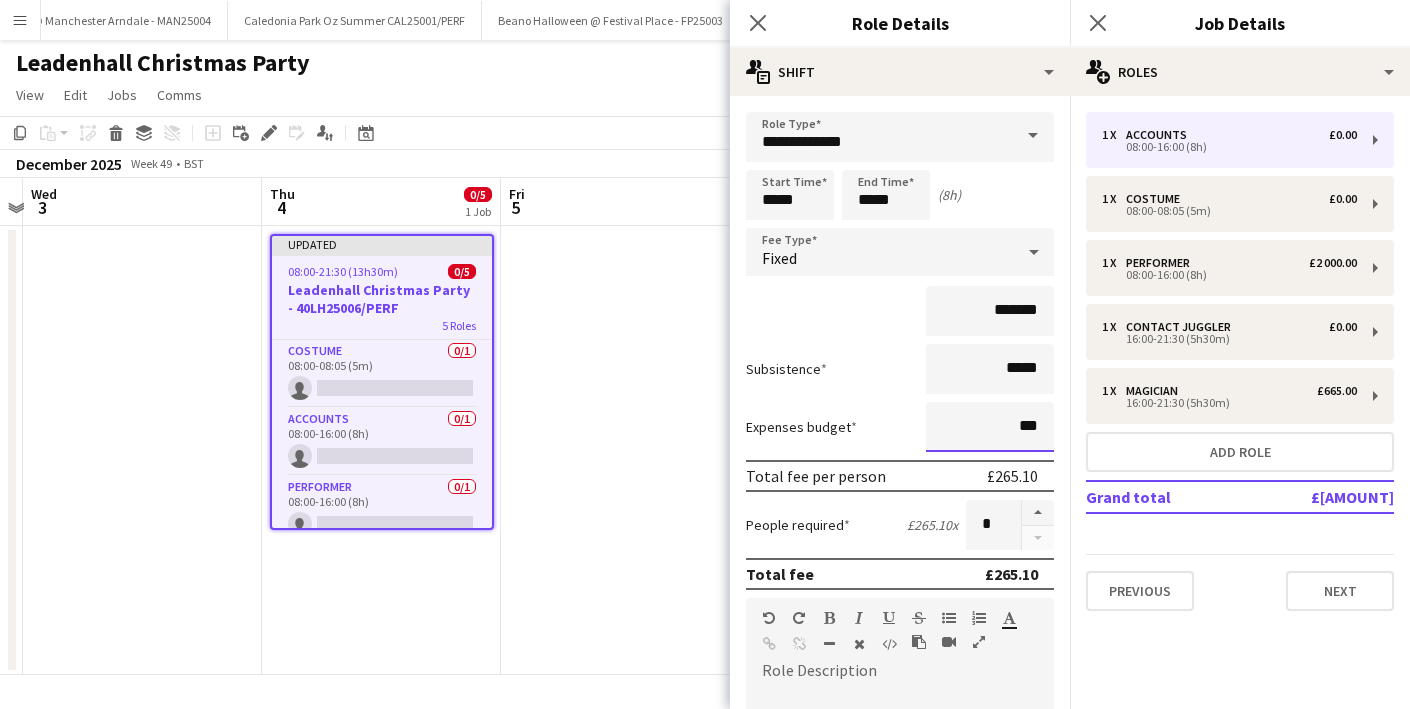 type on "**" 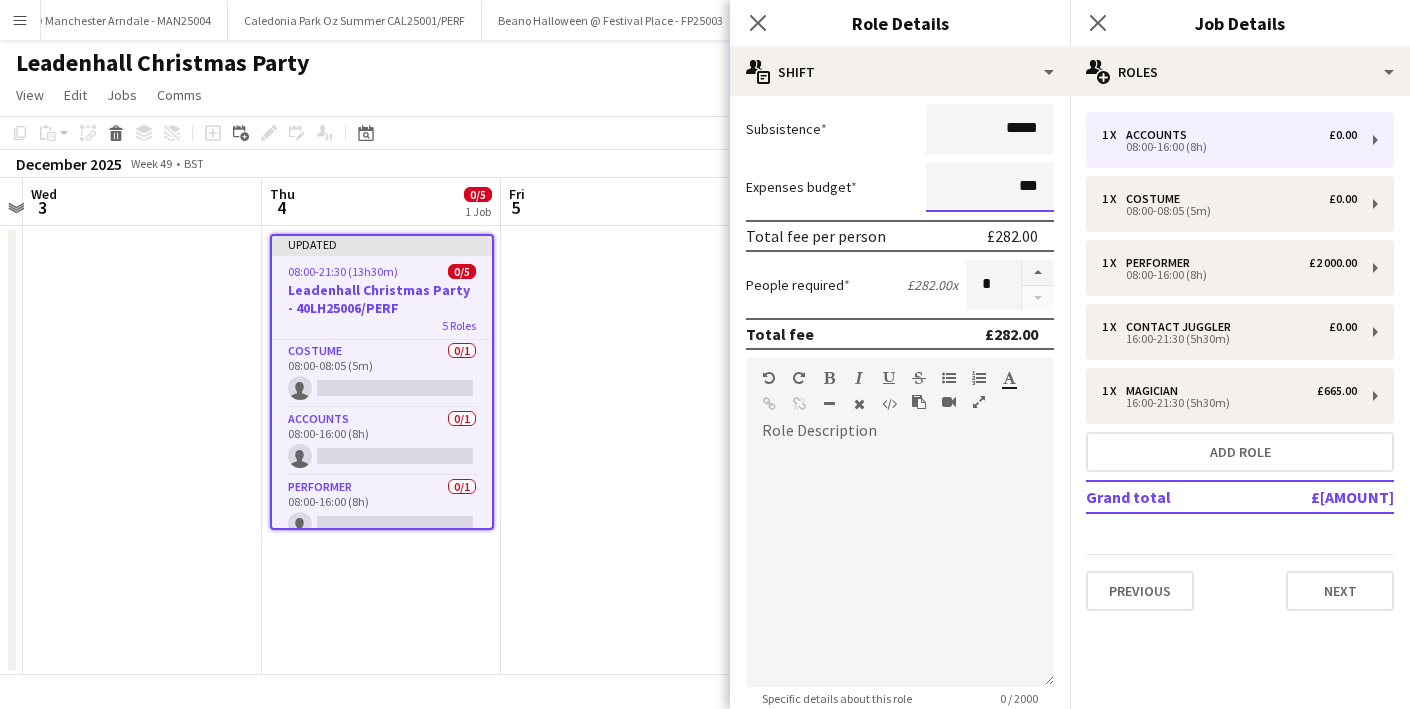 scroll, scrollTop: 445, scrollLeft: 0, axis: vertical 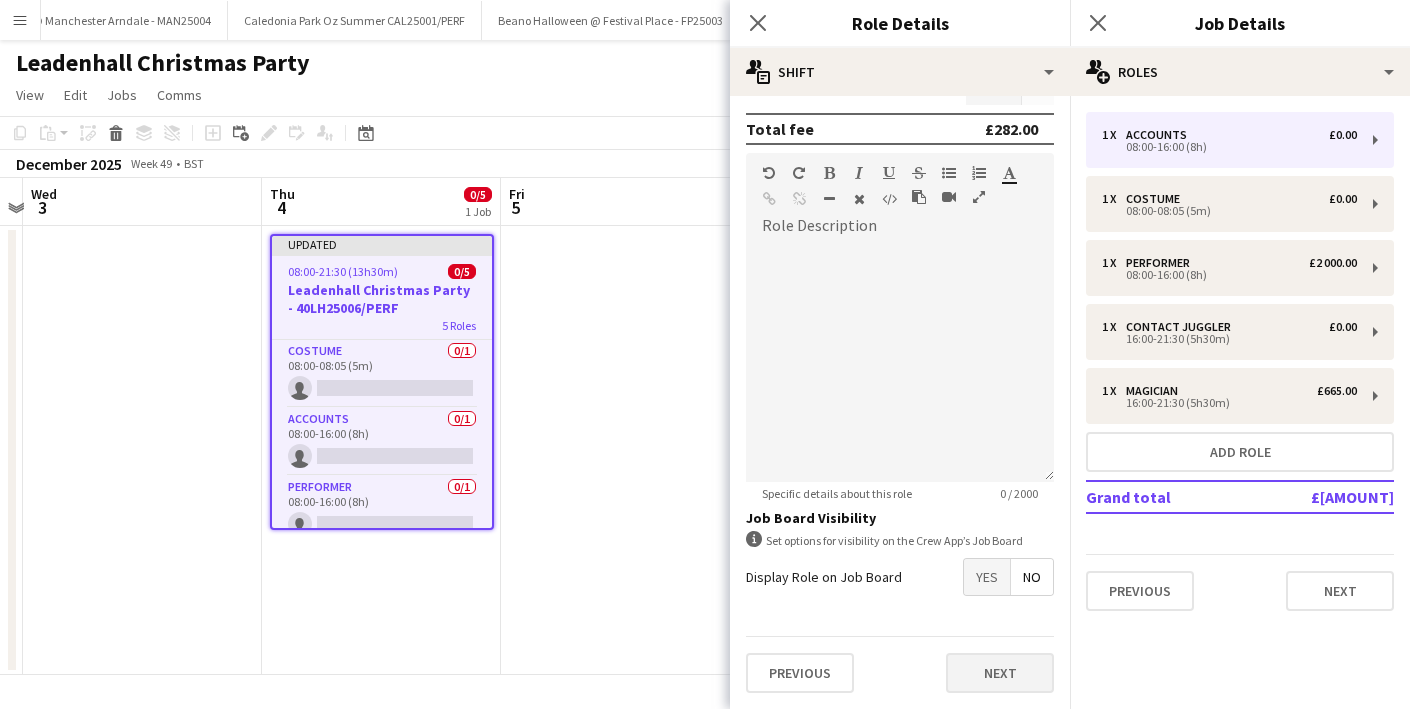 type on "***" 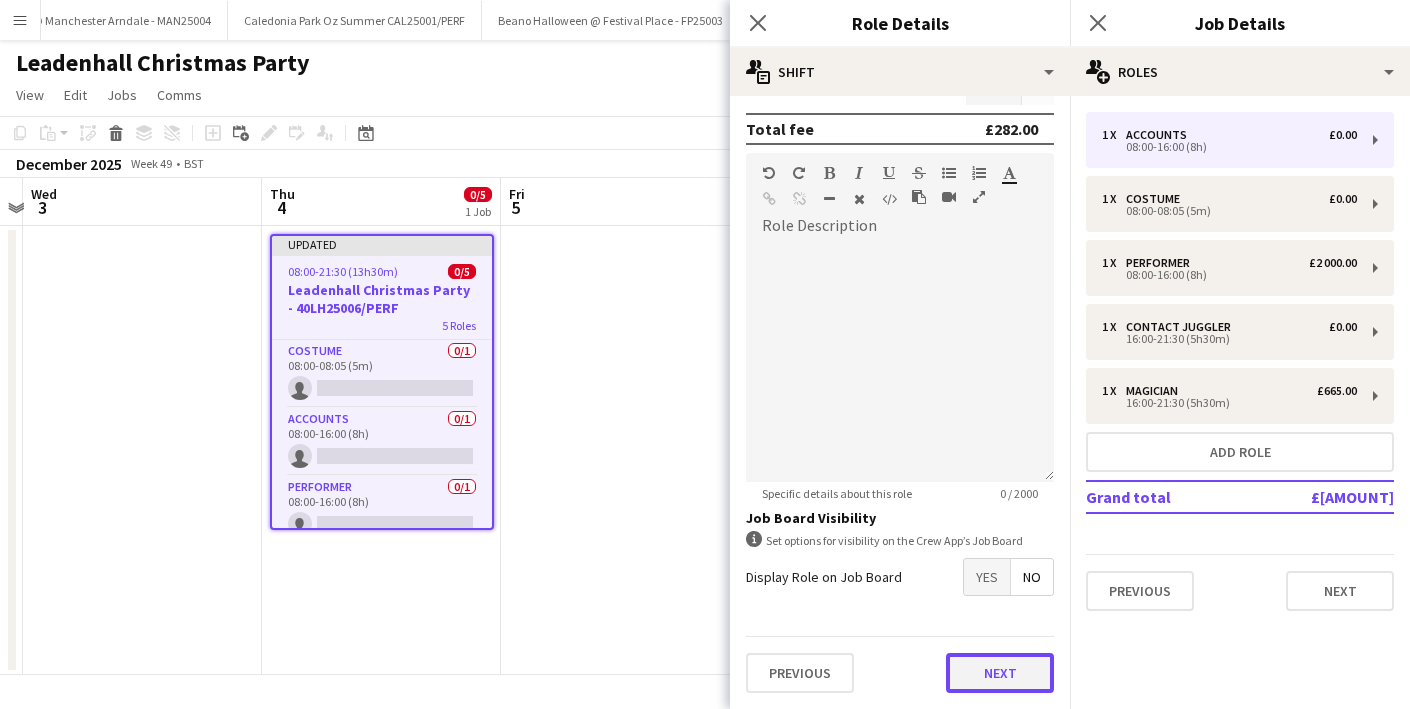 click on "Next" at bounding box center [1000, 673] 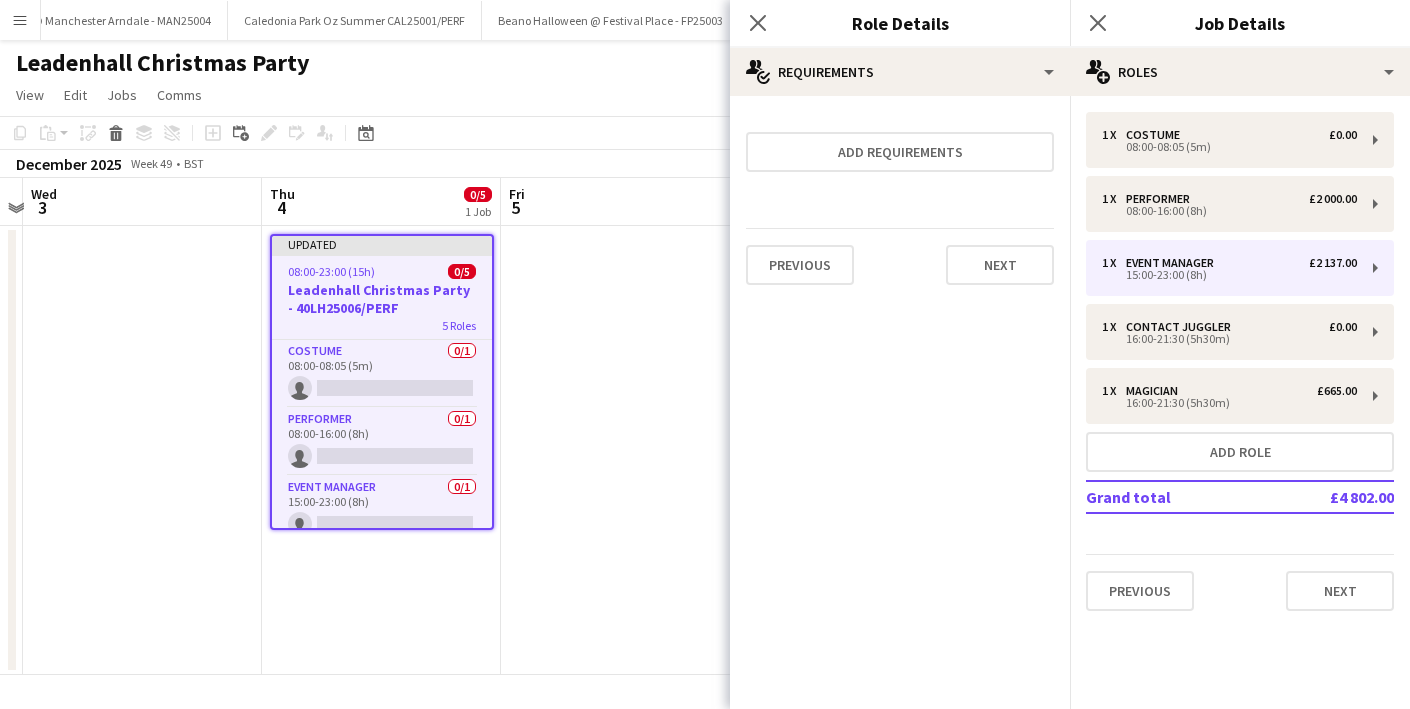 scroll, scrollTop: 0, scrollLeft: 0, axis: both 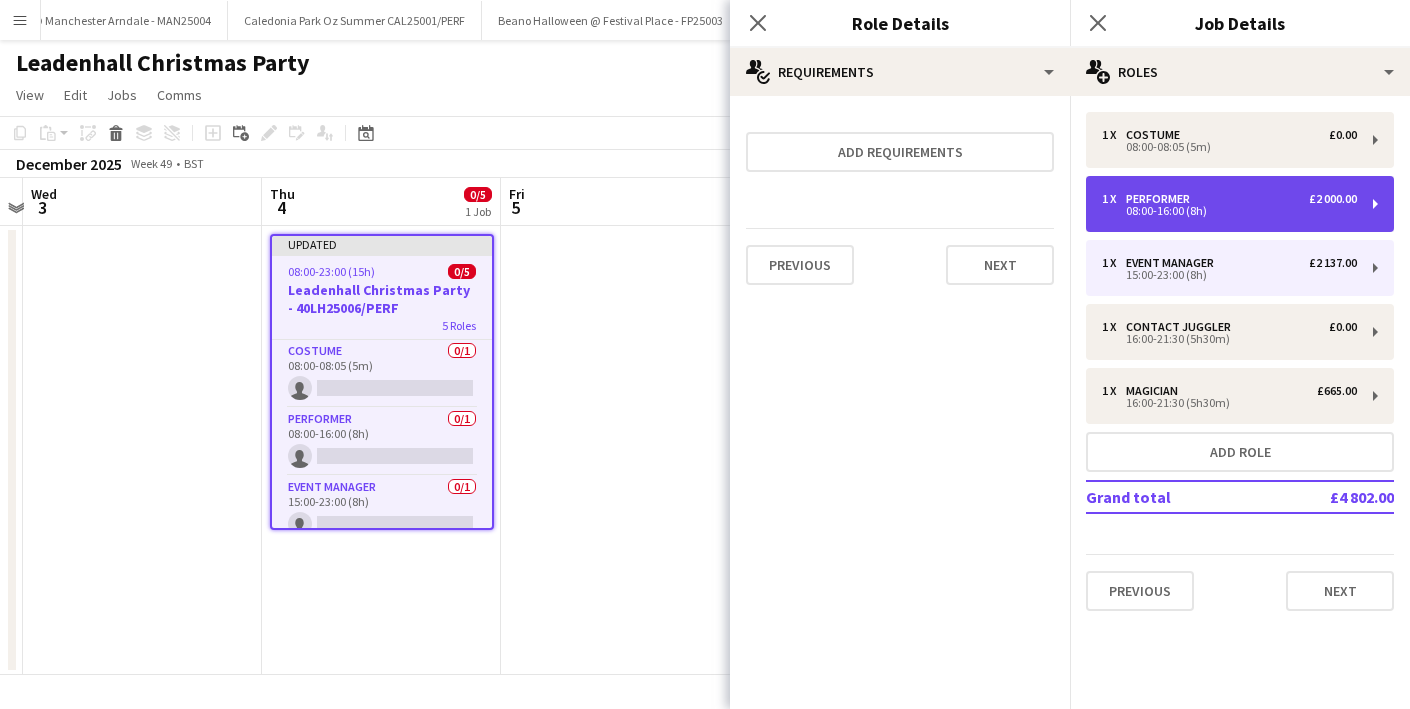 click on "1 x   [ROLE]   [CURRENCY][AMOUNT]" at bounding box center [1229, 199] 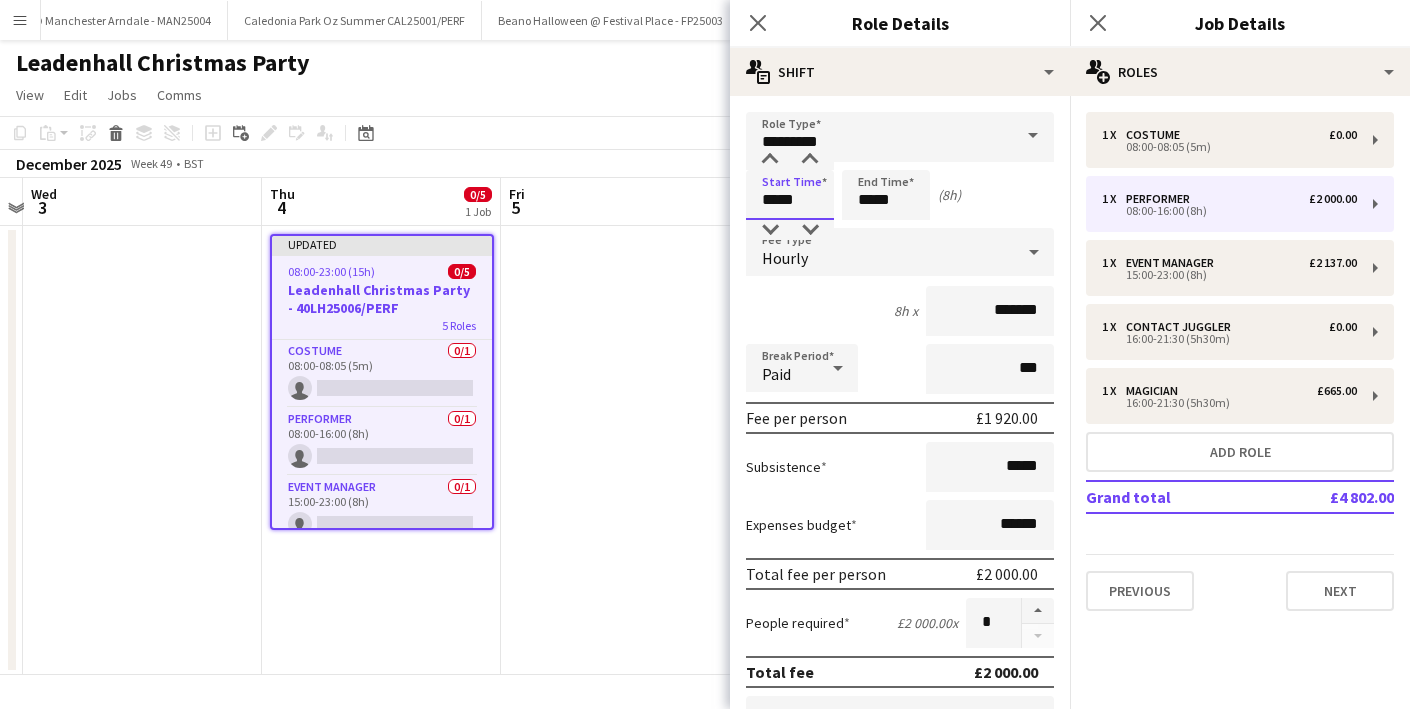 drag, startPoint x: 777, startPoint y: 199, endPoint x: 761, endPoint y: 197, distance: 16.124516 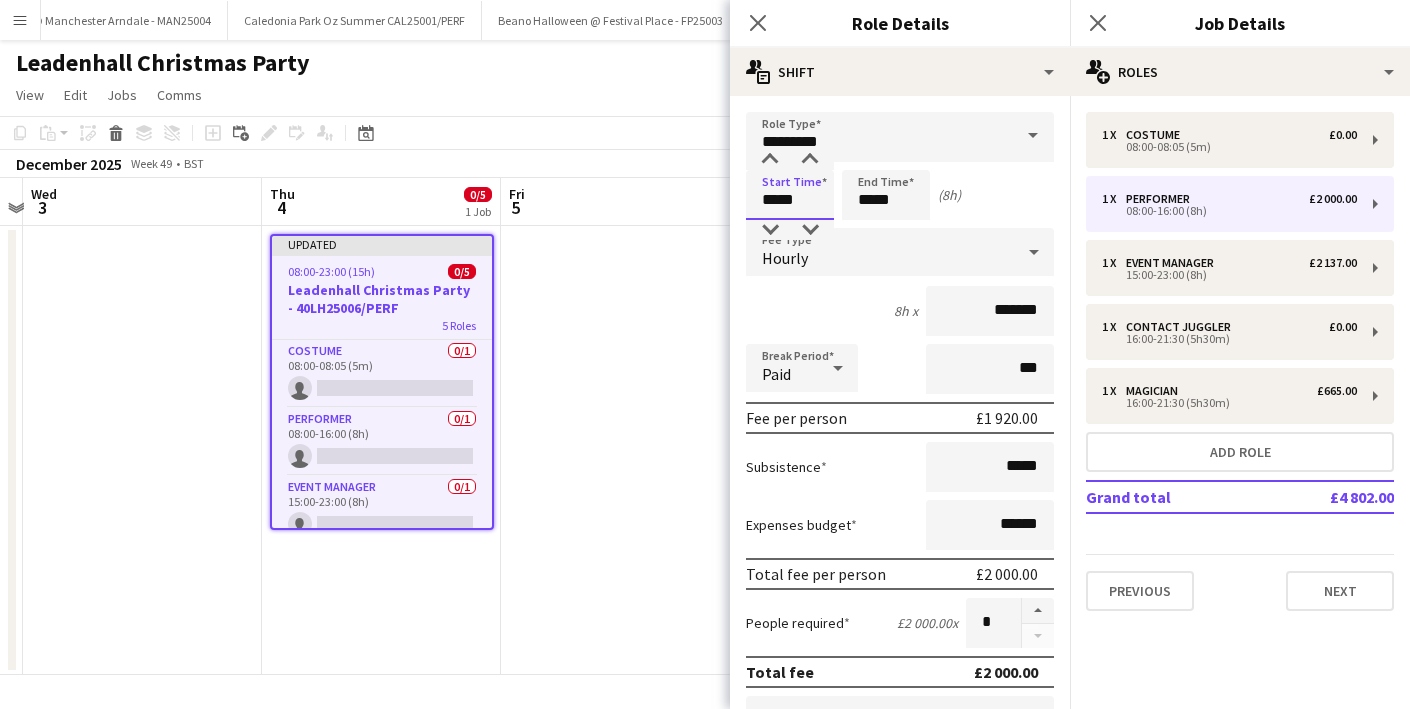 click on "*****" at bounding box center (790, 195) 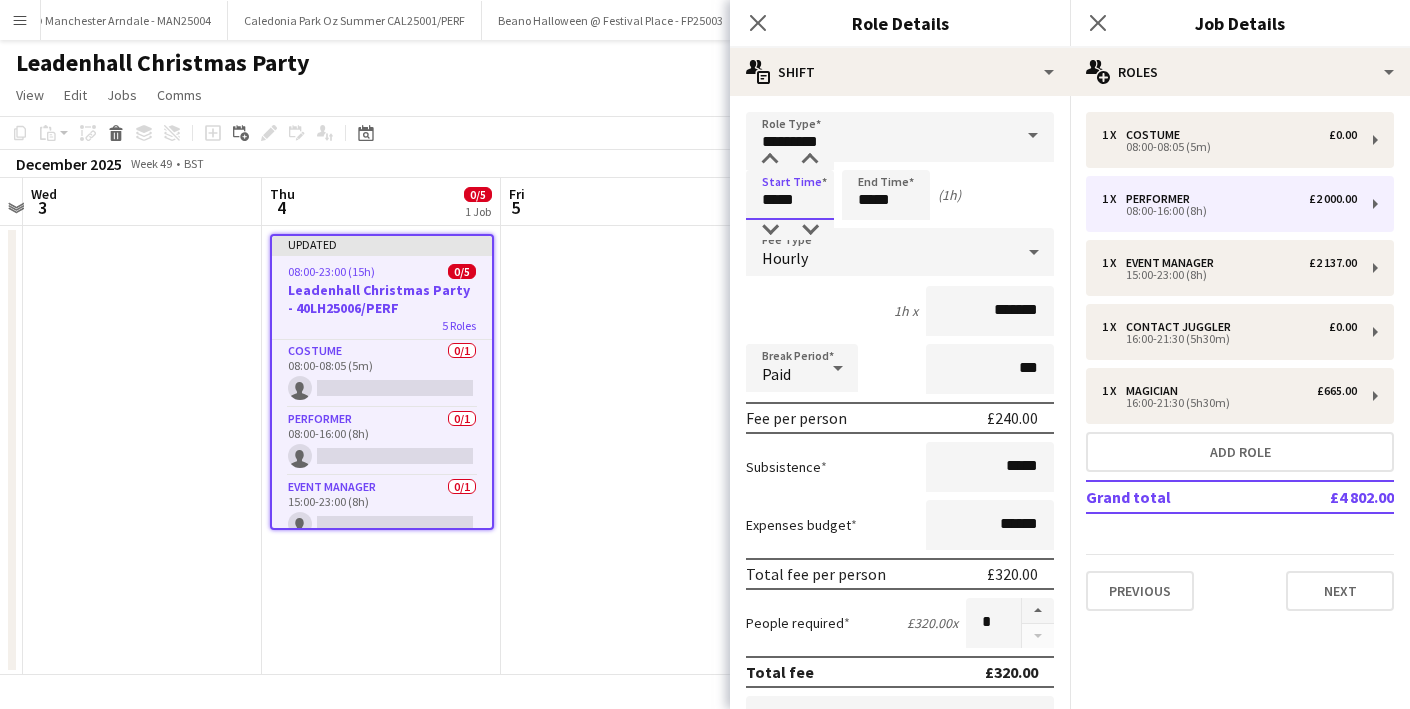 type on "*****" 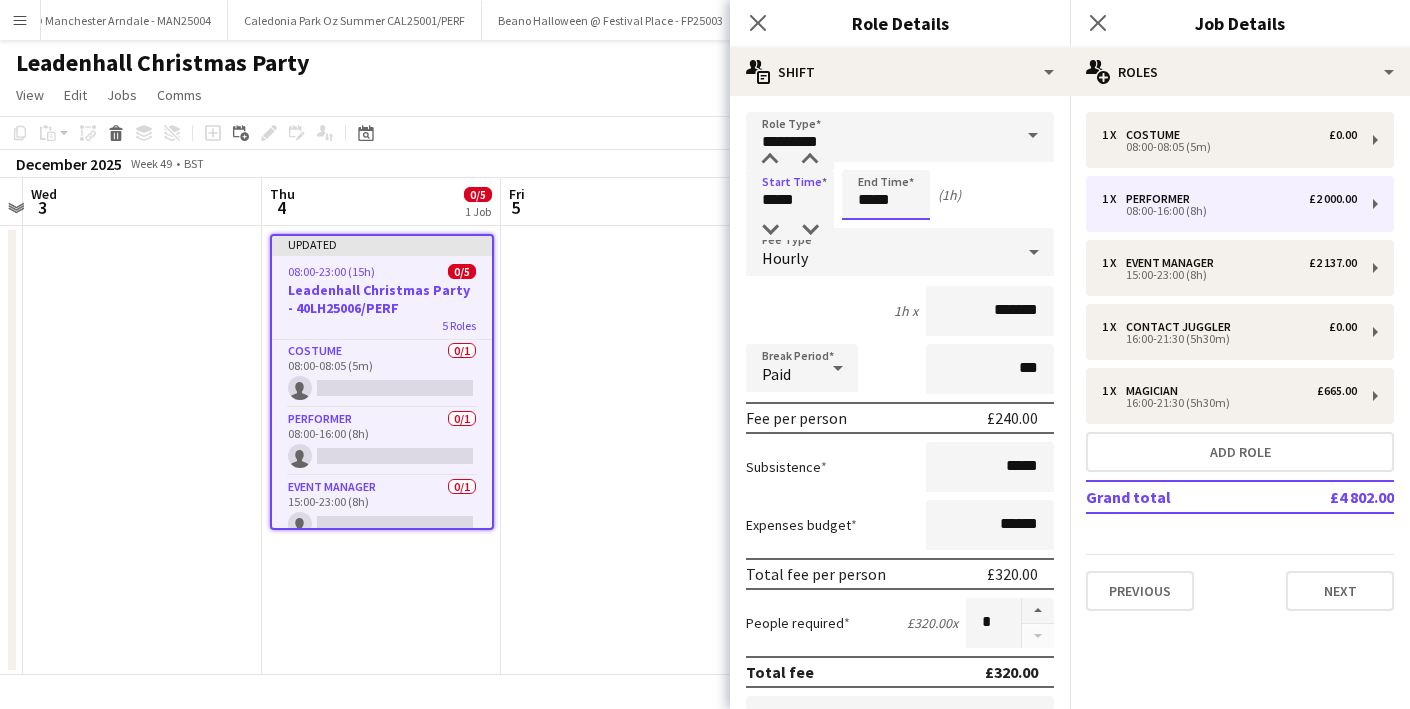click on "*****" at bounding box center (886, 195) 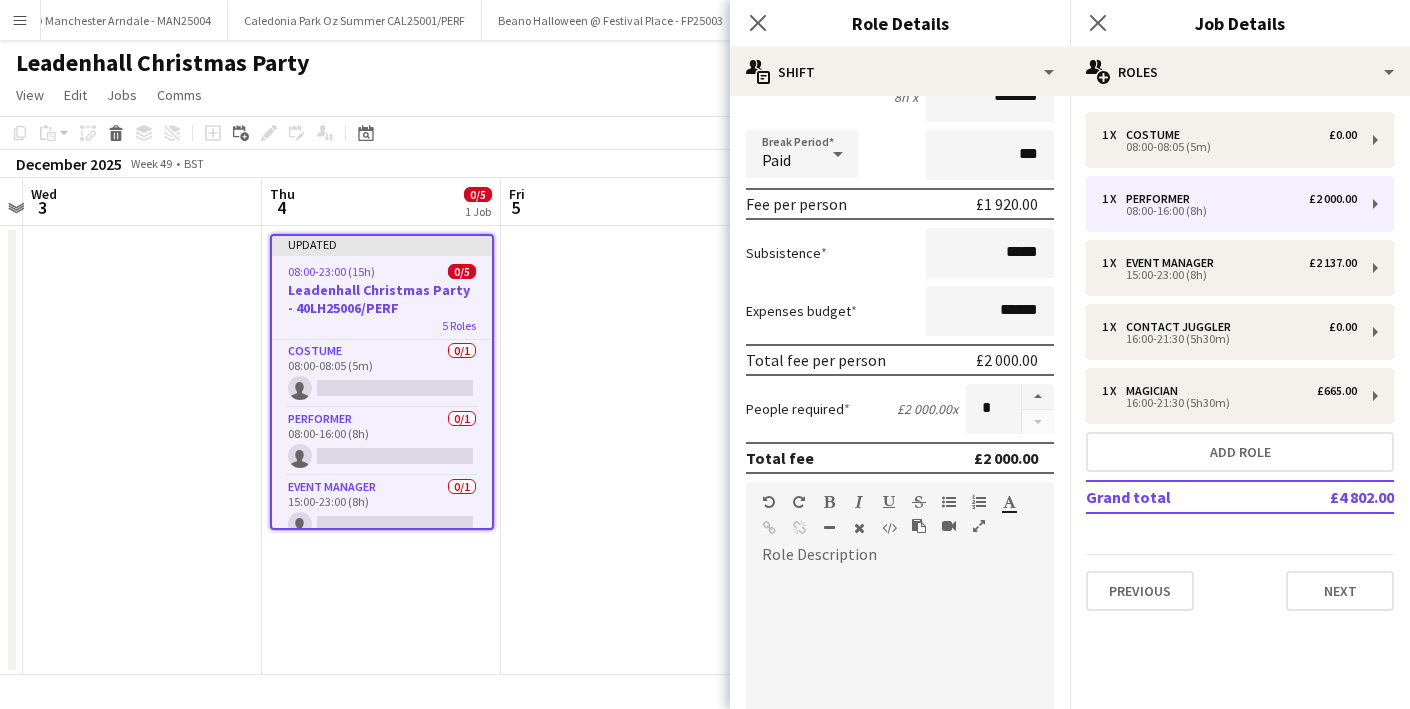 scroll, scrollTop: 0, scrollLeft: 0, axis: both 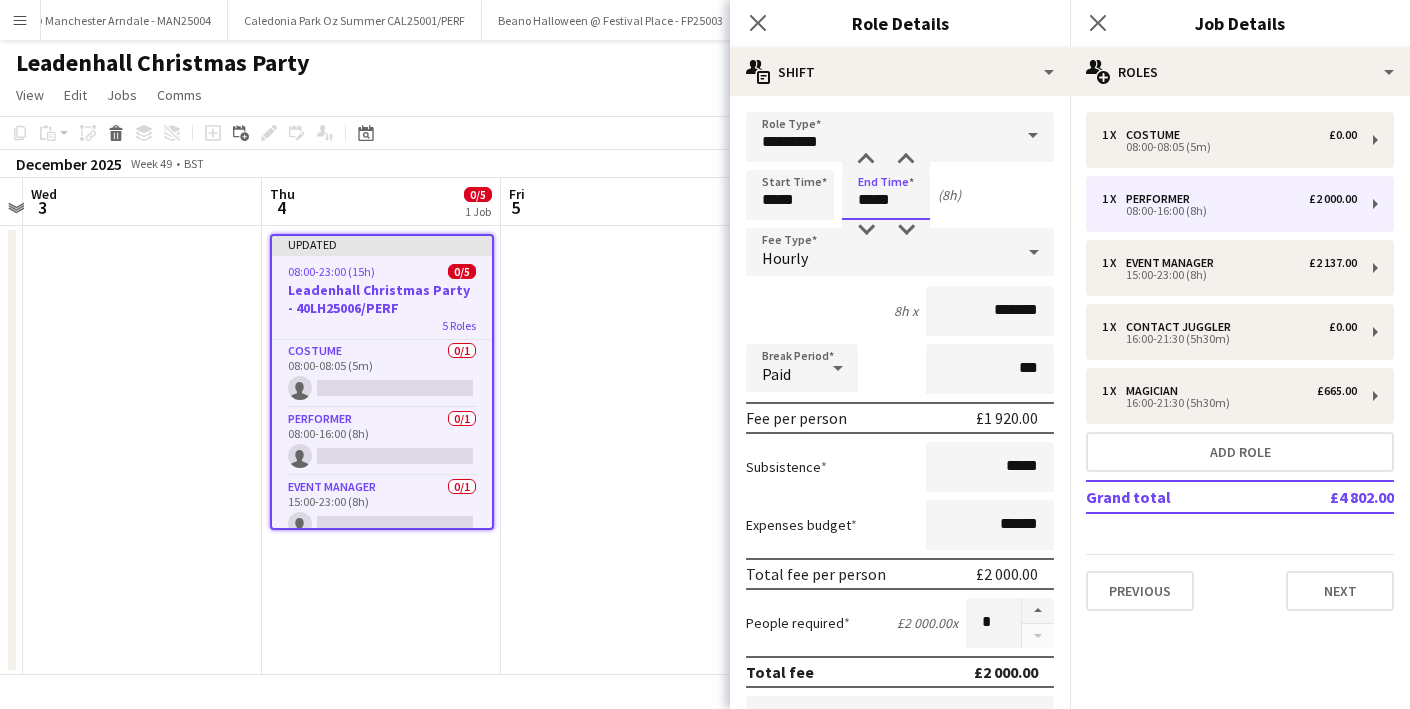 type on "*****" 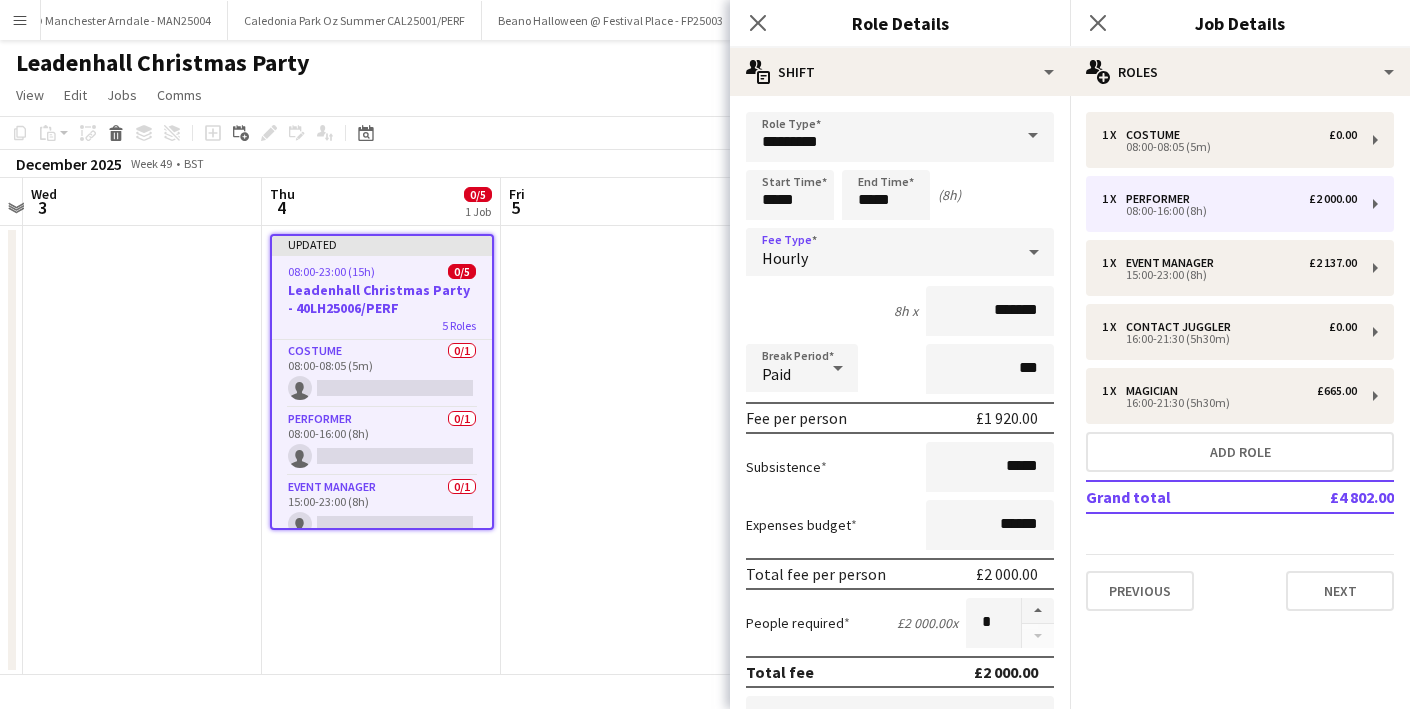 click on "Hourly" at bounding box center [880, 252] 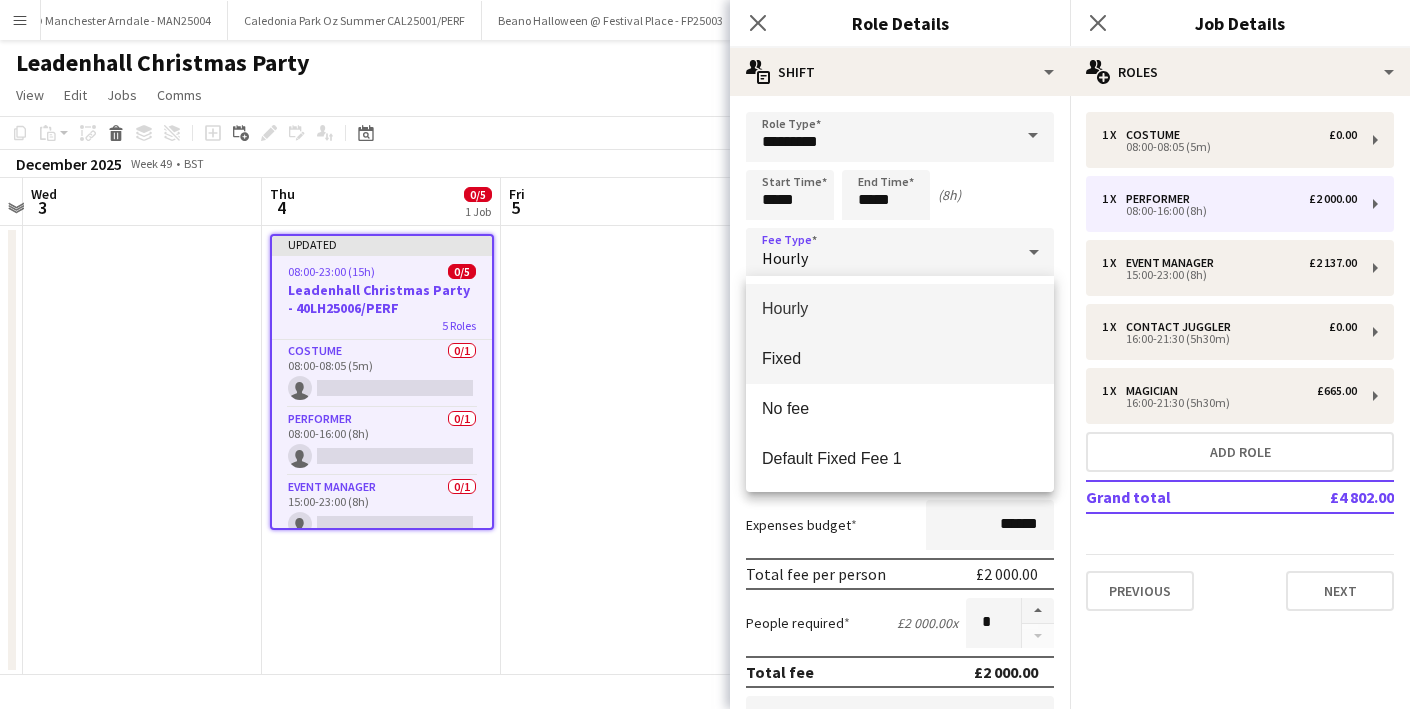 click on "Fixed" at bounding box center [900, 358] 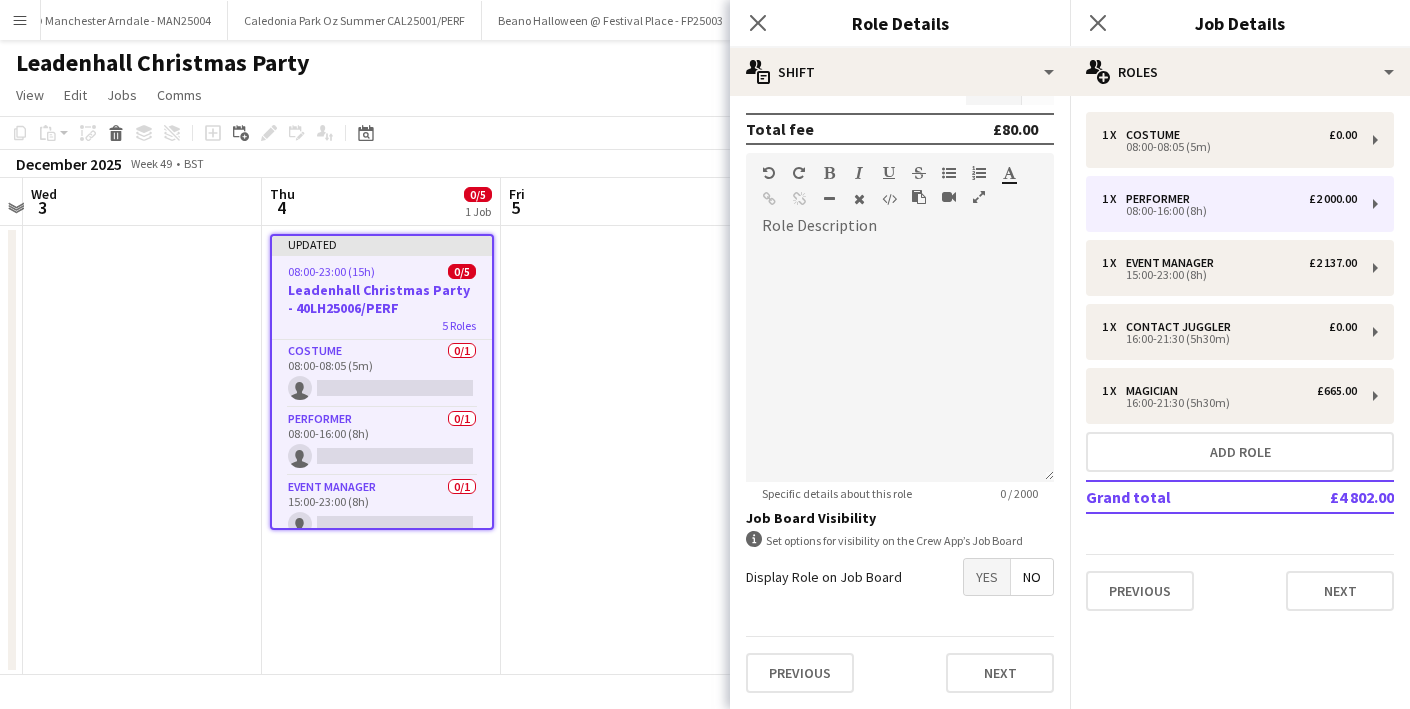 scroll, scrollTop: 0, scrollLeft: 0, axis: both 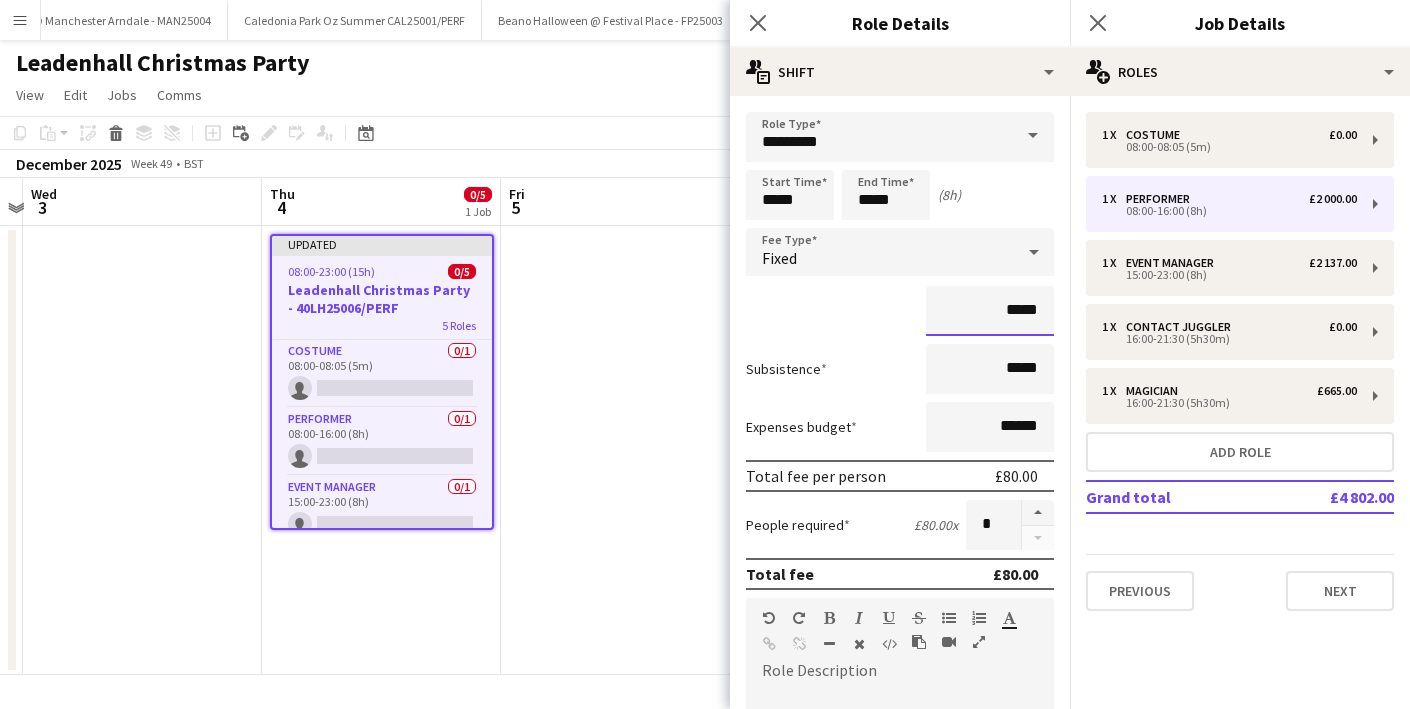 click on "*****" at bounding box center (990, 311) 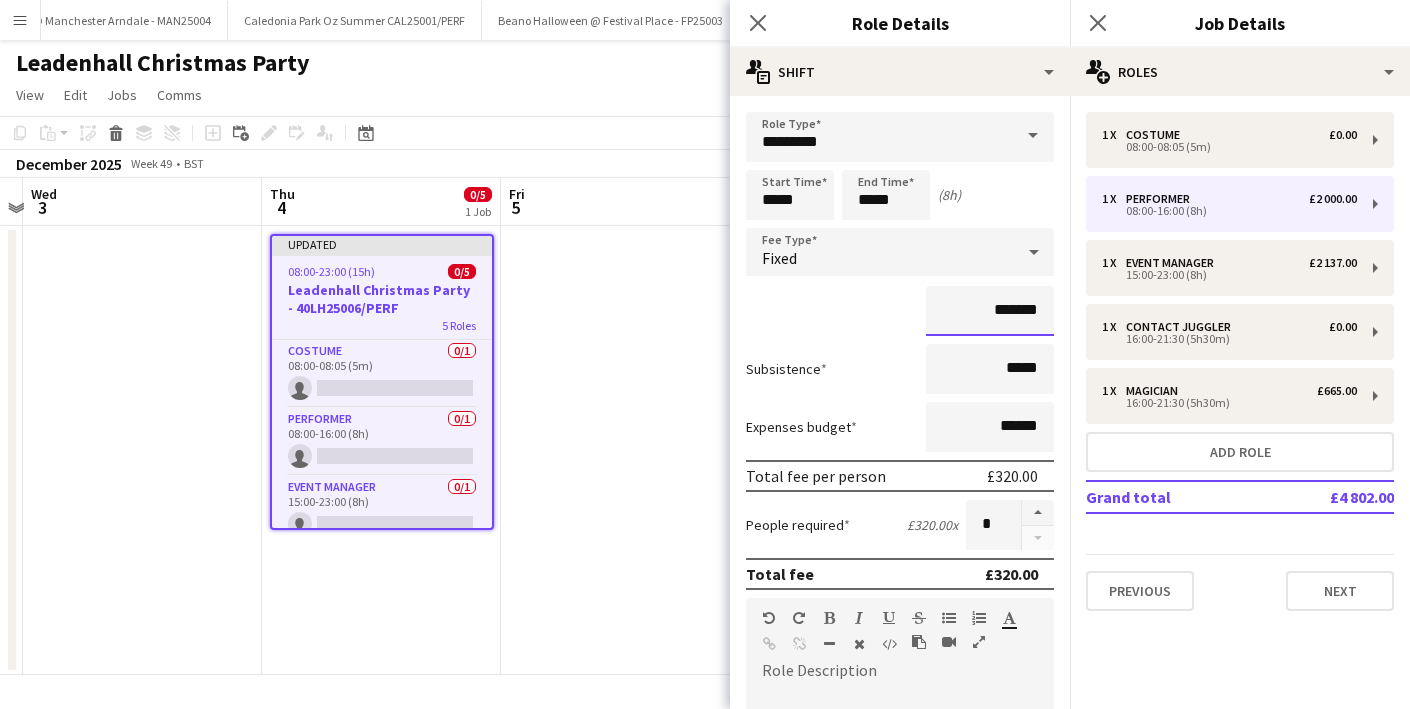 type on "*******" 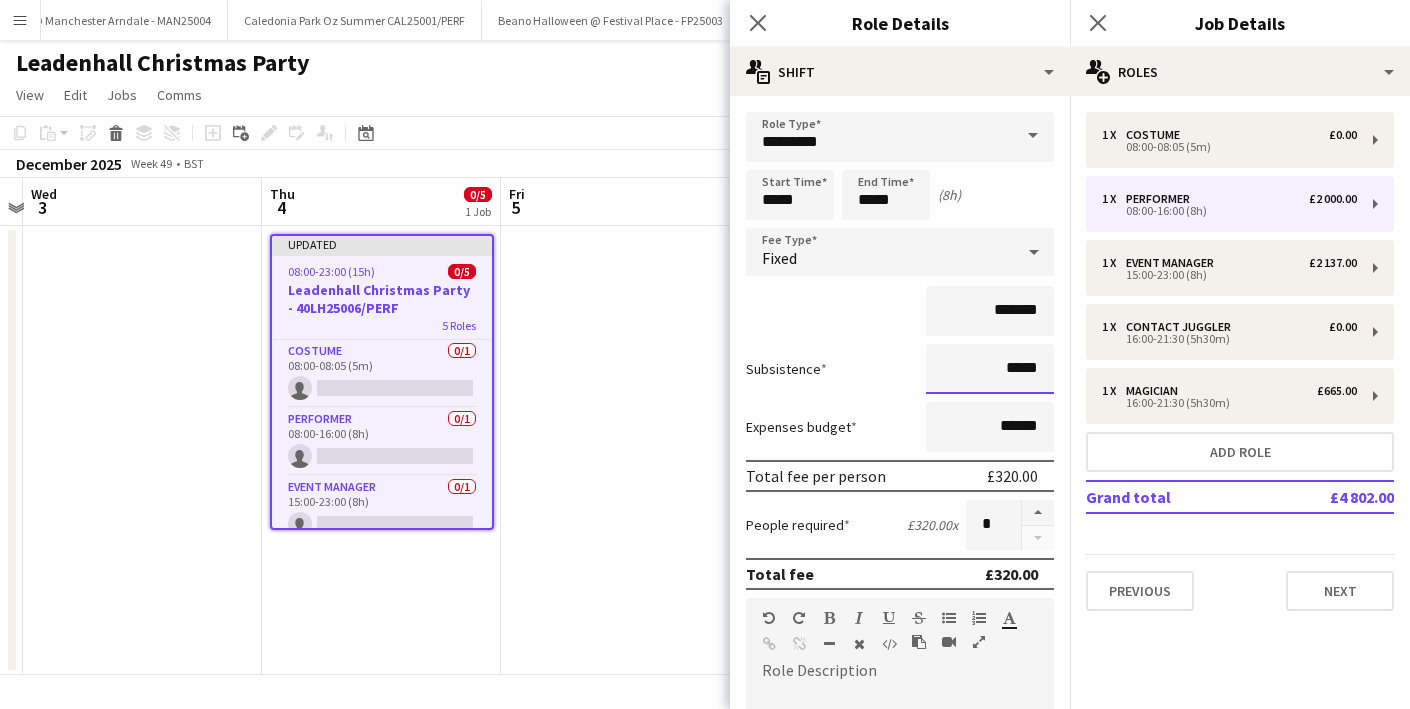 click on "*****" at bounding box center [990, 369] 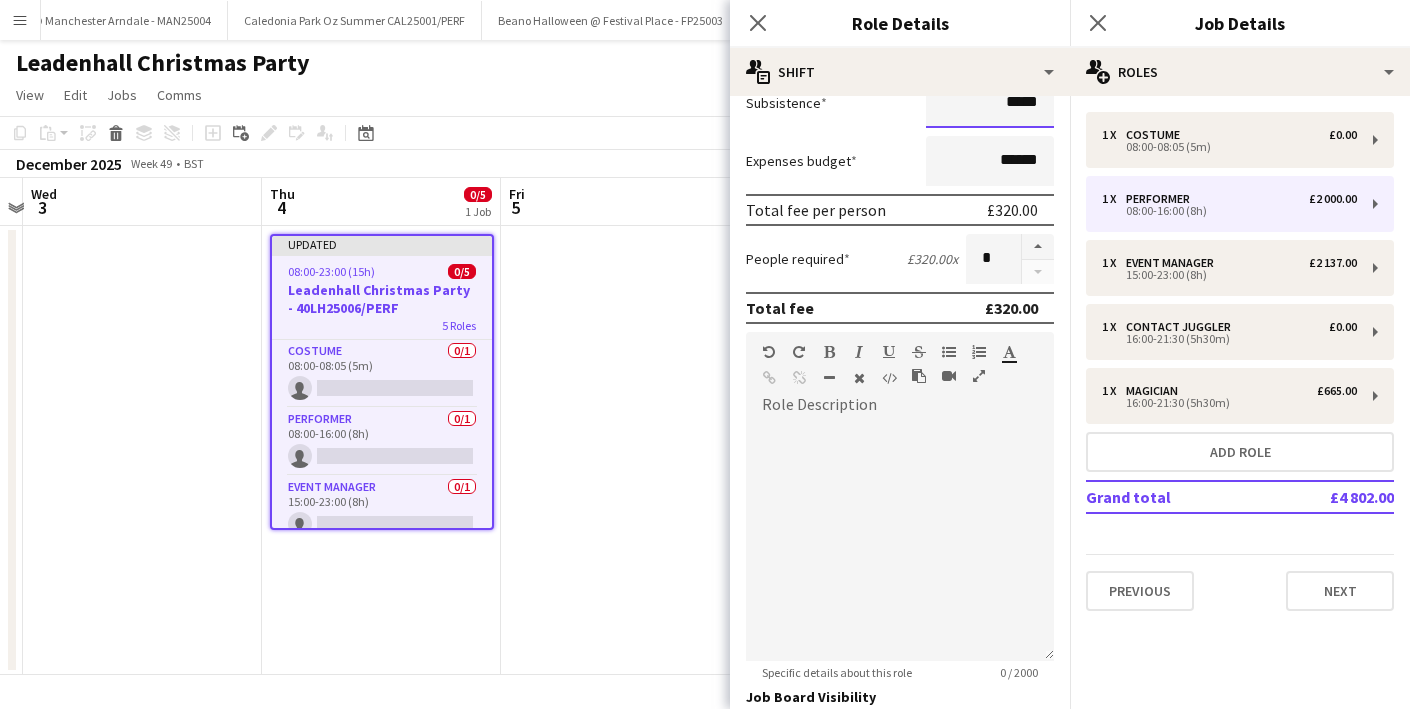 scroll, scrollTop: 445, scrollLeft: 0, axis: vertical 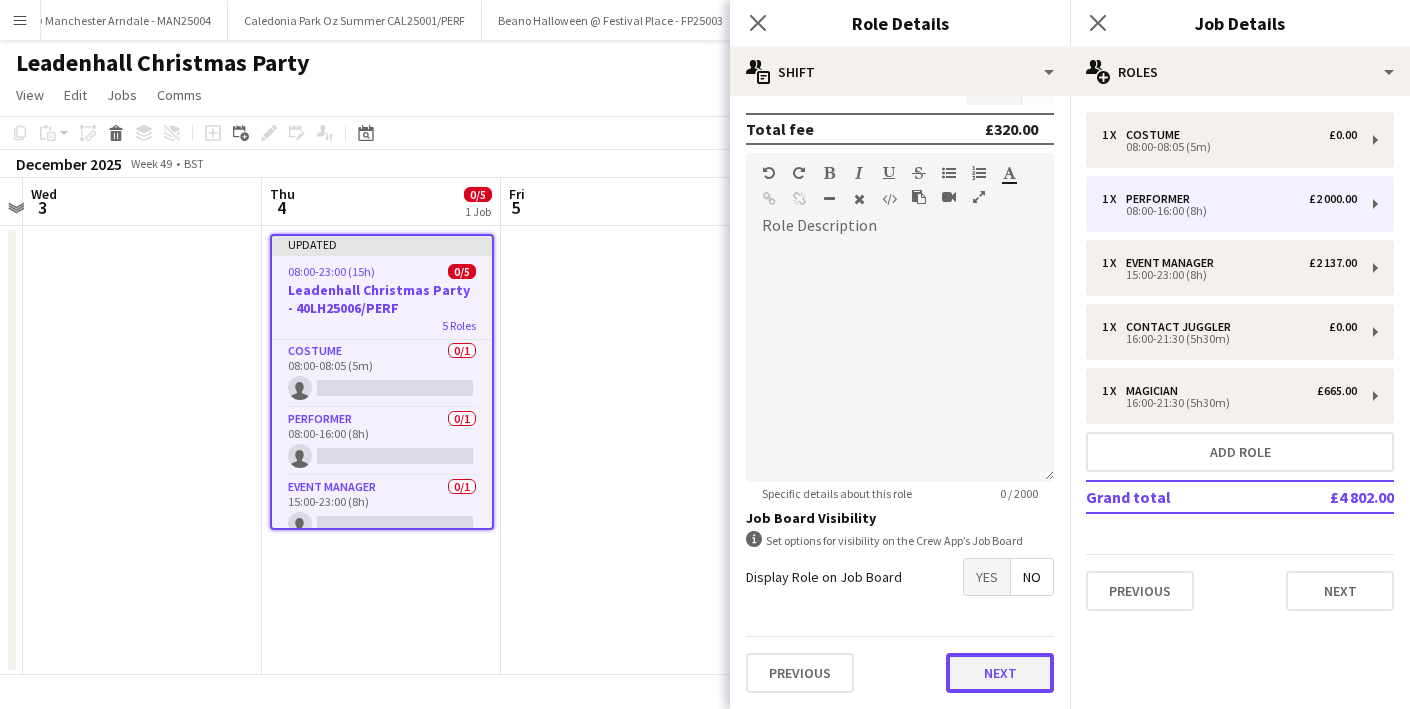 click on "Next" at bounding box center [1000, 673] 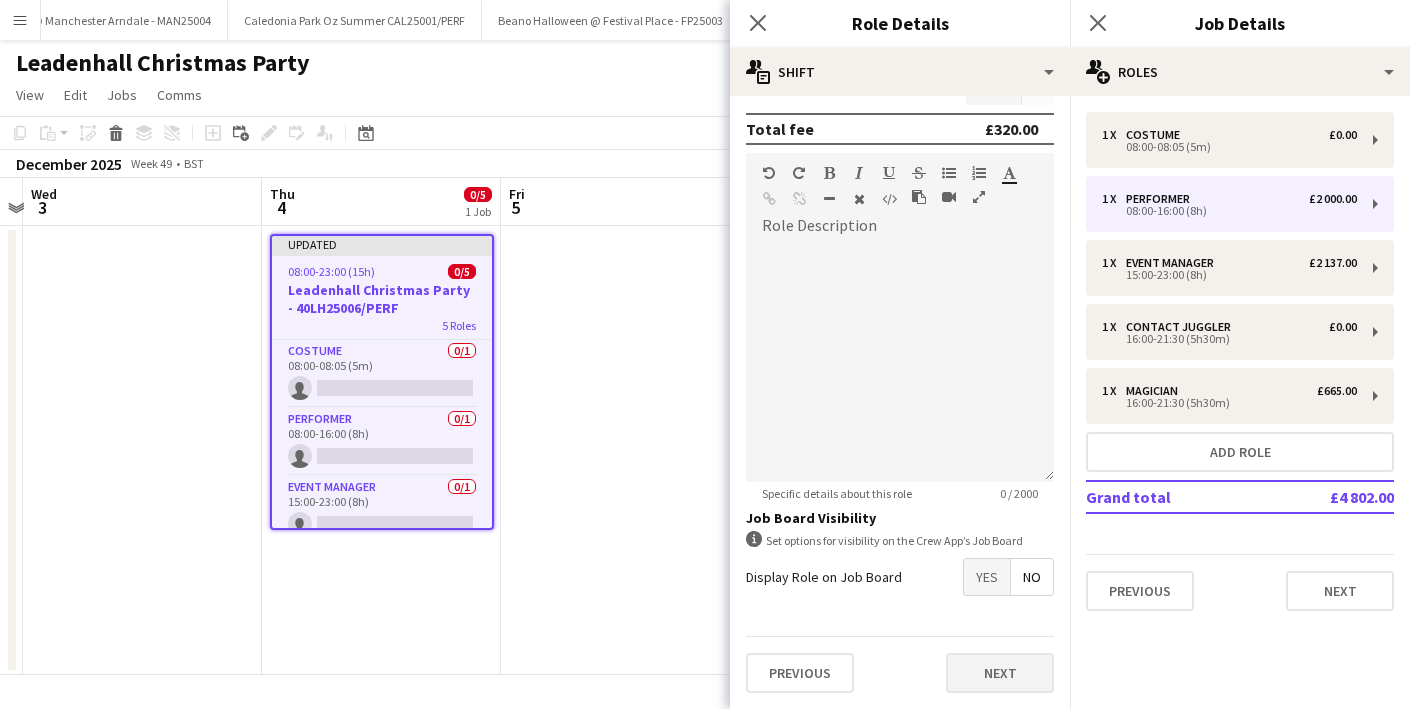 scroll, scrollTop: 0, scrollLeft: 0, axis: both 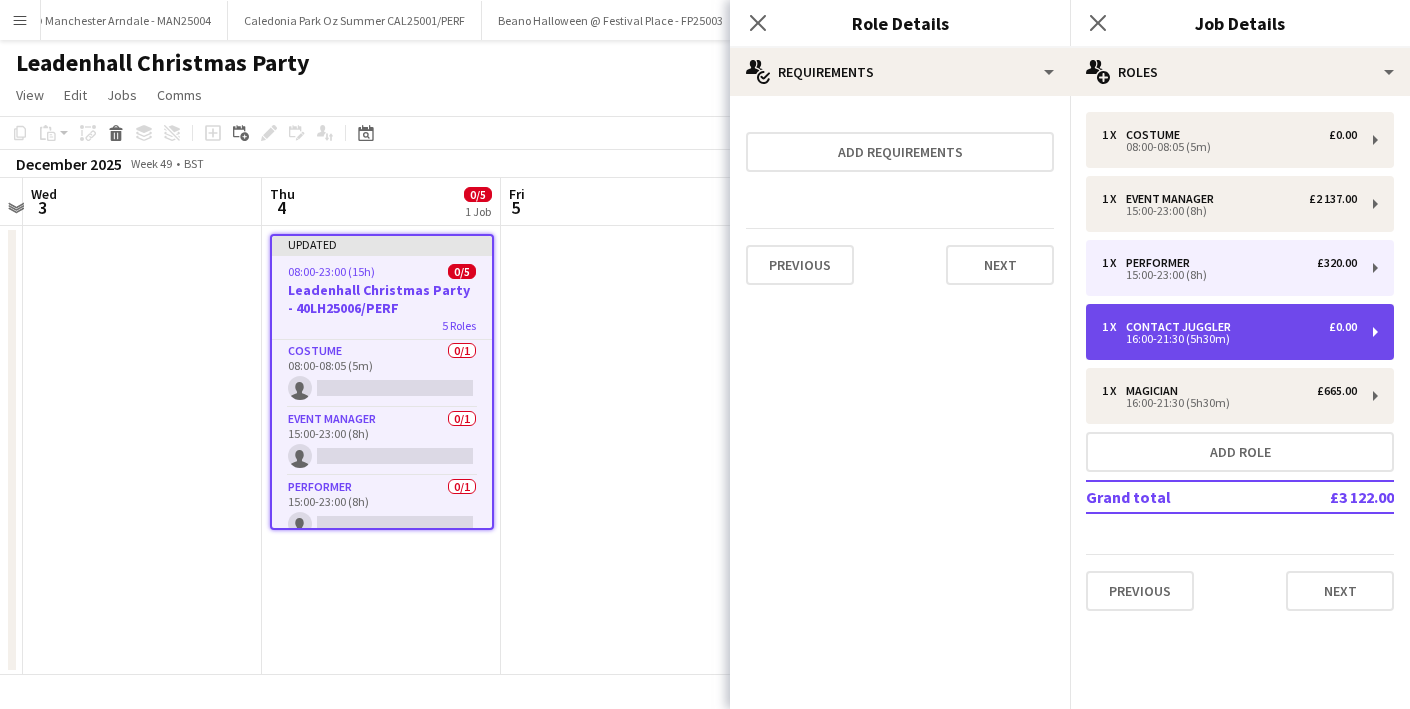 click on "contact juggler" at bounding box center (1182, 327) 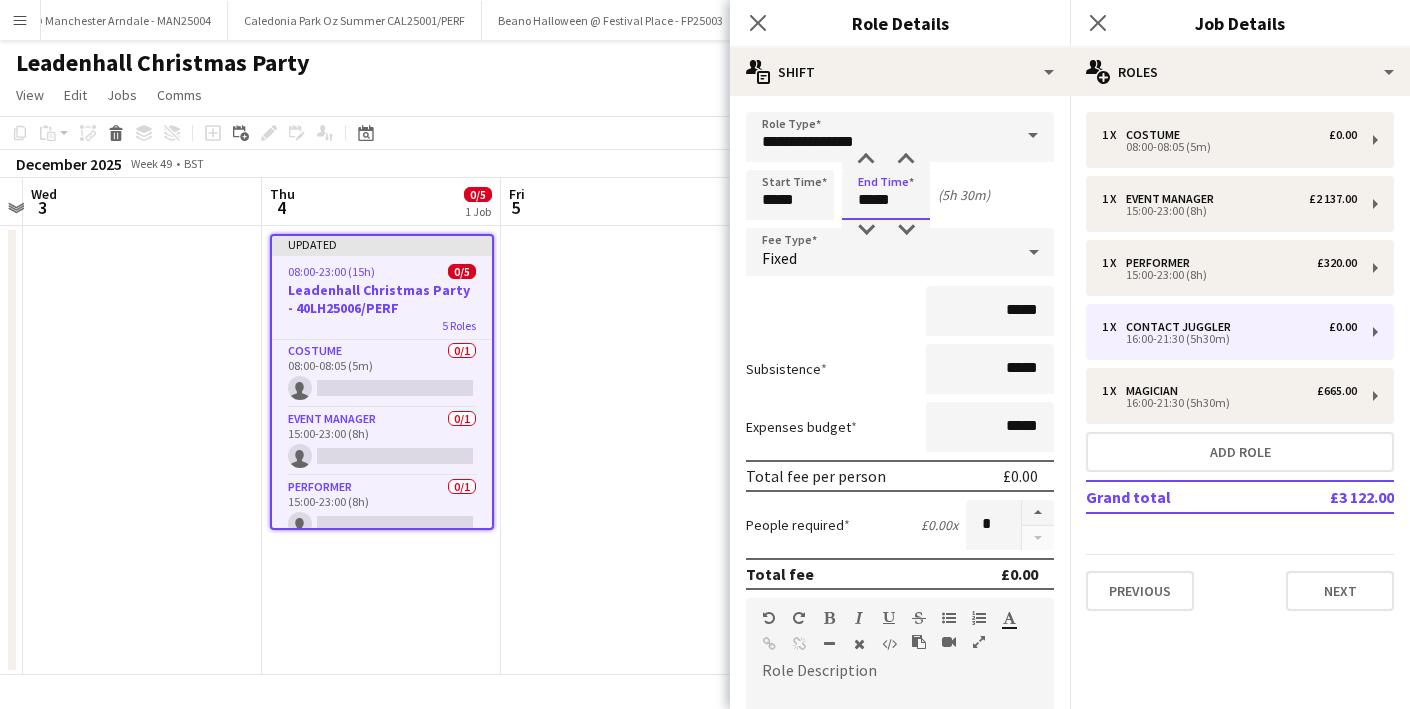 click on "*****" at bounding box center (886, 195) 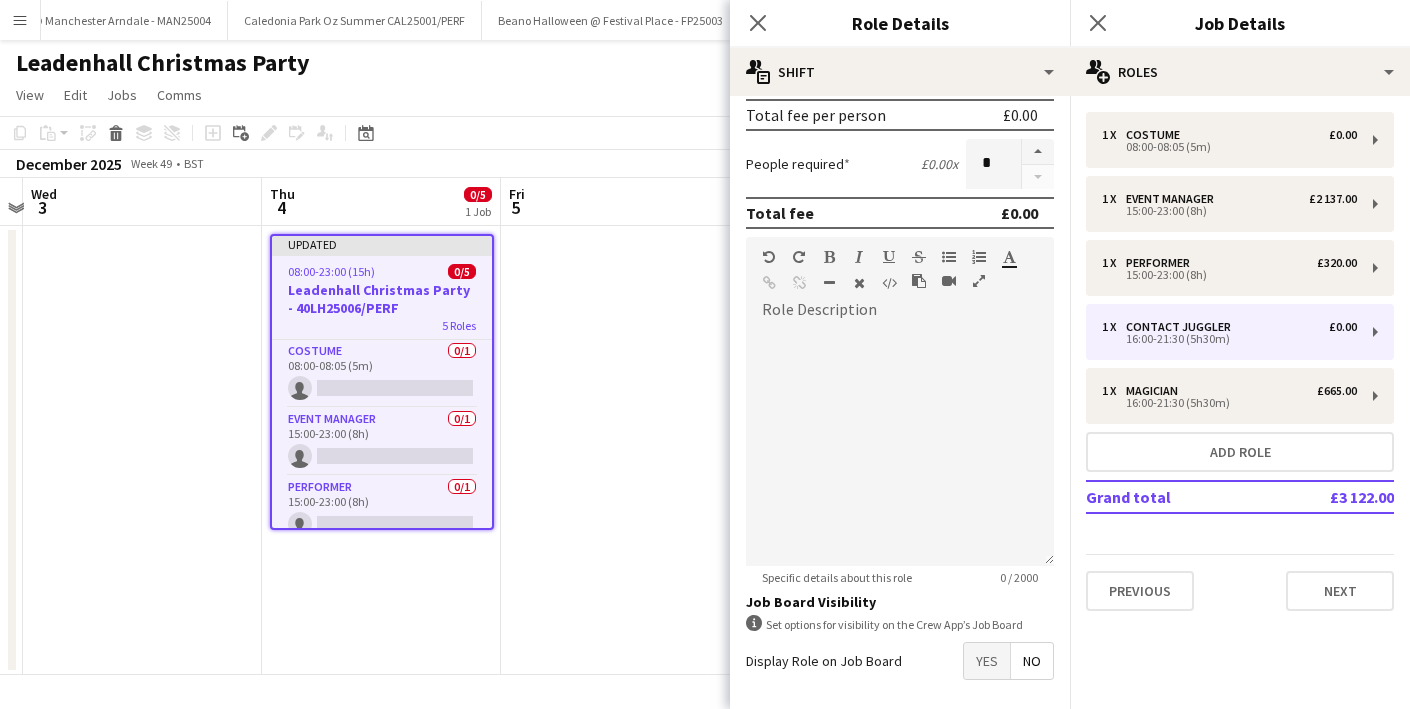 scroll, scrollTop: 445, scrollLeft: 0, axis: vertical 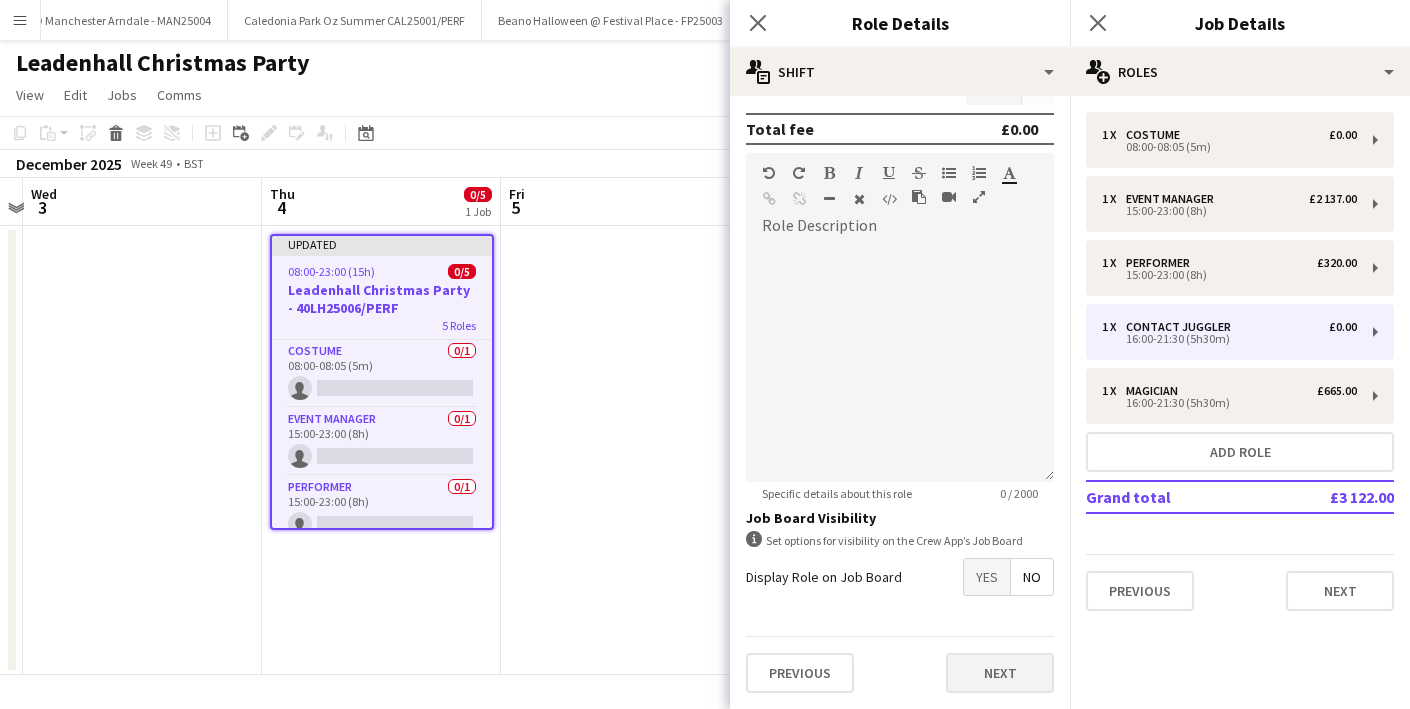 type on "*****" 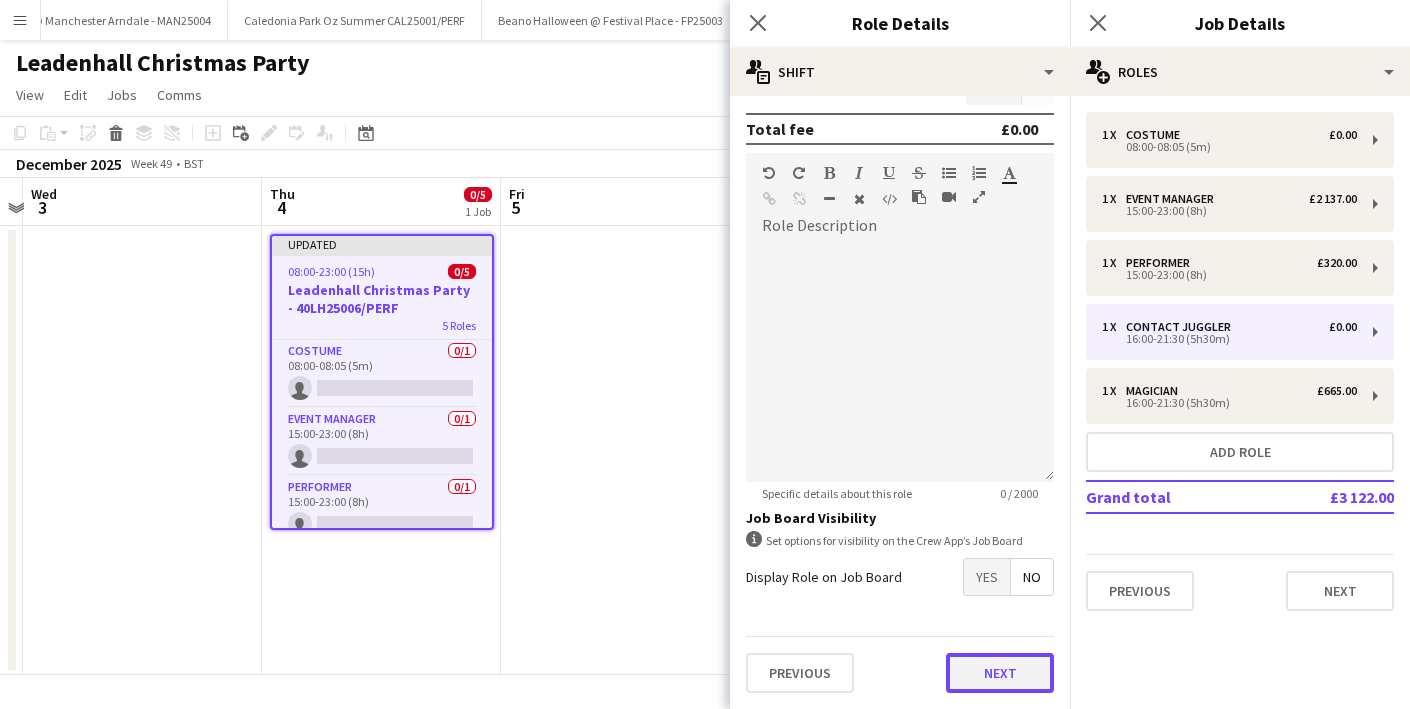 click on "Next" at bounding box center [1000, 673] 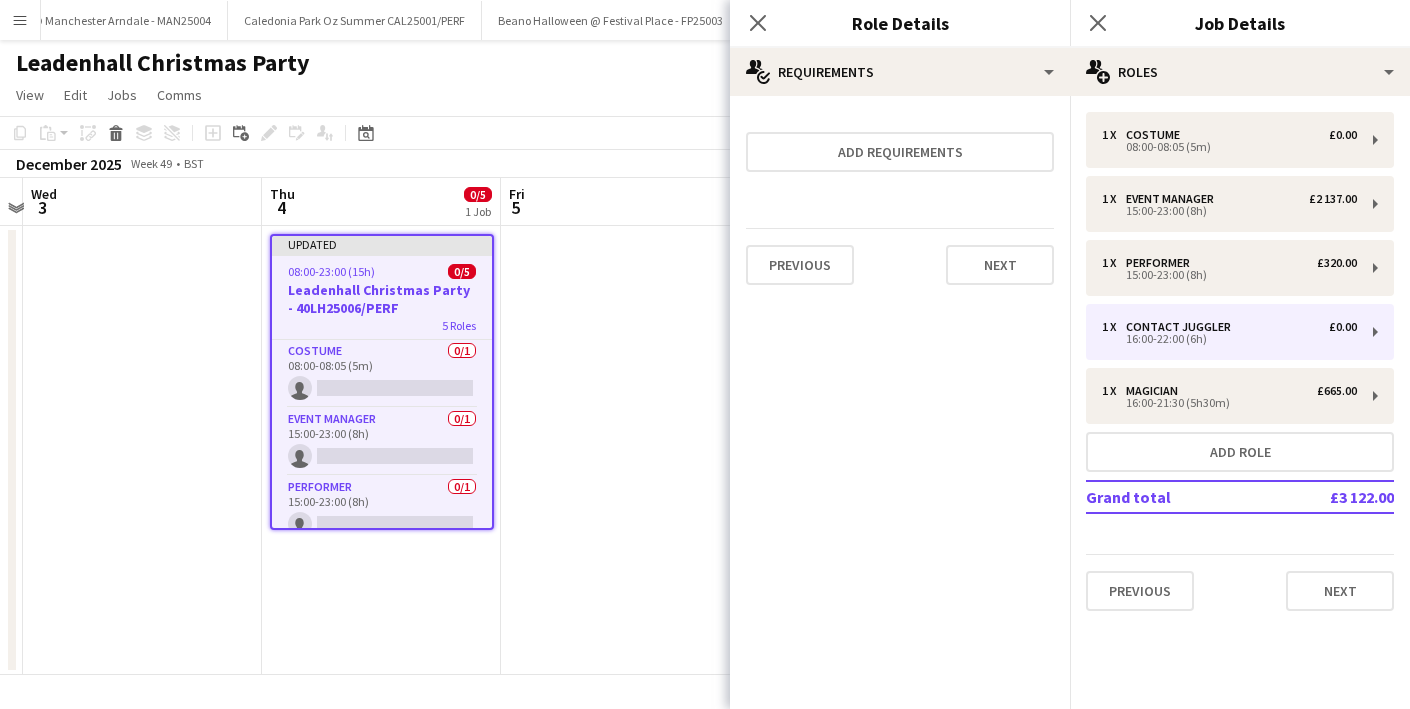scroll, scrollTop: 0, scrollLeft: 0, axis: both 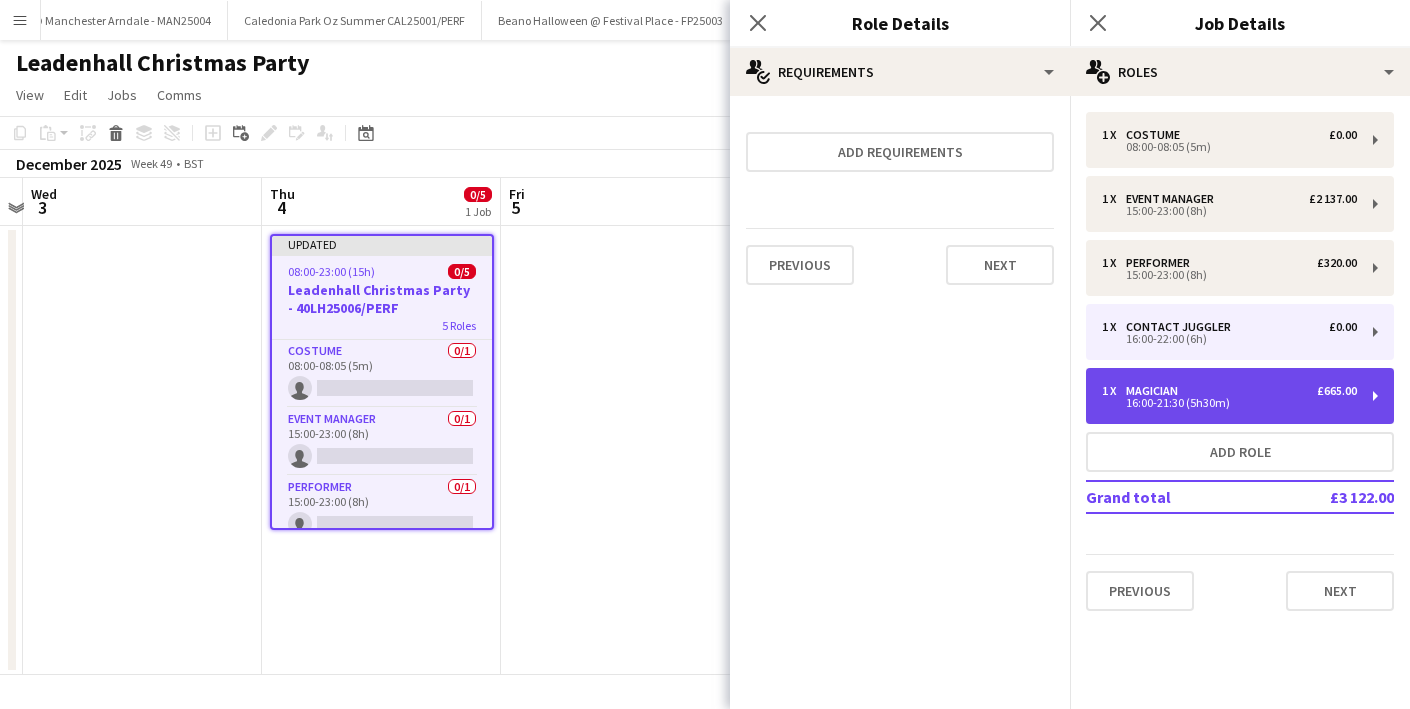 click on "16:00-21:30 (5h30m)" at bounding box center (1229, 403) 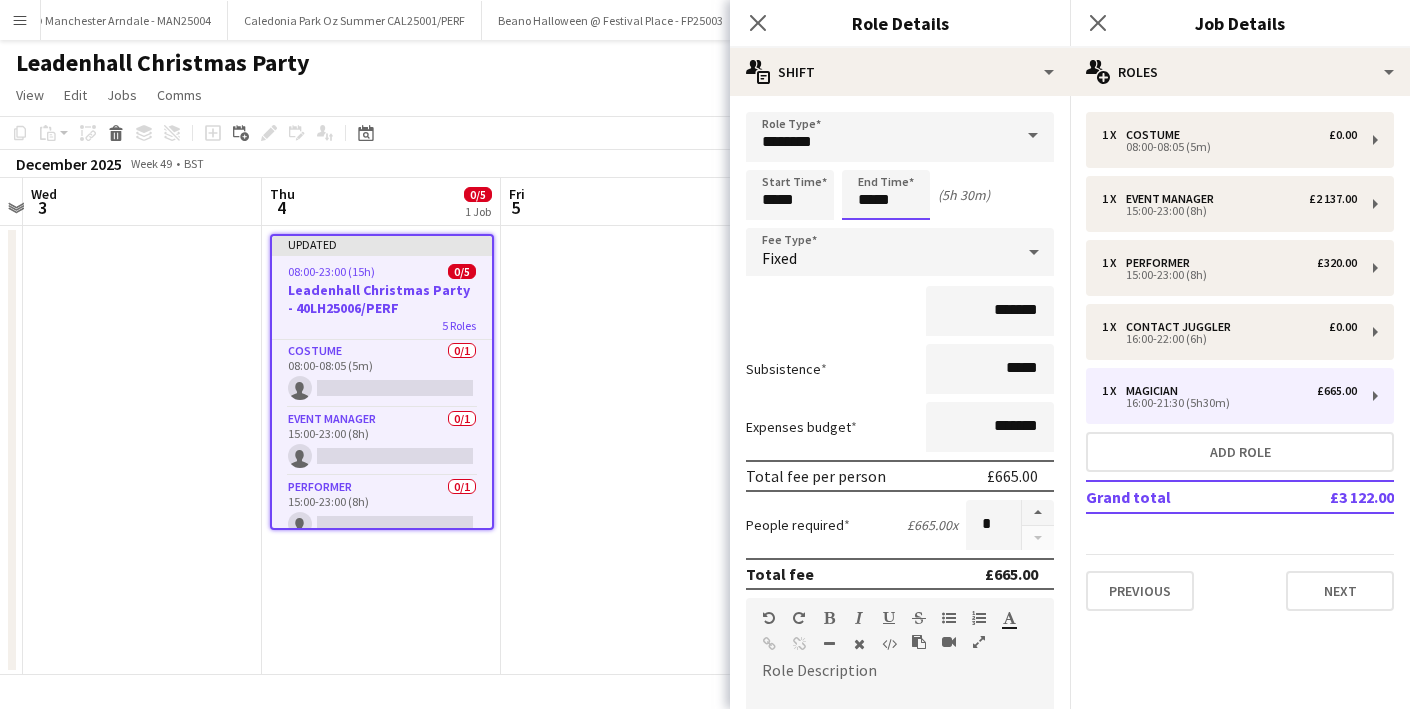 click on "*****" at bounding box center [886, 195] 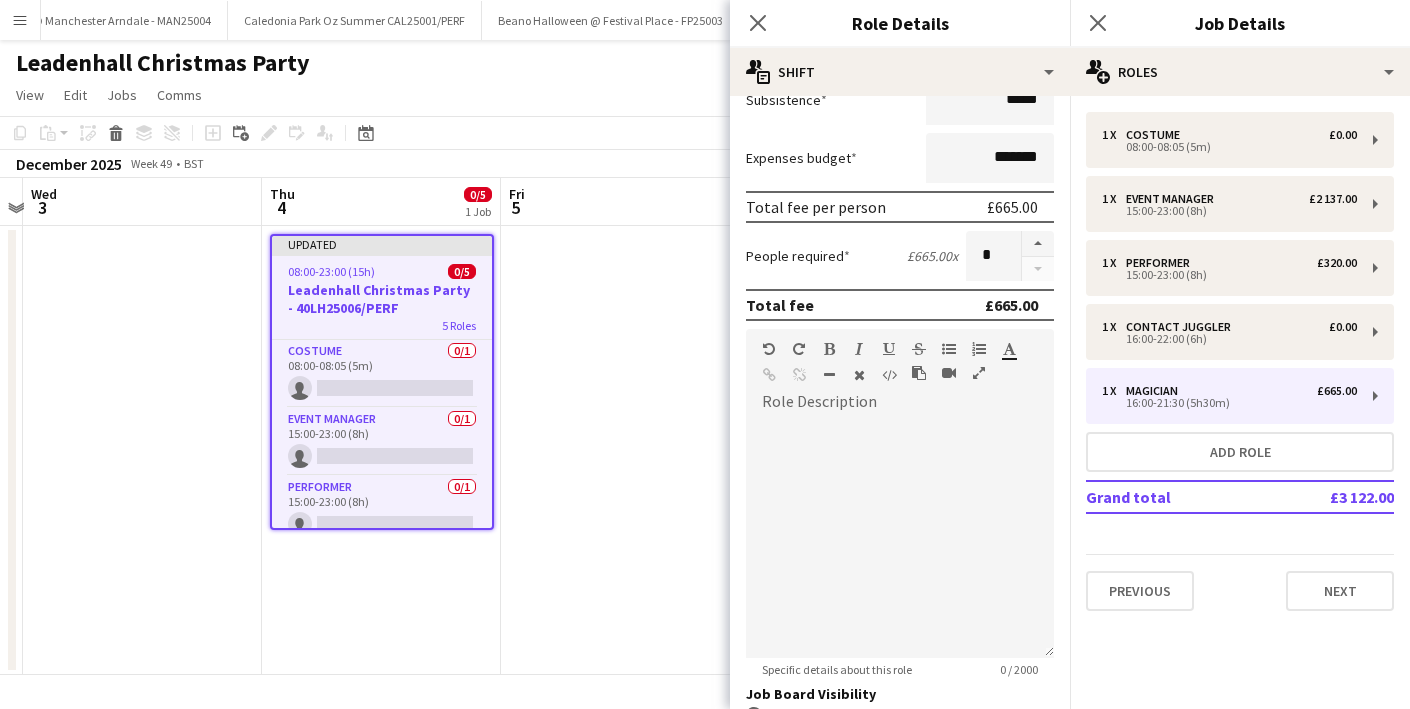 scroll, scrollTop: 445, scrollLeft: 0, axis: vertical 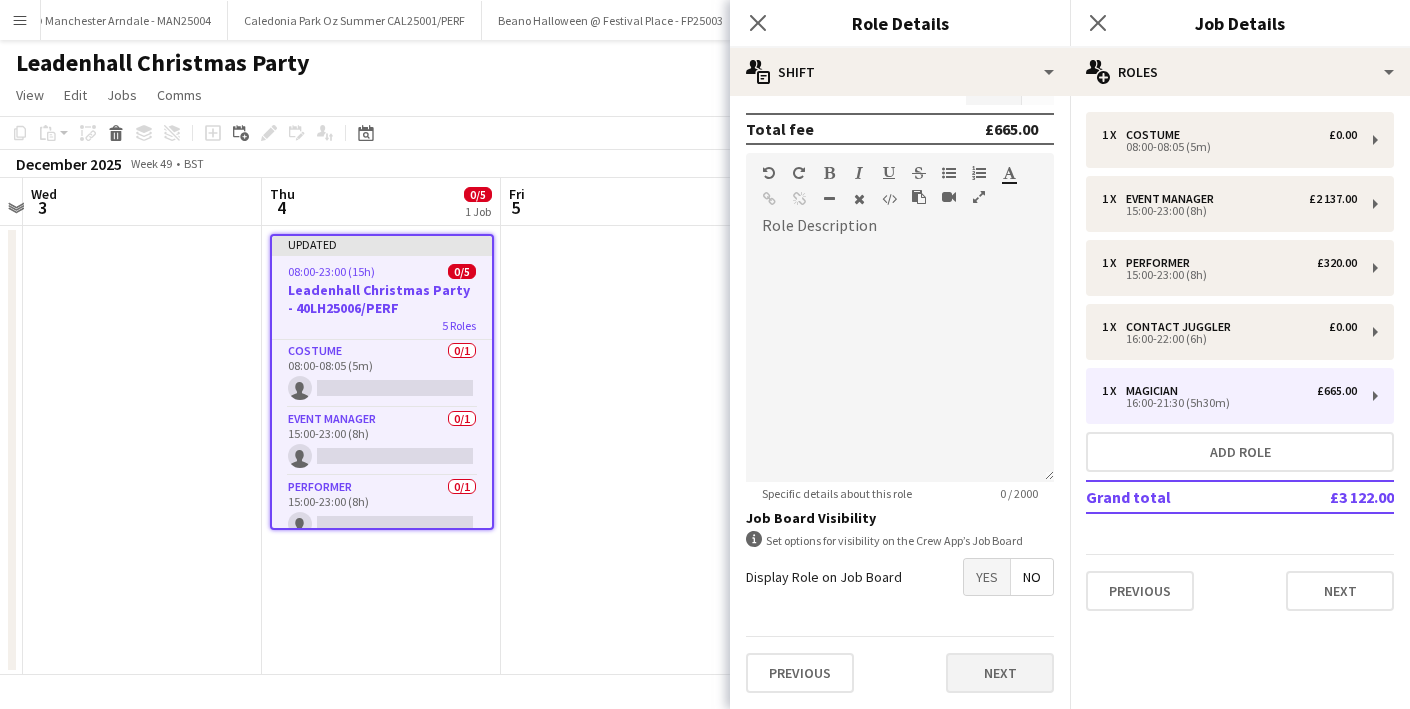 type on "*****" 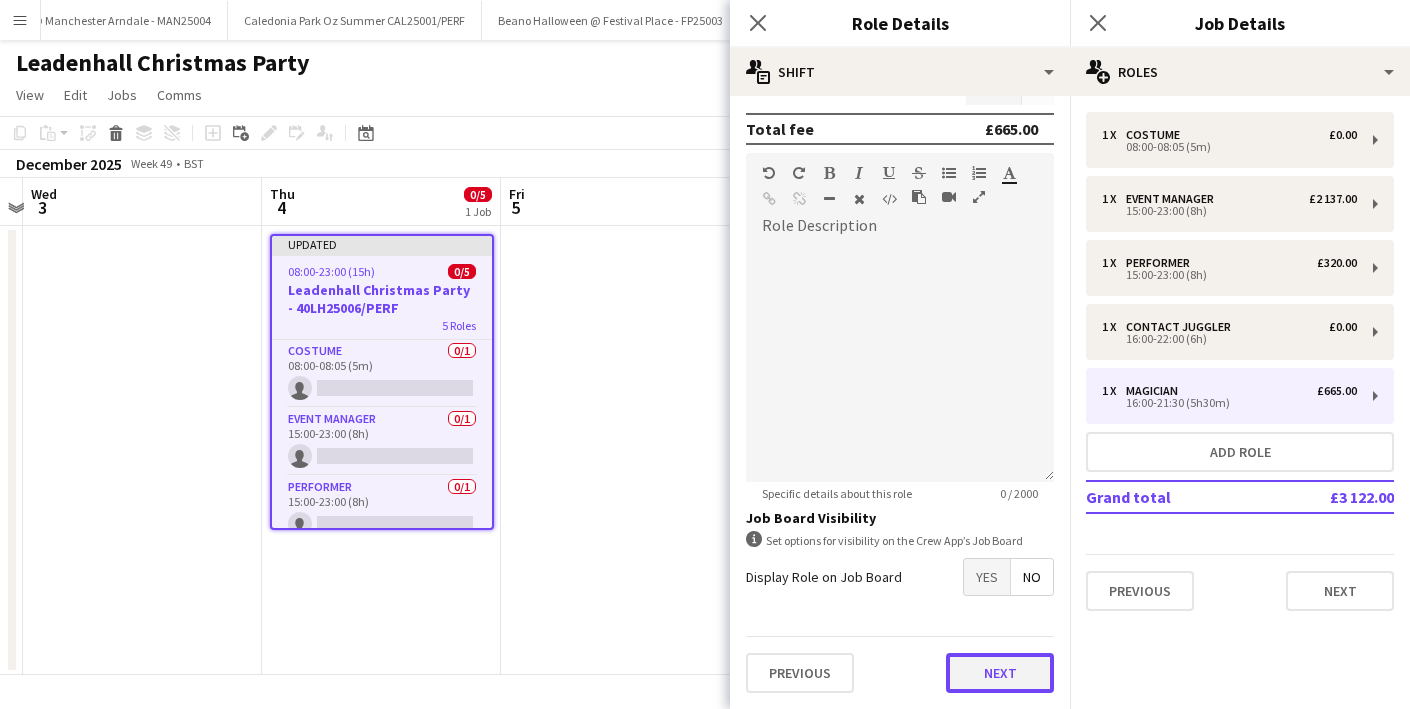 click on "Next" at bounding box center [1000, 673] 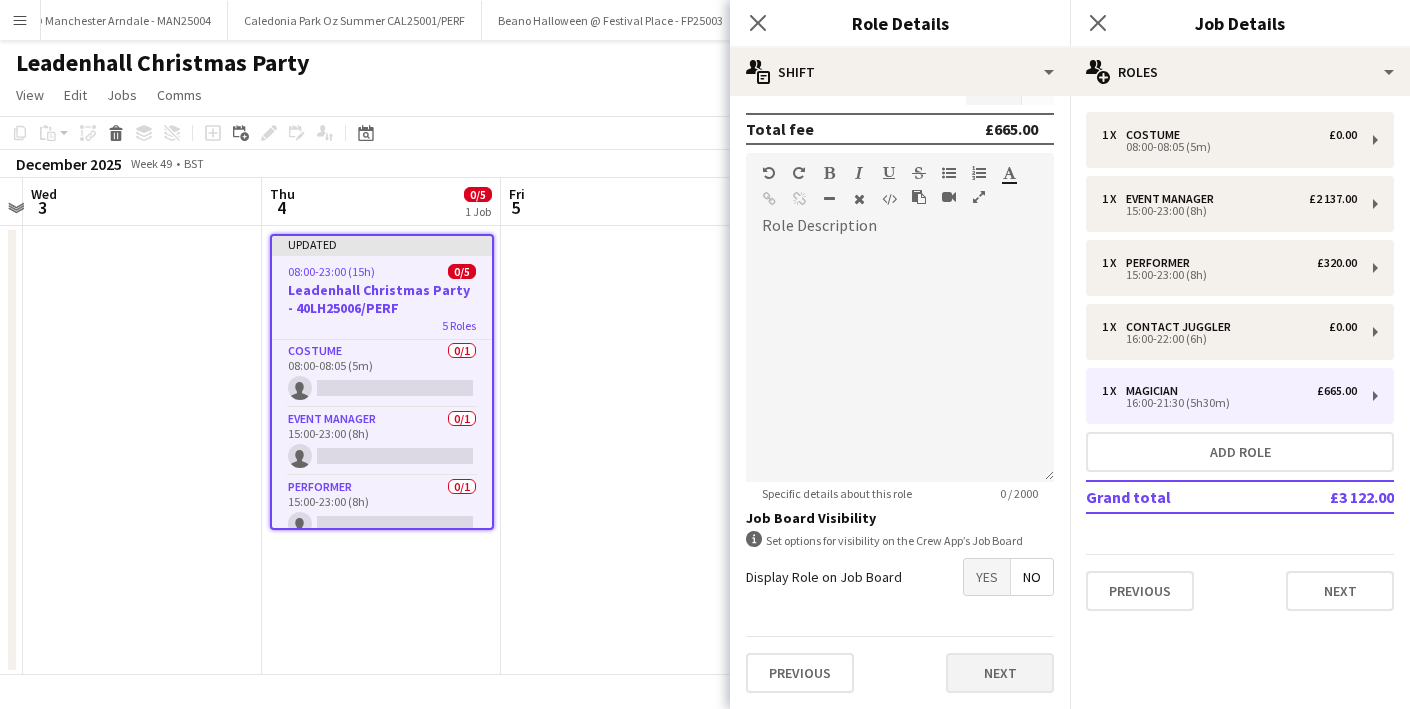 scroll, scrollTop: 0, scrollLeft: 0, axis: both 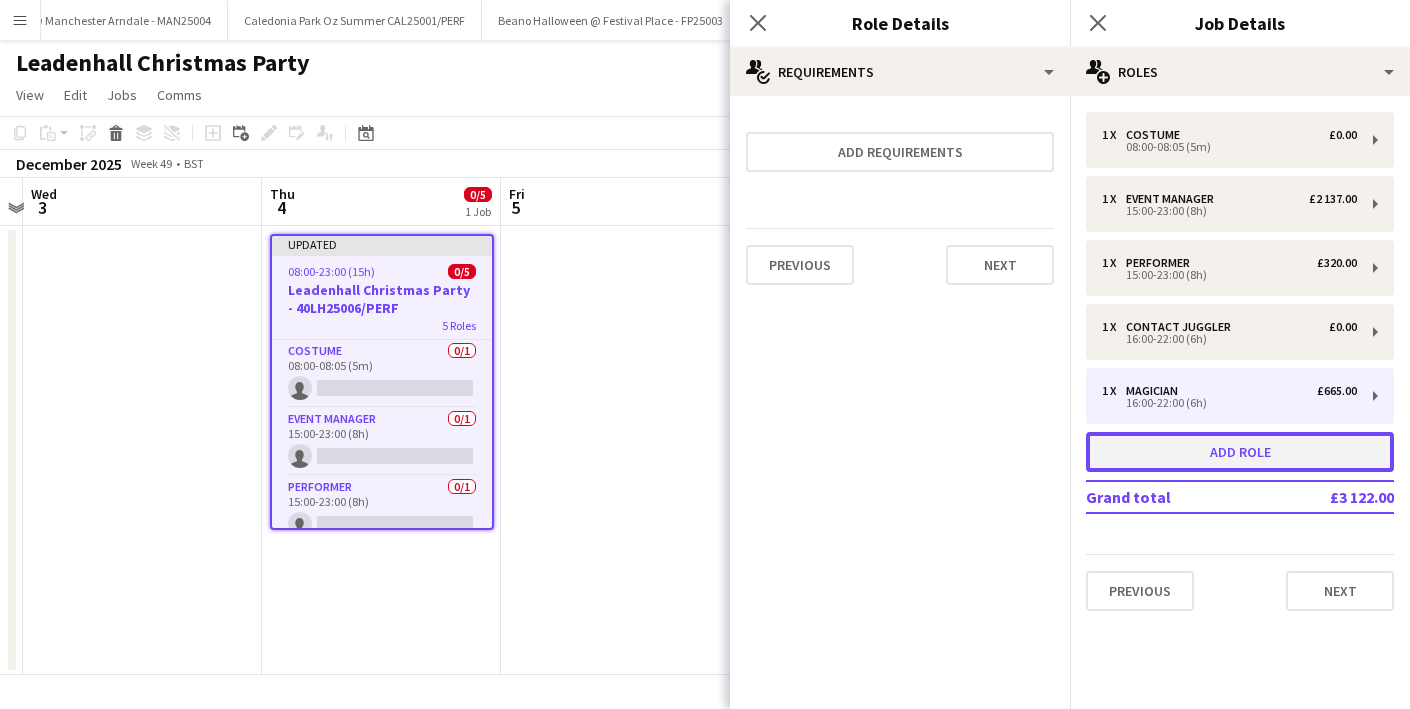 click on "Add role" at bounding box center (1240, 452) 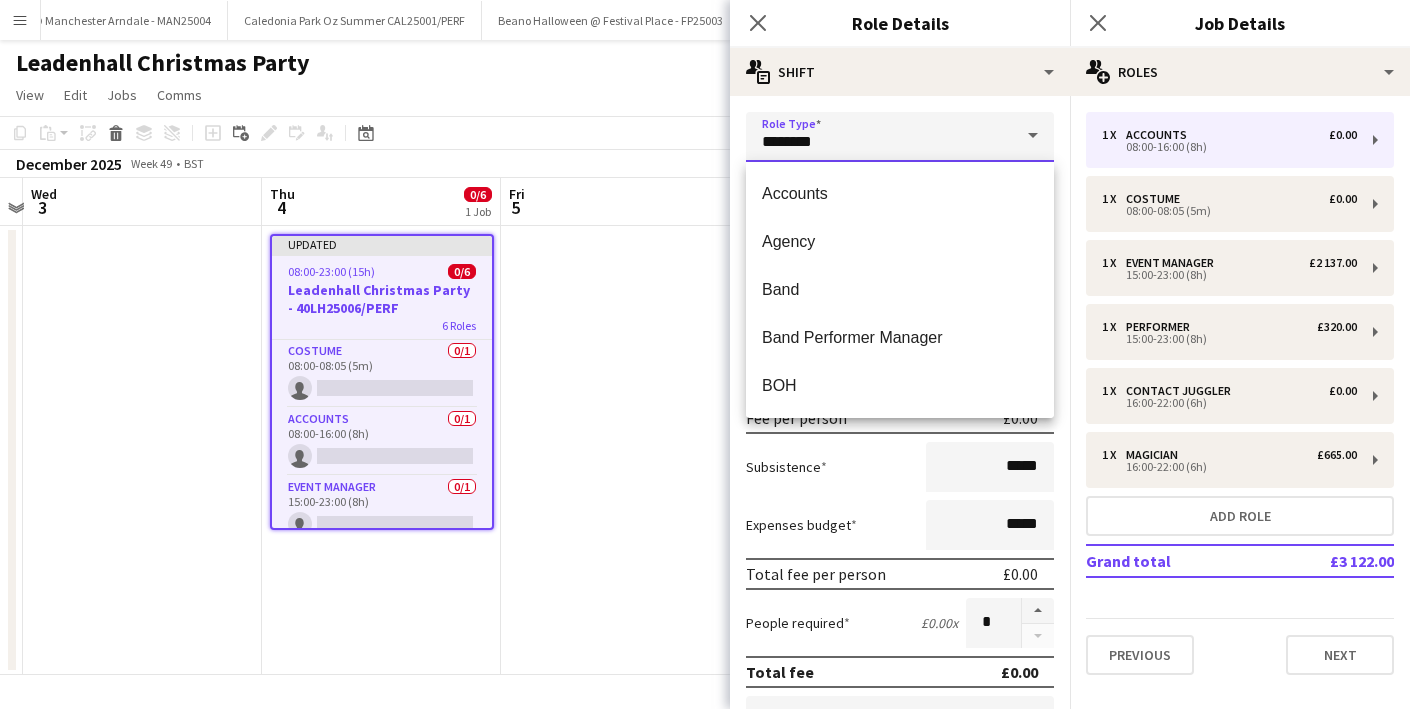 click on "********" at bounding box center [900, 137] 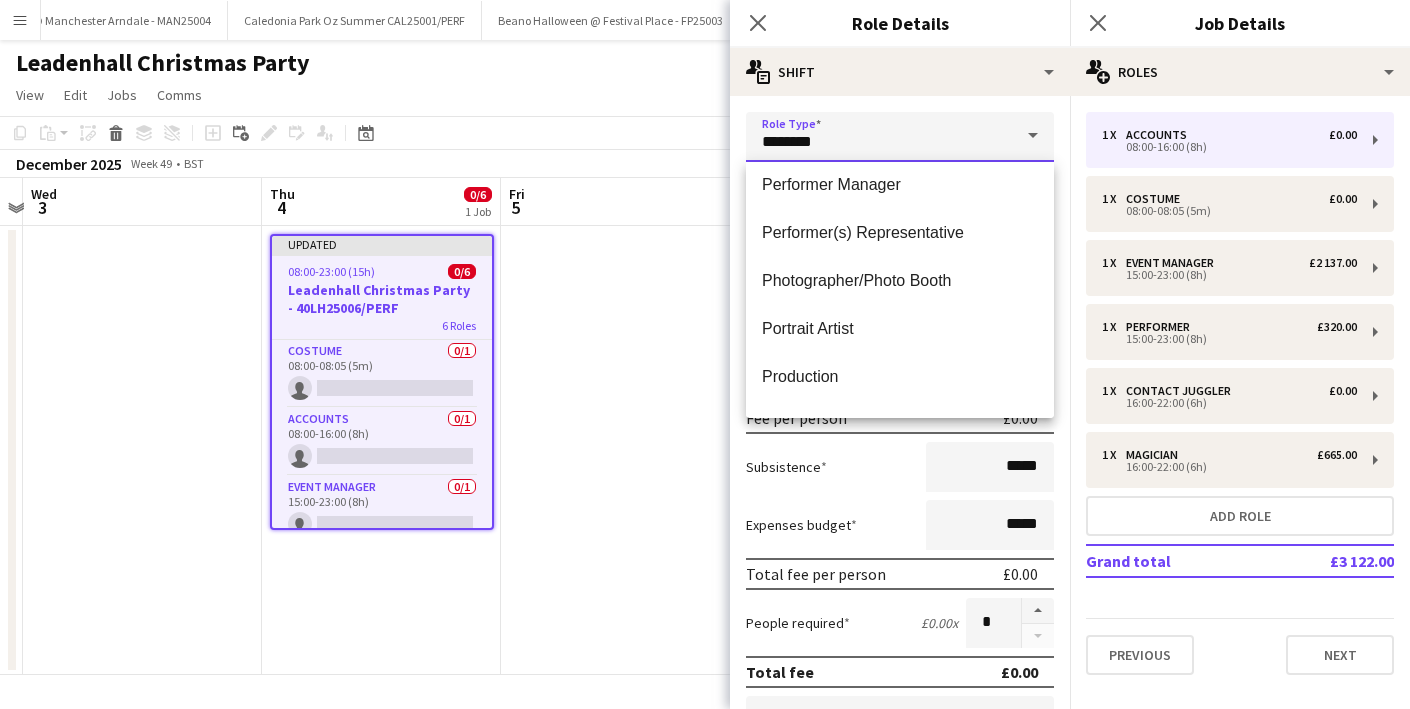 scroll, scrollTop: 3018, scrollLeft: 0, axis: vertical 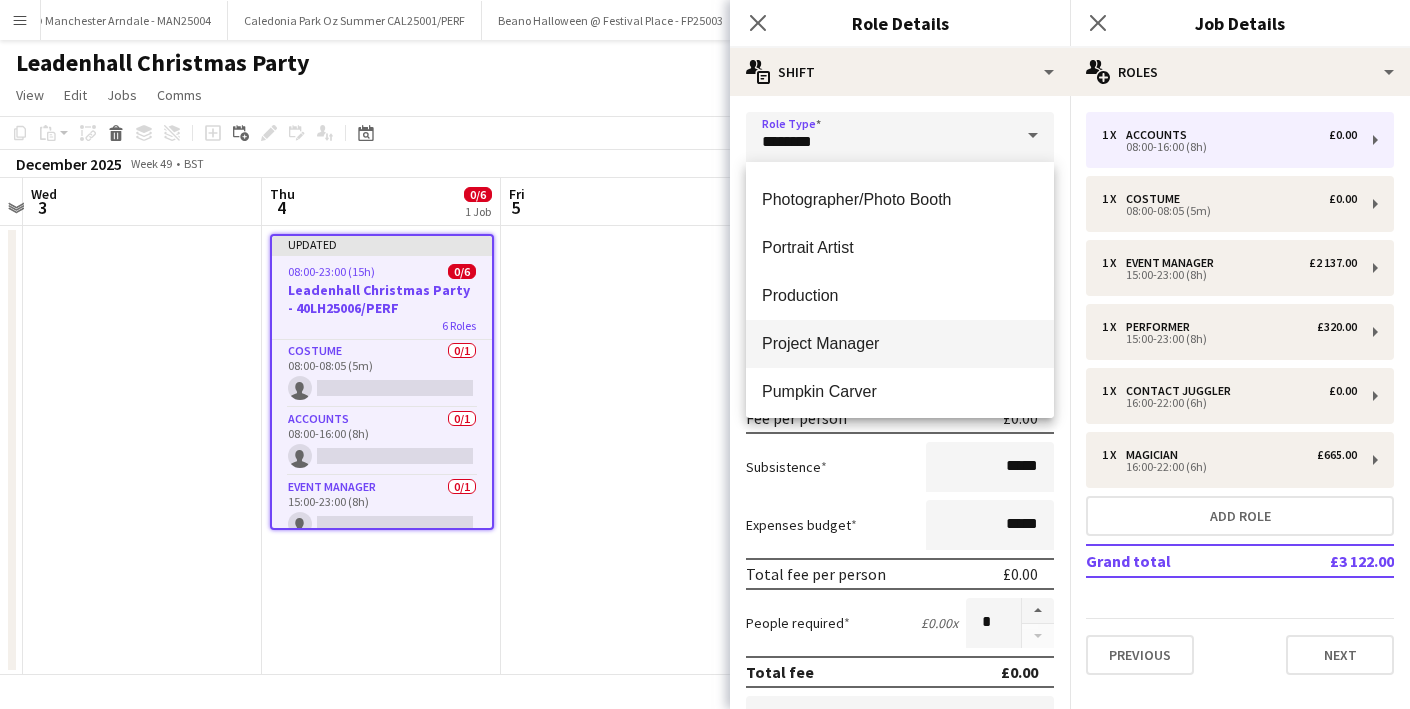 click on "Project Manager" at bounding box center (900, 343) 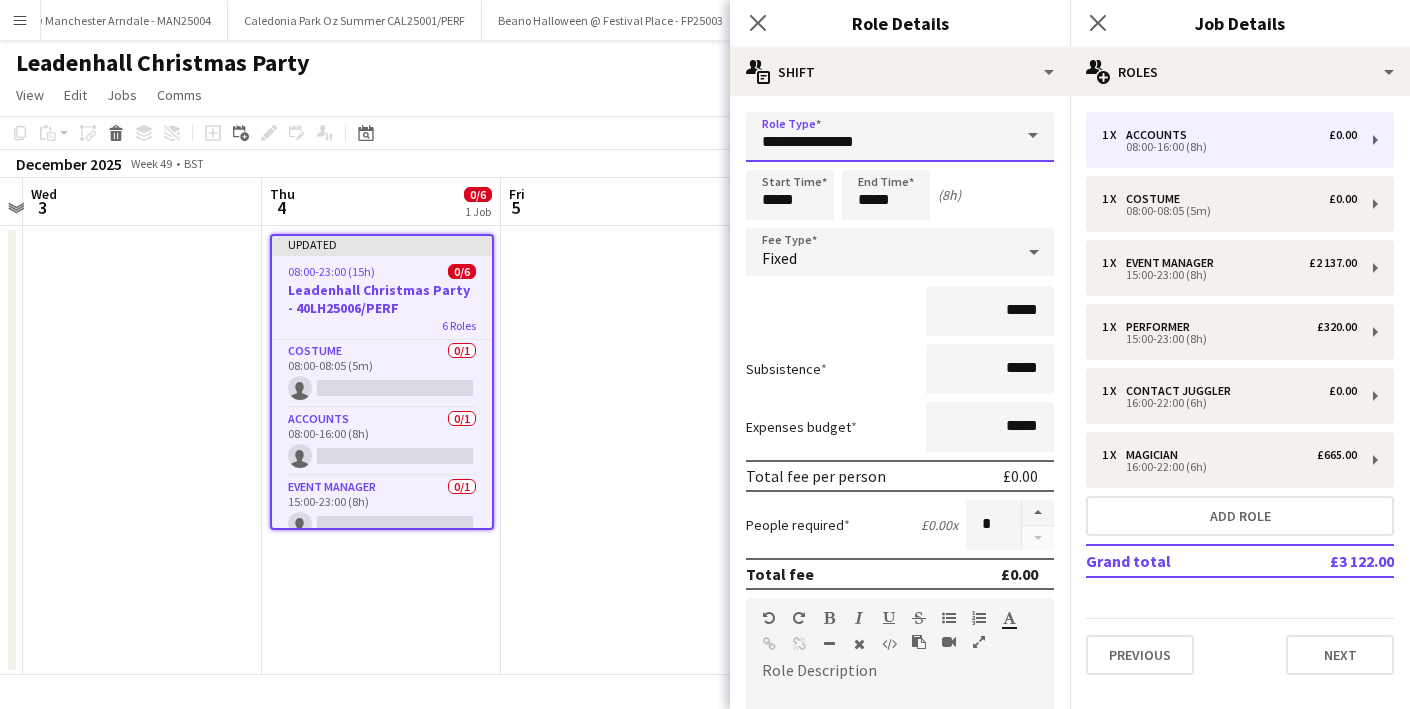 scroll, scrollTop: 445, scrollLeft: 0, axis: vertical 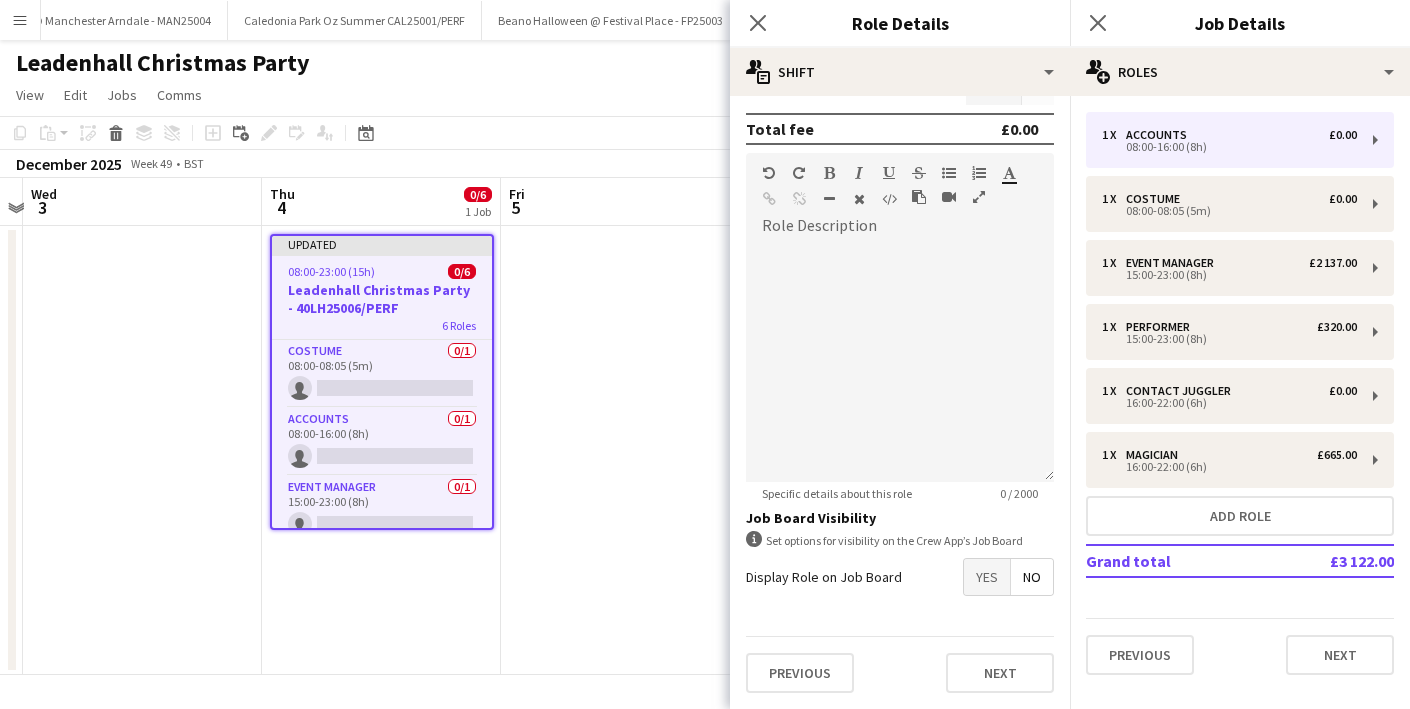 click on "Previous   Next" at bounding box center [900, 672] 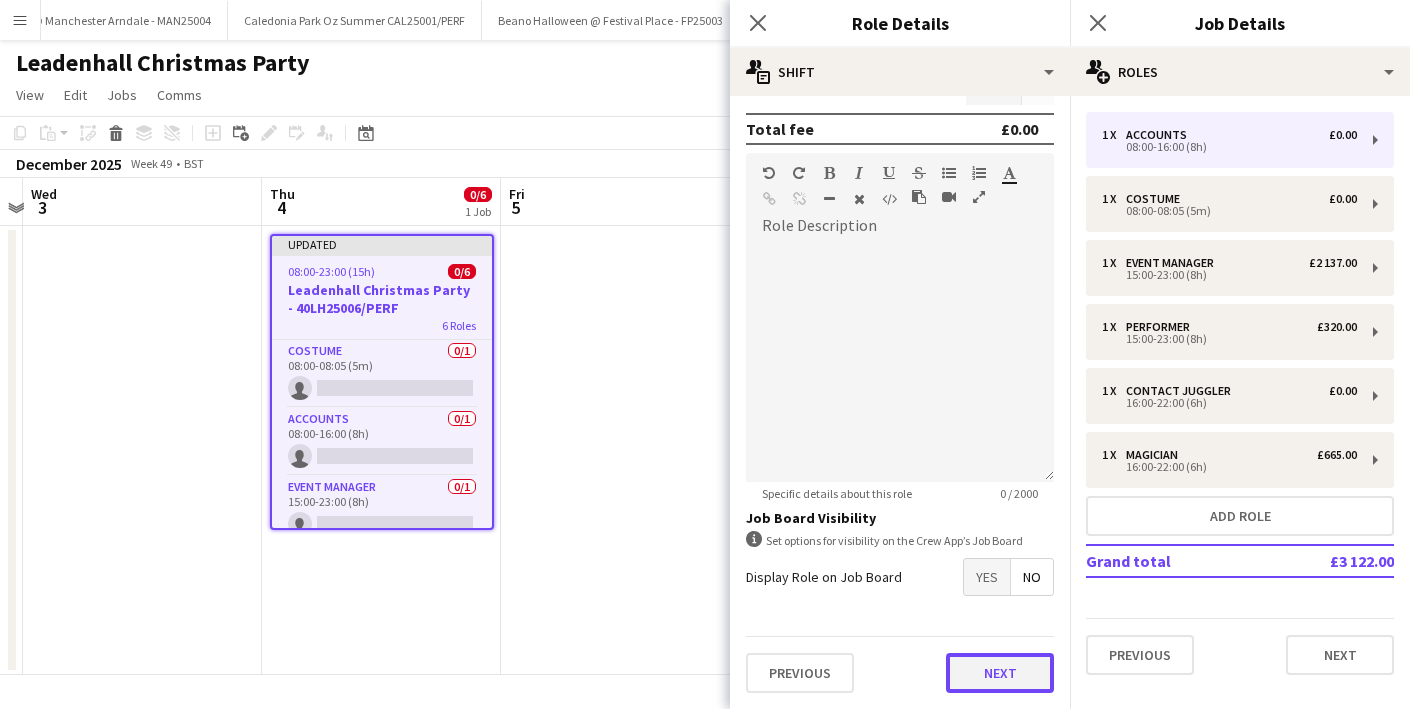 click on "Next" at bounding box center [1000, 673] 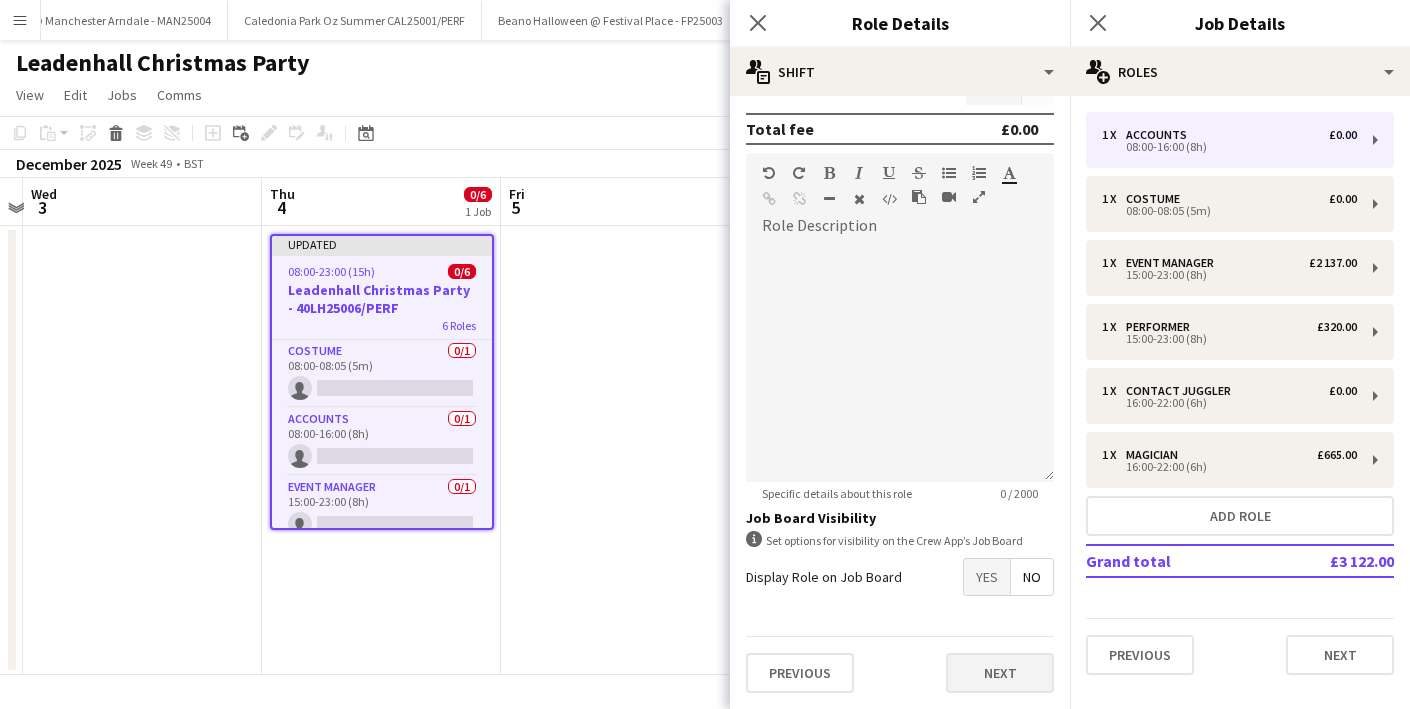 scroll, scrollTop: 0, scrollLeft: 0, axis: both 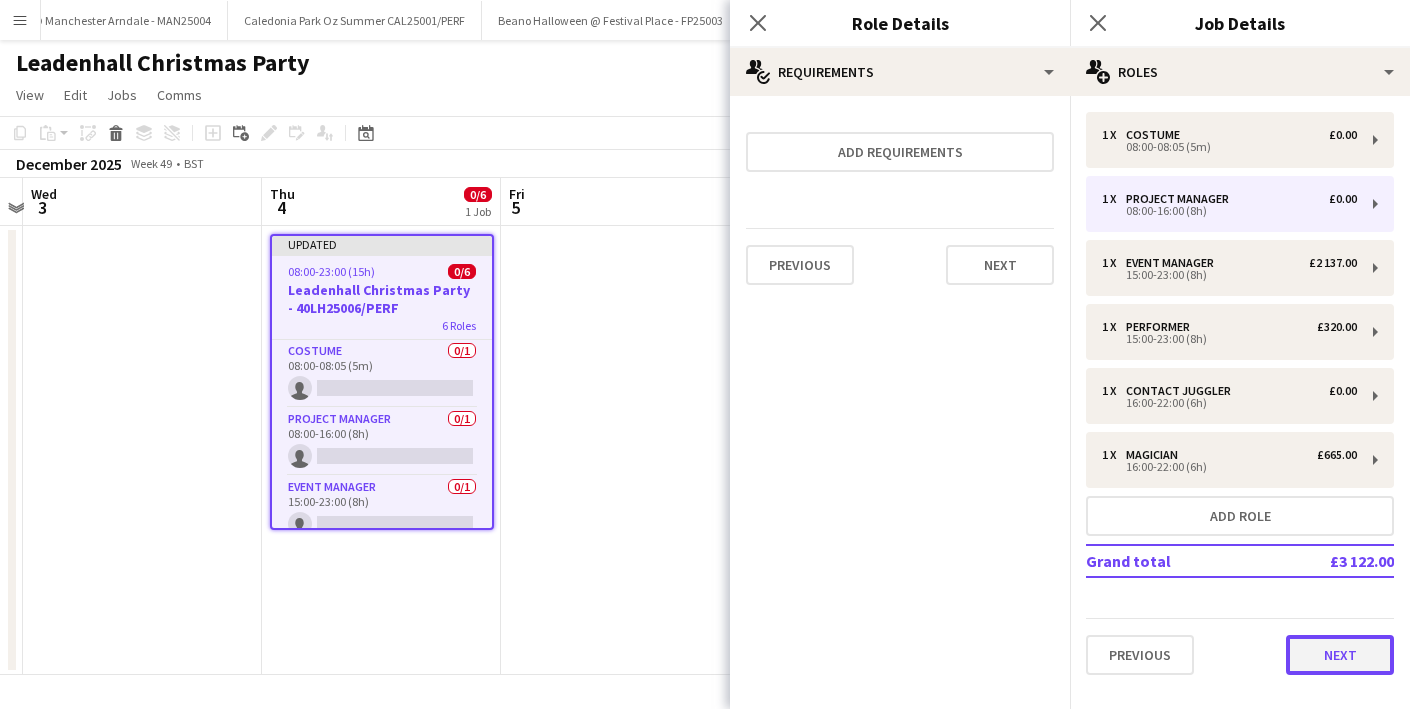 click on "Next" at bounding box center (1340, 655) 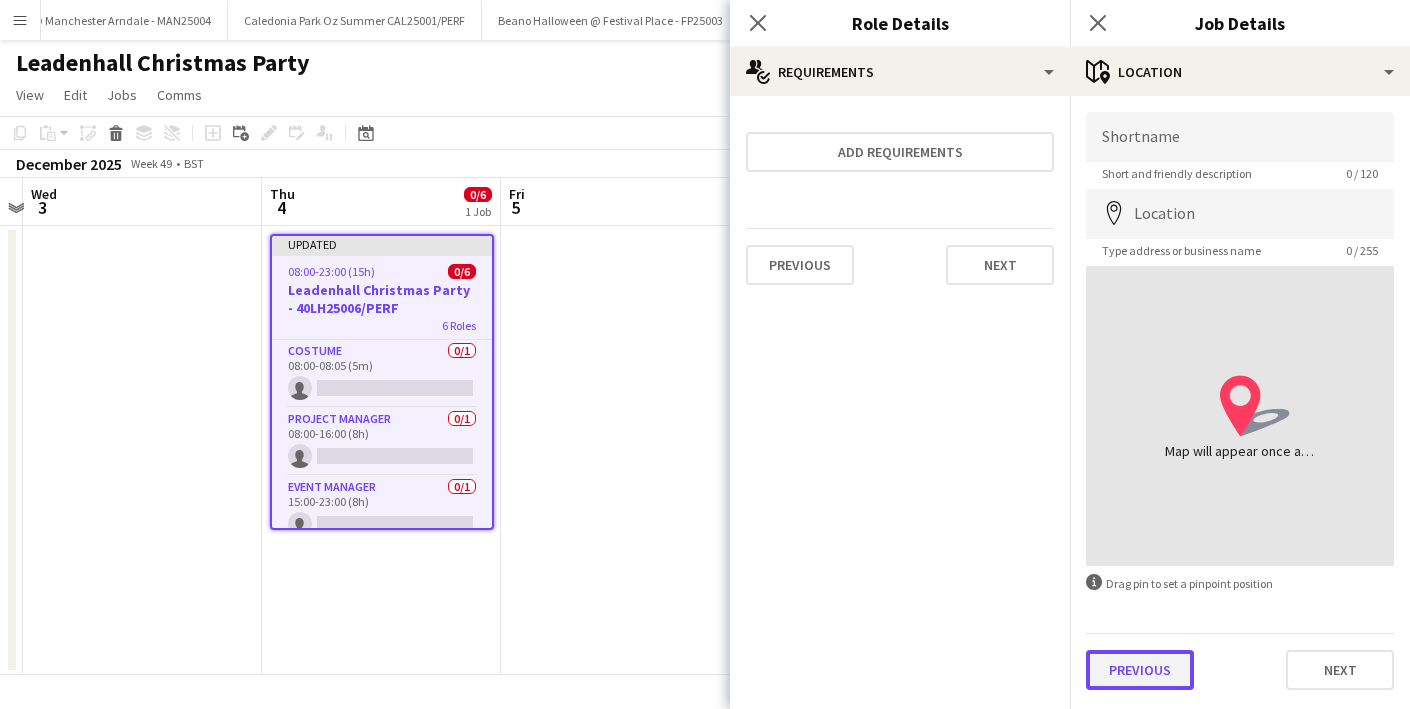click on "Previous" at bounding box center [1140, 670] 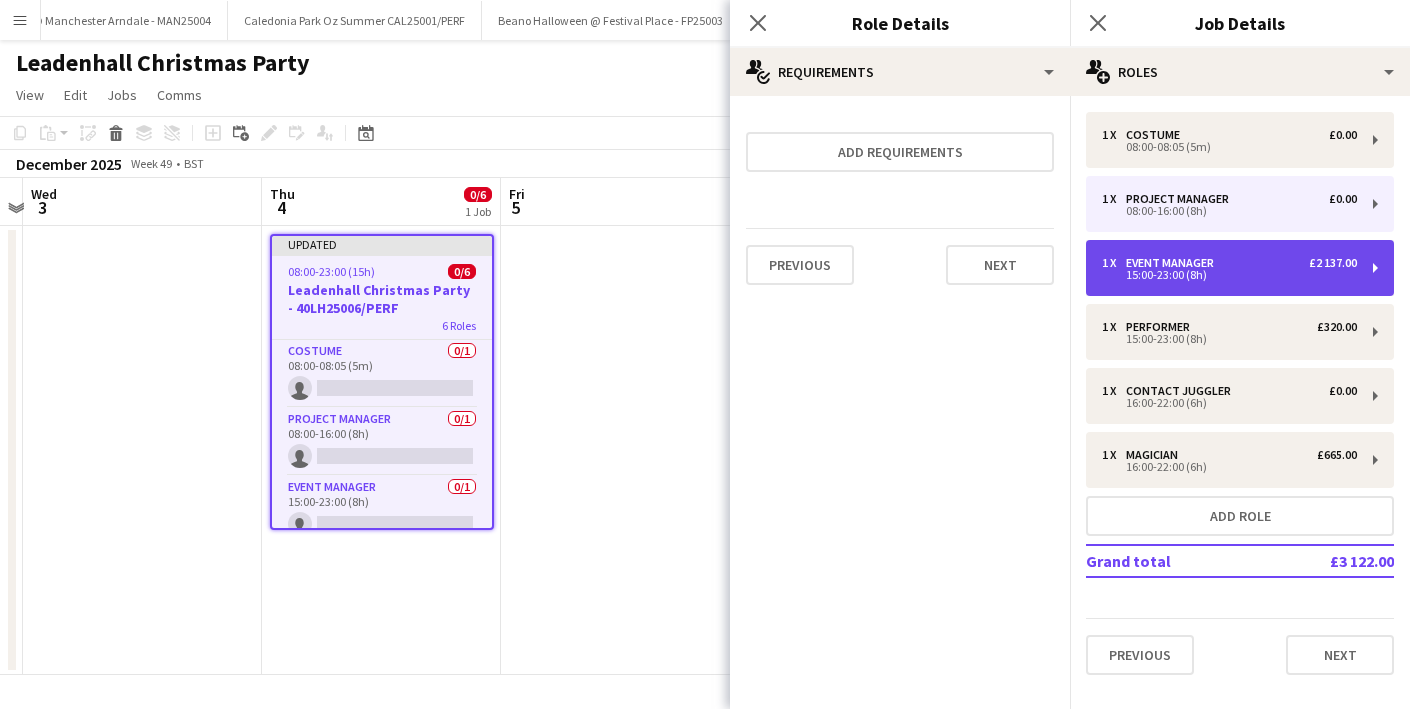 click on "15:00-23:00 (8h)" at bounding box center [1229, 275] 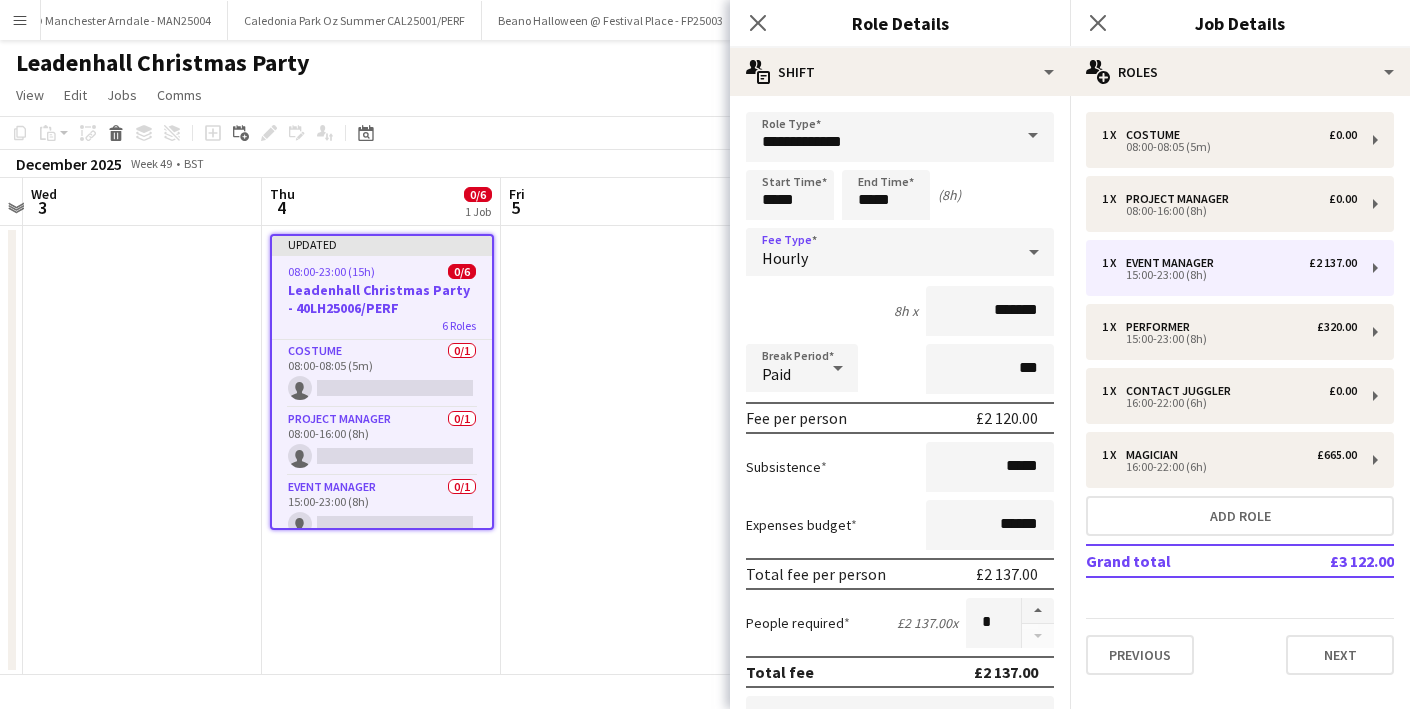 click on "Hourly" at bounding box center (880, 252) 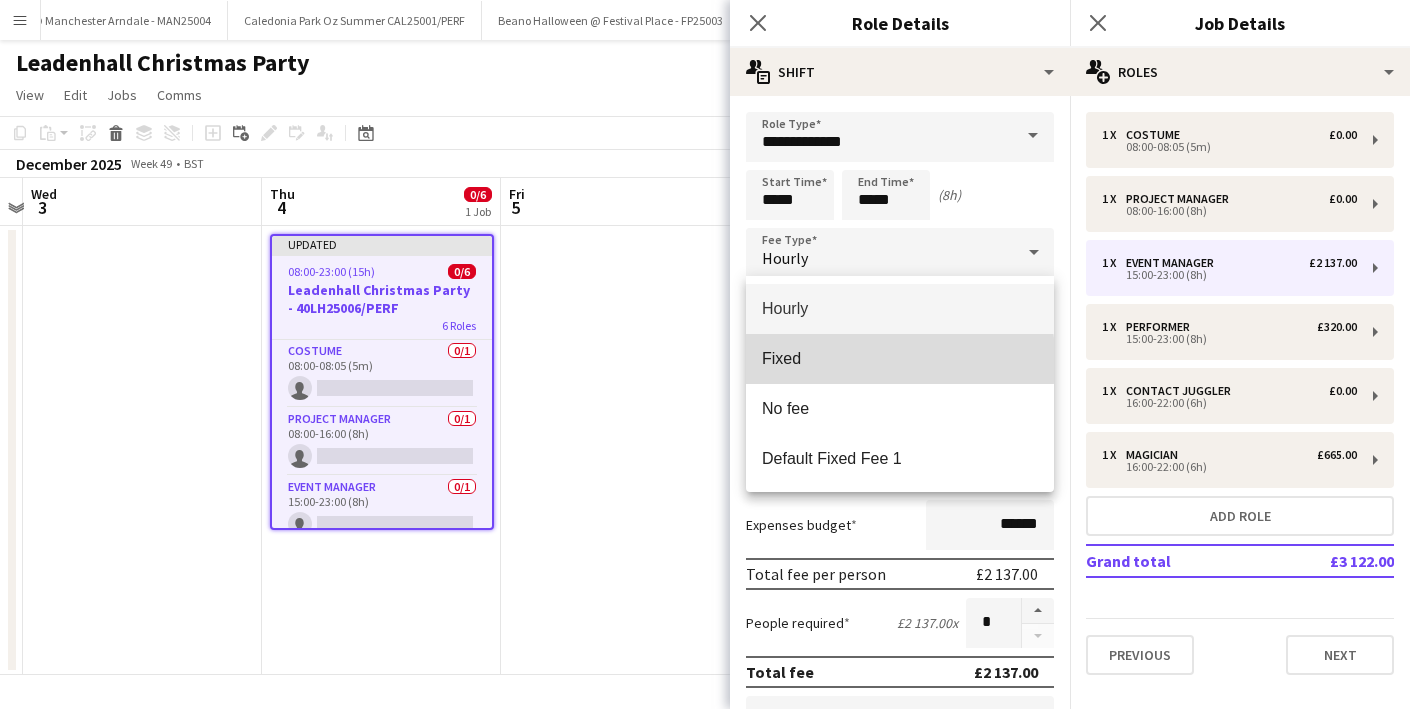 click on "Fixed" at bounding box center (900, 358) 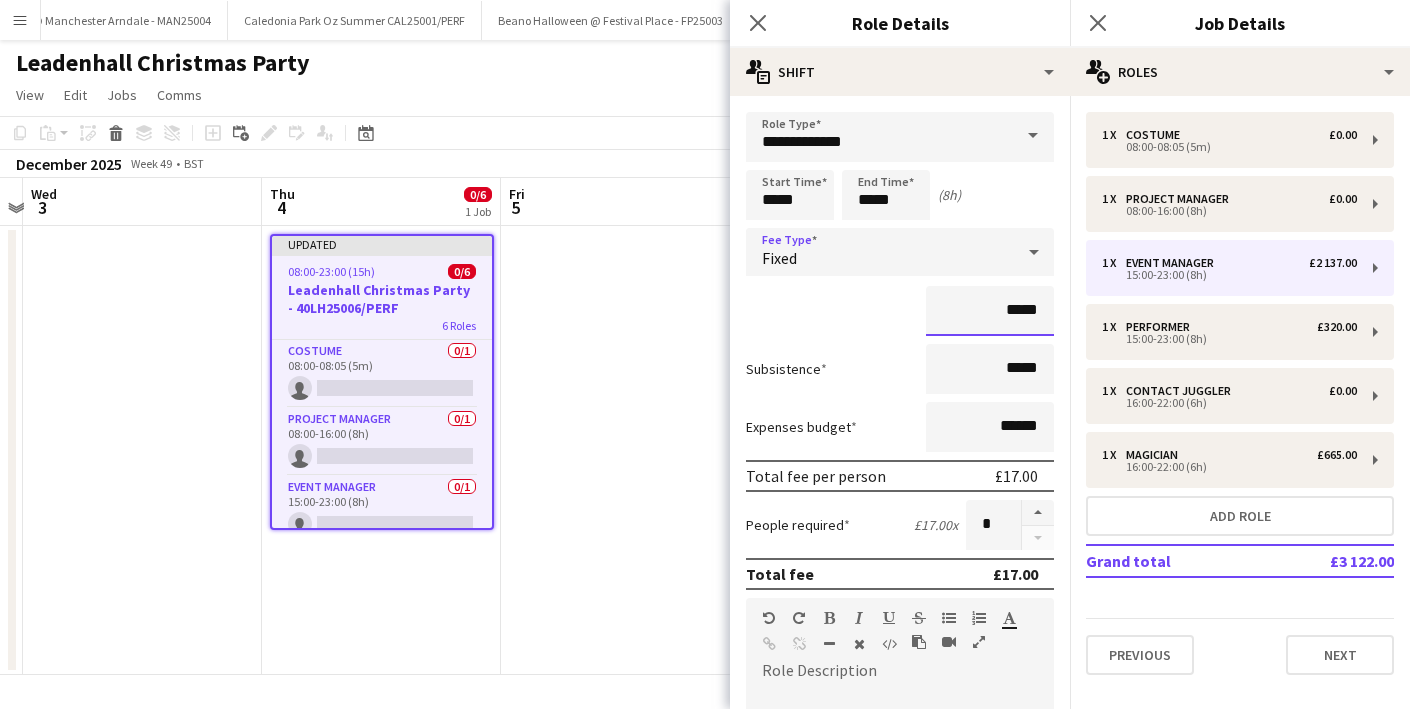 click on "*****" at bounding box center [990, 311] 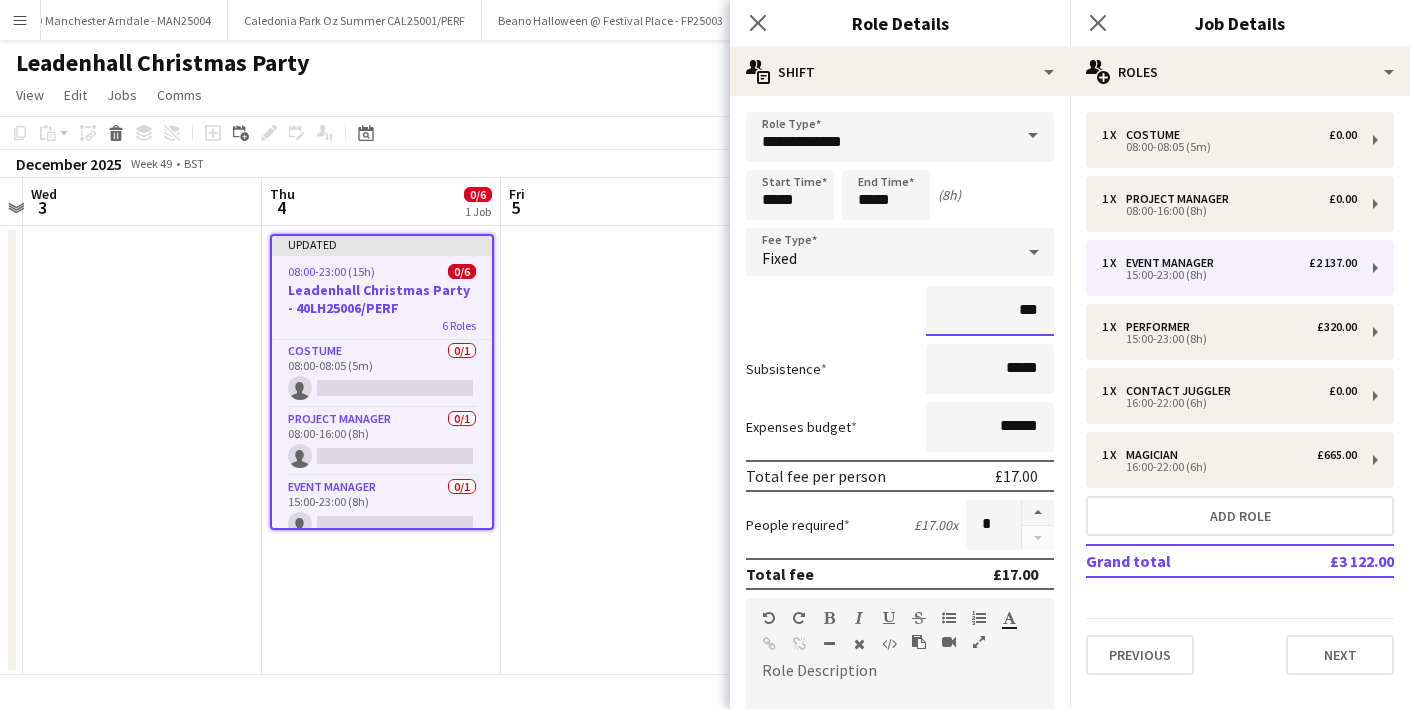type on "**" 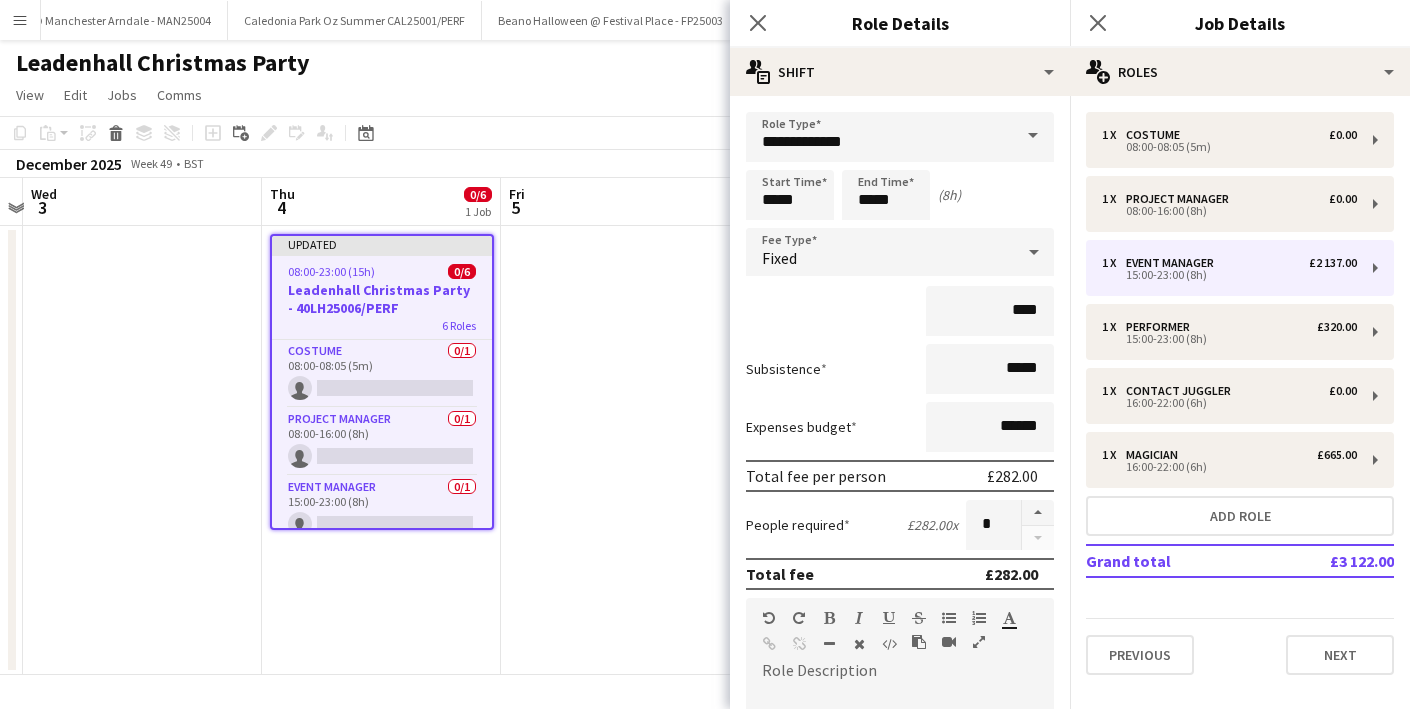 click on "**********" at bounding box center (900, 633) 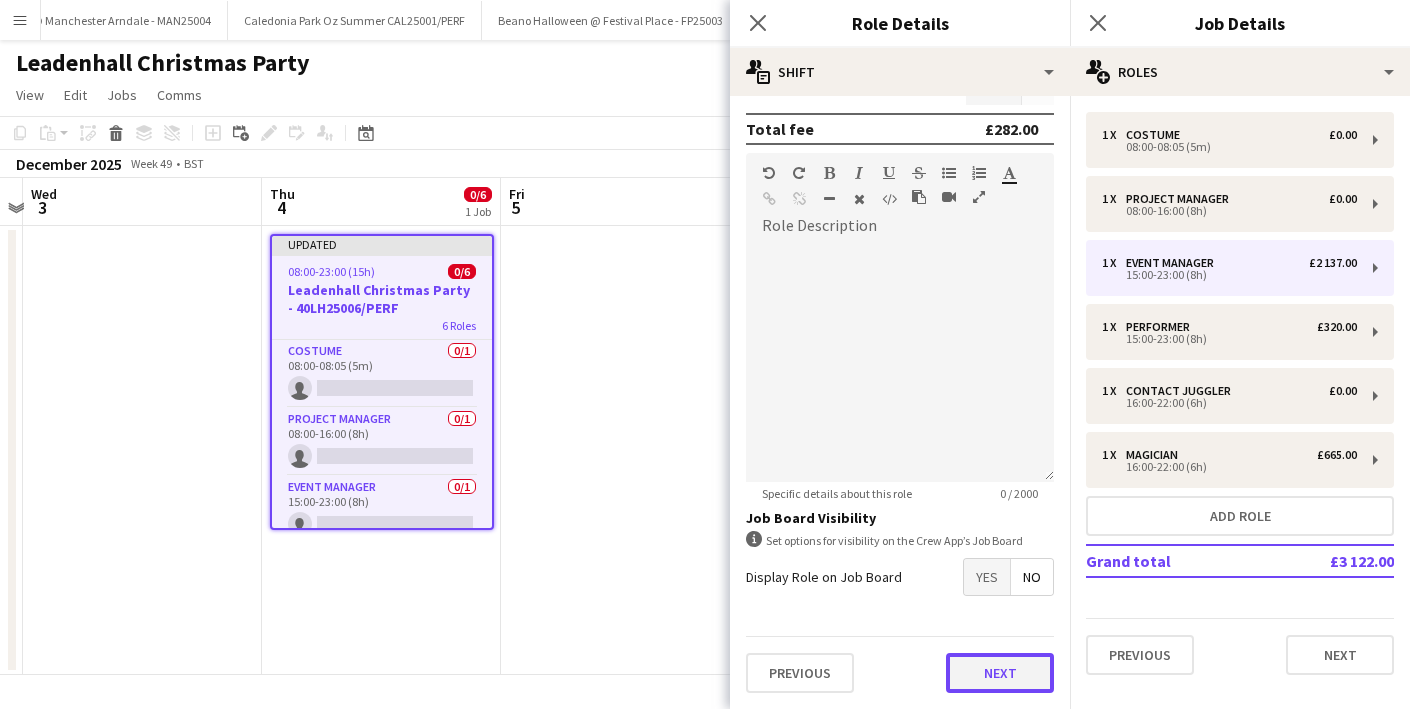 click on "Next" at bounding box center (1000, 673) 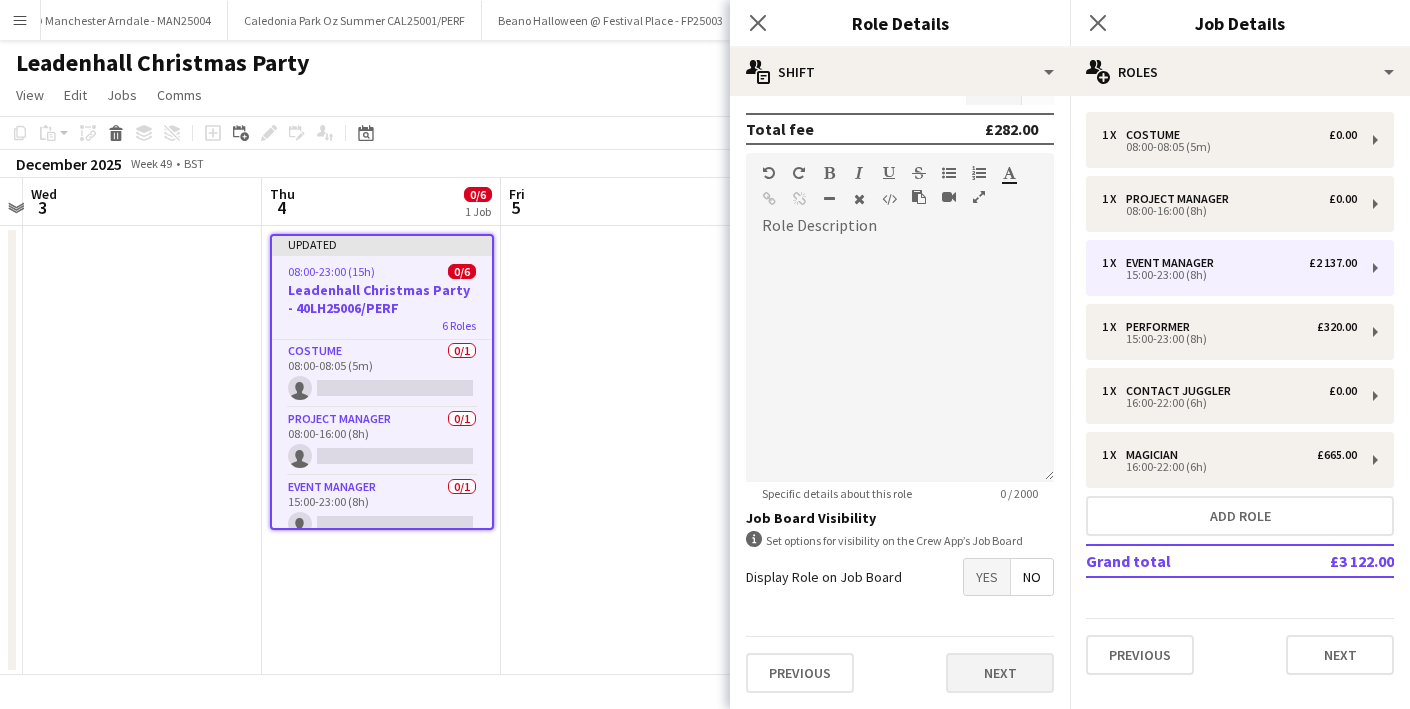 type on "*******" 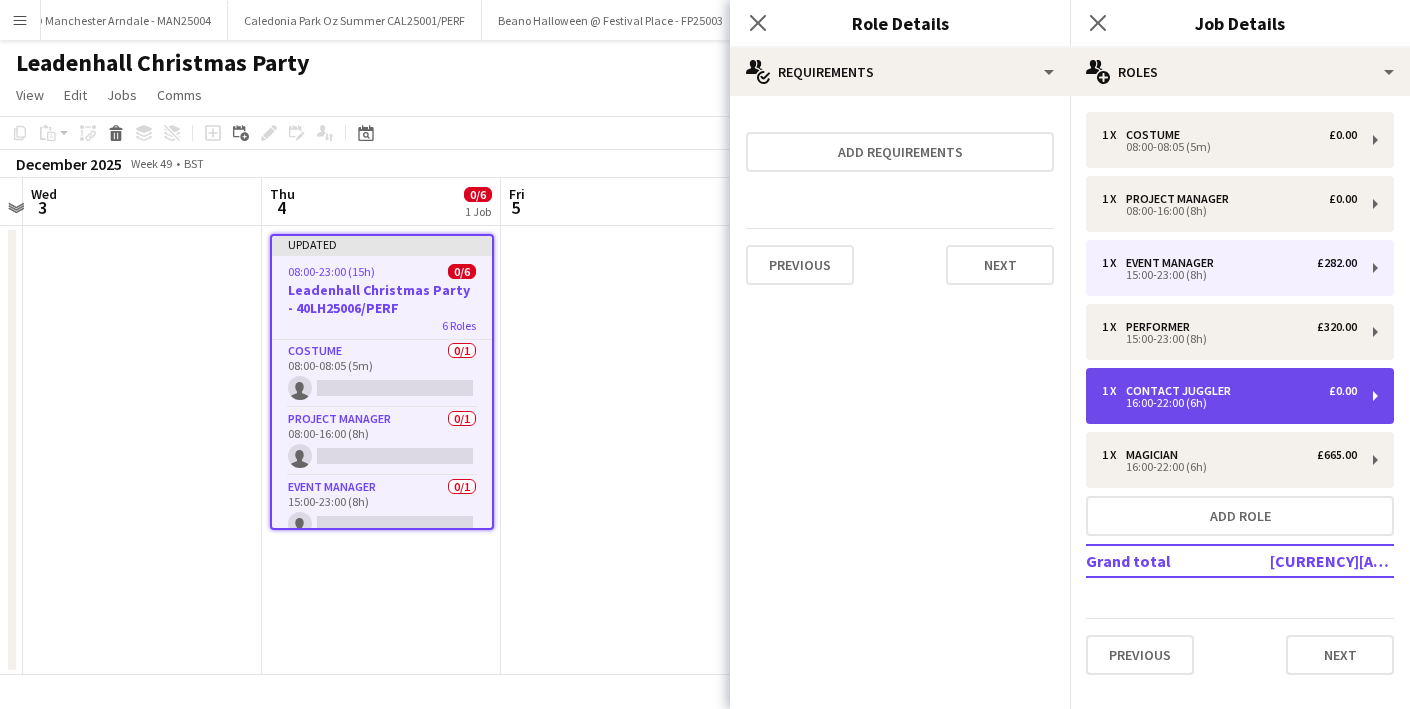 click on "1 x   [ROLE]   [CURRENCY][AMOUNT]" at bounding box center [1229, 391] 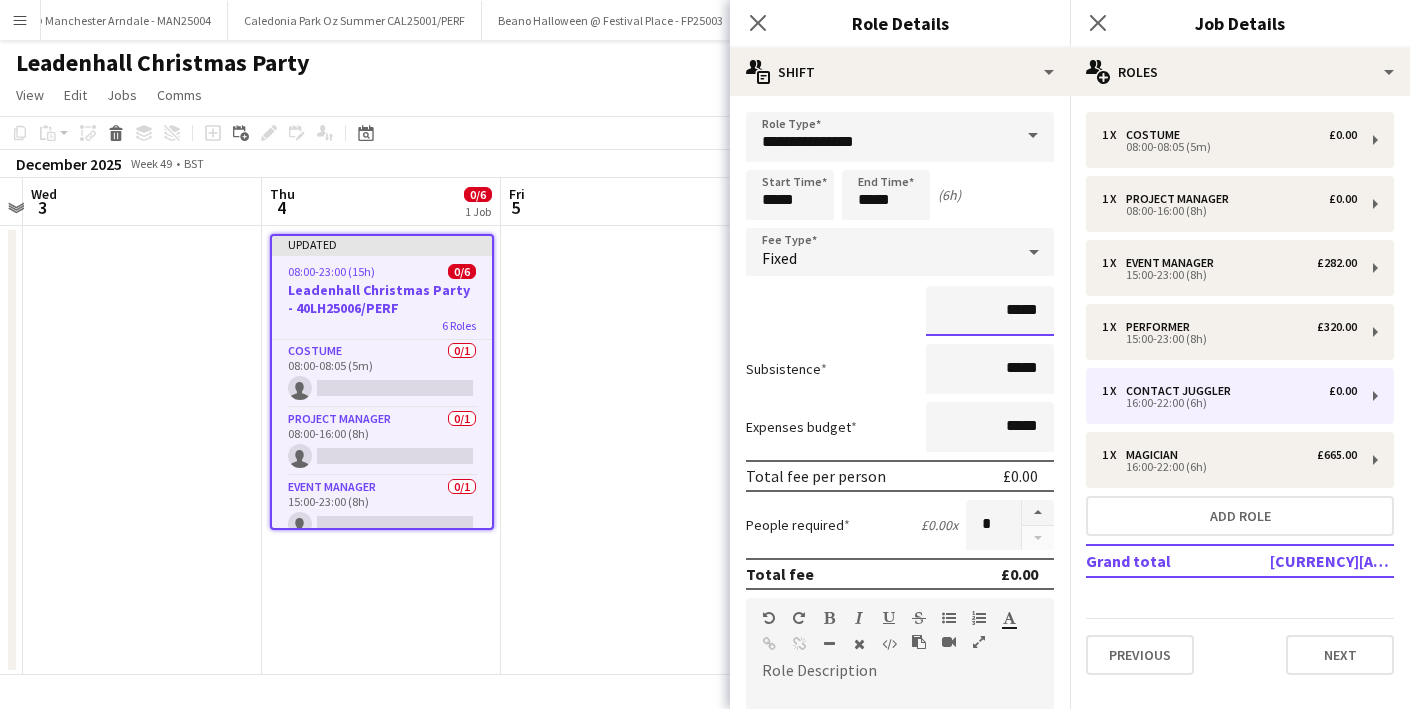 click on "*****" at bounding box center (990, 311) 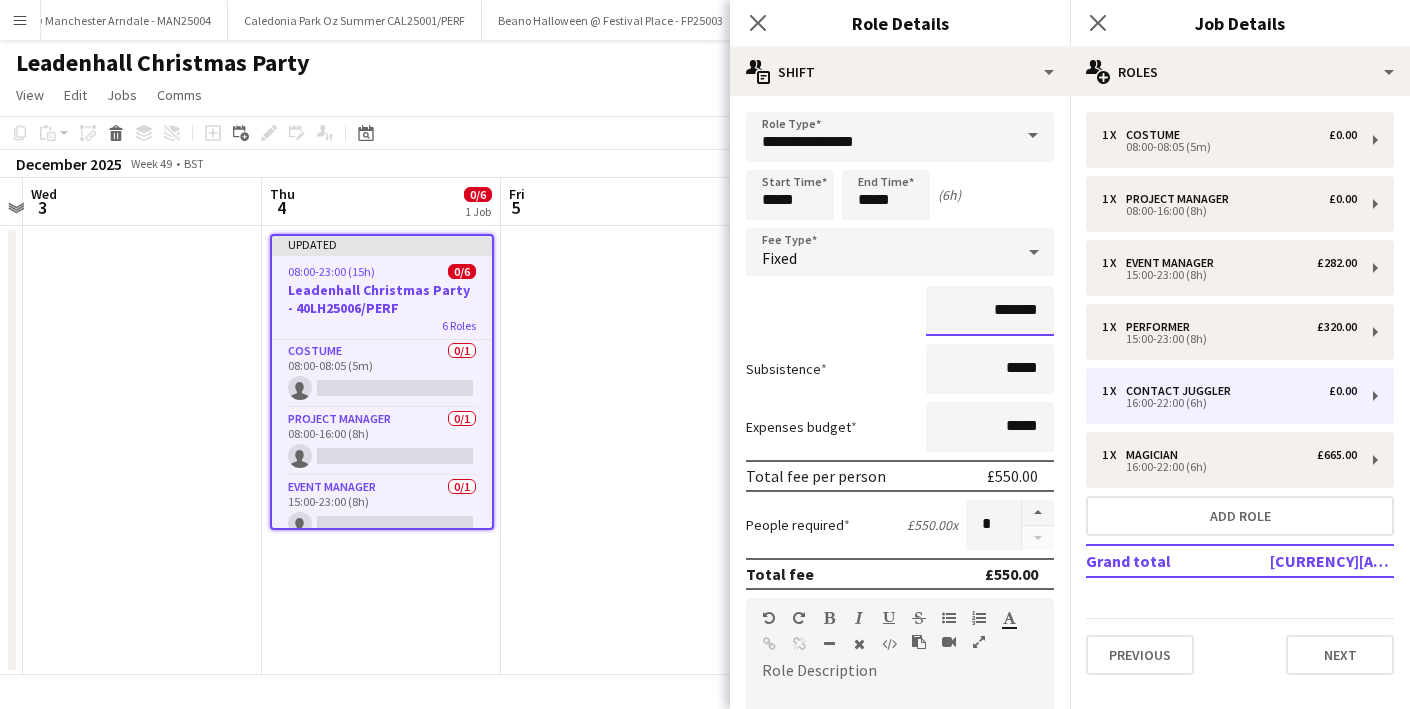 type on "*******" 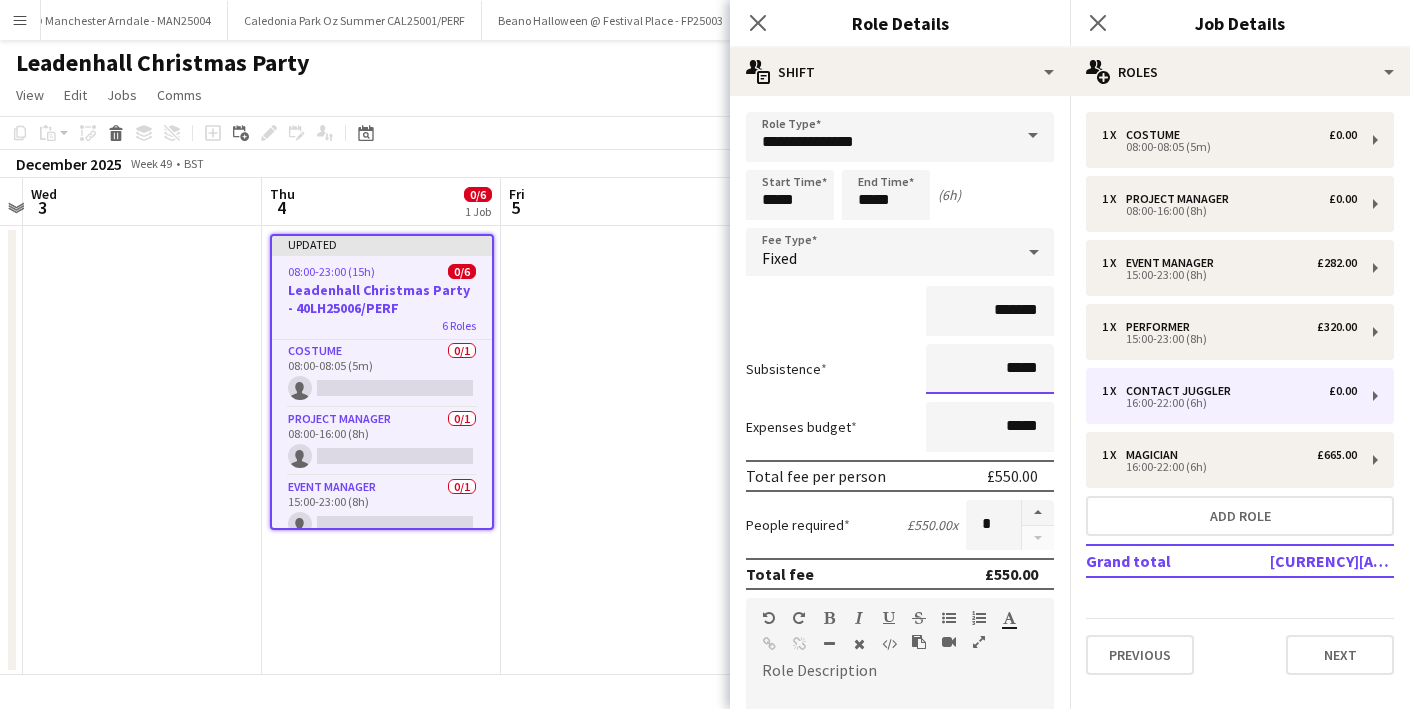 click on "*****" at bounding box center (990, 369) 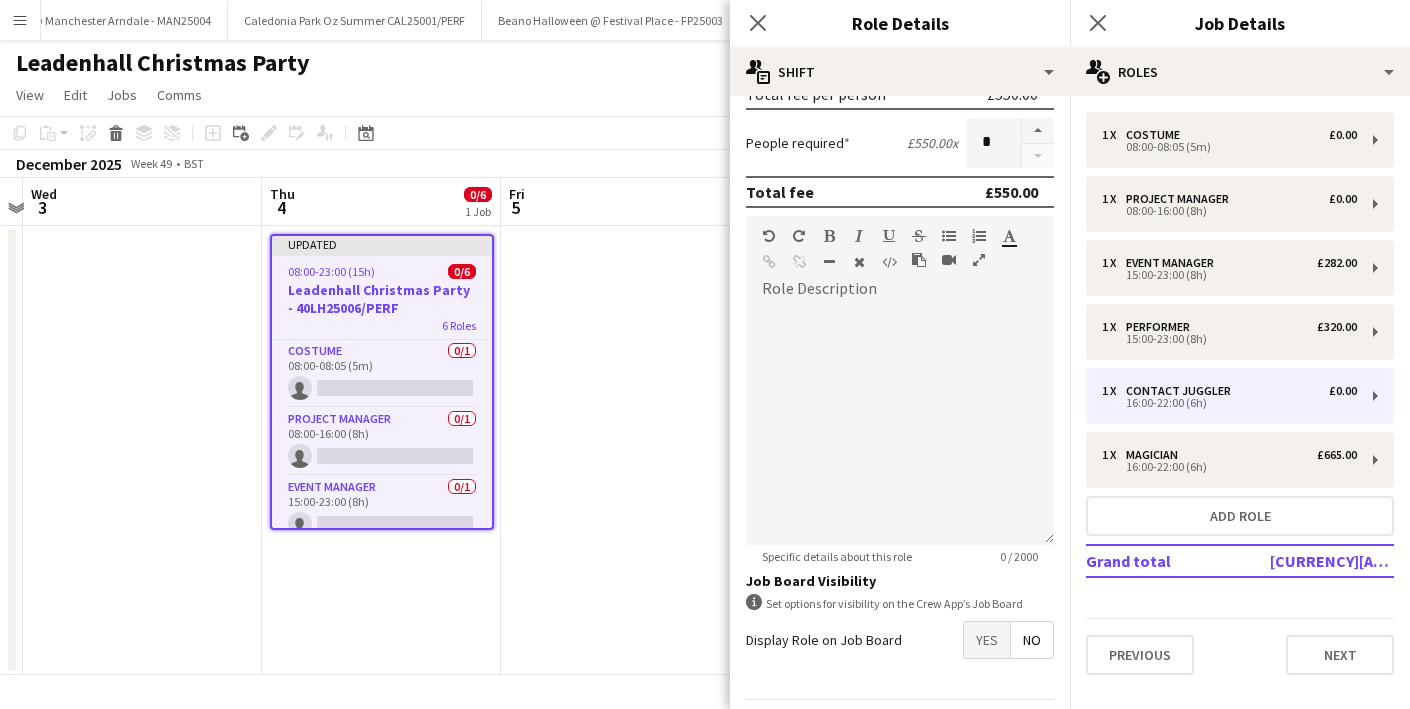 scroll, scrollTop: 445, scrollLeft: 0, axis: vertical 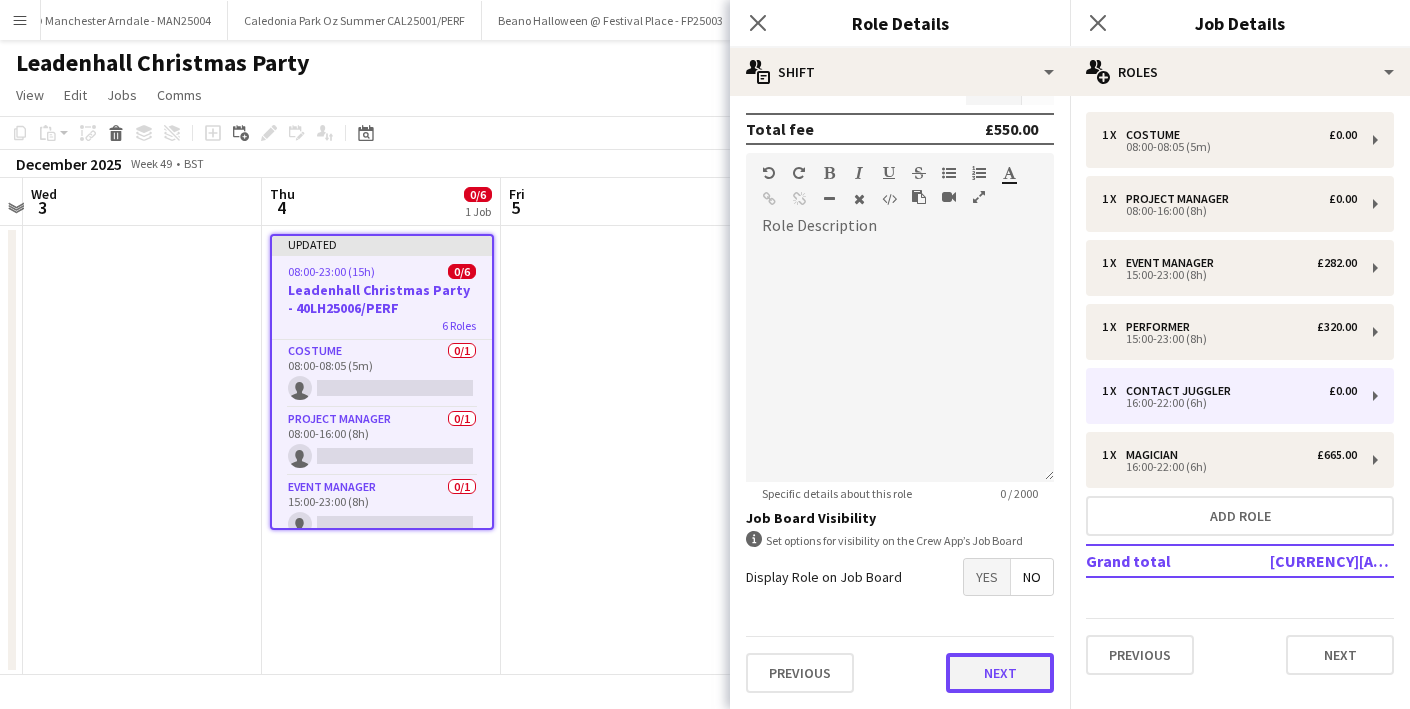 click on "Next" at bounding box center [1000, 673] 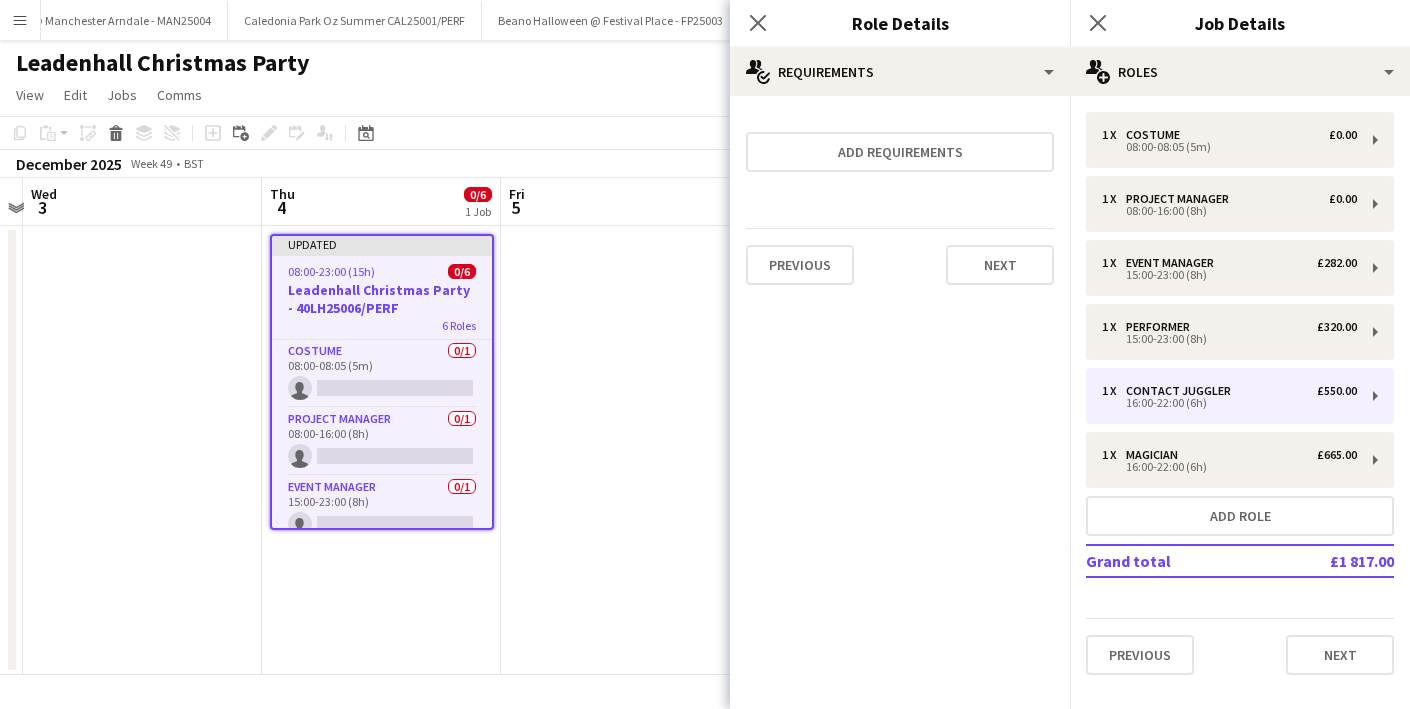 scroll, scrollTop: 0, scrollLeft: 0, axis: both 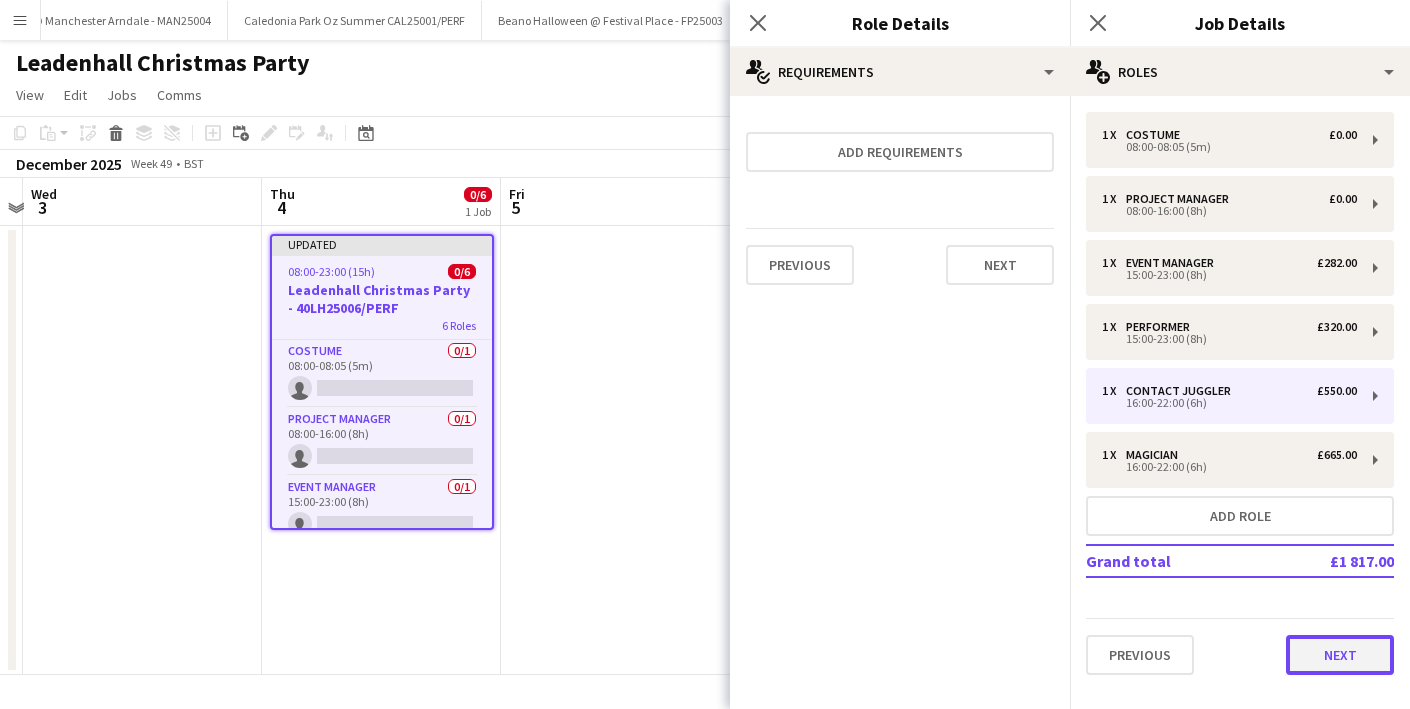 click on "Next" at bounding box center [1340, 655] 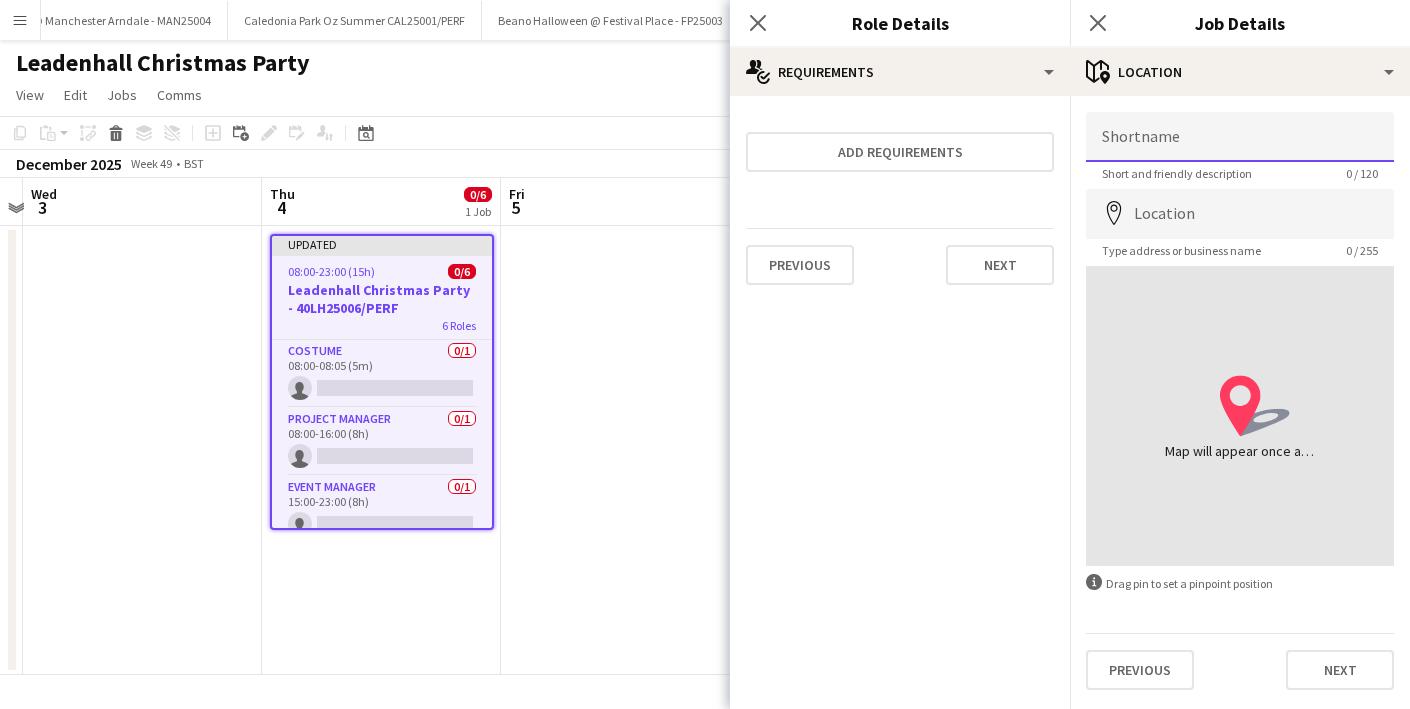 click on "Shortname" at bounding box center (1240, 137) 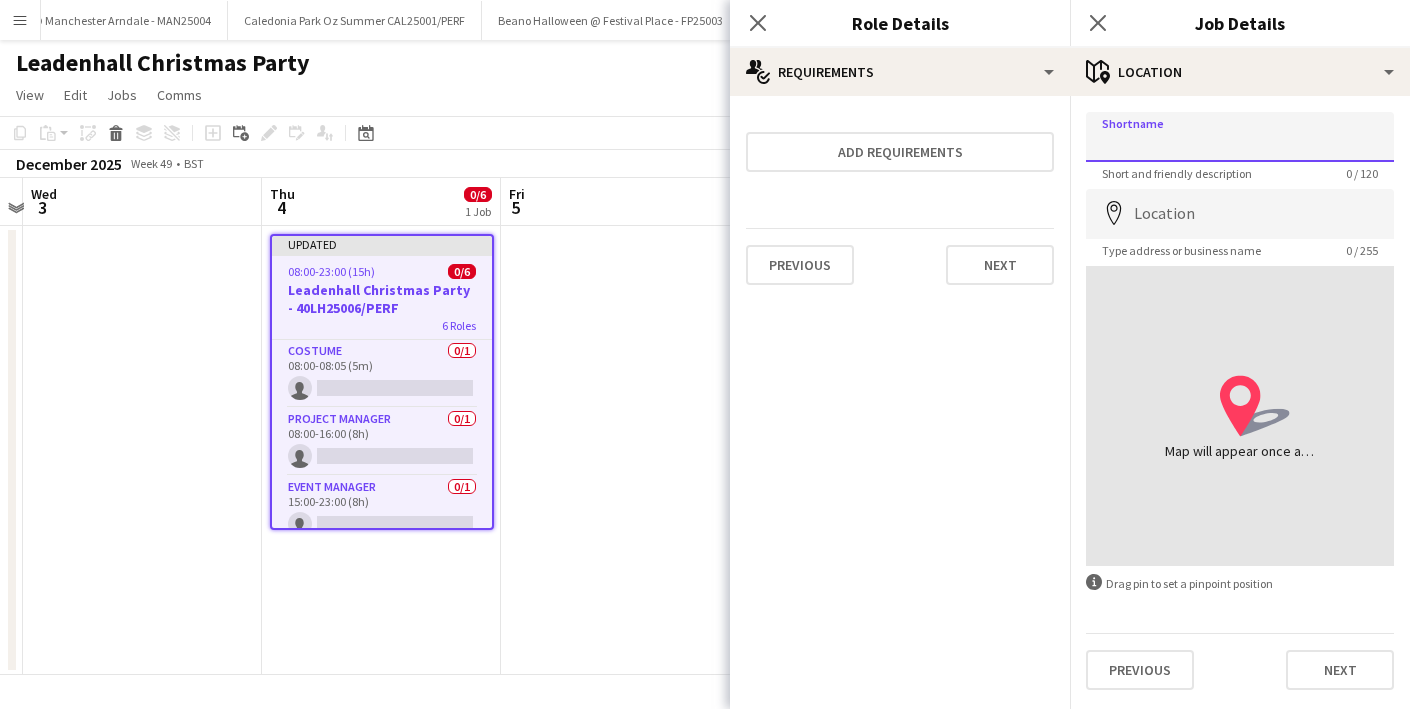 type on "**********" 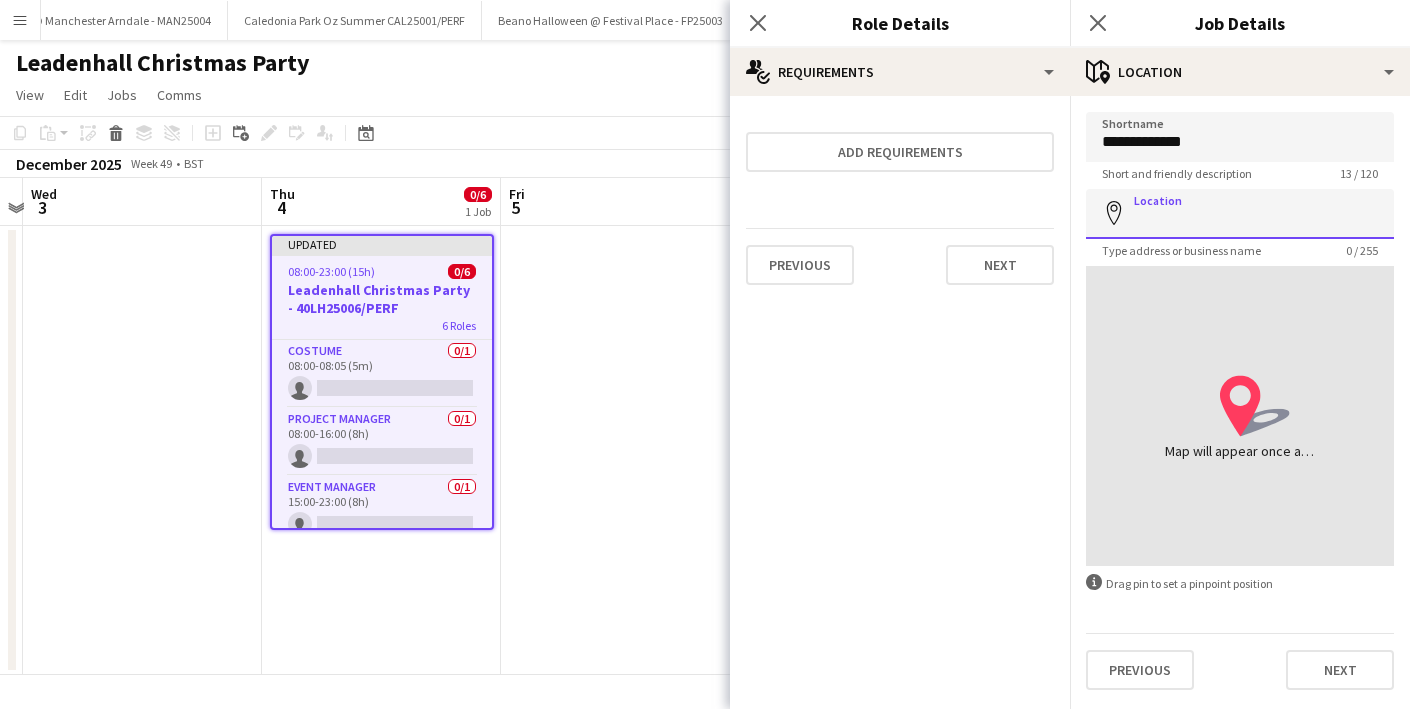 click on "Location" at bounding box center (1240, 214) 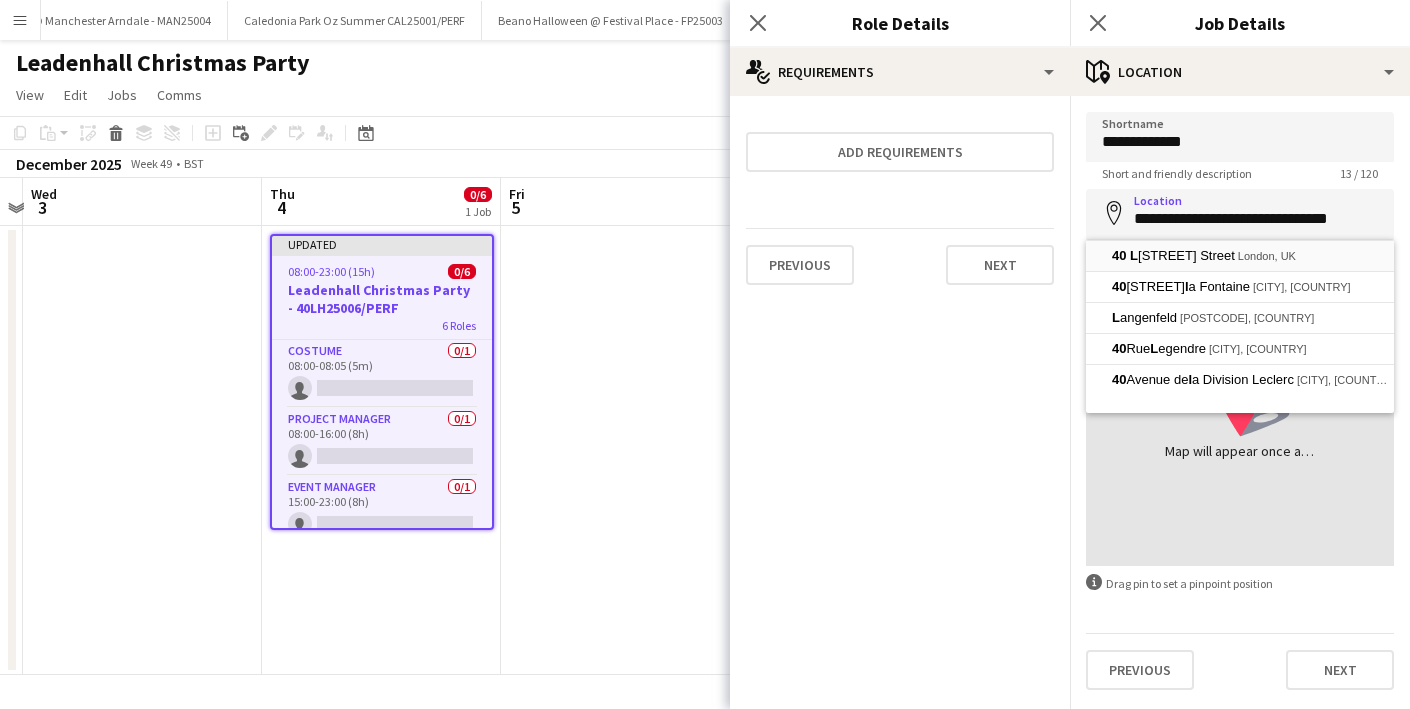 type on "**********" 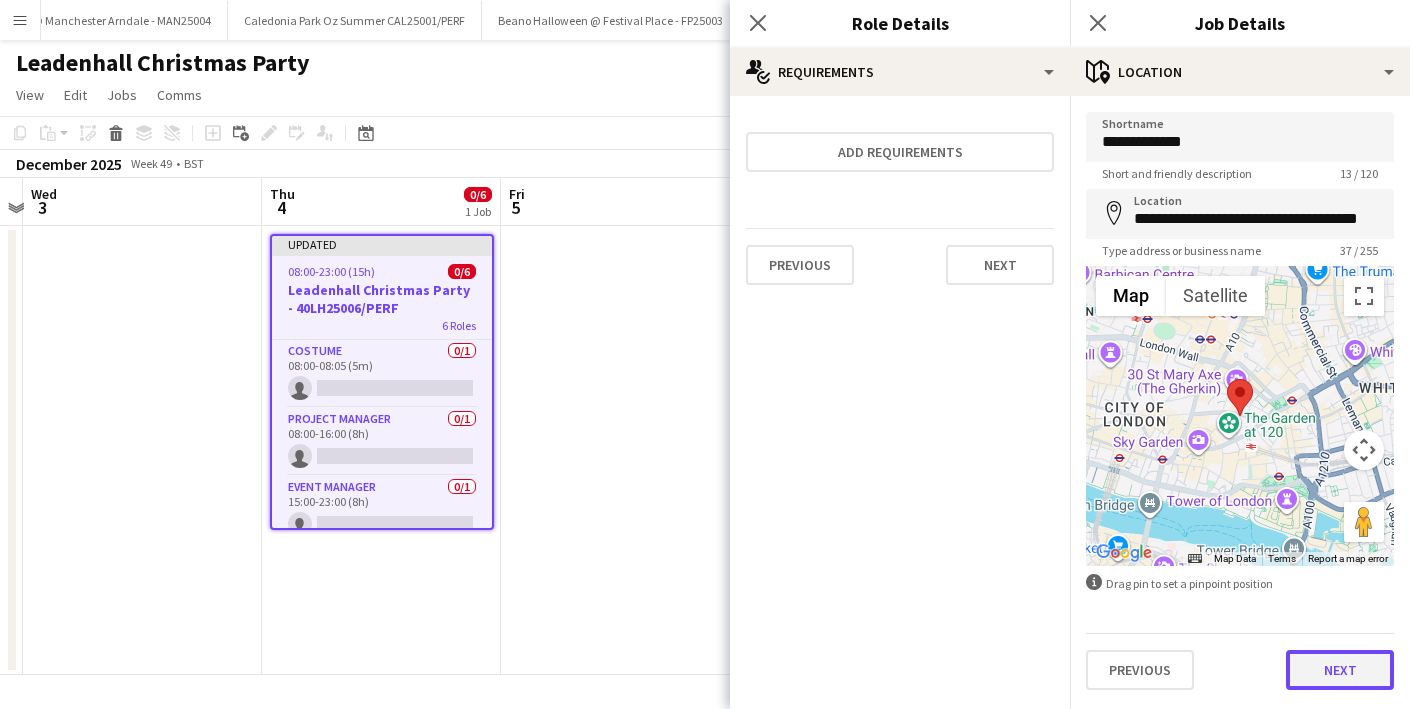 click on "Next" at bounding box center [1340, 670] 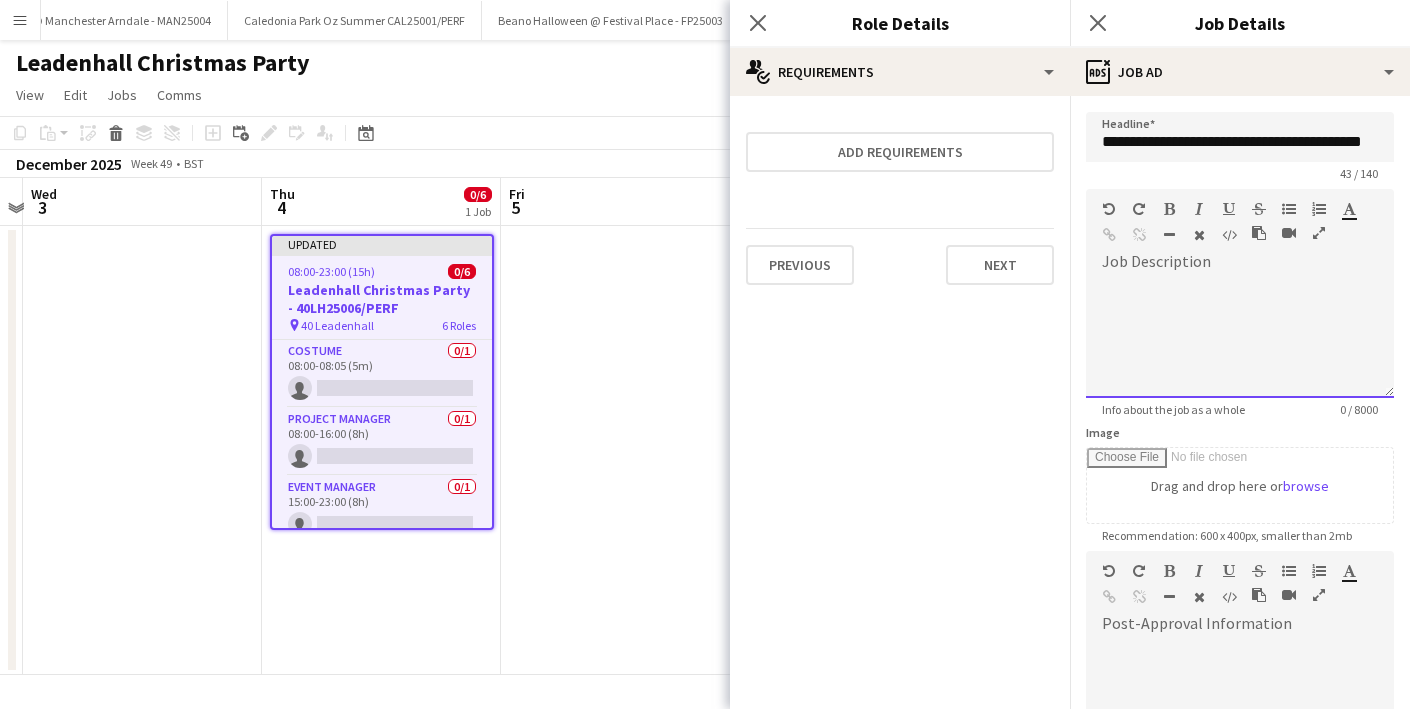 click at bounding box center (1240, 331) 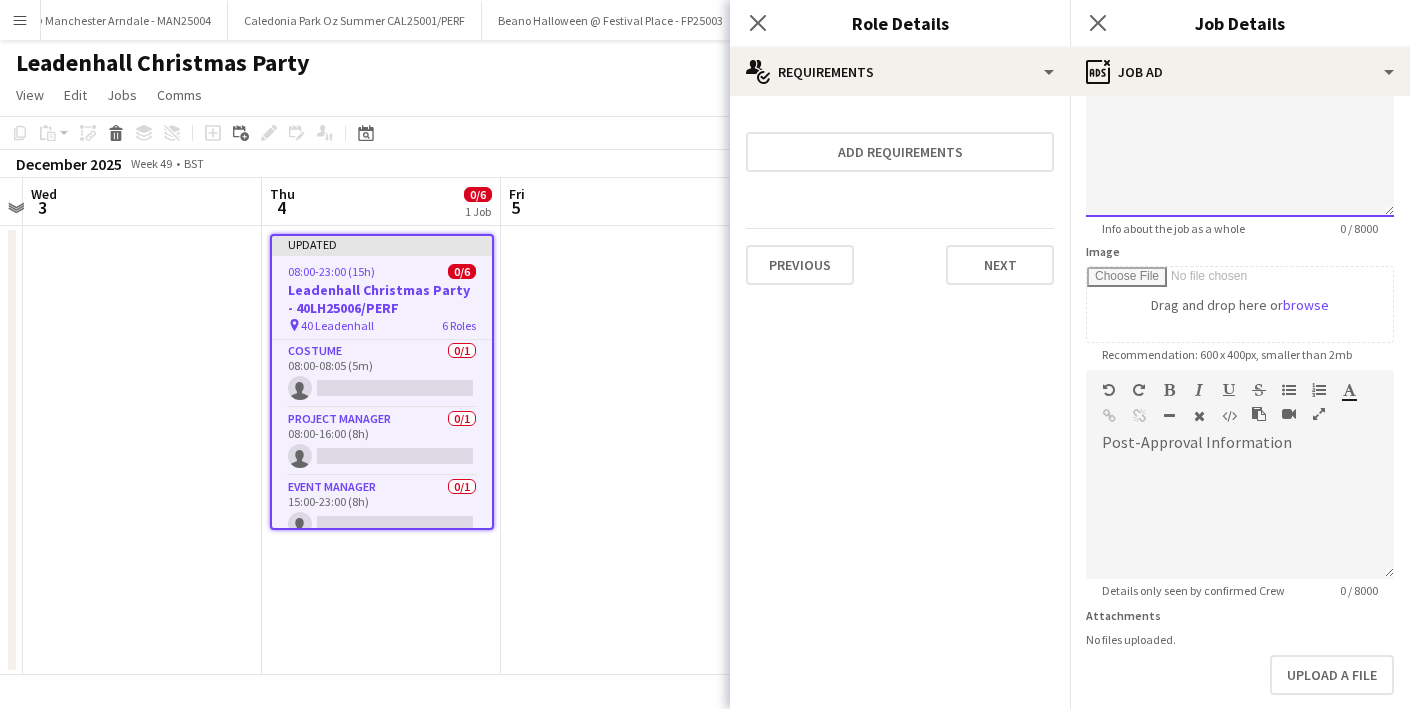 scroll, scrollTop: 279, scrollLeft: 0, axis: vertical 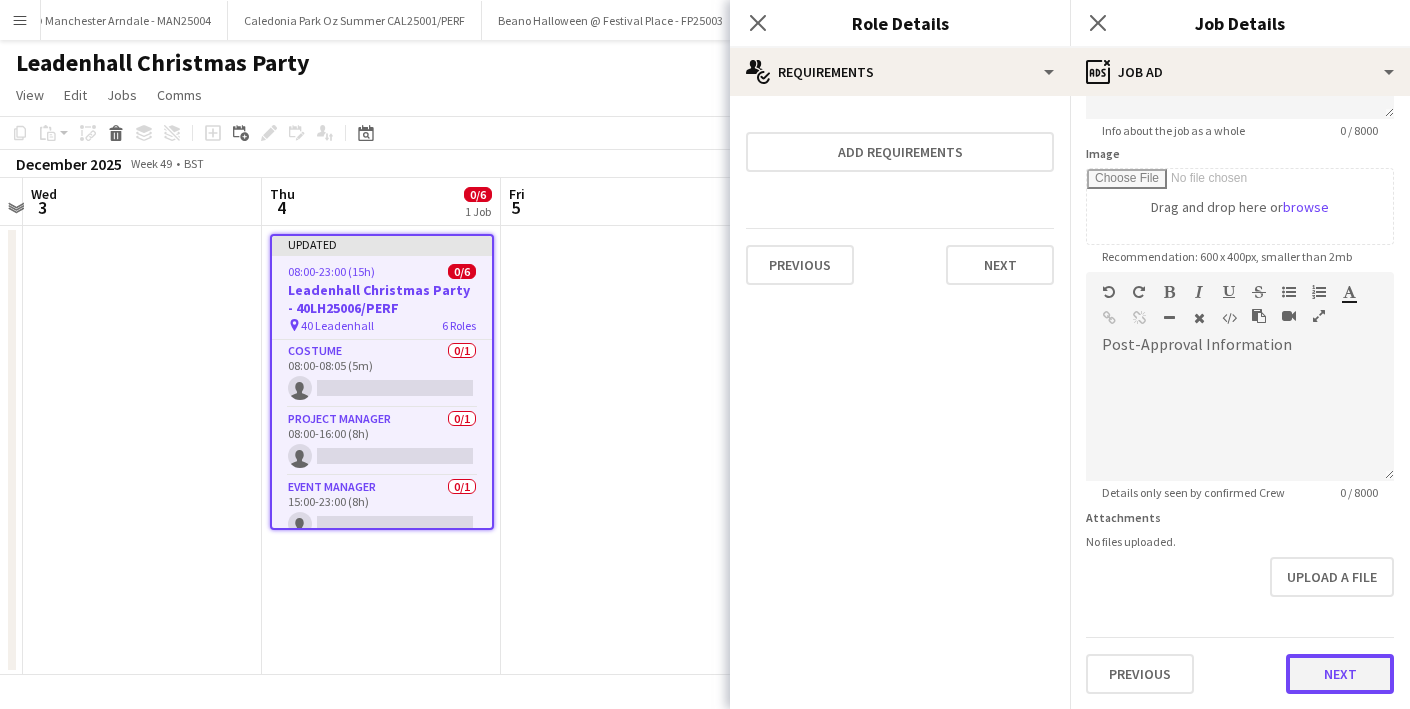 click on "Next" at bounding box center [1340, 674] 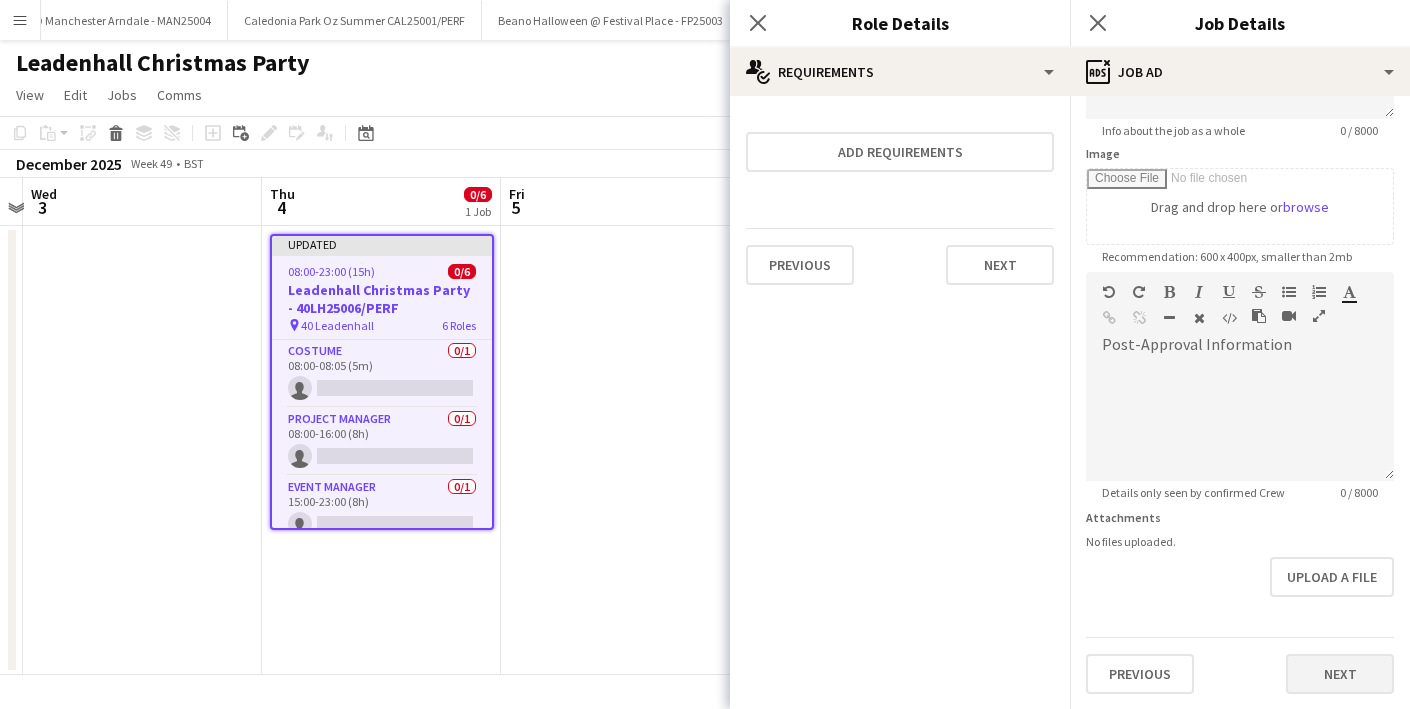 scroll, scrollTop: 0, scrollLeft: 0, axis: both 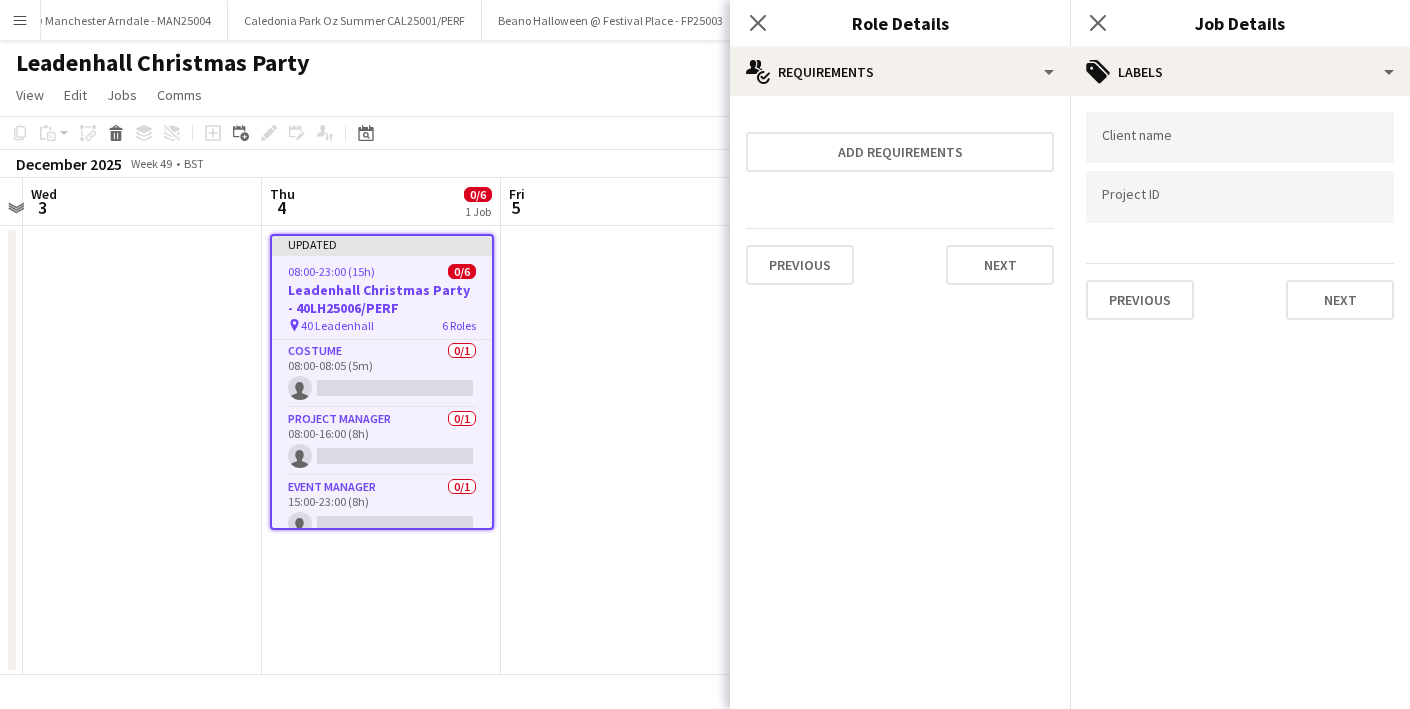 click at bounding box center [1240, 138] 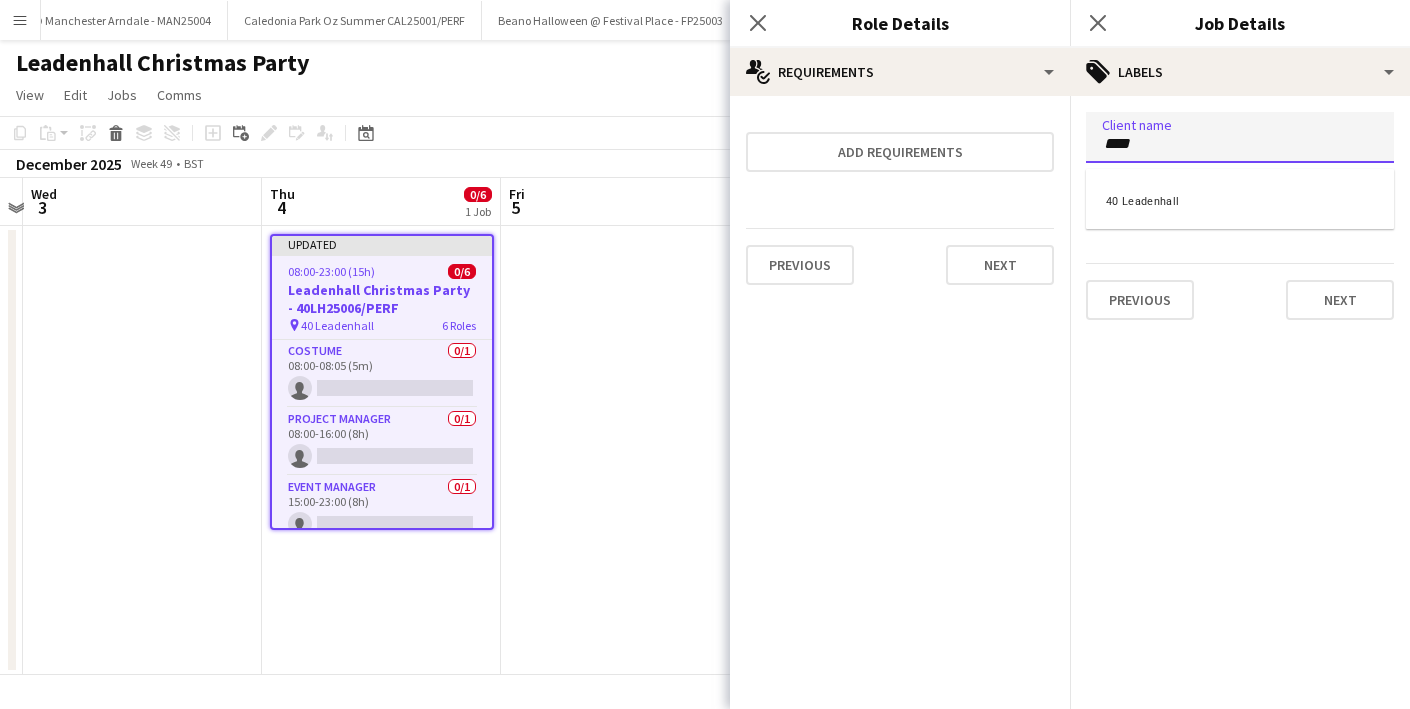 type on "****" 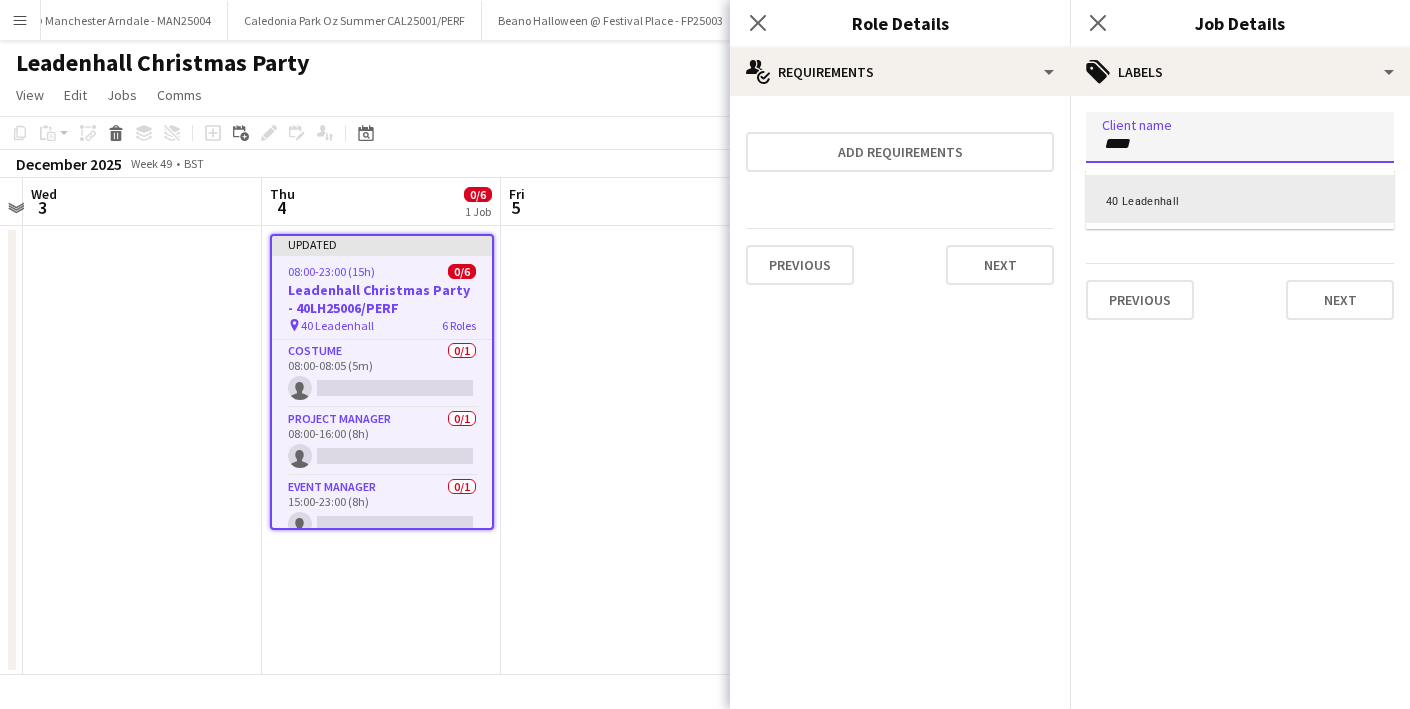 click on "40 Leadenhall" at bounding box center (1240, 199) 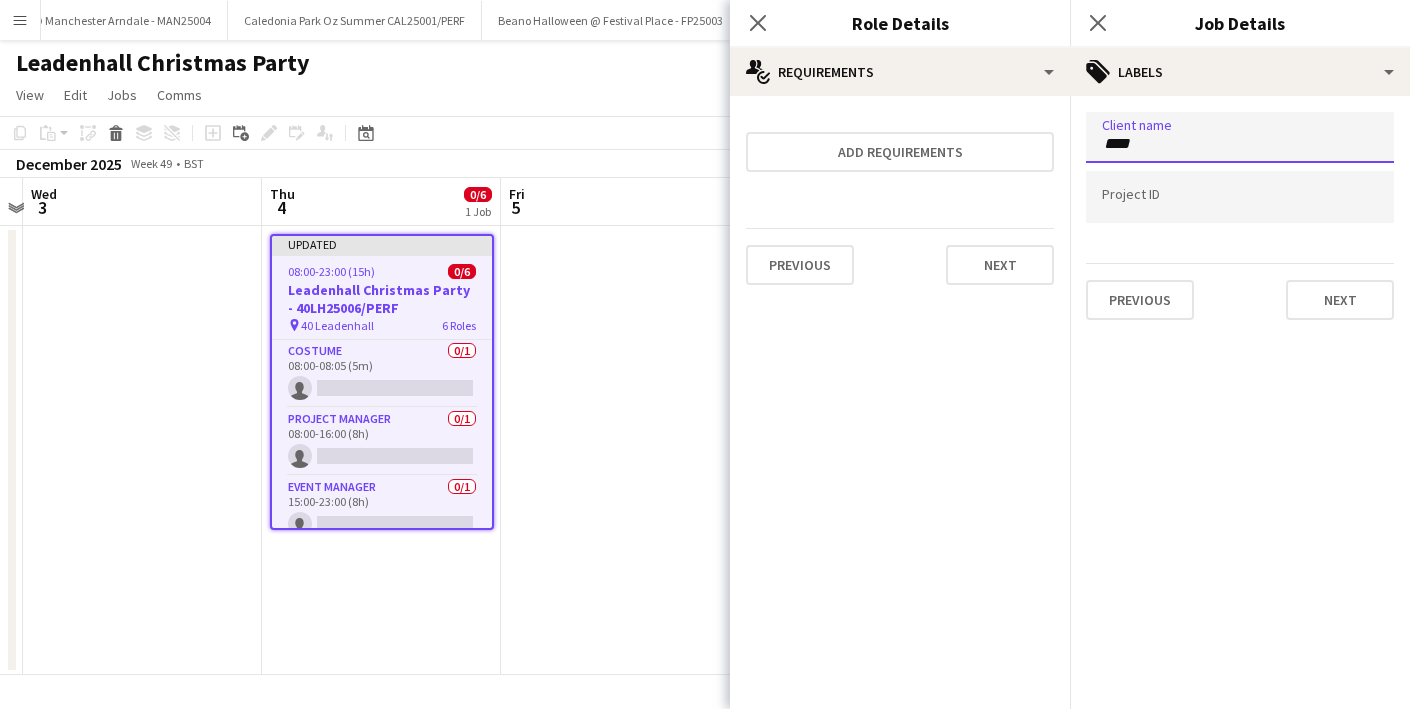 type 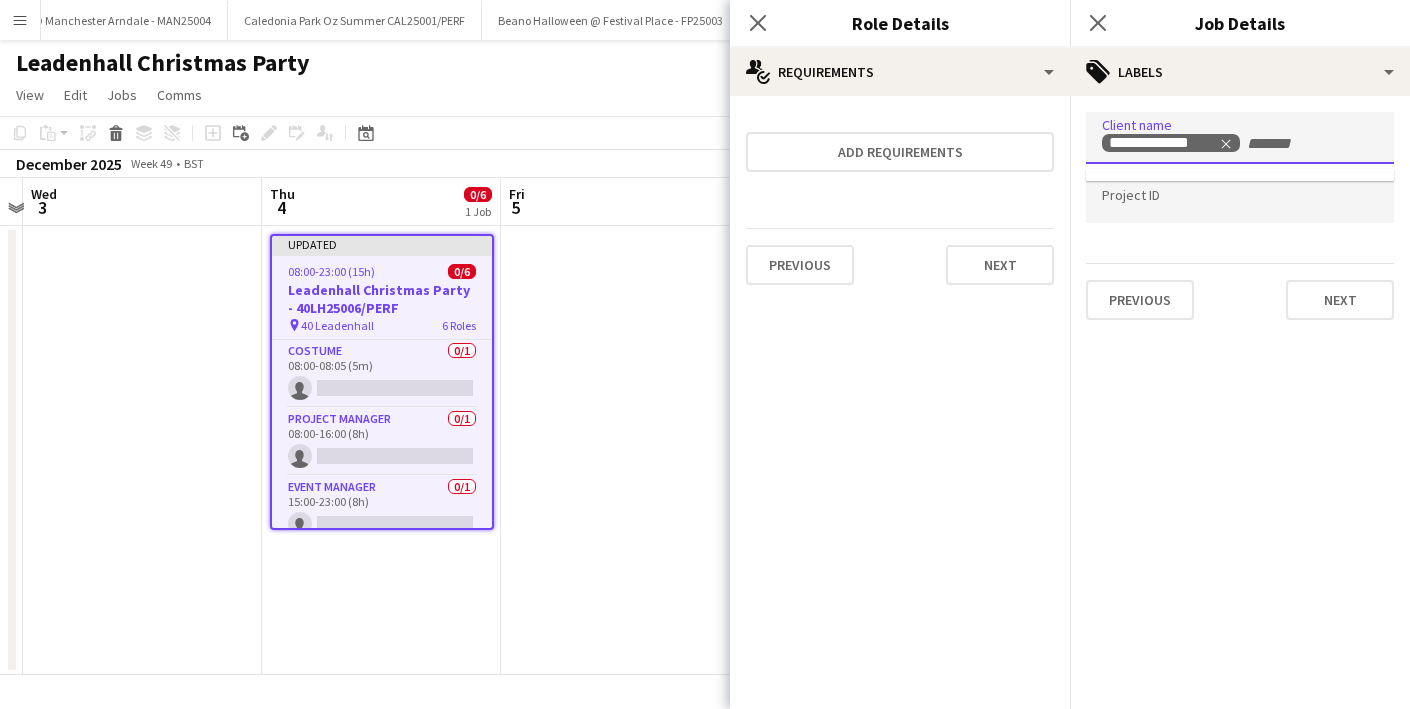 click at bounding box center (1240, 198) 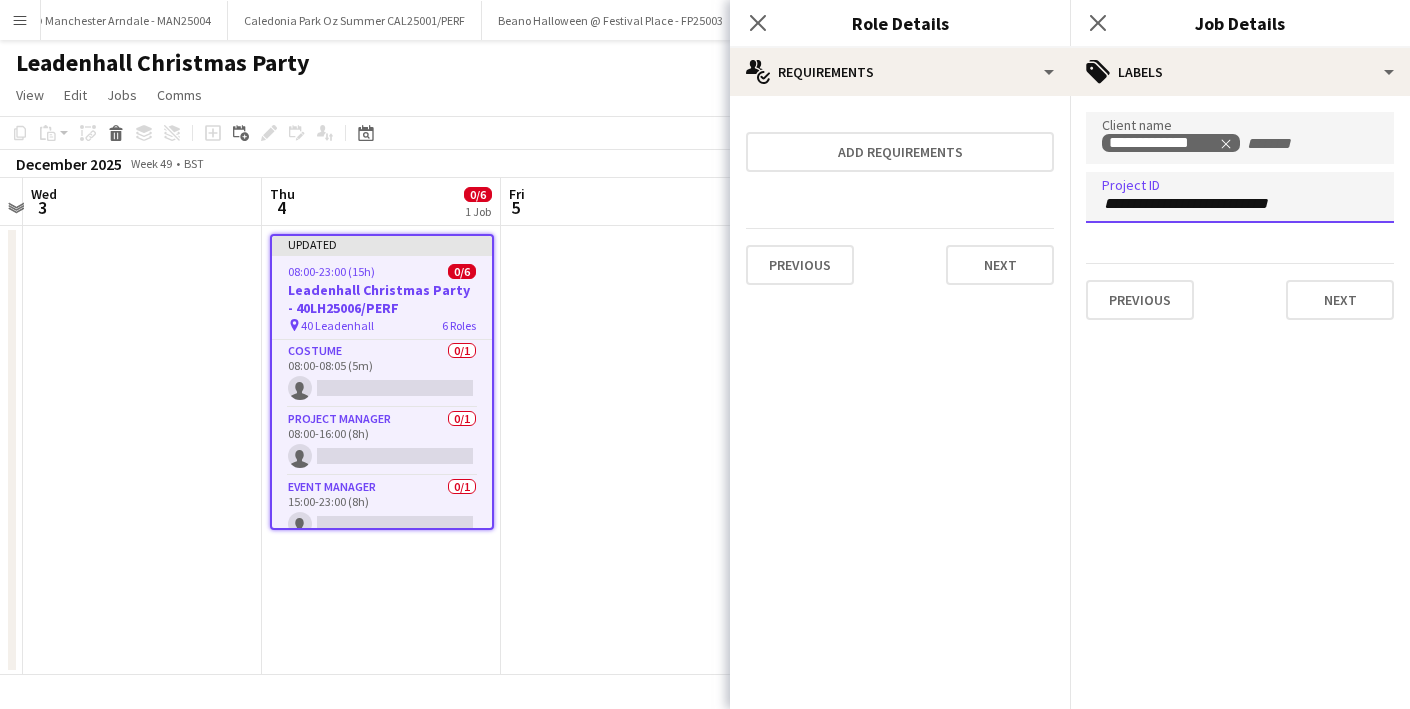 type on "**********" 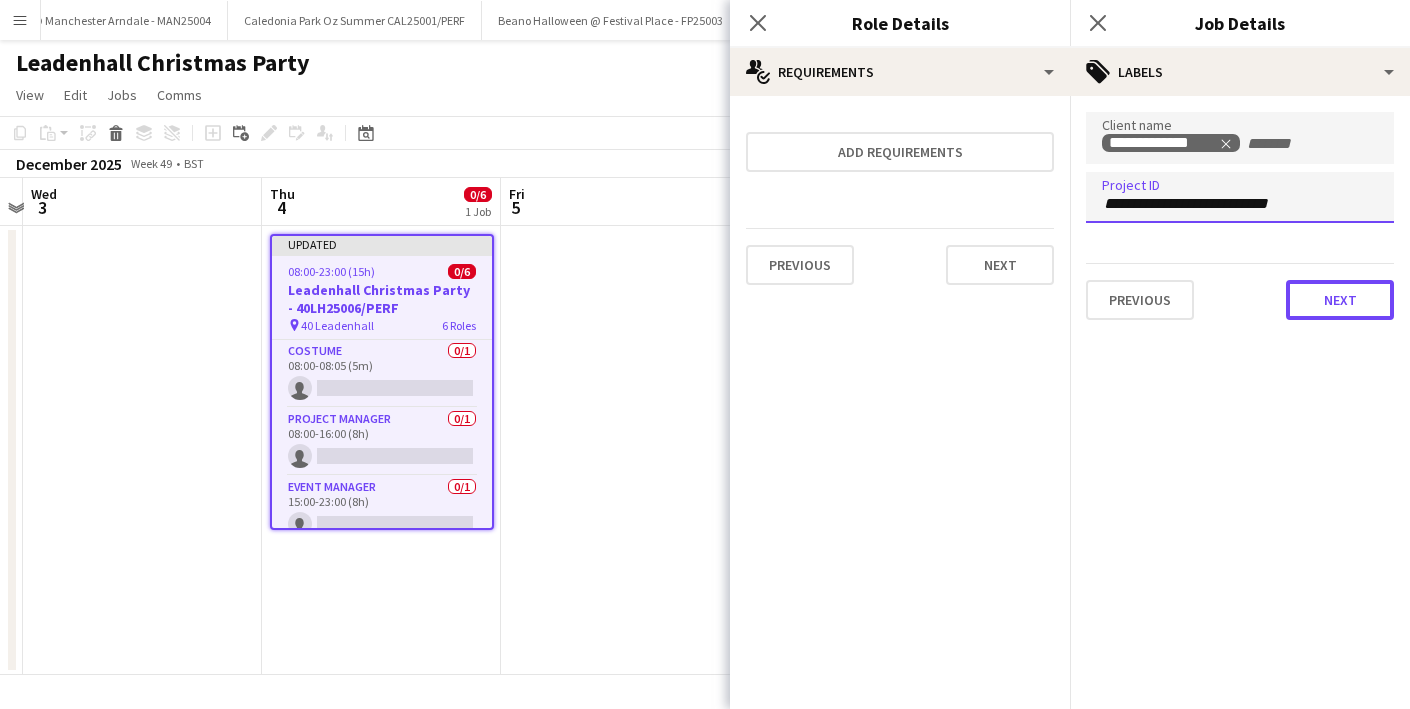click on "Next" at bounding box center [1340, 300] 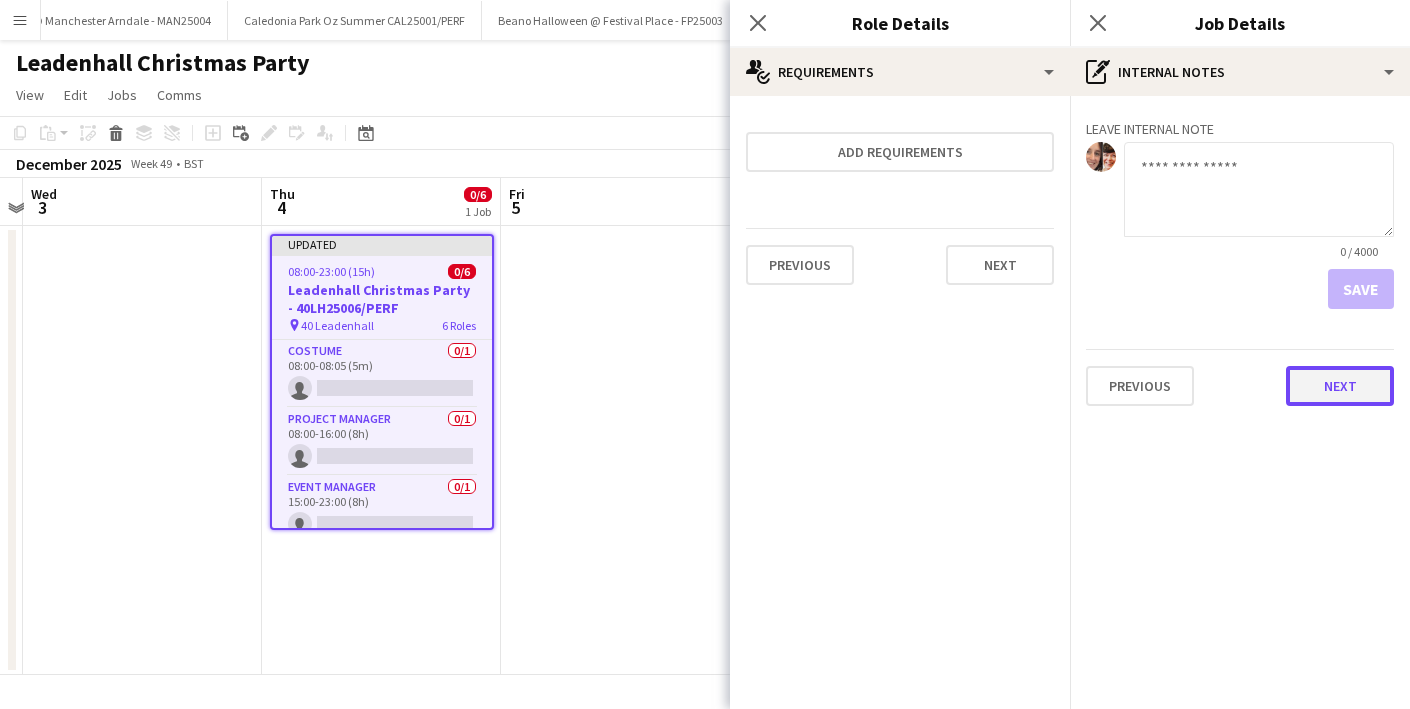 click on "Next" at bounding box center [1340, 386] 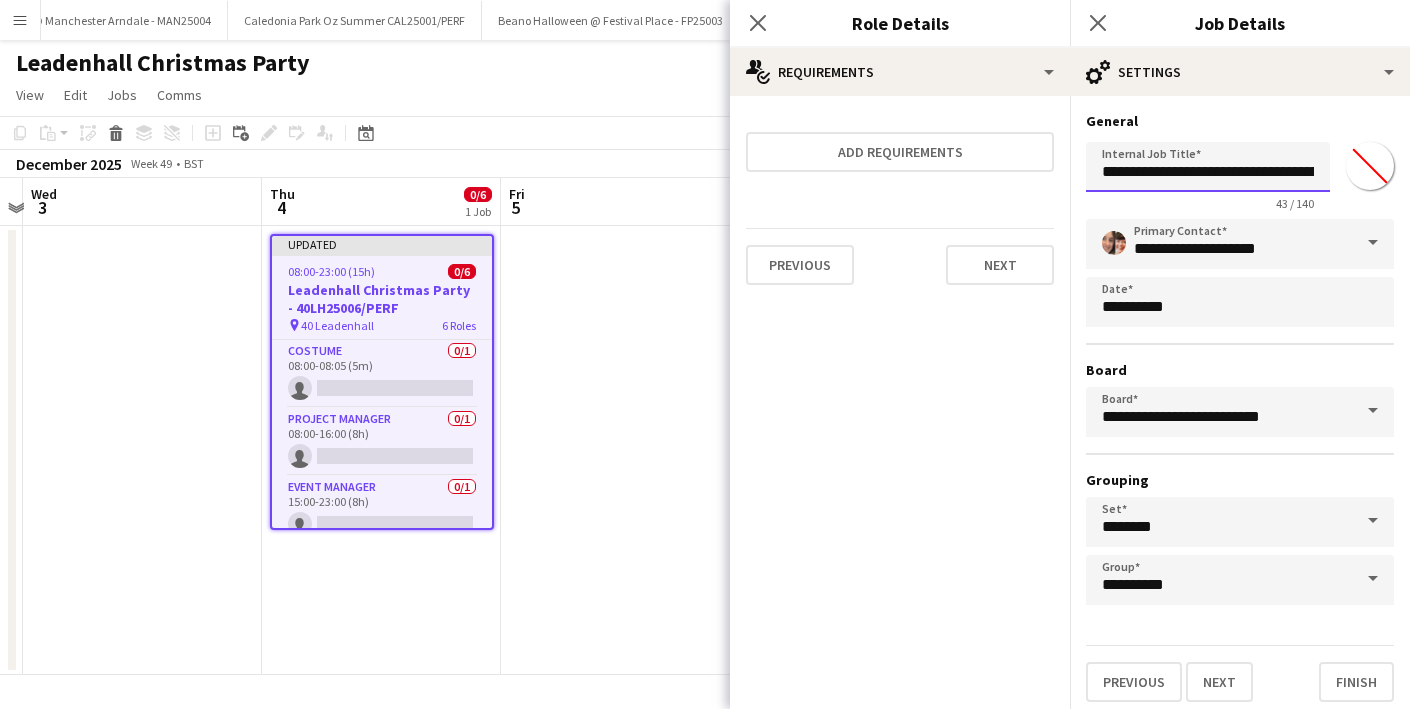 click on "**********" at bounding box center (1208, 167) 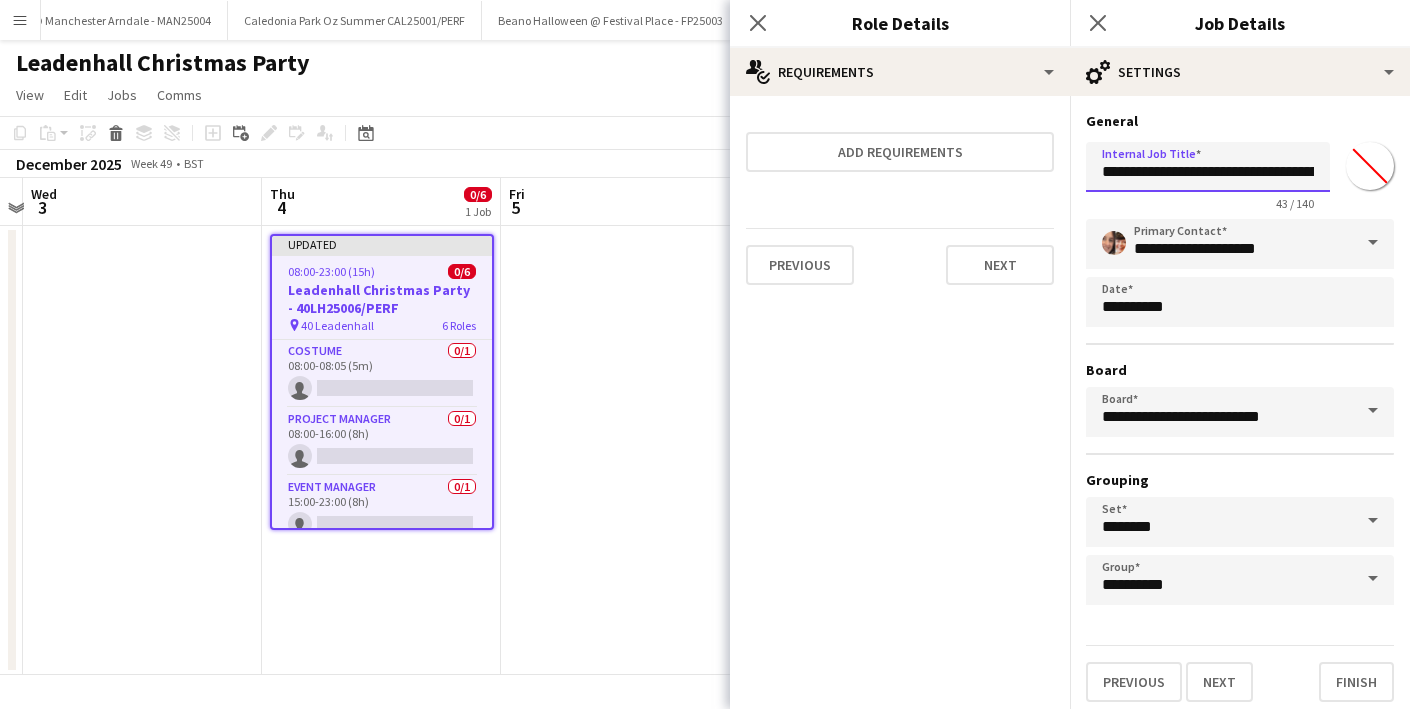 scroll, scrollTop: 0, scrollLeft: 95, axis: horizontal 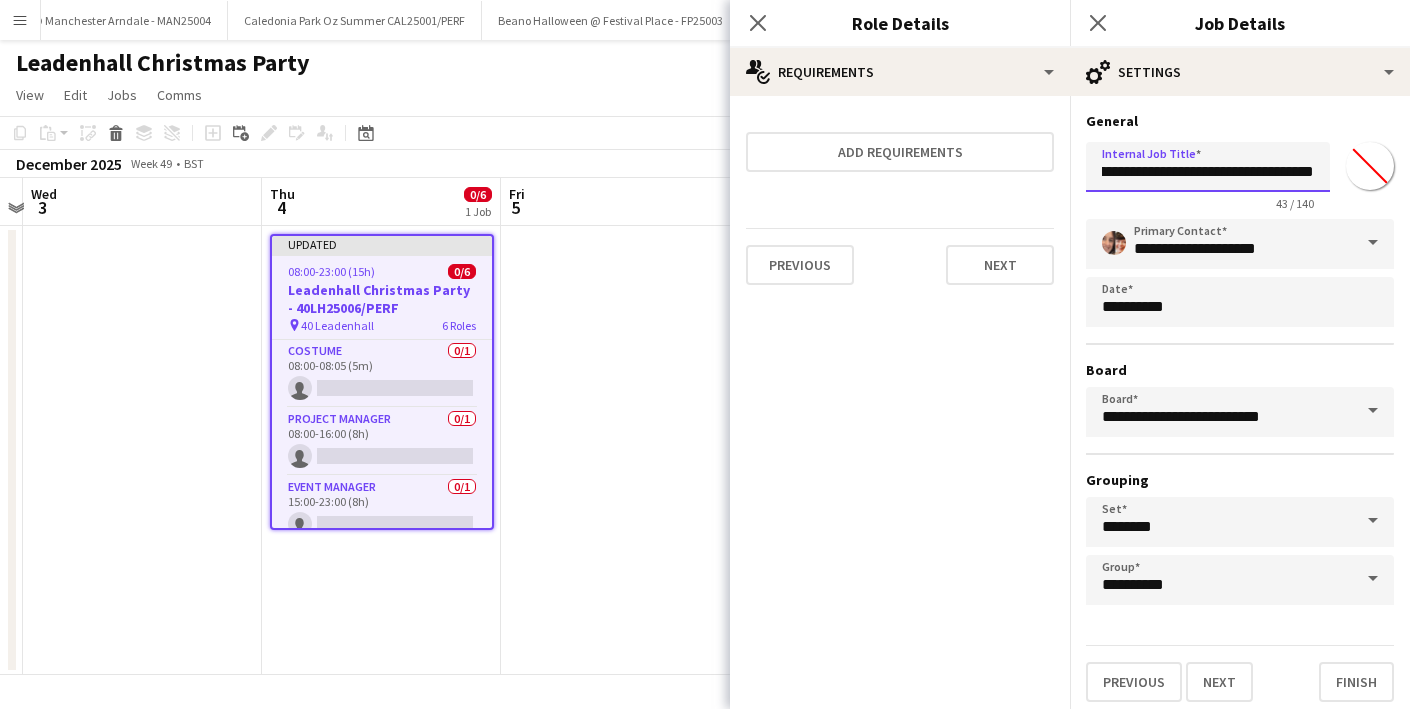 drag, startPoint x: 1298, startPoint y: 167, endPoint x: 1398, endPoint y: 166, distance: 100.005 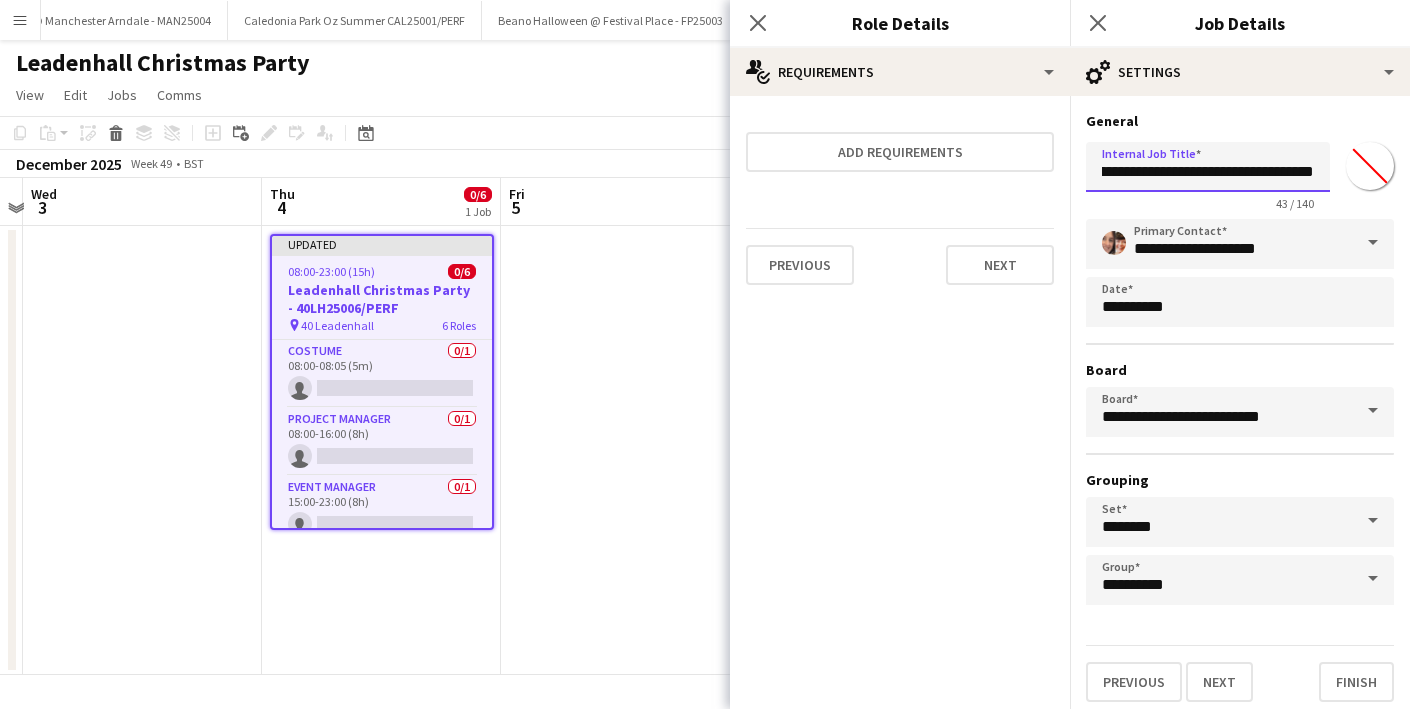 scroll, scrollTop: 9, scrollLeft: 0, axis: vertical 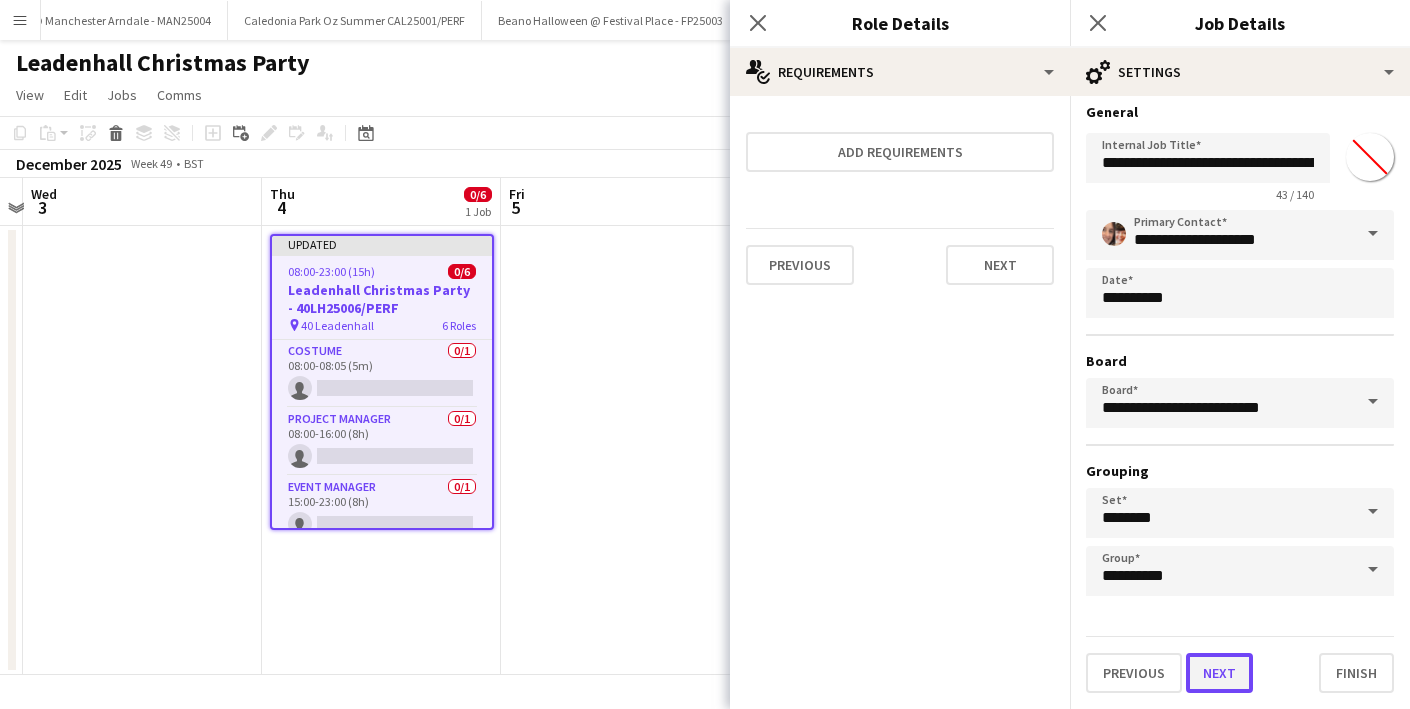 click on "Next" at bounding box center [1219, 673] 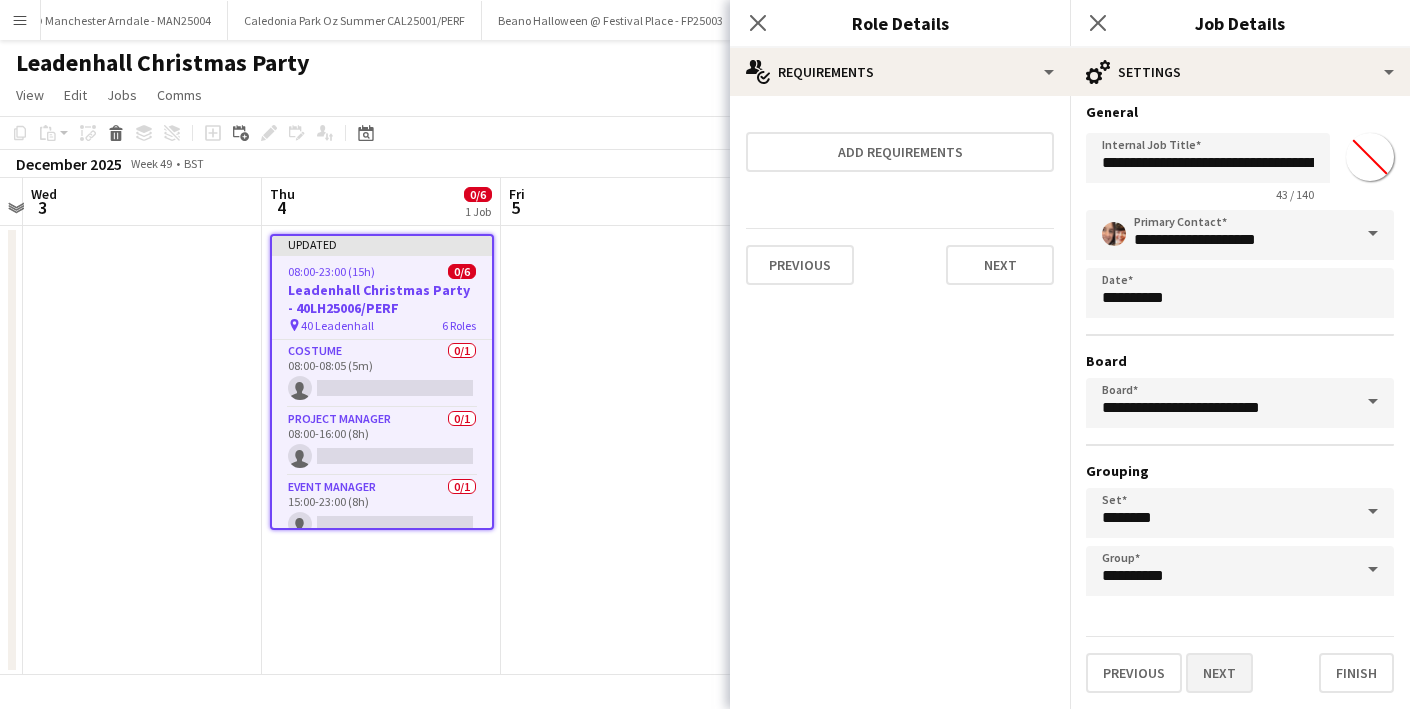 scroll, scrollTop: 0, scrollLeft: 0, axis: both 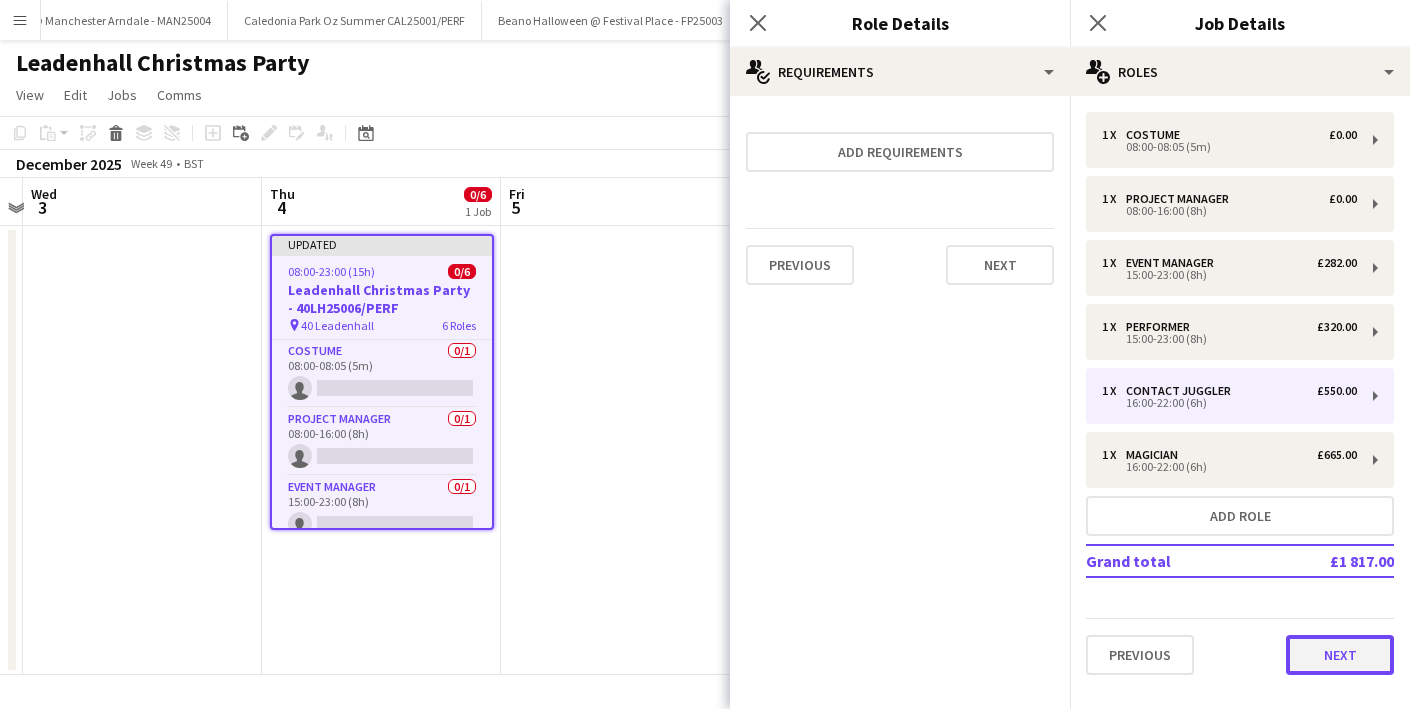 click on "Next" at bounding box center [1340, 655] 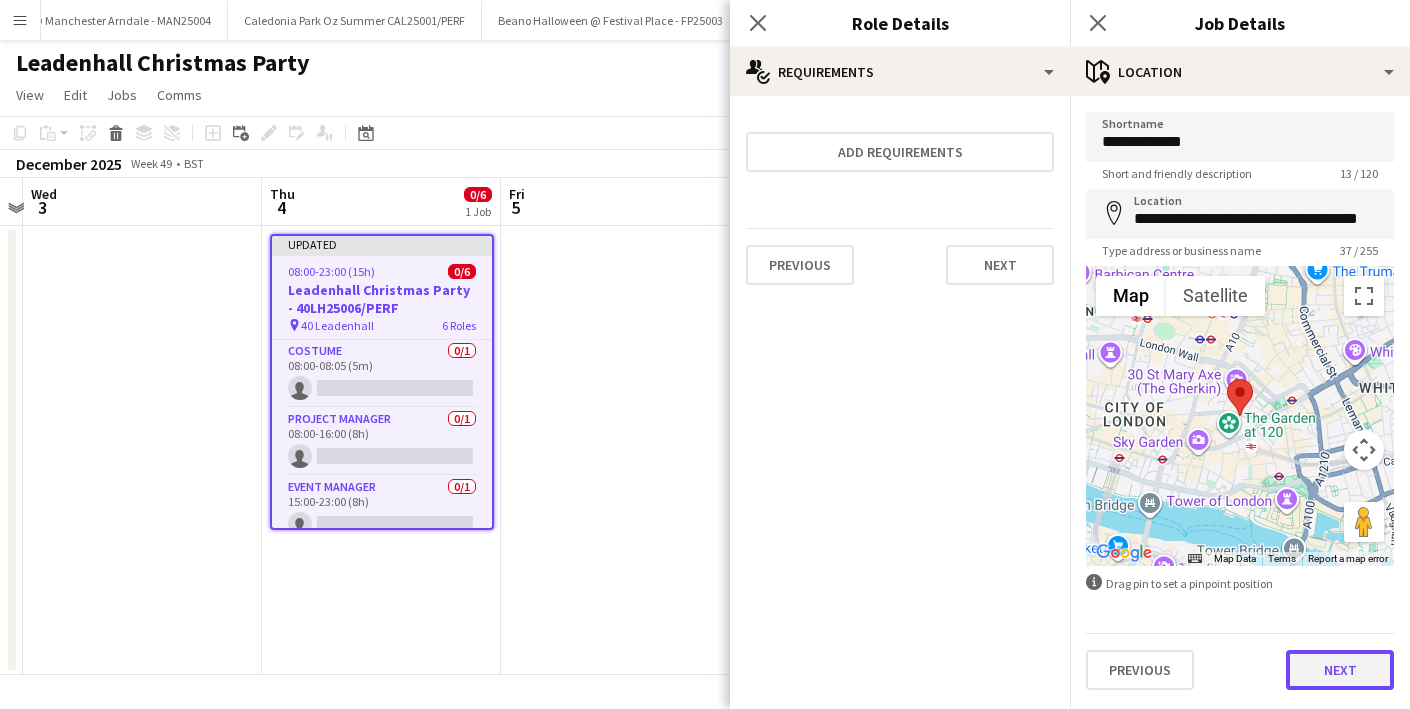 click on "Next" at bounding box center [1340, 670] 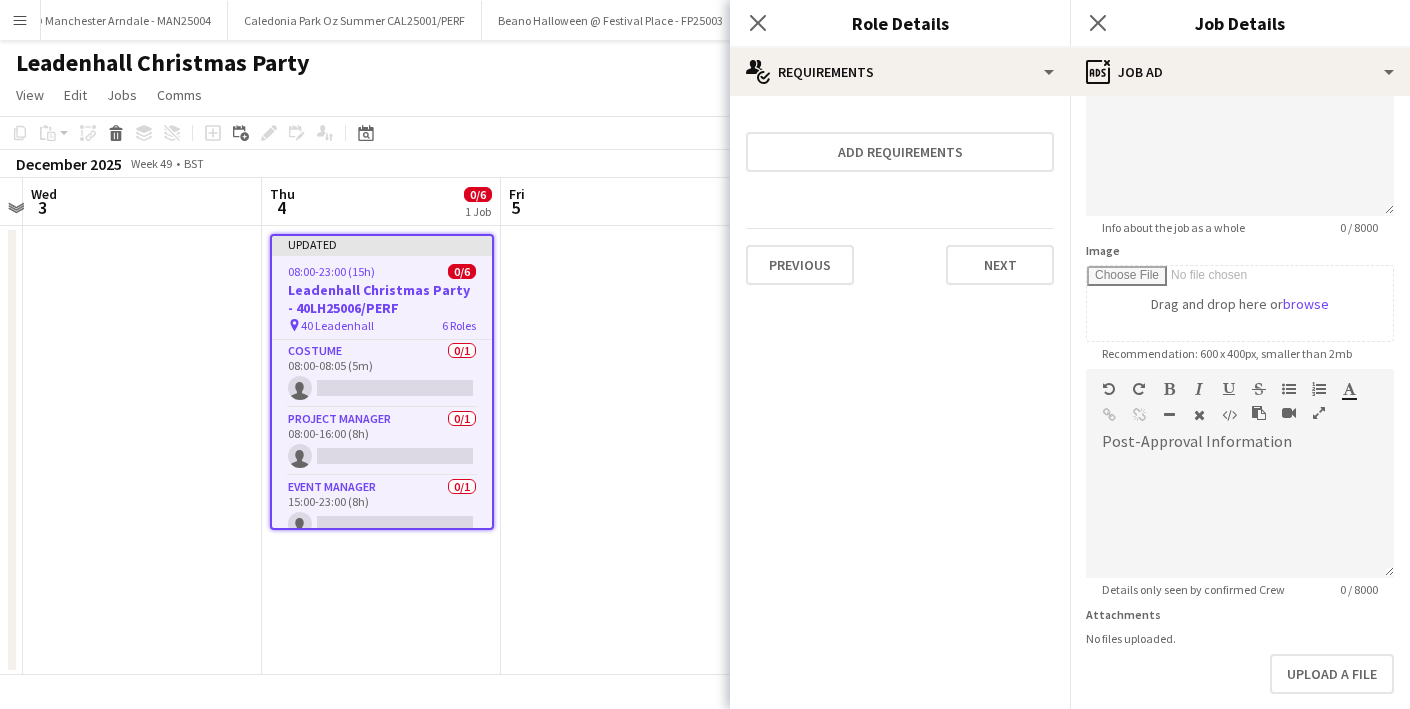 scroll, scrollTop: 279, scrollLeft: 0, axis: vertical 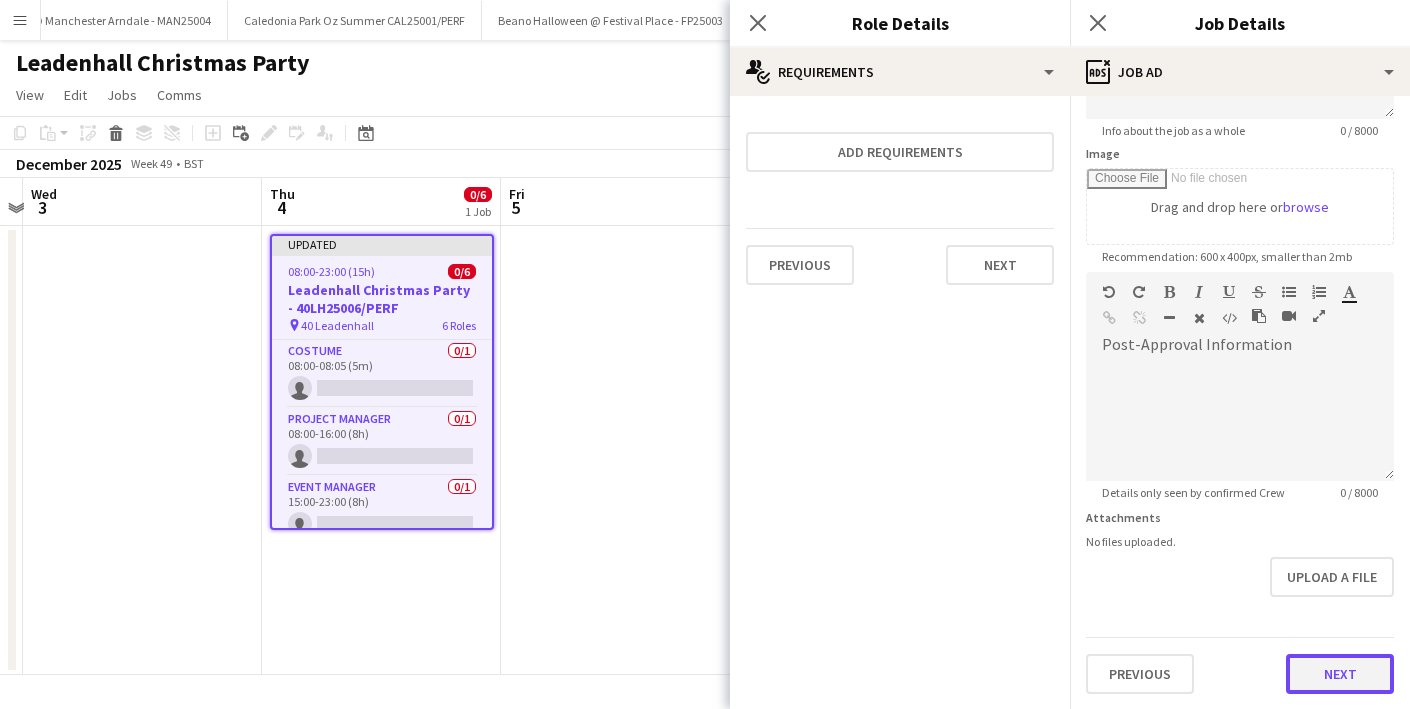 click on "Next" at bounding box center [1340, 674] 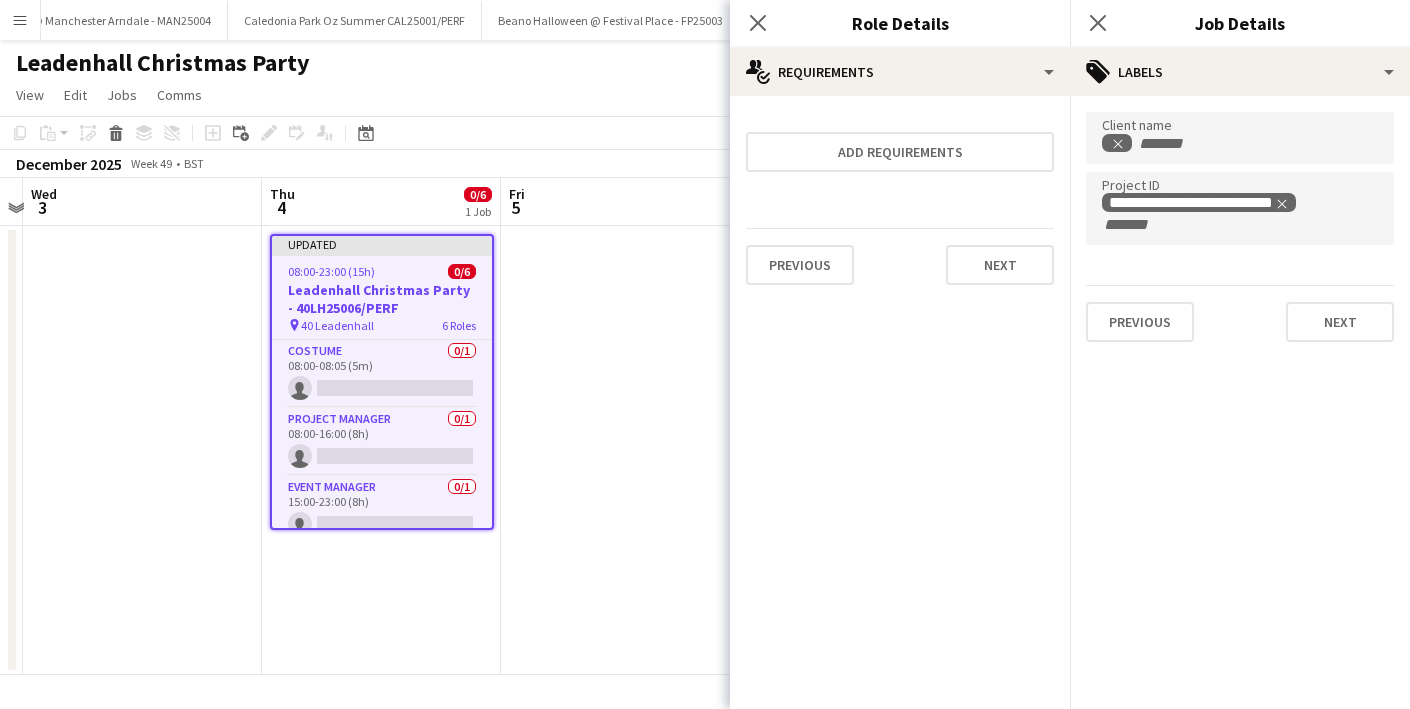 scroll, scrollTop: 0, scrollLeft: 0, axis: both 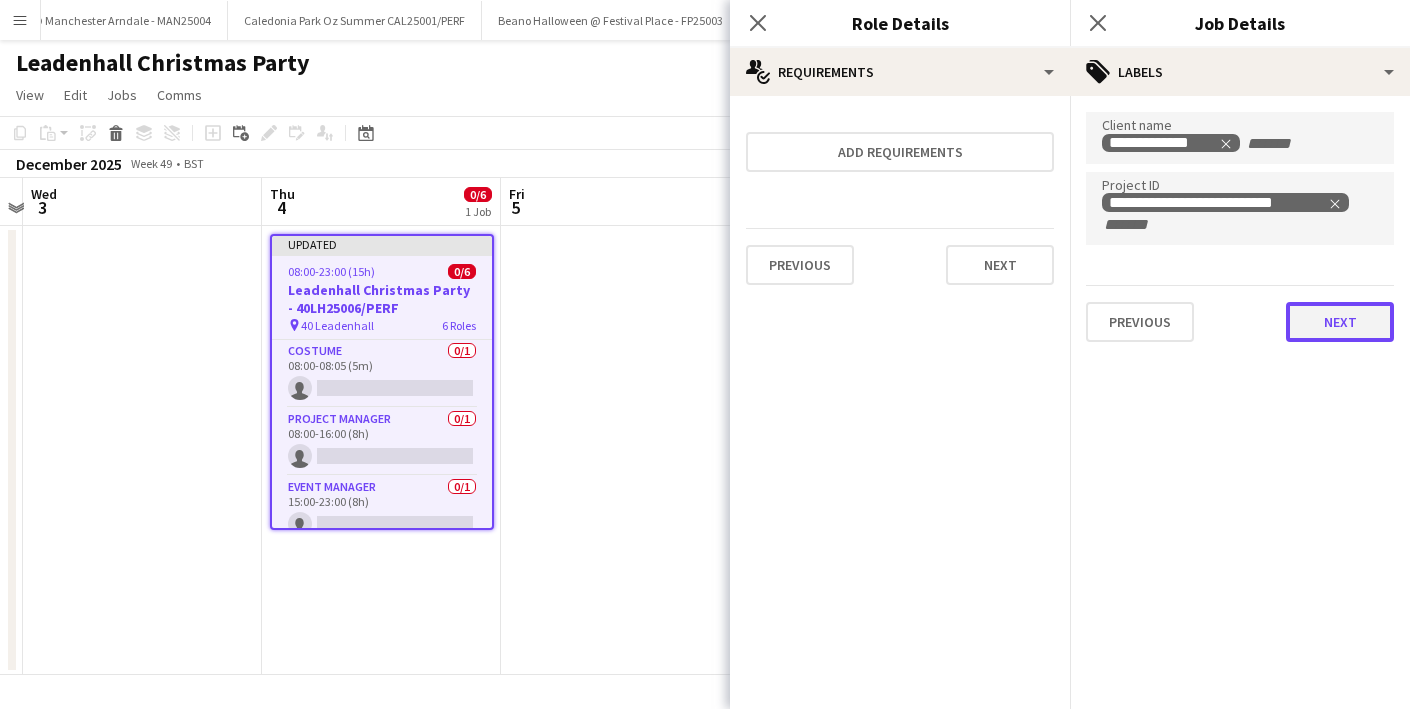 click on "Next" at bounding box center [1340, 322] 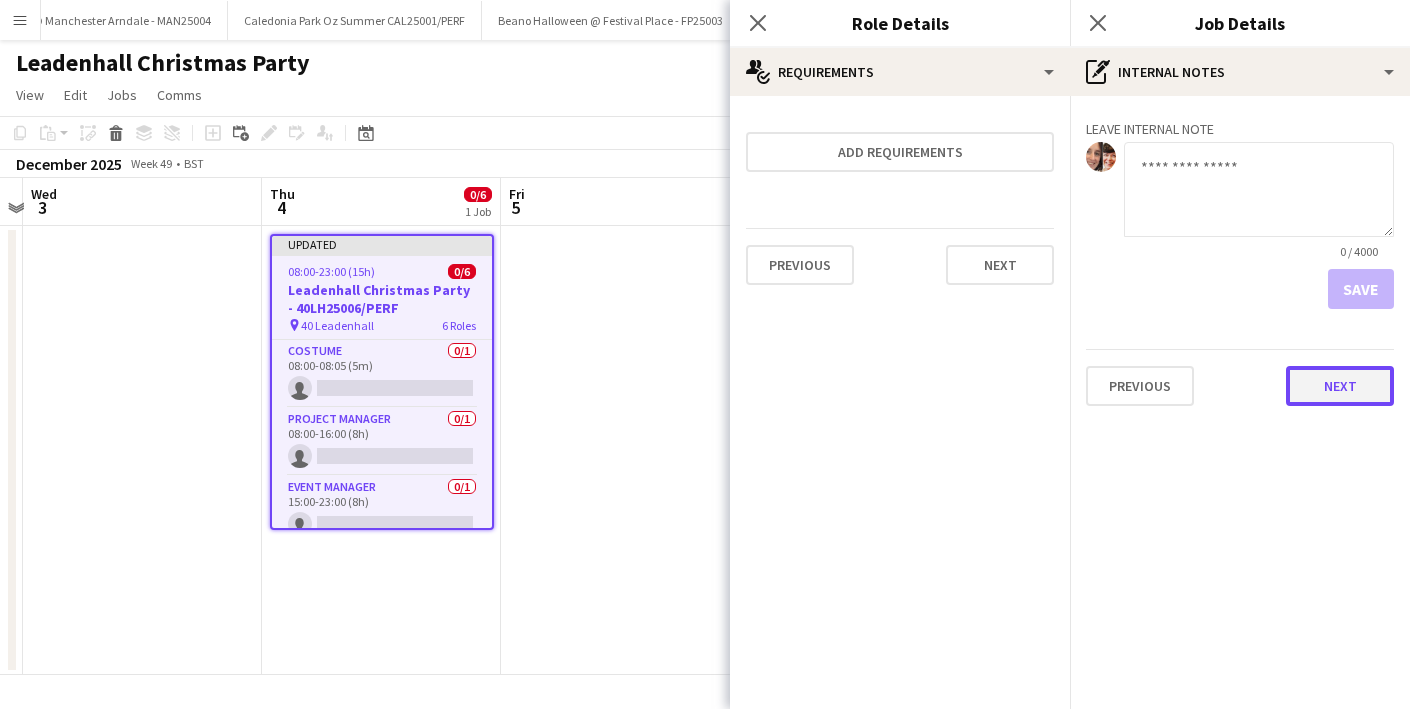 click on "Next" at bounding box center (1340, 386) 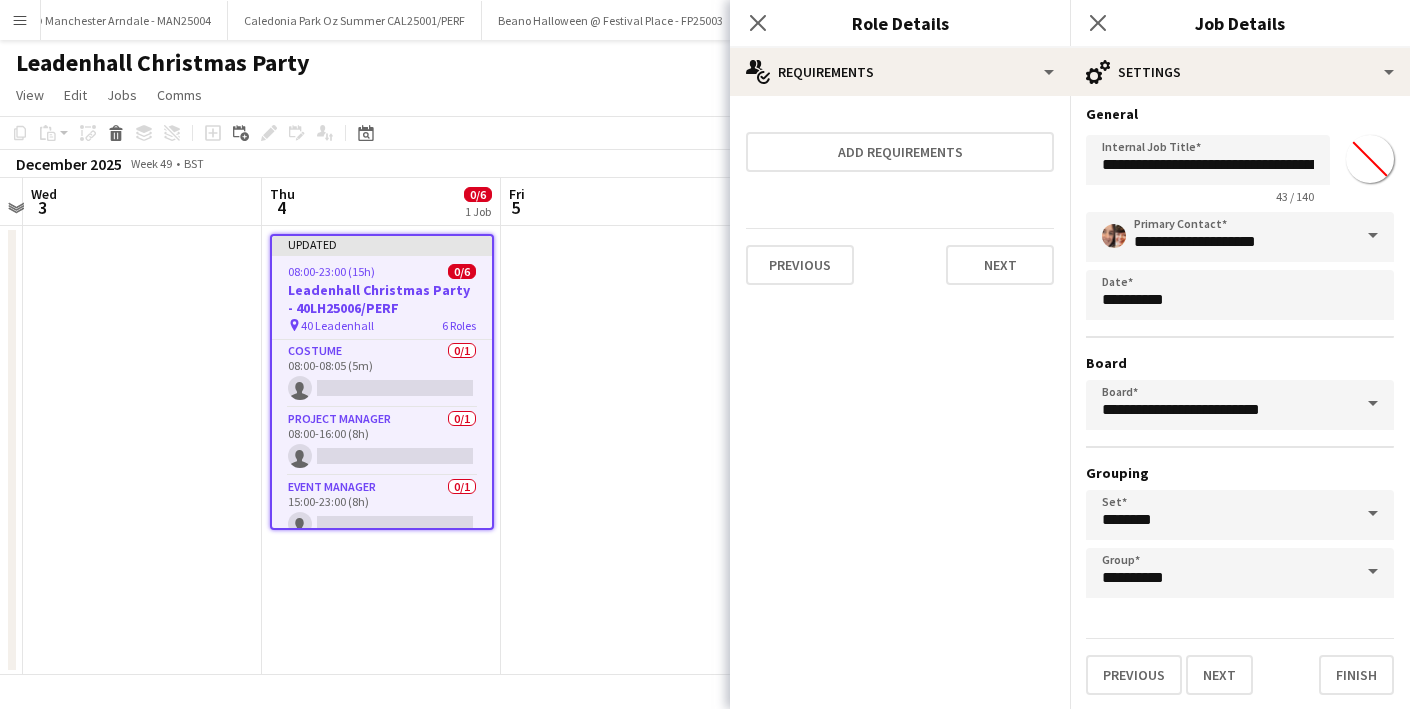 scroll, scrollTop: 9, scrollLeft: 0, axis: vertical 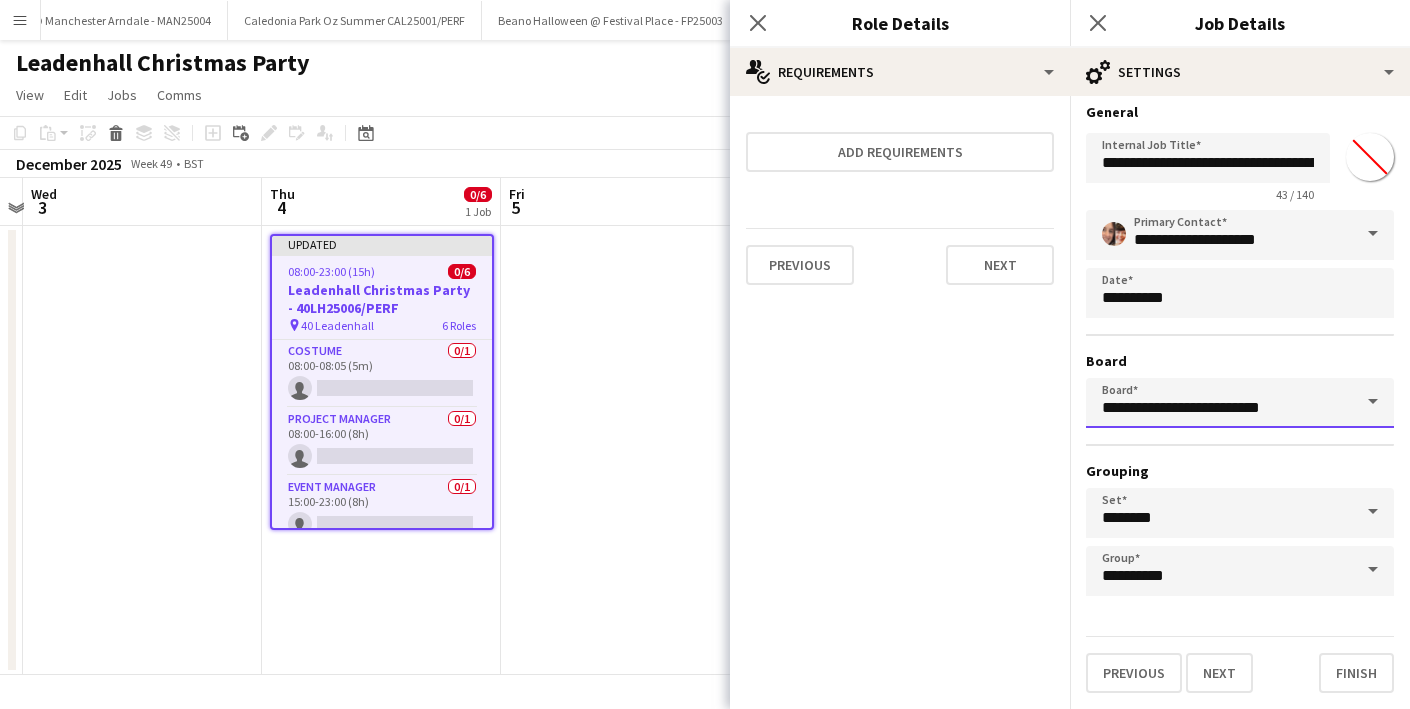 click on "**********" at bounding box center [1240, 403] 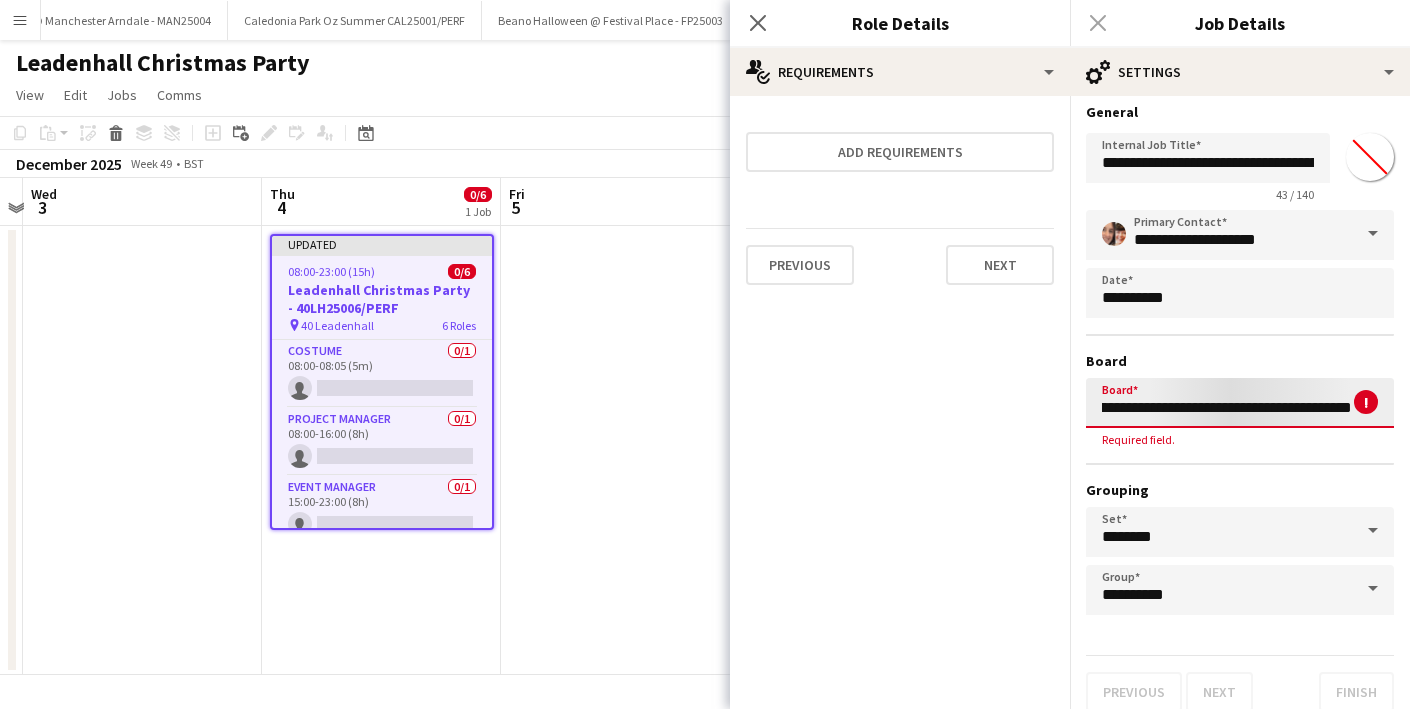 scroll, scrollTop: 0, scrollLeft: 57, axis: horizontal 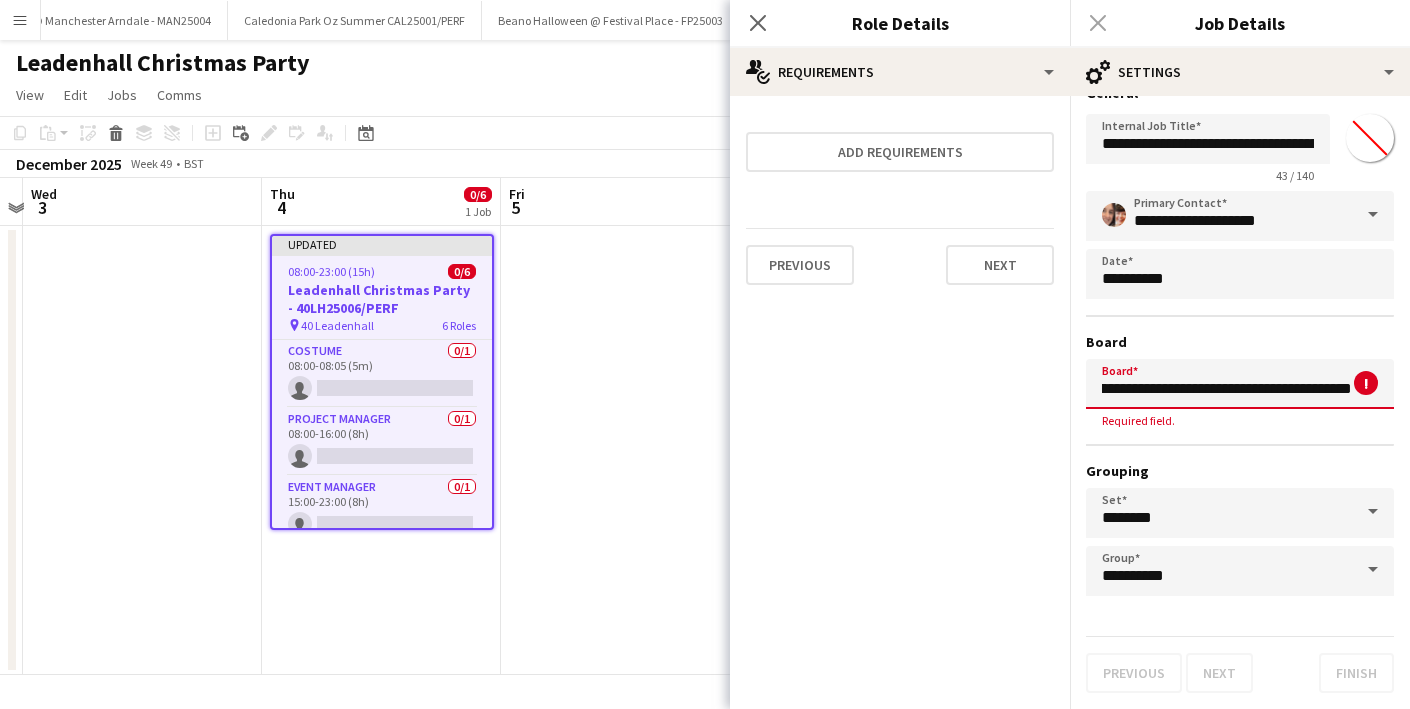 click on "**********" at bounding box center [1240, 384] 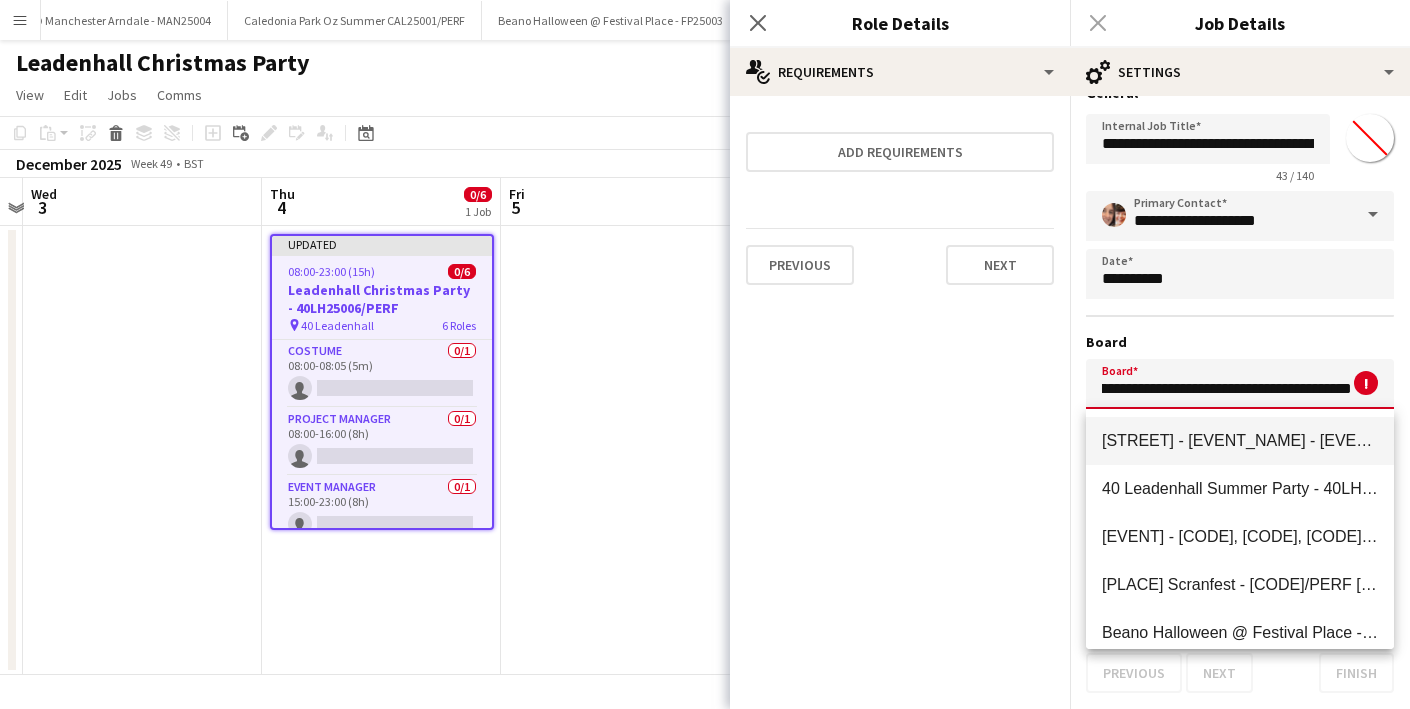 drag, startPoint x: 1227, startPoint y: 389, endPoint x: 1383, endPoint y: 389, distance: 156 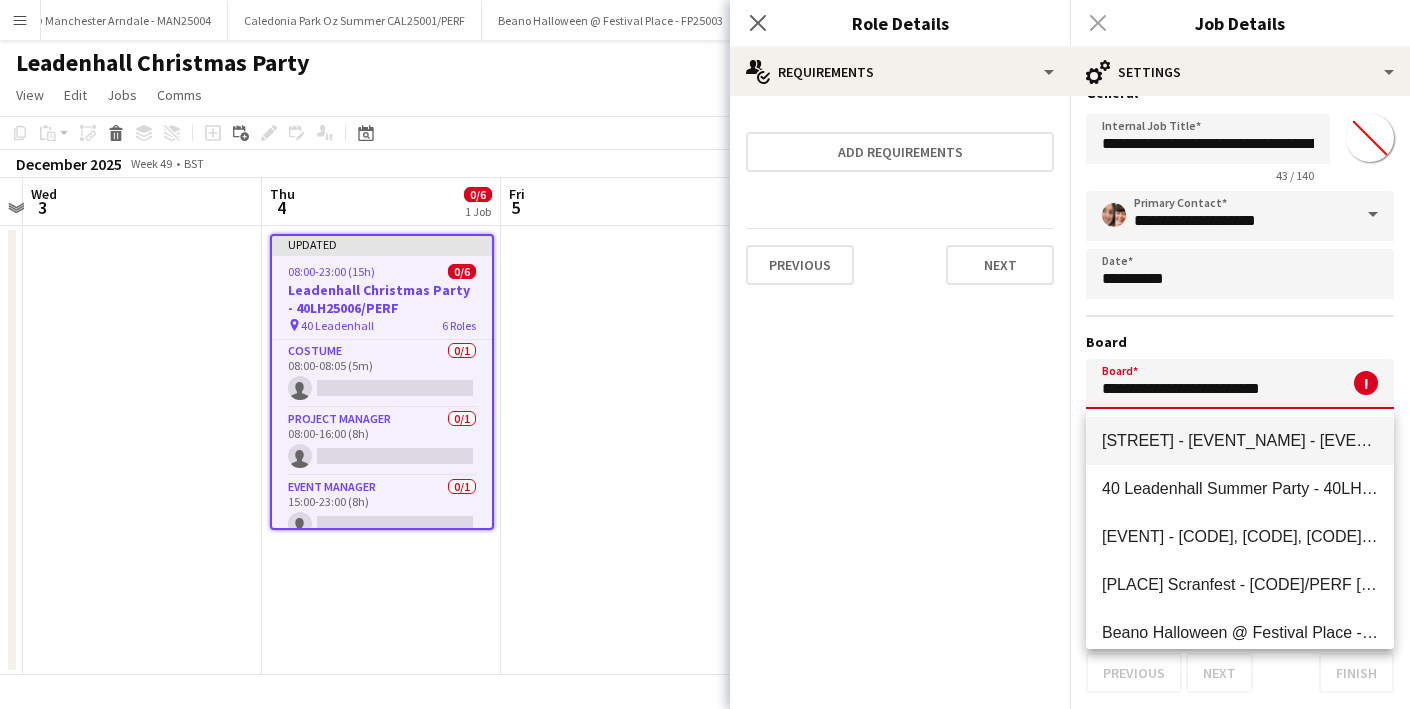 scroll, scrollTop: 0, scrollLeft: 0, axis: both 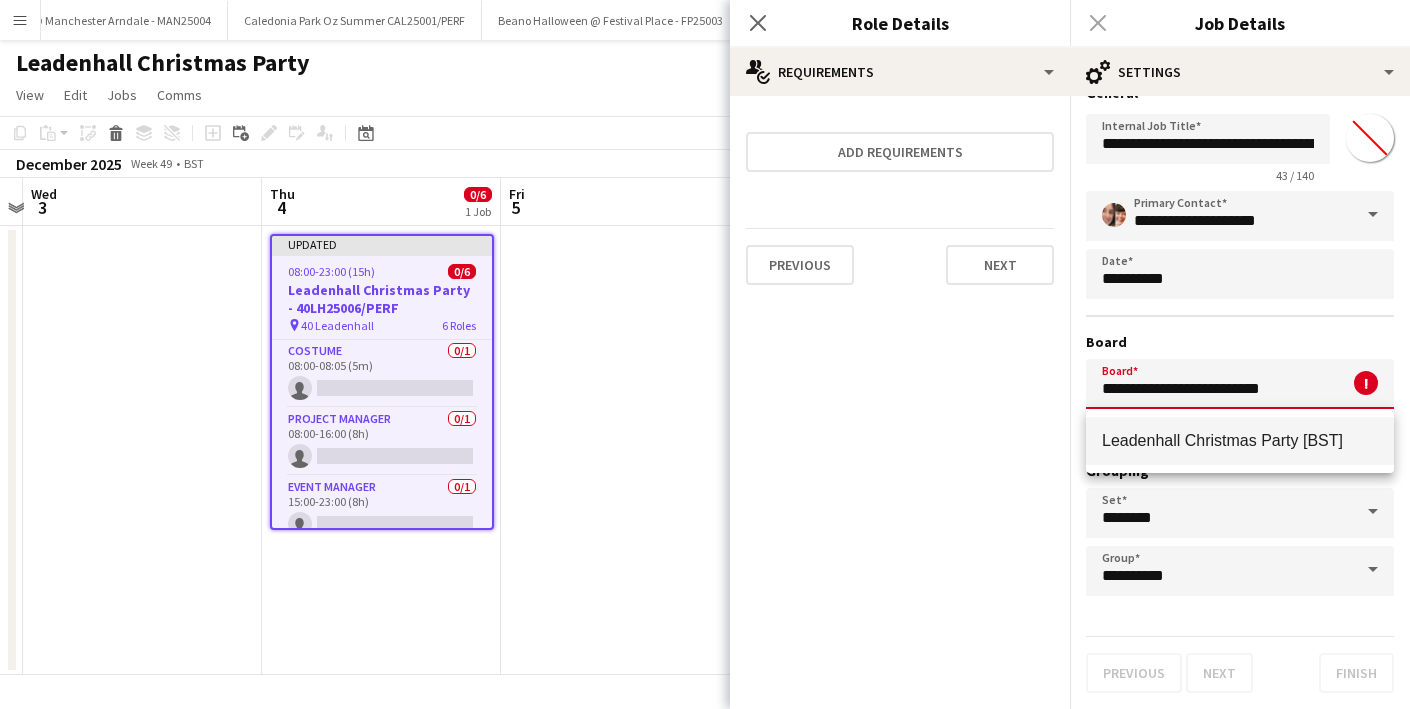 click on "Board" at bounding box center [1240, 342] 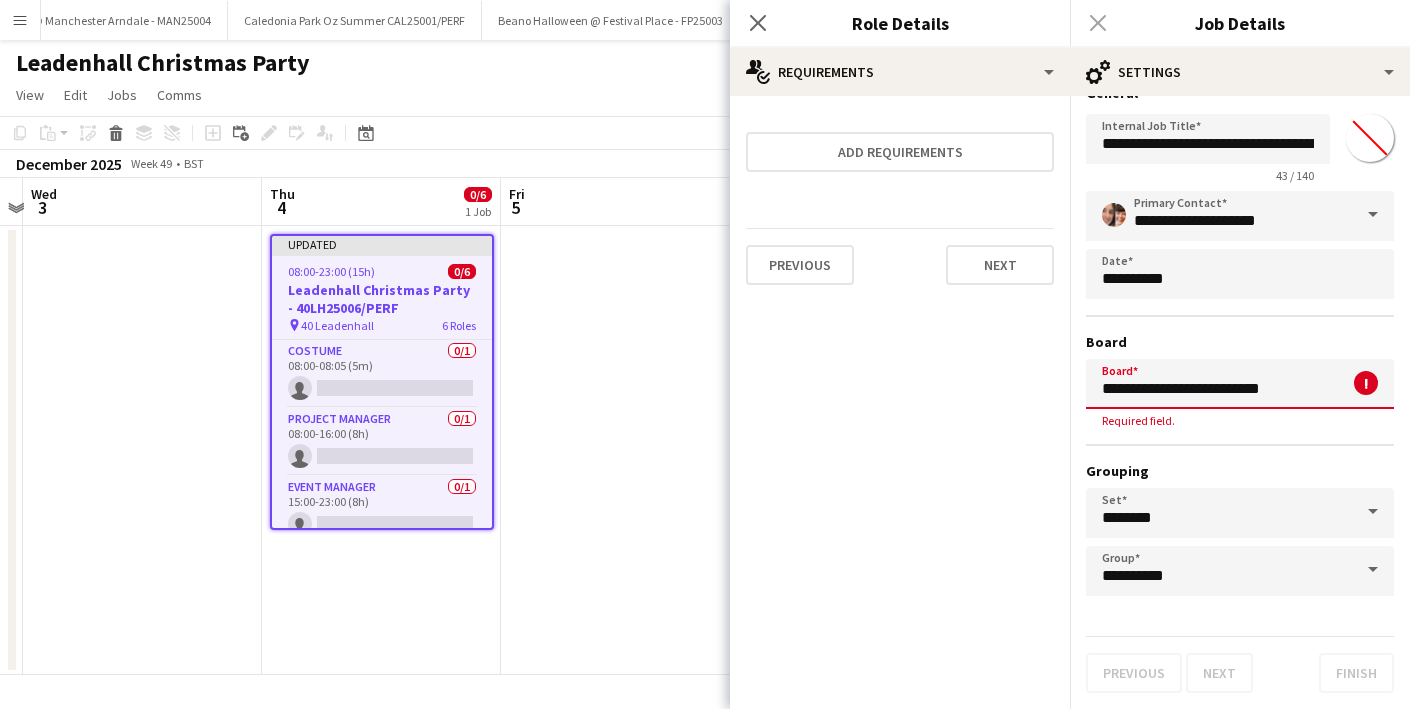 click on "**********" at bounding box center [1240, 384] 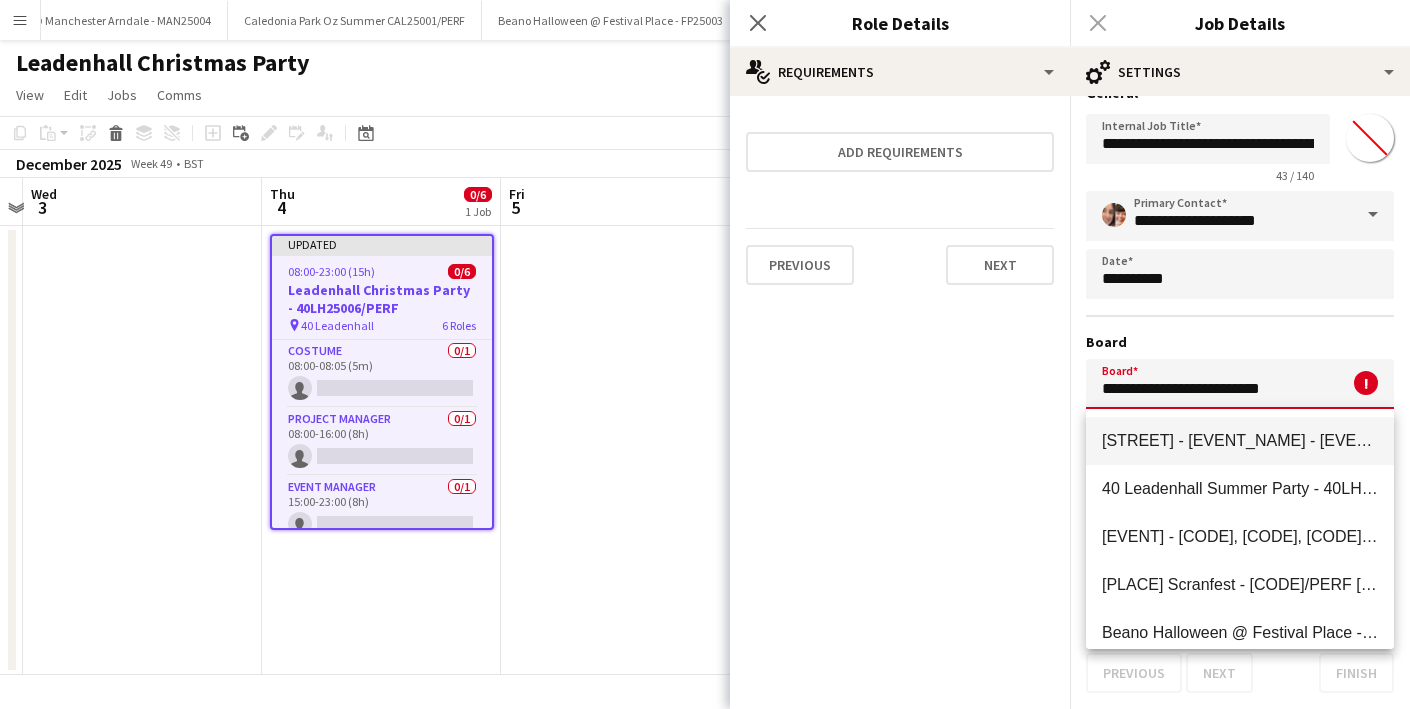 drag, startPoint x: 1218, startPoint y: 414, endPoint x: 1209, endPoint y: 438, distance: 25.632011 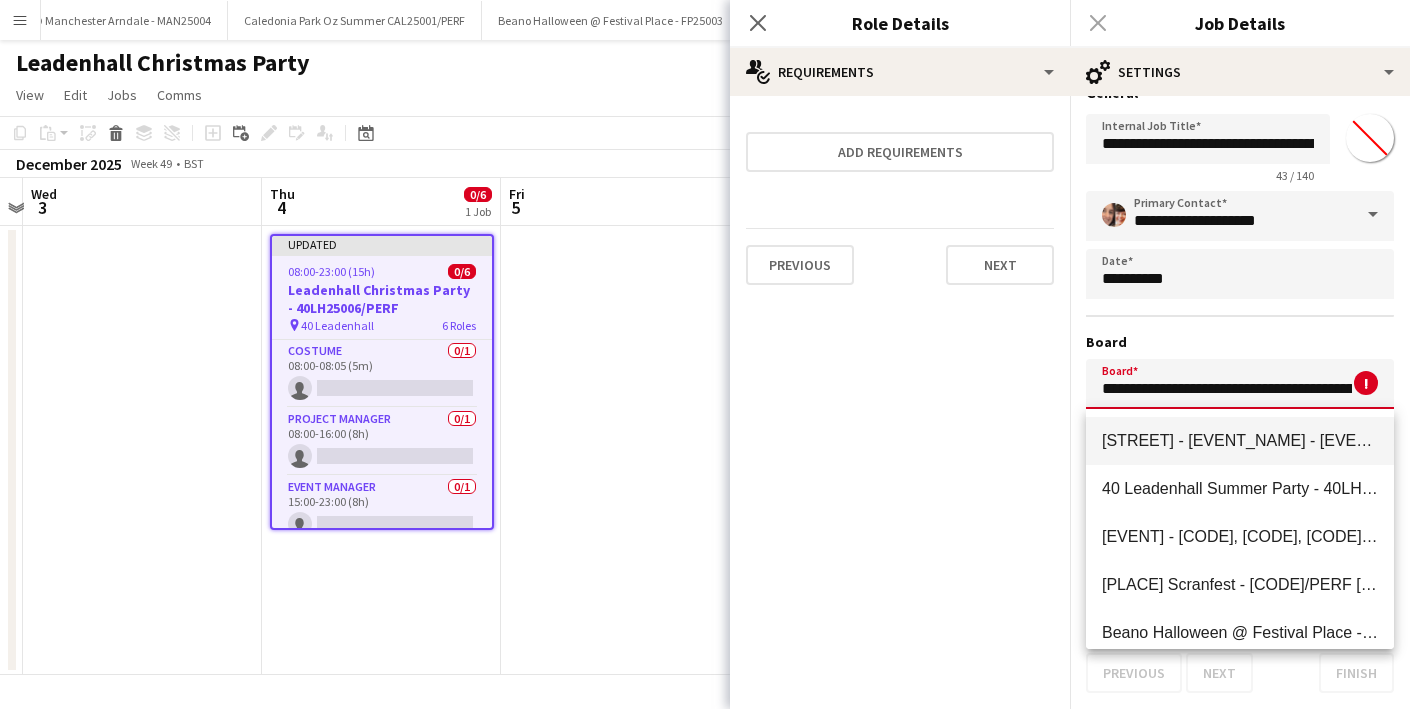 scroll, scrollTop: 9, scrollLeft: 0, axis: vertical 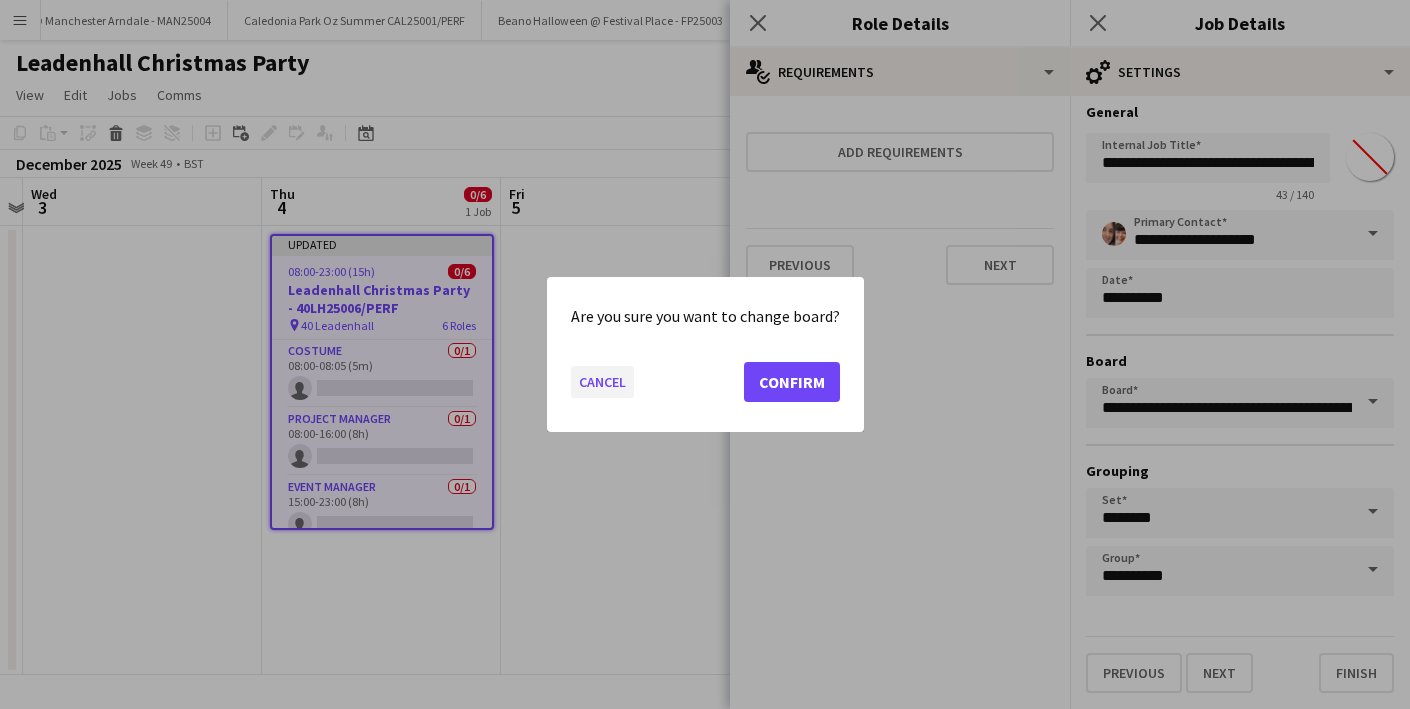 click on "Cancel" 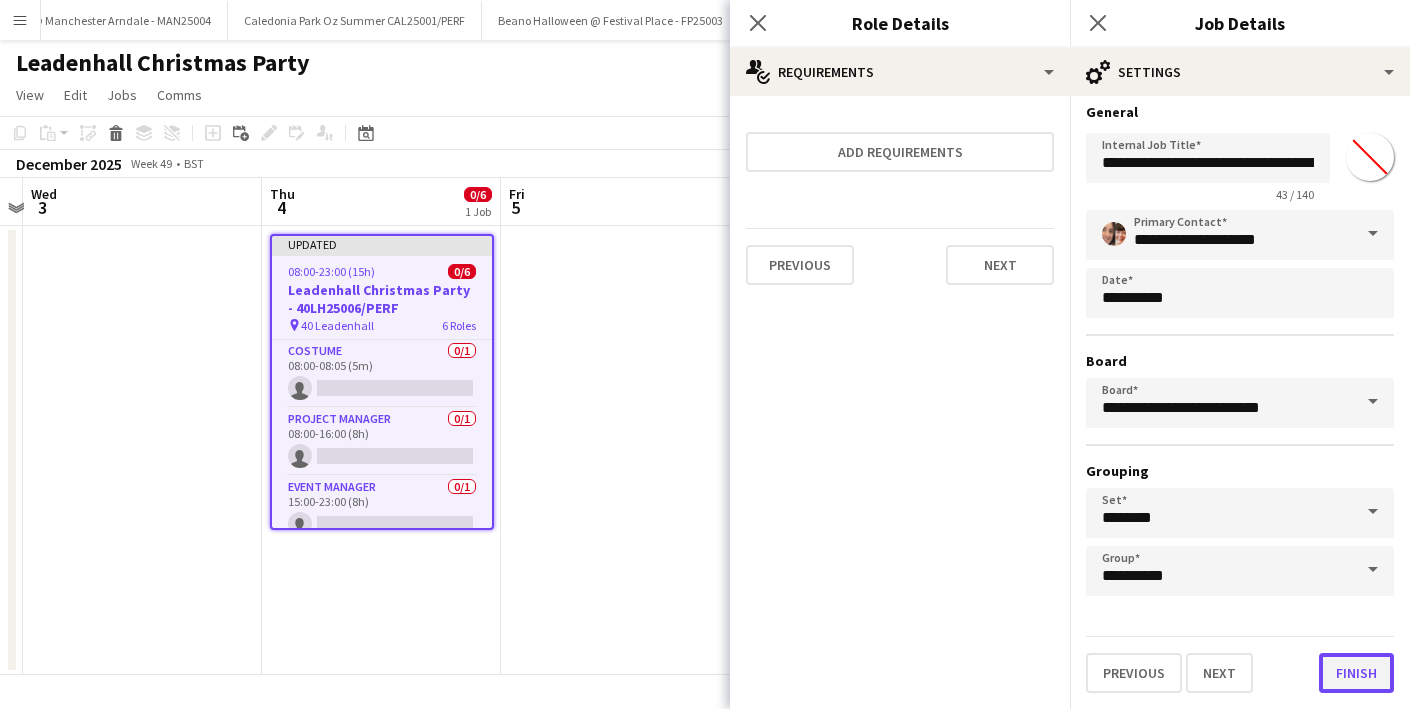 click on "Finish" at bounding box center [1356, 673] 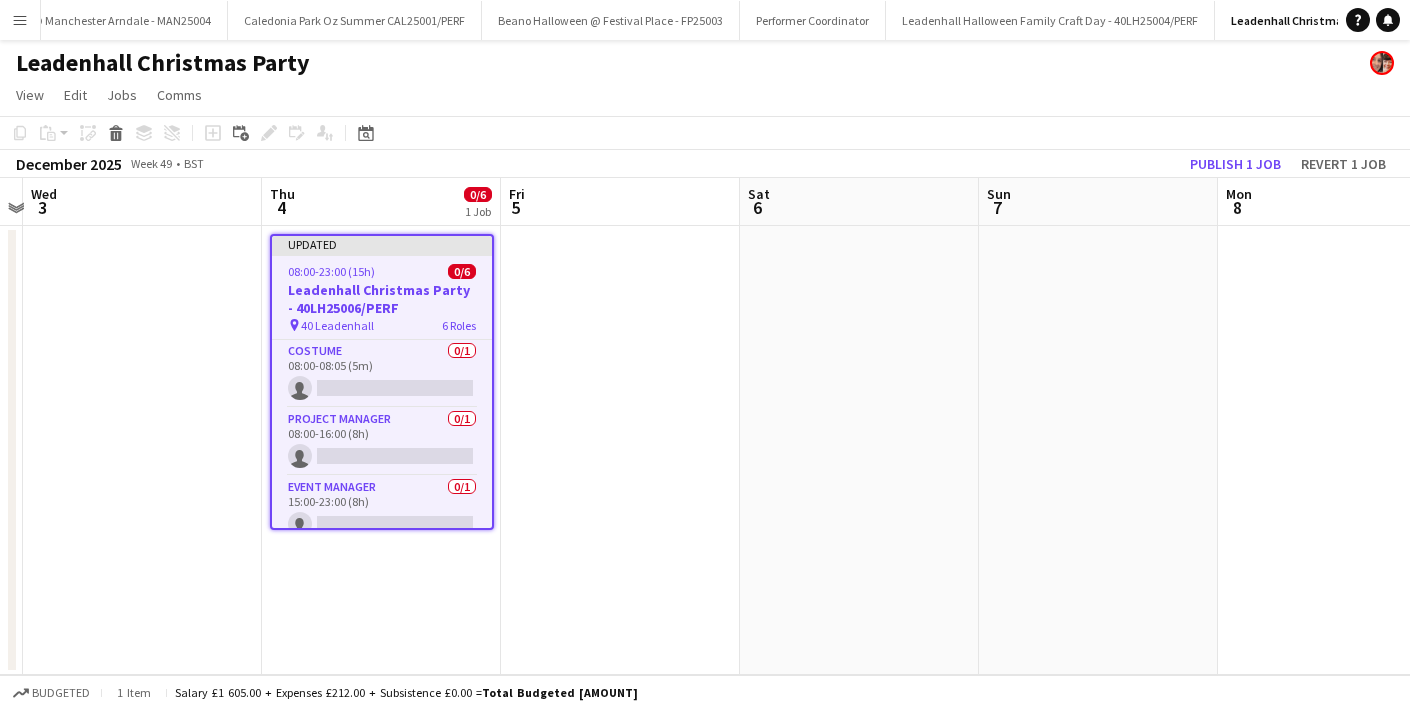 click on "Leadenhall Christmas Party" 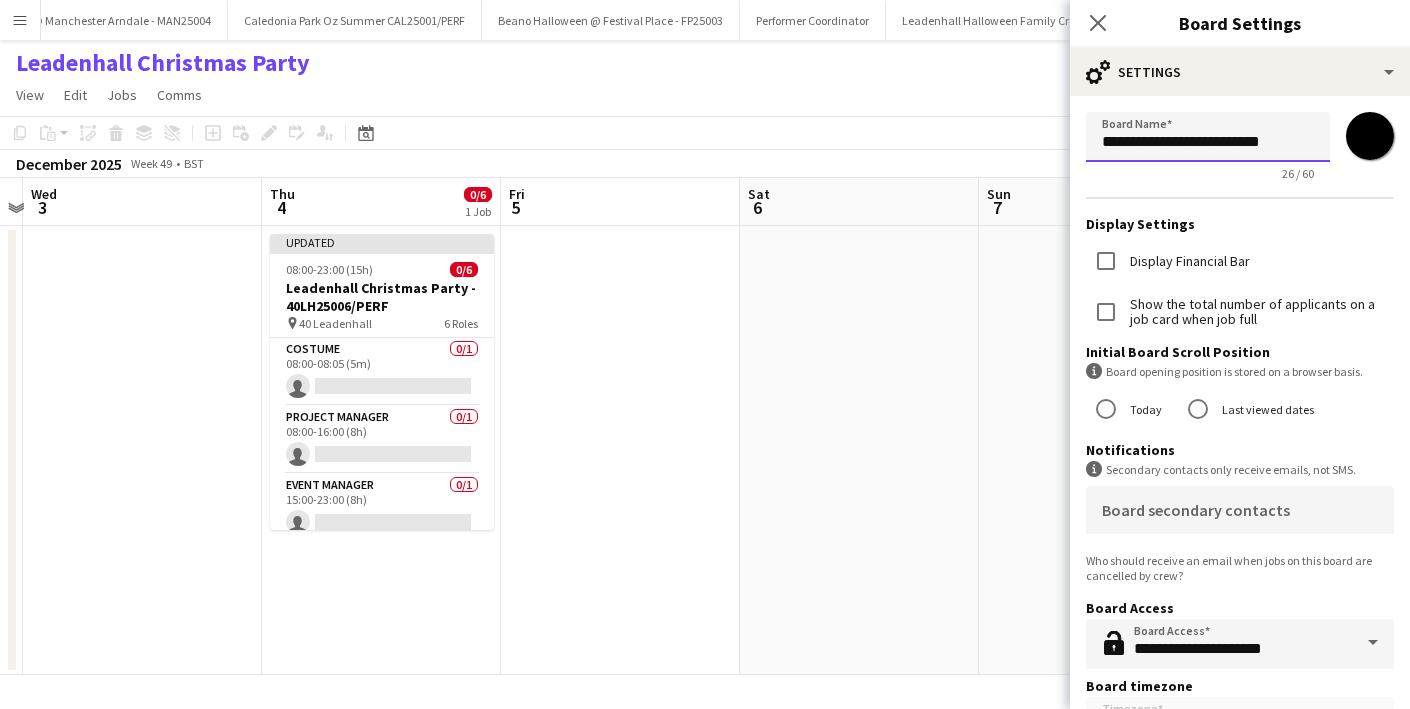 click on "**********" at bounding box center [1208, 137] 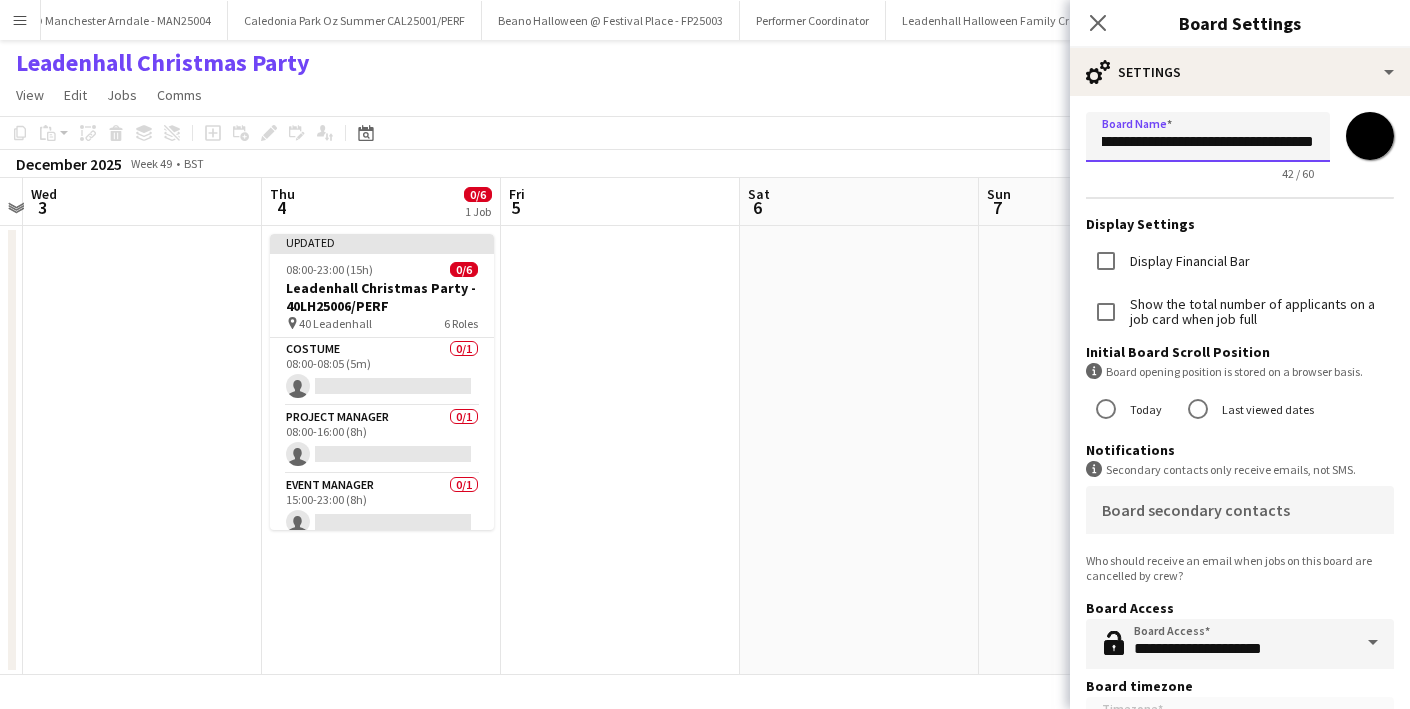 scroll, scrollTop: 0, scrollLeft: 95, axis: horizontal 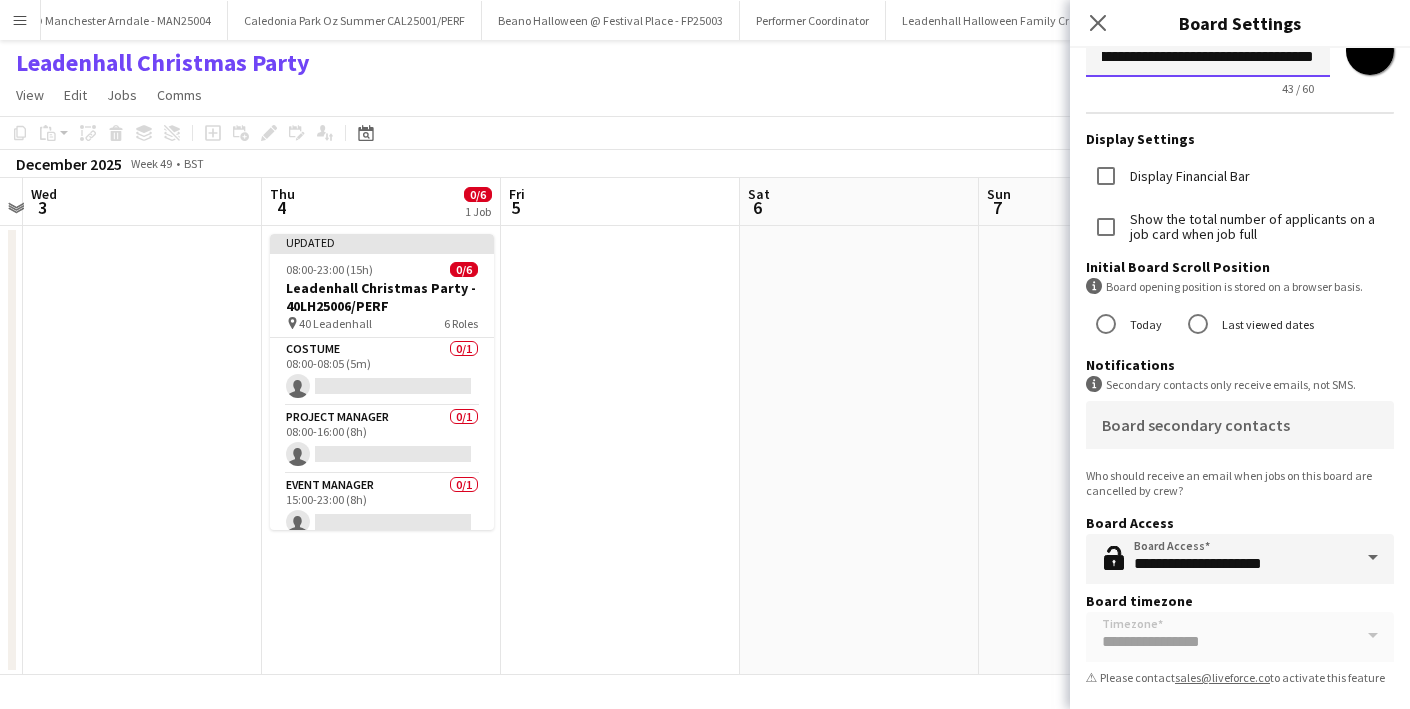 type on "**********" 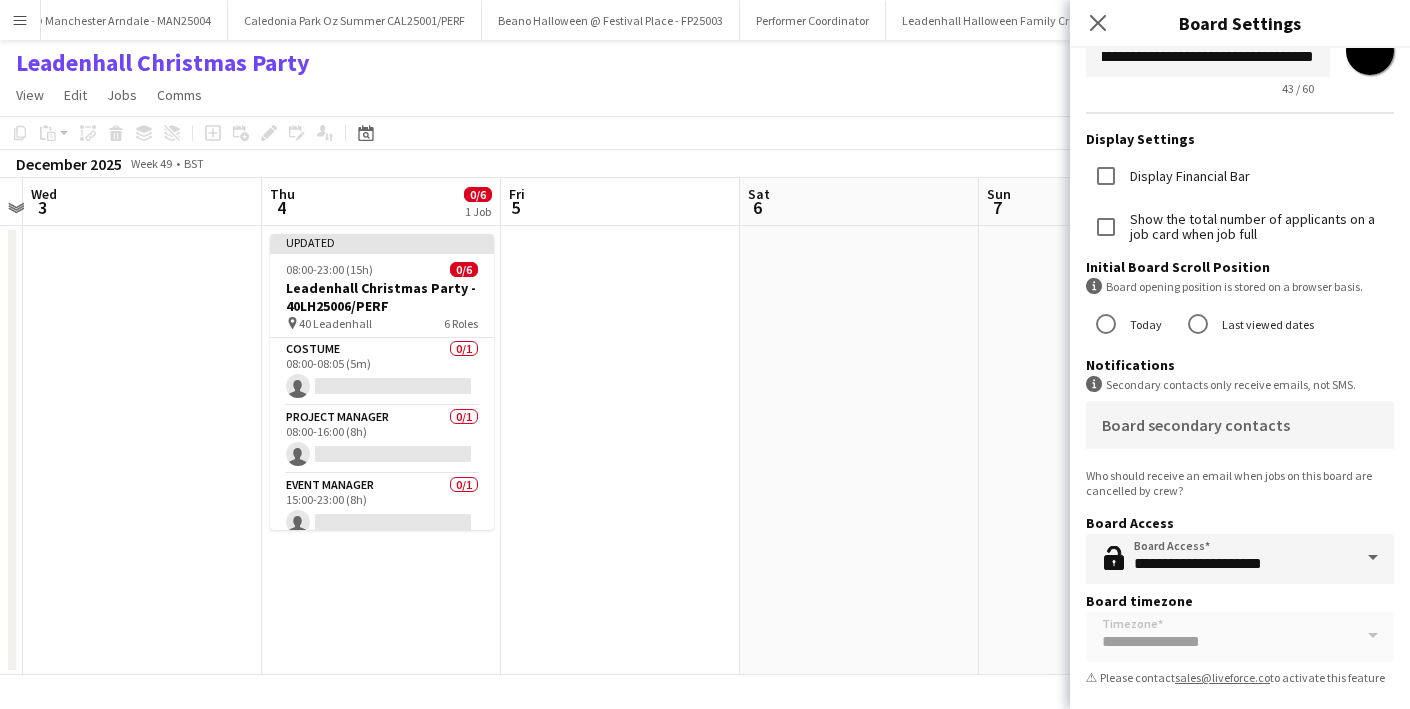 click at bounding box center [1098, 450] 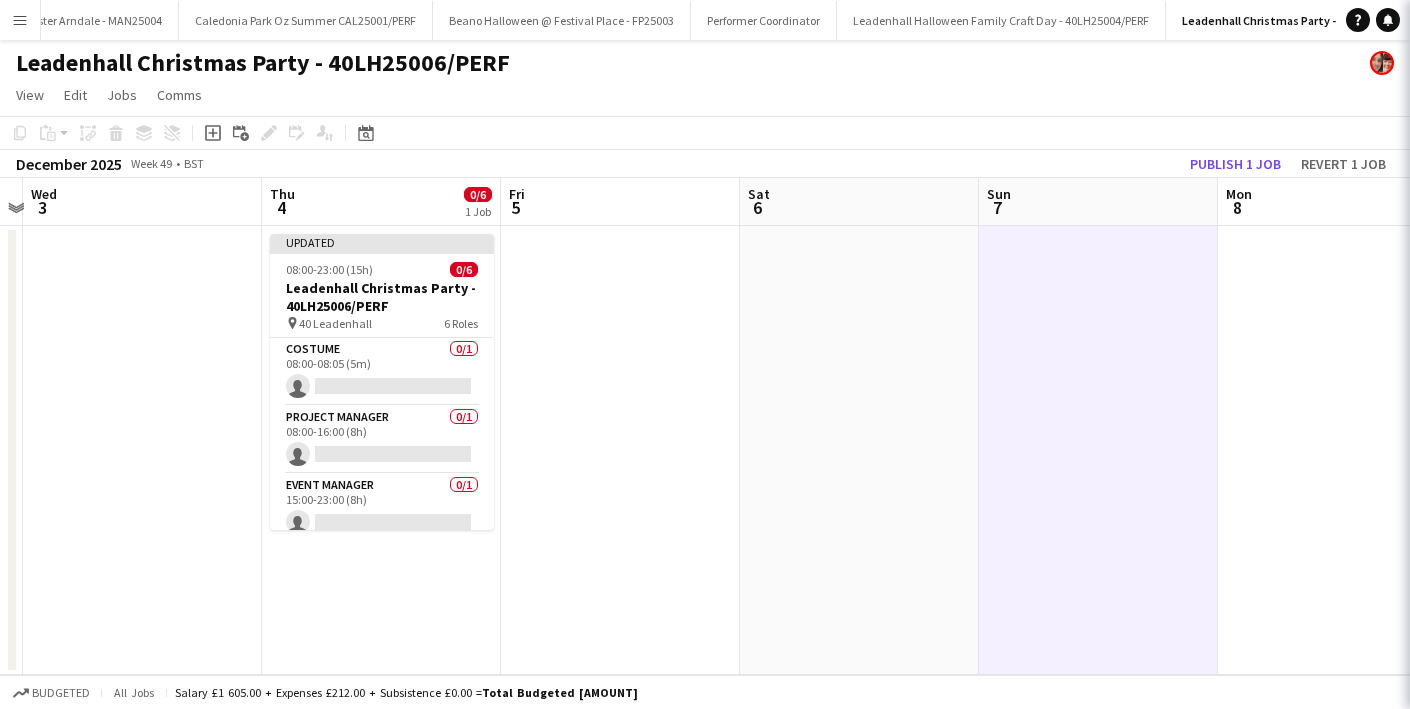 scroll, scrollTop: 0, scrollLeft: 4882, axis: horizontal 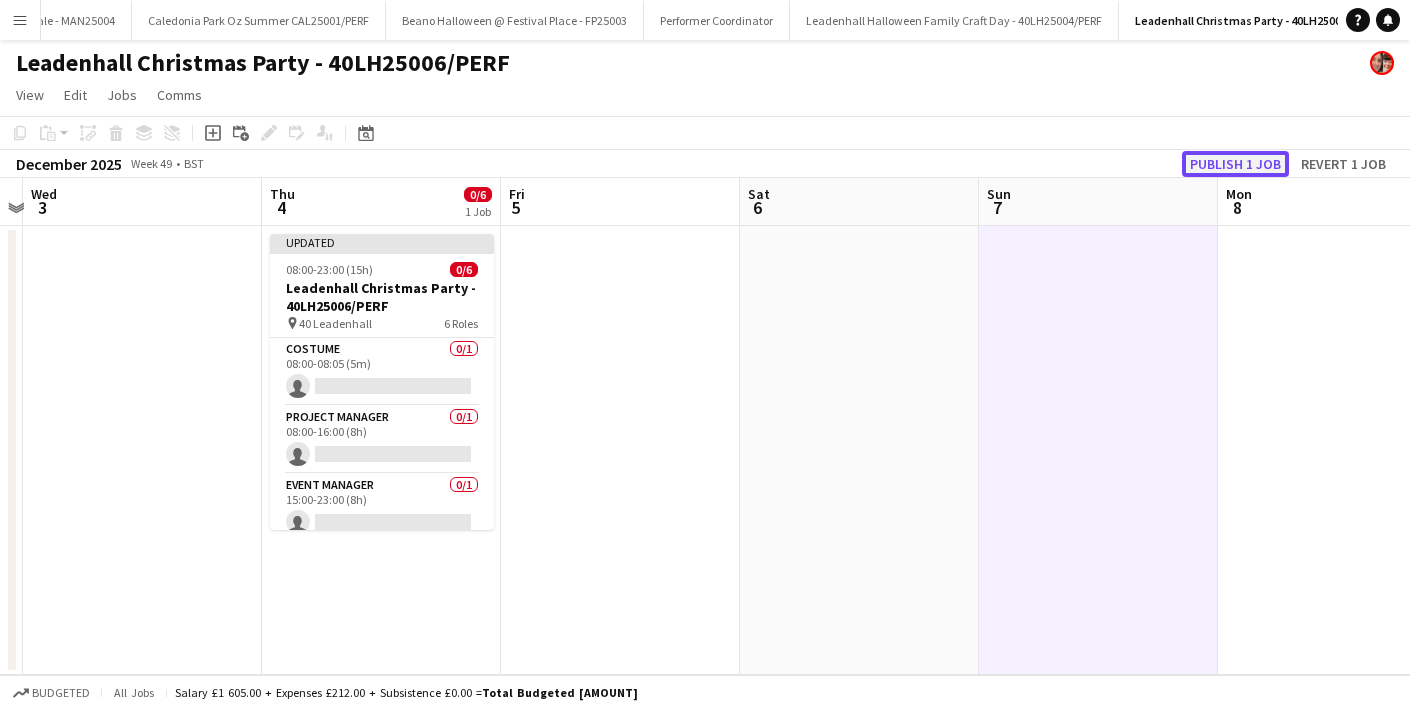 click on "Publish 1 job" 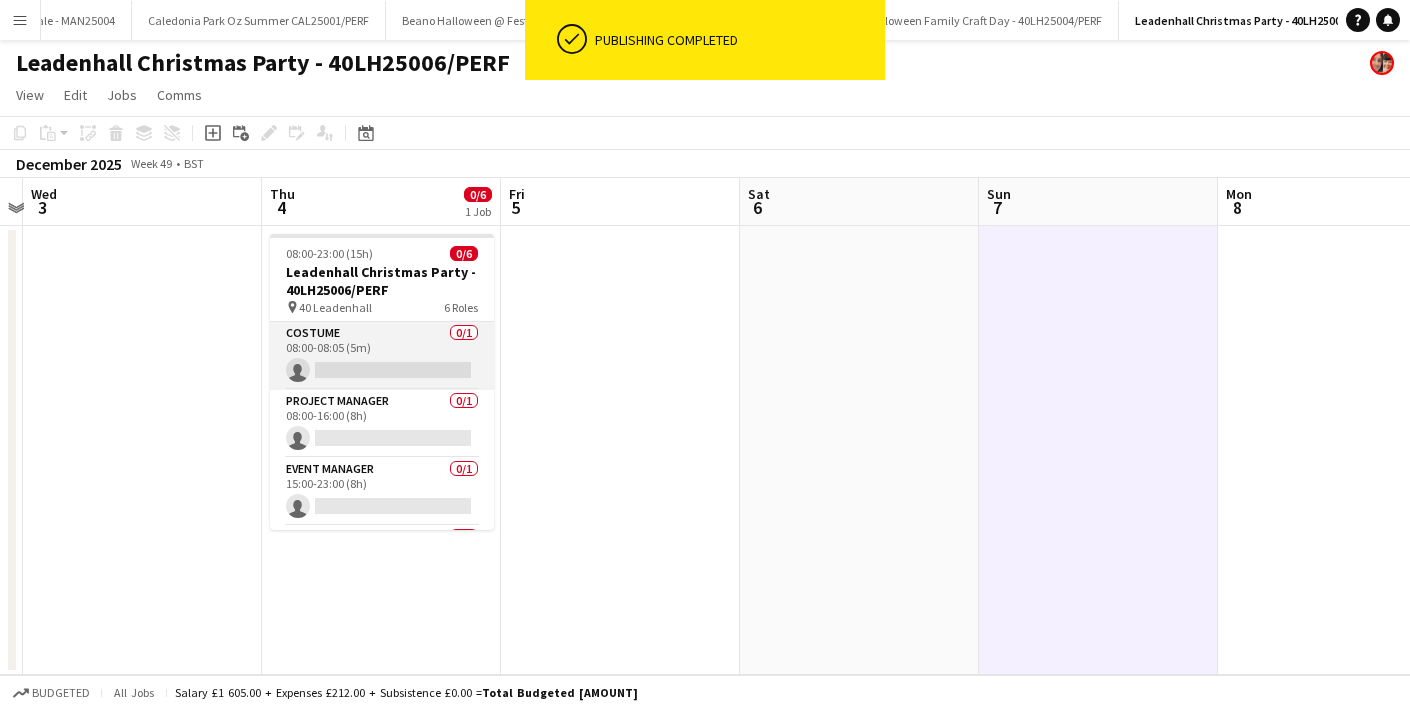 click on "[JOB_TITLE] [QUANTITY] [TIME_RANGE] ([DURATION])
single-neutral-actions" at bounding box center (382, 356) 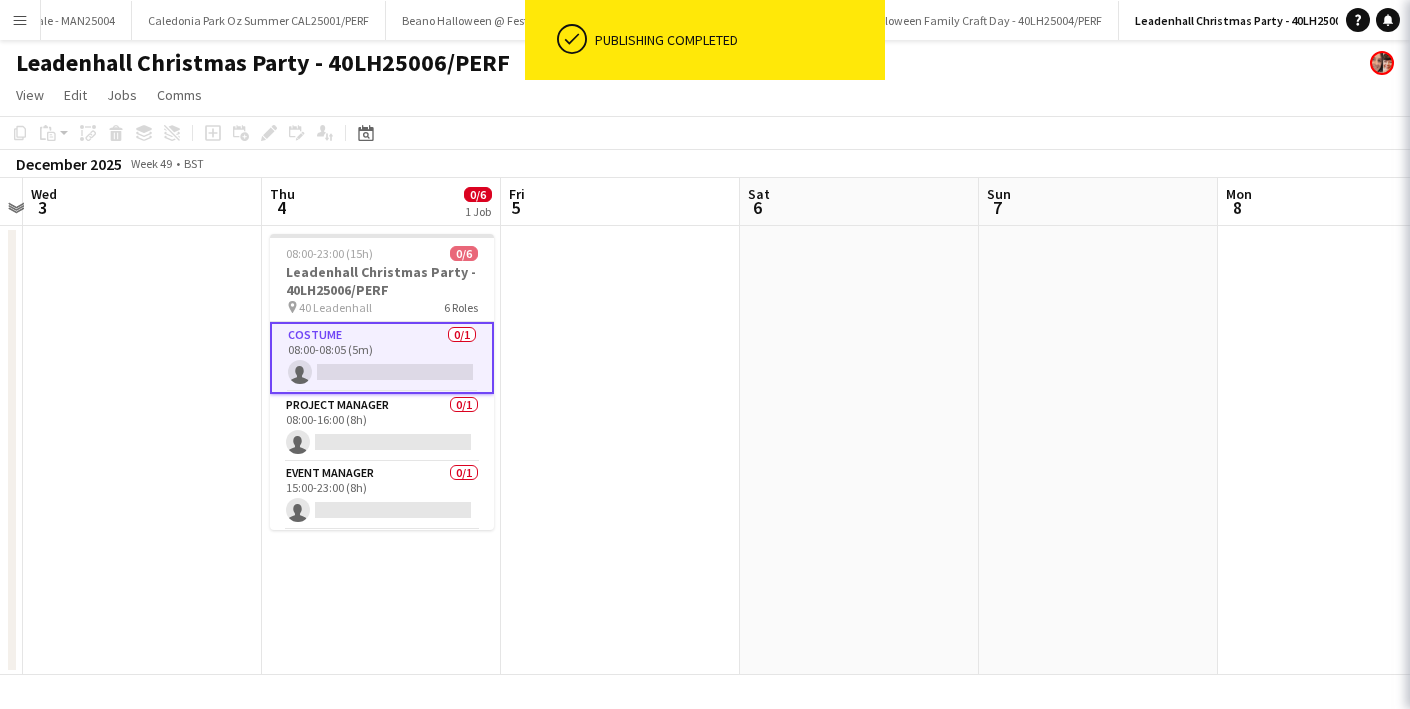 scroll, scrollTop: 0, scrollLeft: 457, axis: horizontal 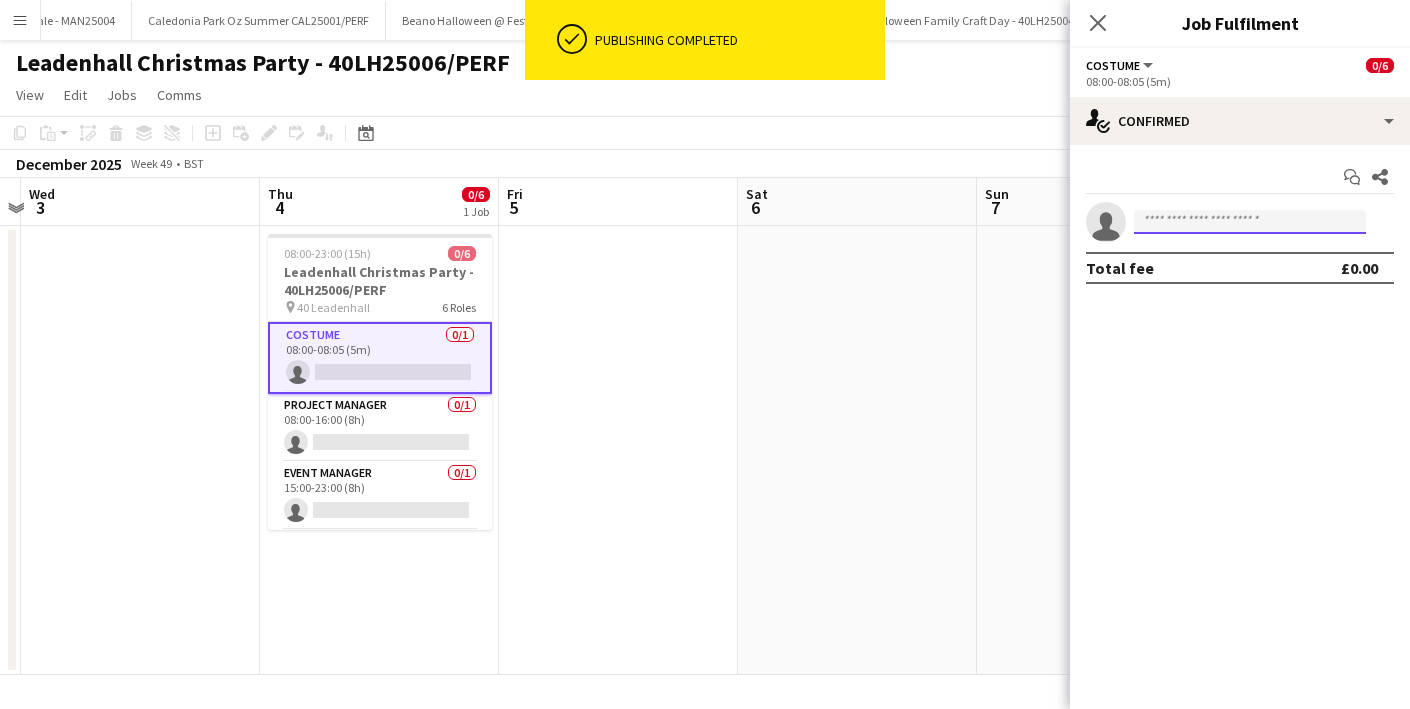 click at bounding box center [1250, 222] 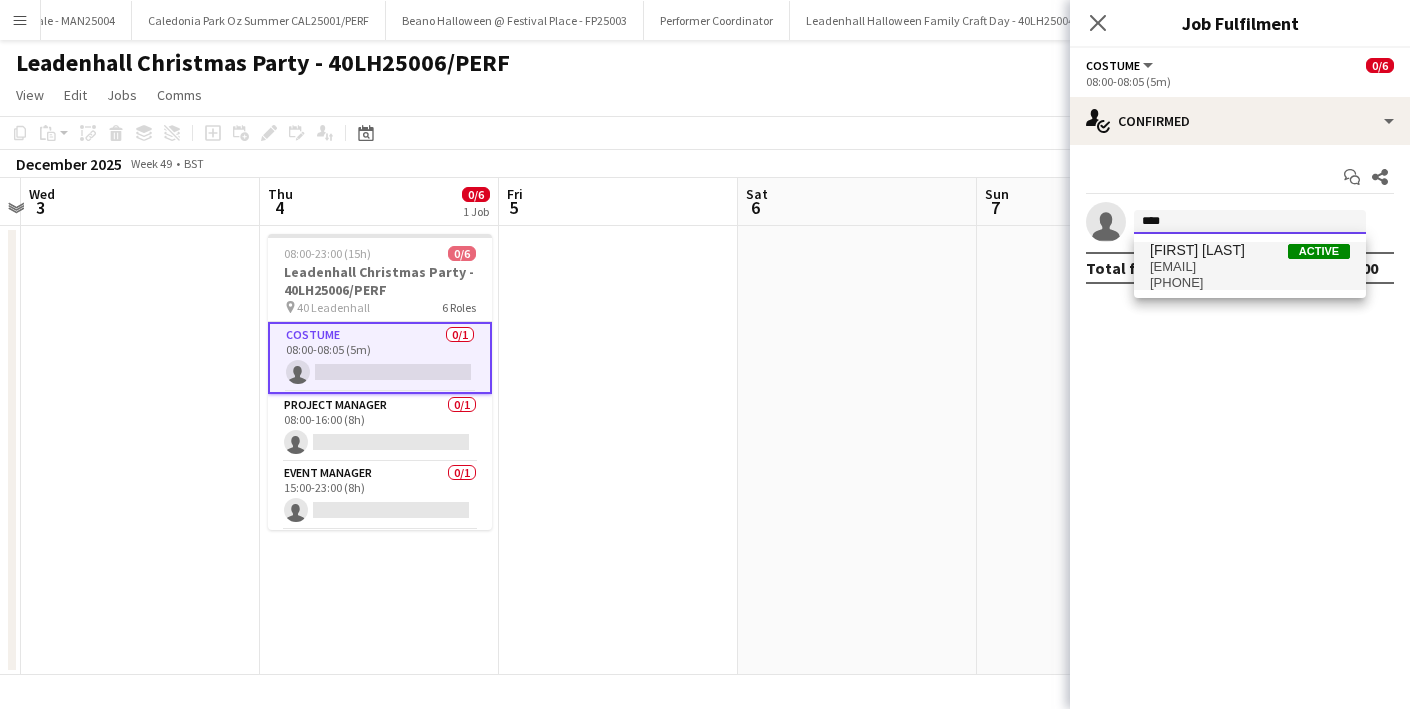 type on "****" 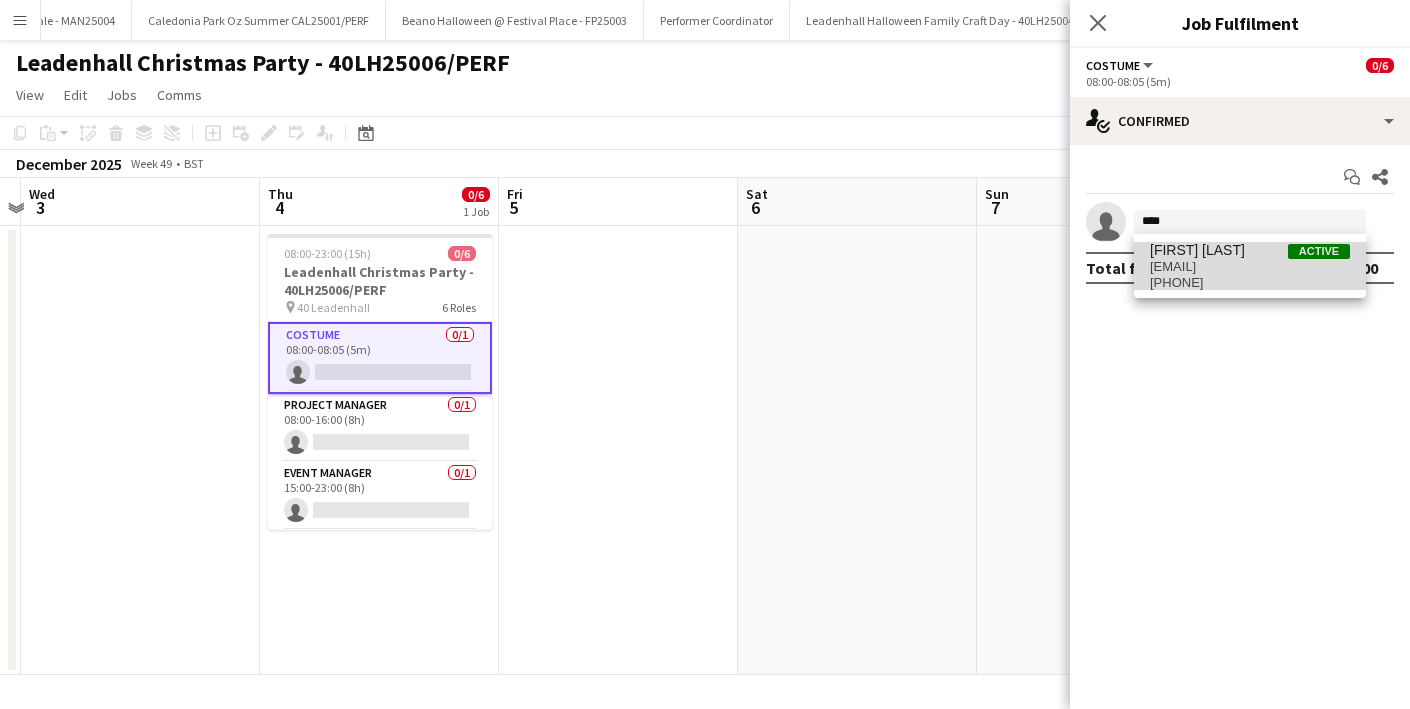 click on "[EMAIL]" at bounding box center (1250, 267) 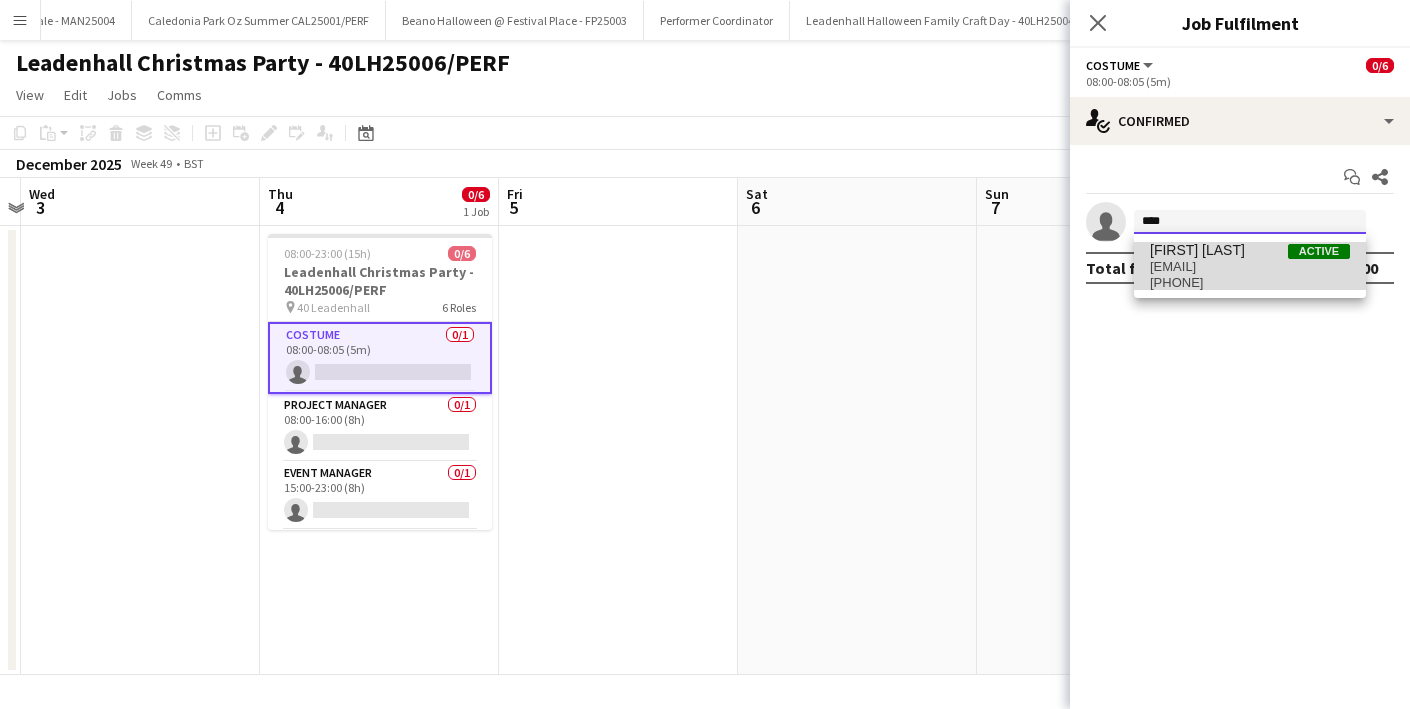 type 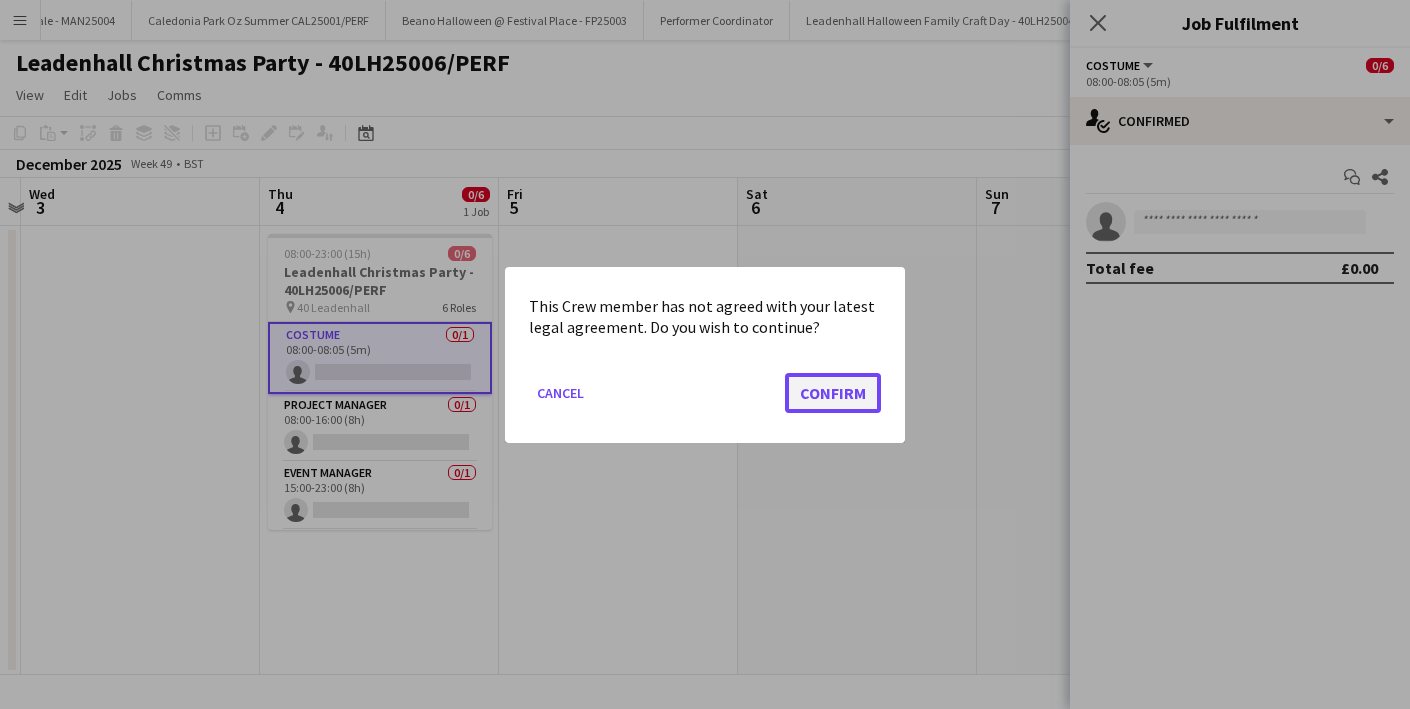 click on "Confirm" 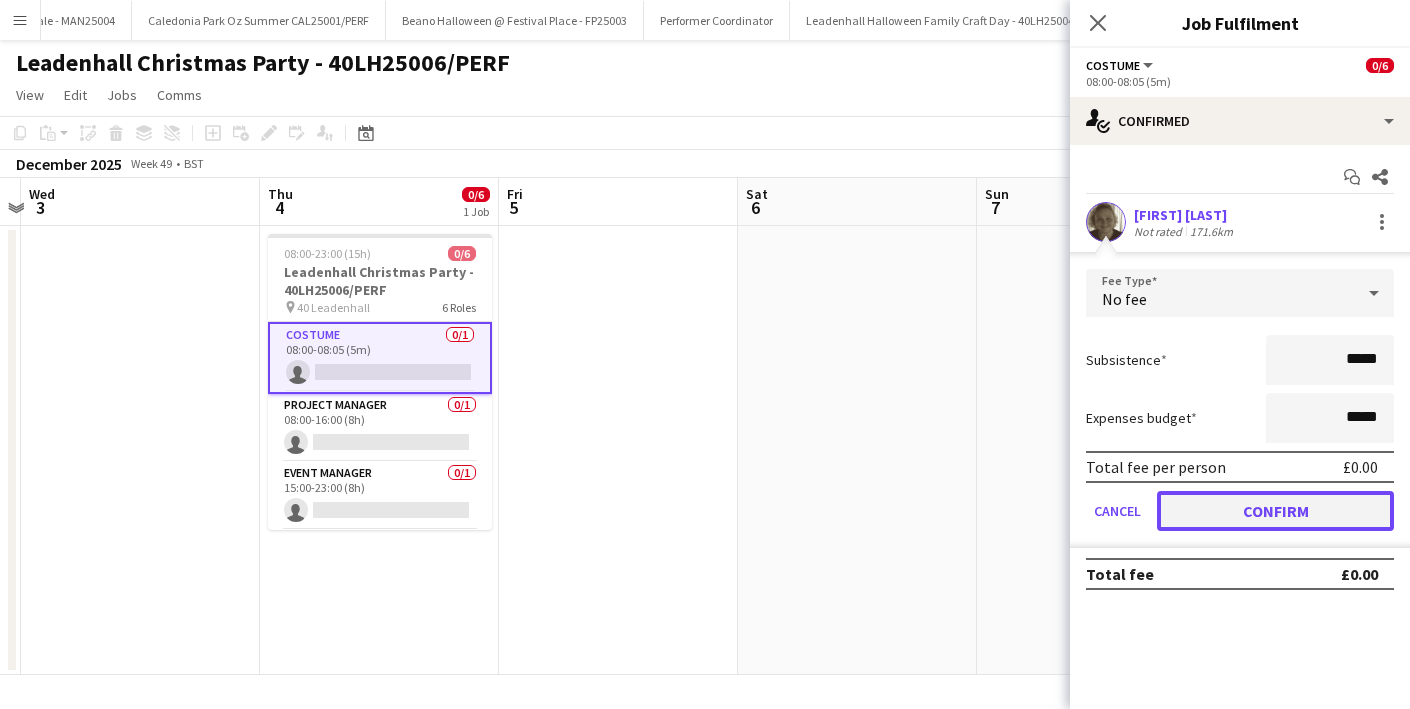 click on "Confirm" at bounding box center (1275, 511) 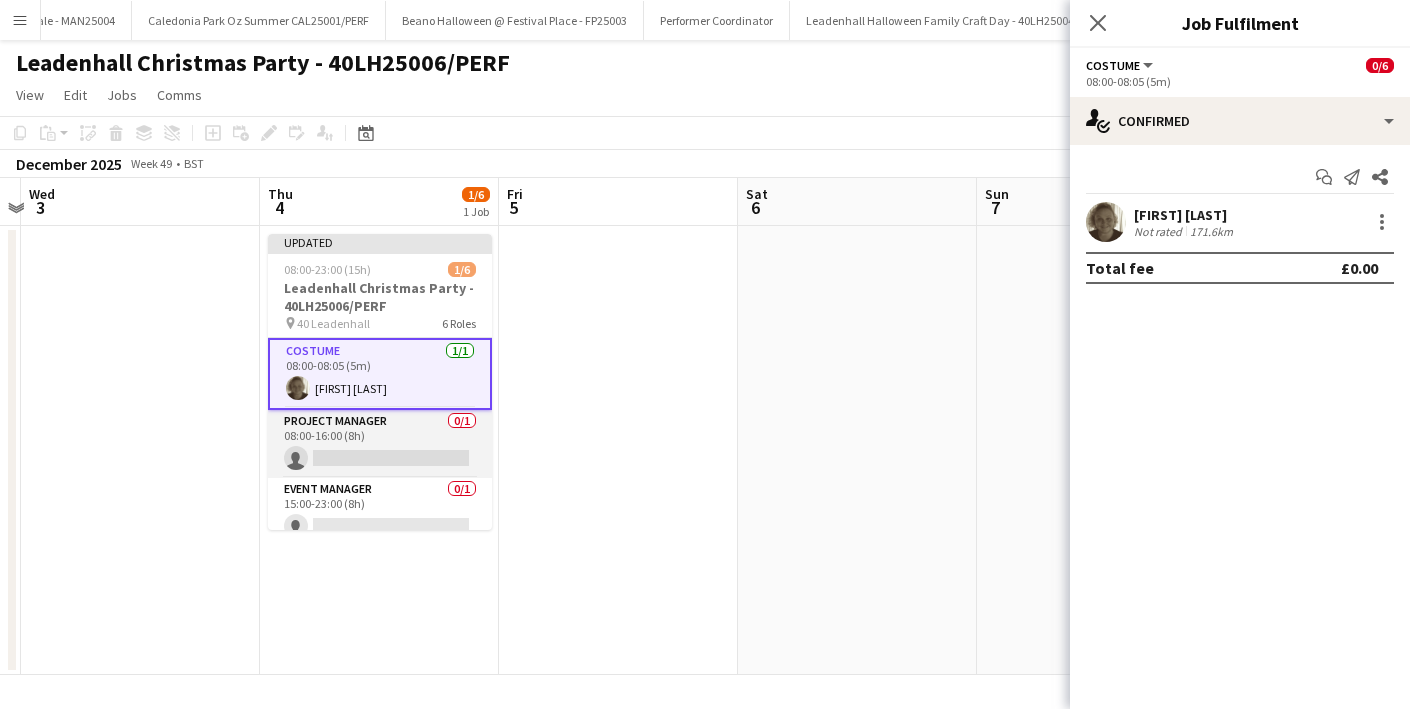 click on "[JOB_TITLE] [QUANTITY] [TIME_RANGE] ([DURATION])" at bounding box center [380, 444] 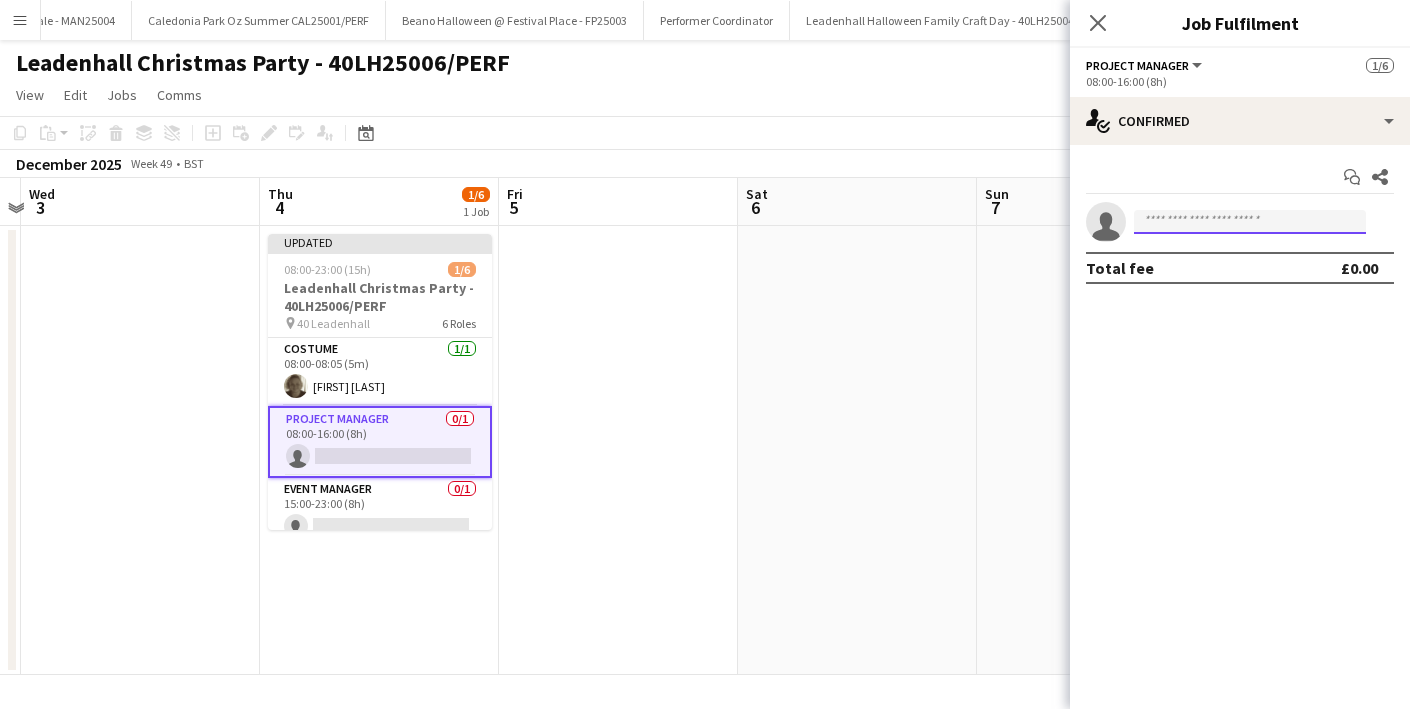 click at bounding box center (1250, 222) 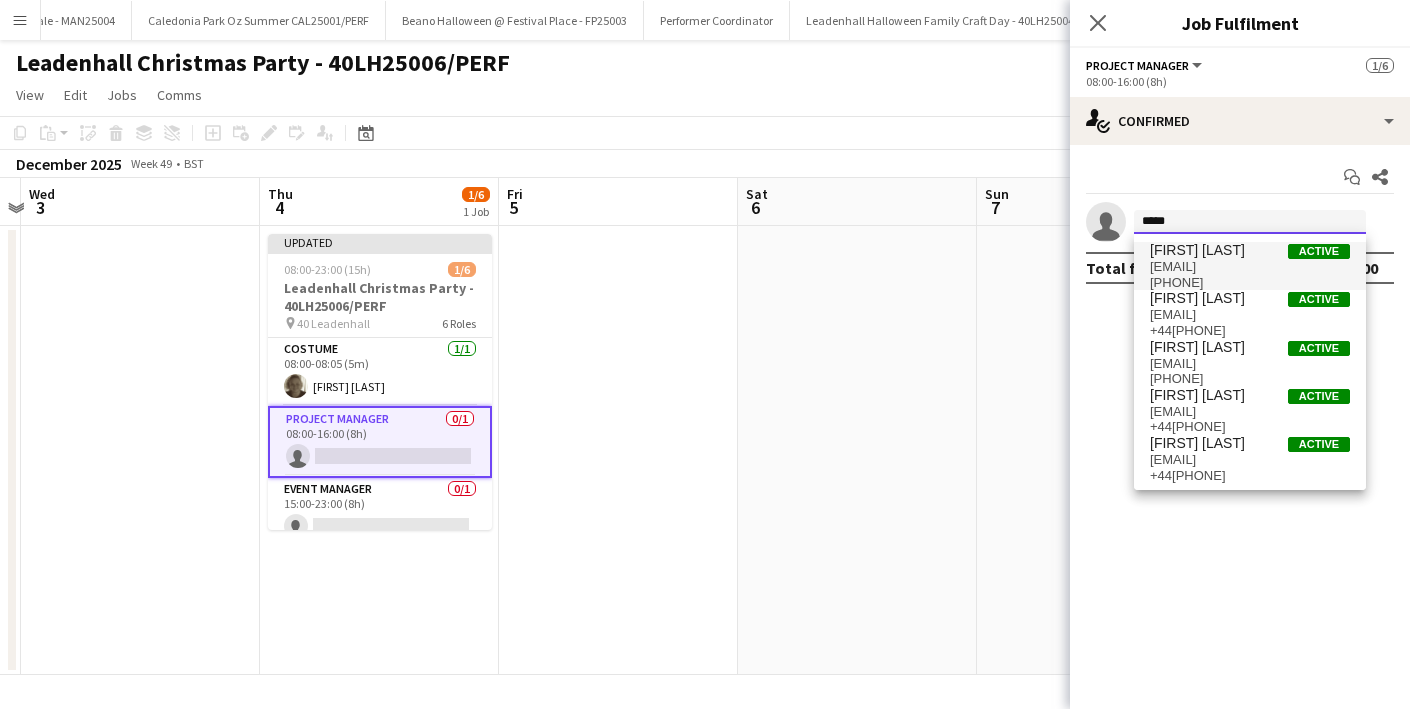 type on "*****" 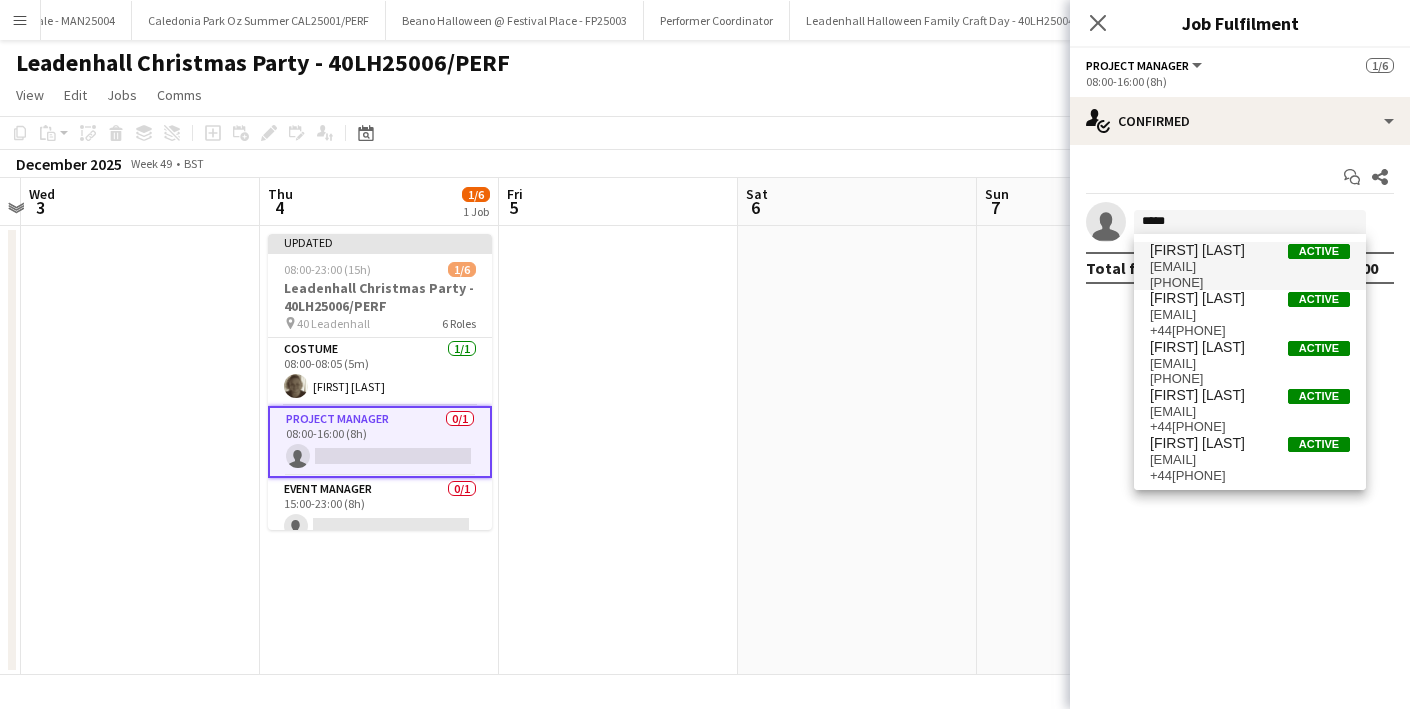 click on "[EMAIL]" at bounding box center (1250, 267) 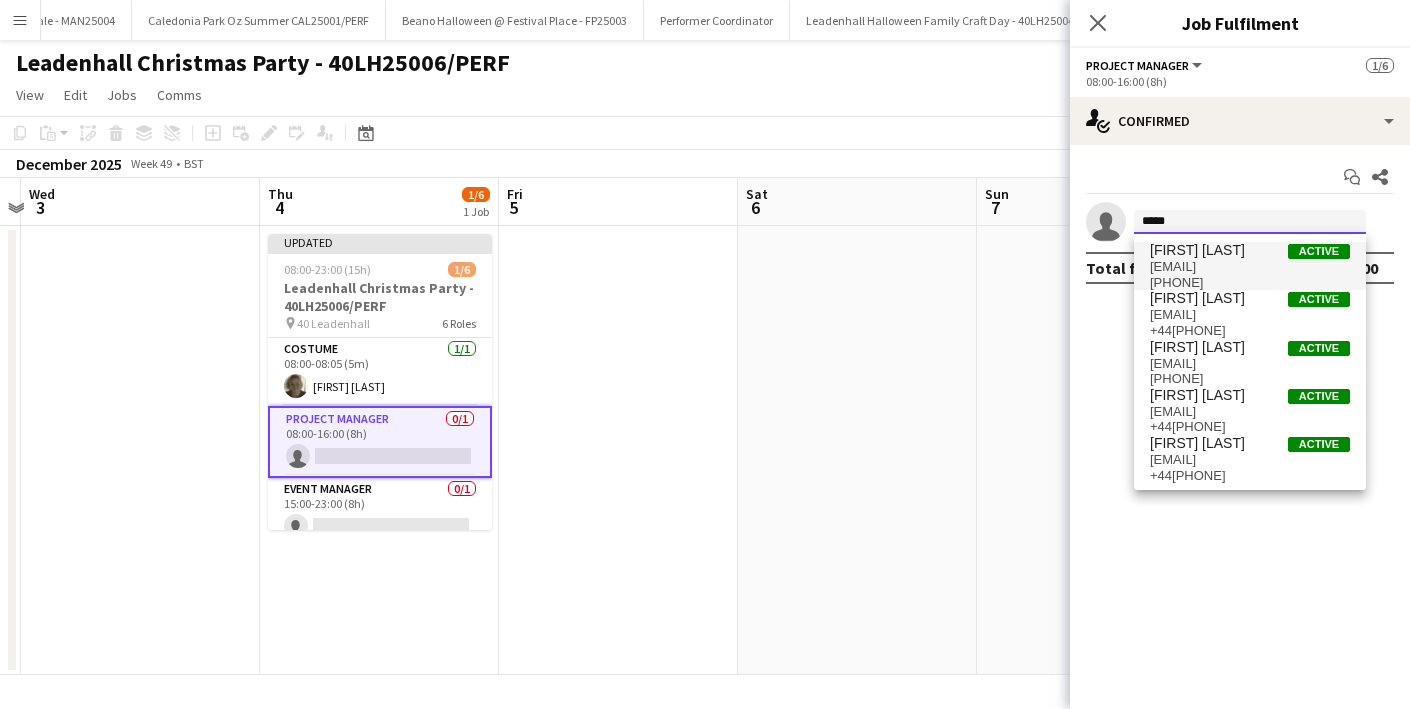 type 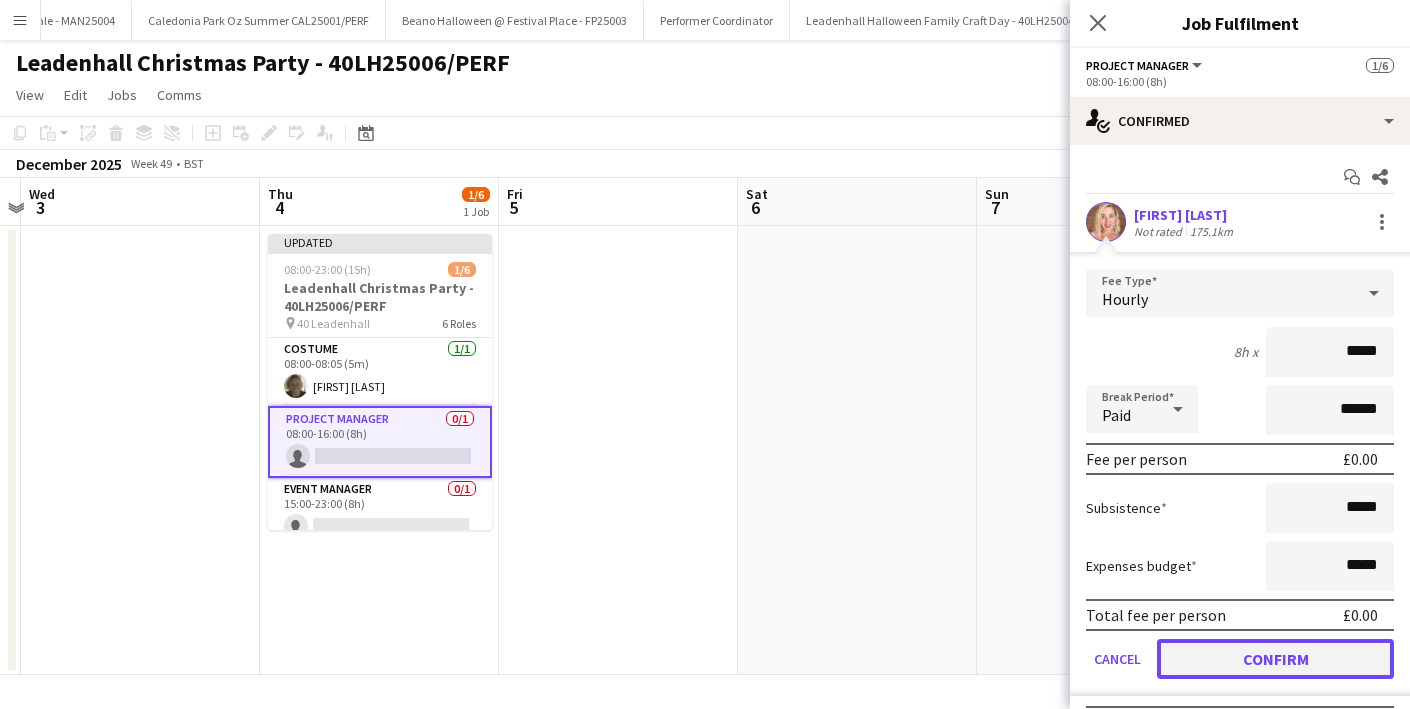 click on "Confirm" at bounding box center [1275, 659] 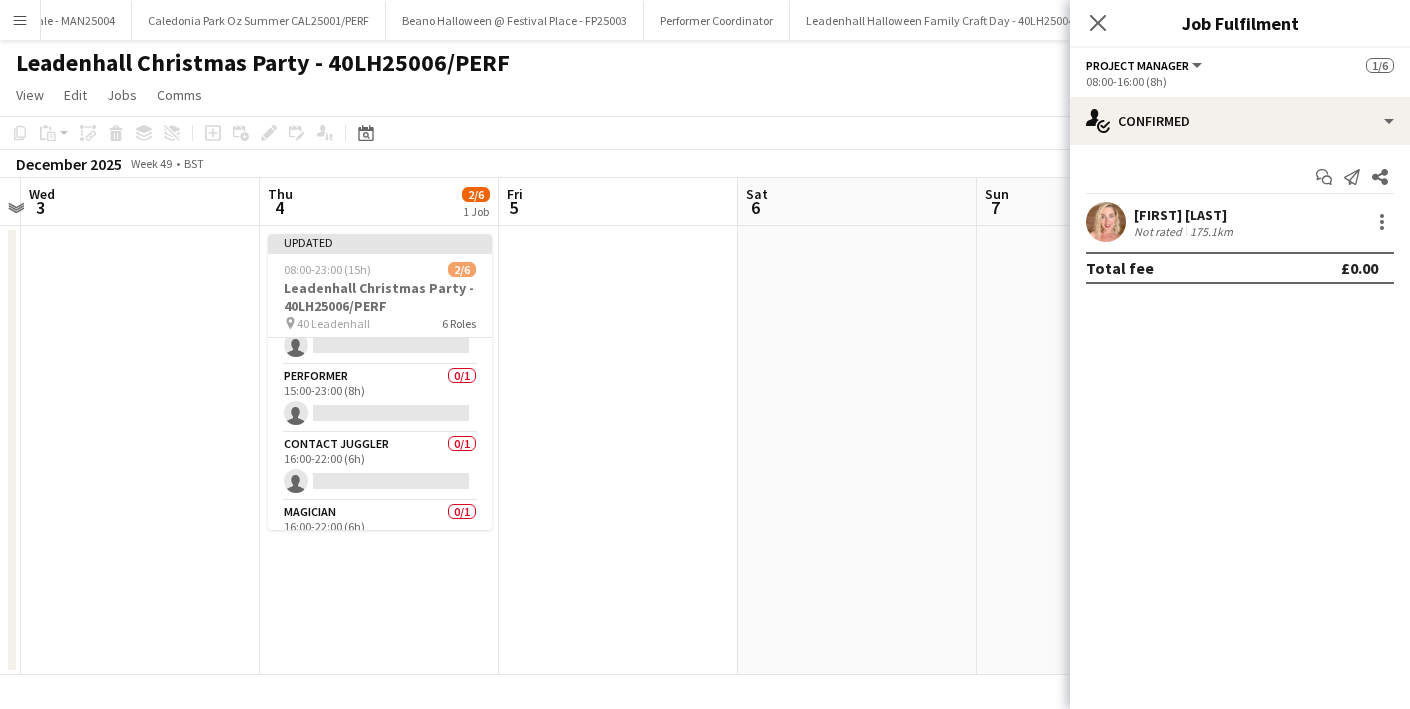 scroll, scrollTop: 220, scrollLeft: 0, axis: vertical 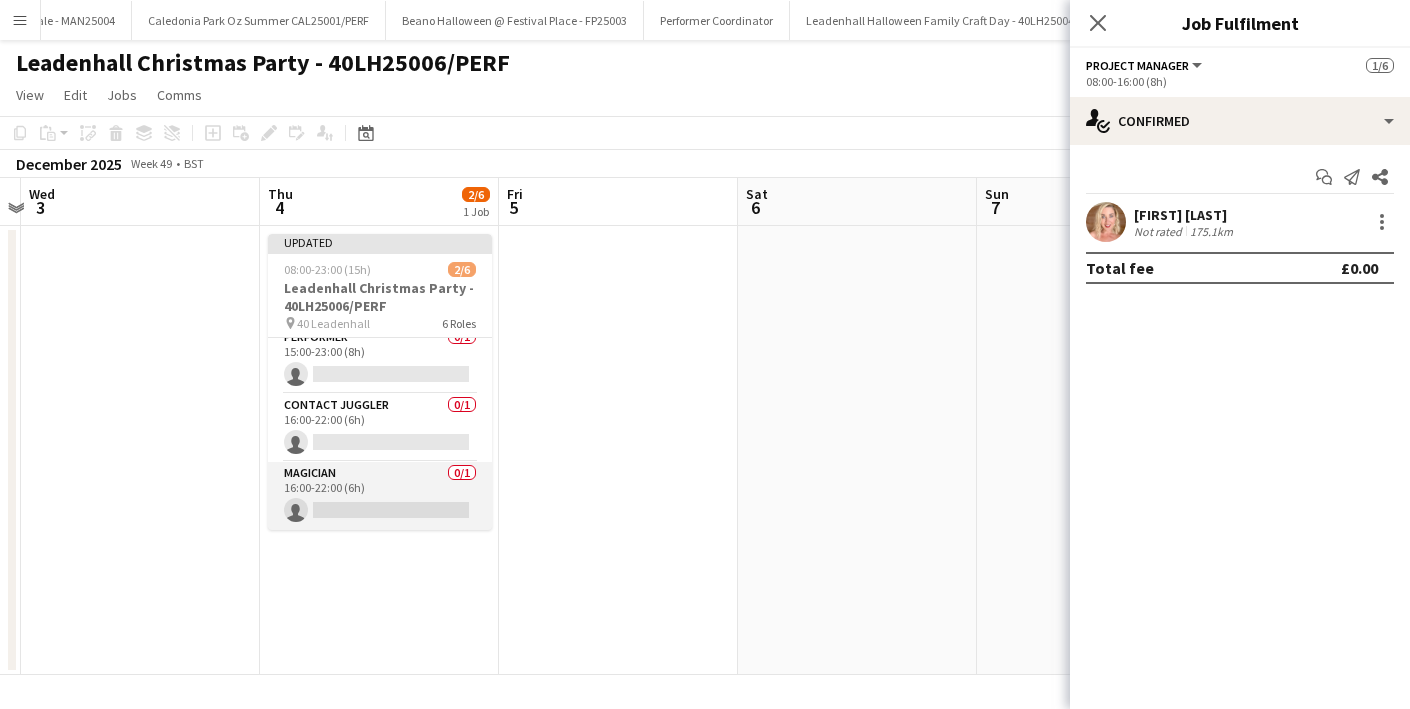 click on "[JOB_TITLE] [QUANTITY] [TIME_RANGE] ([DURATION])
single-neutral-actions" at bounding box center [380, 496] 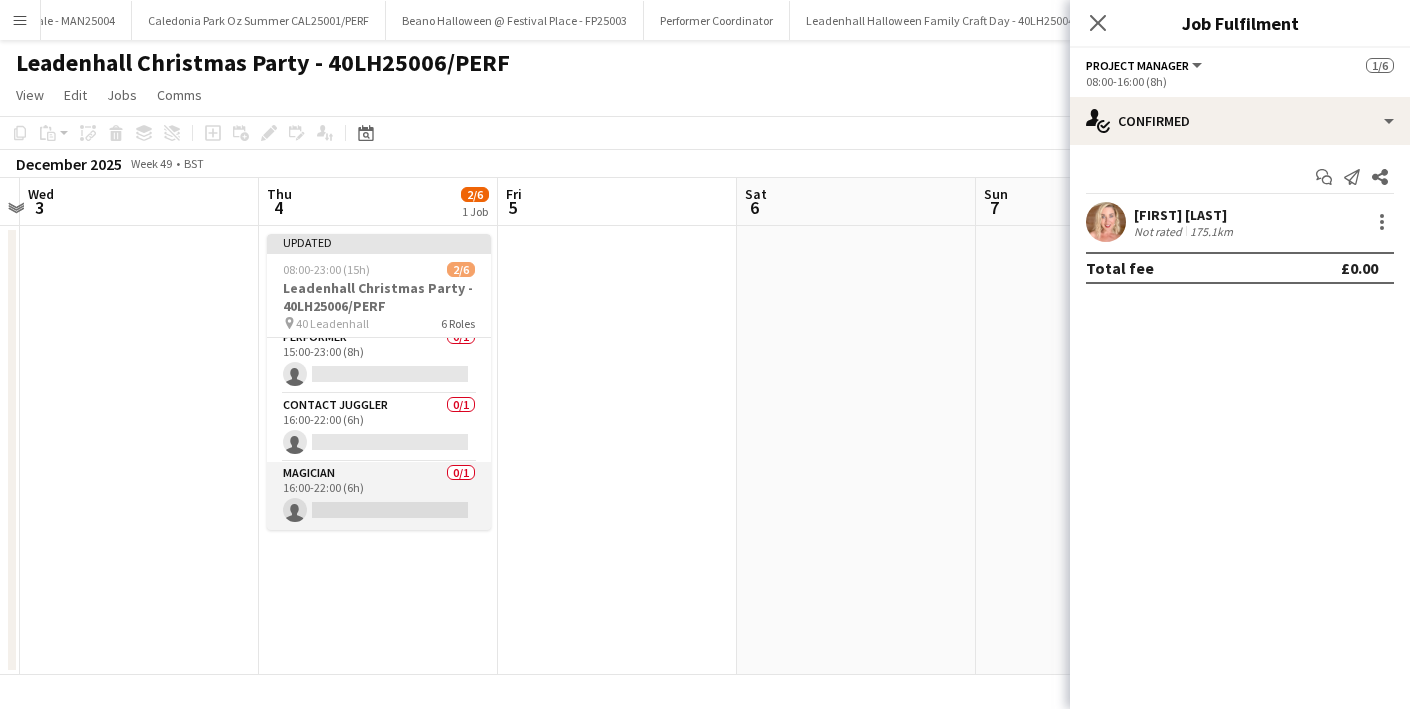 scroll, scrollTop: 216, scrollLeft: 0, axis: vertical 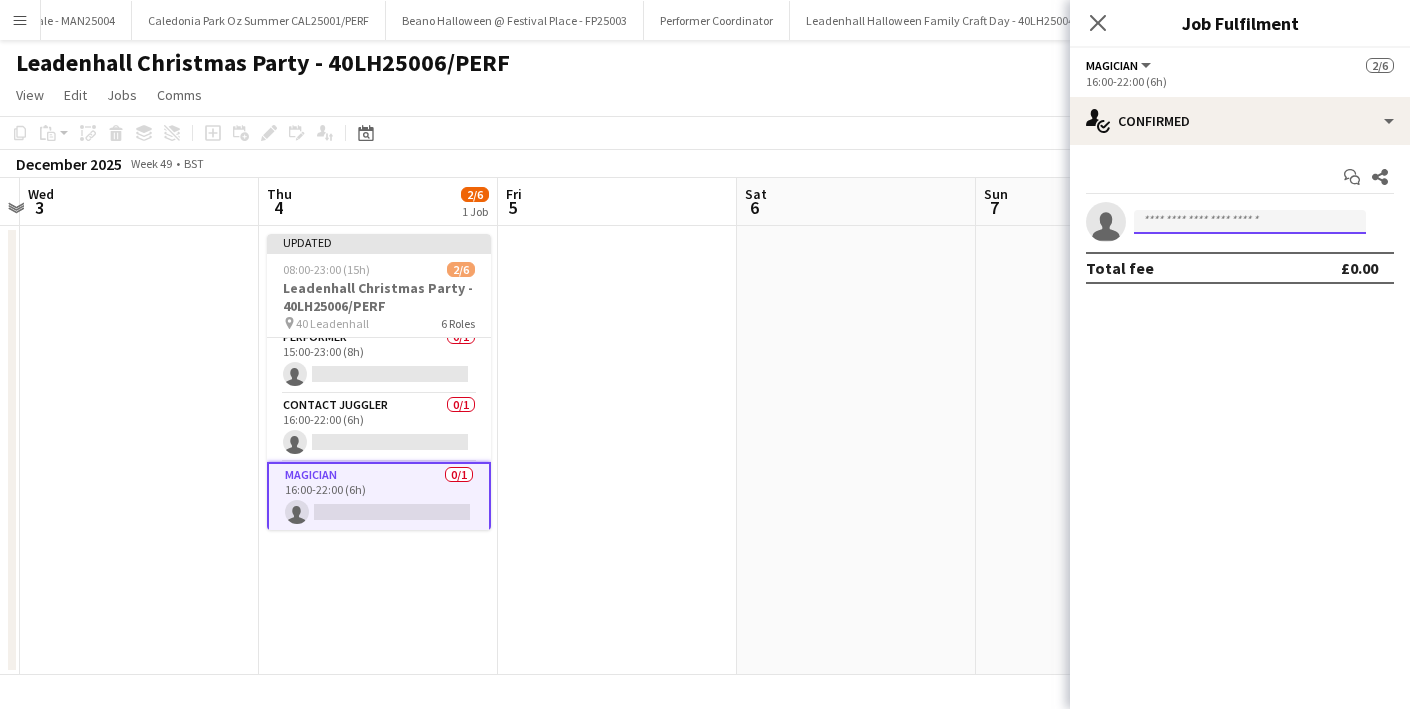 click at bounding box center (1250, 222) 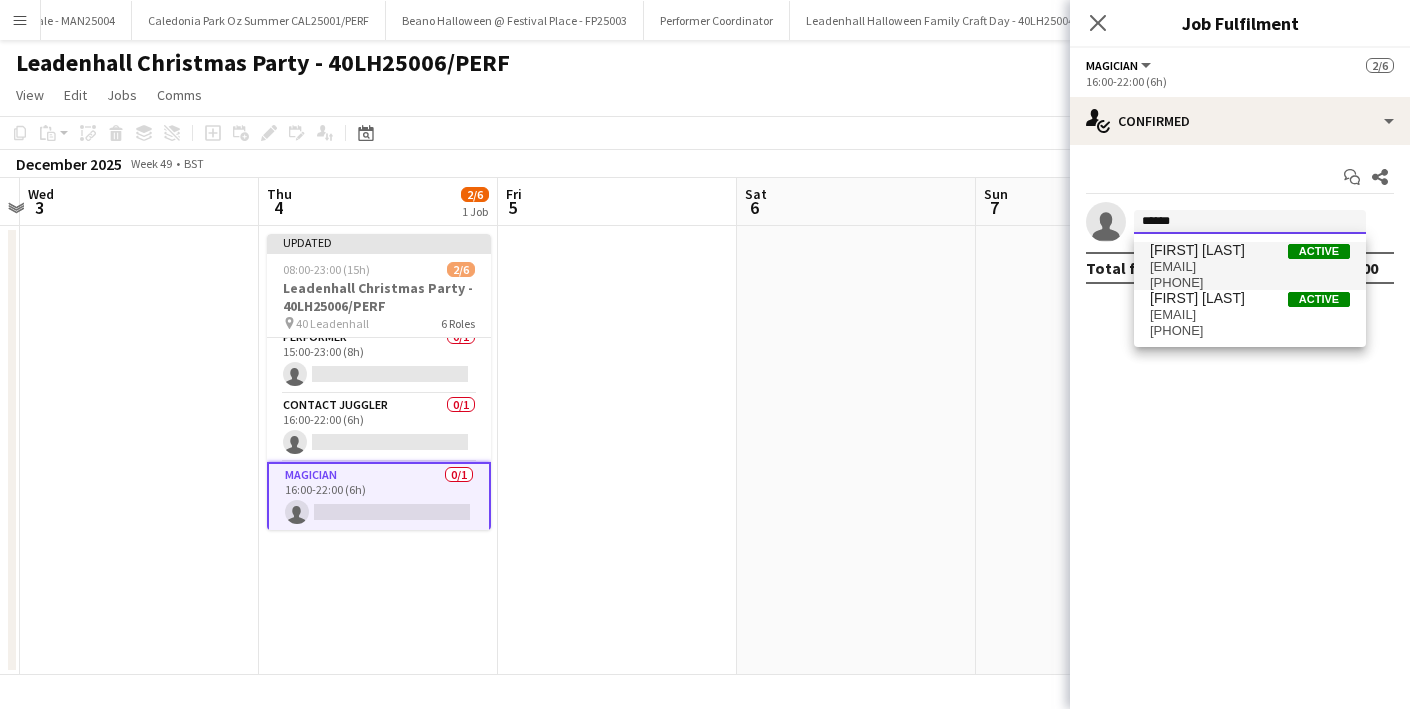 type on "******" 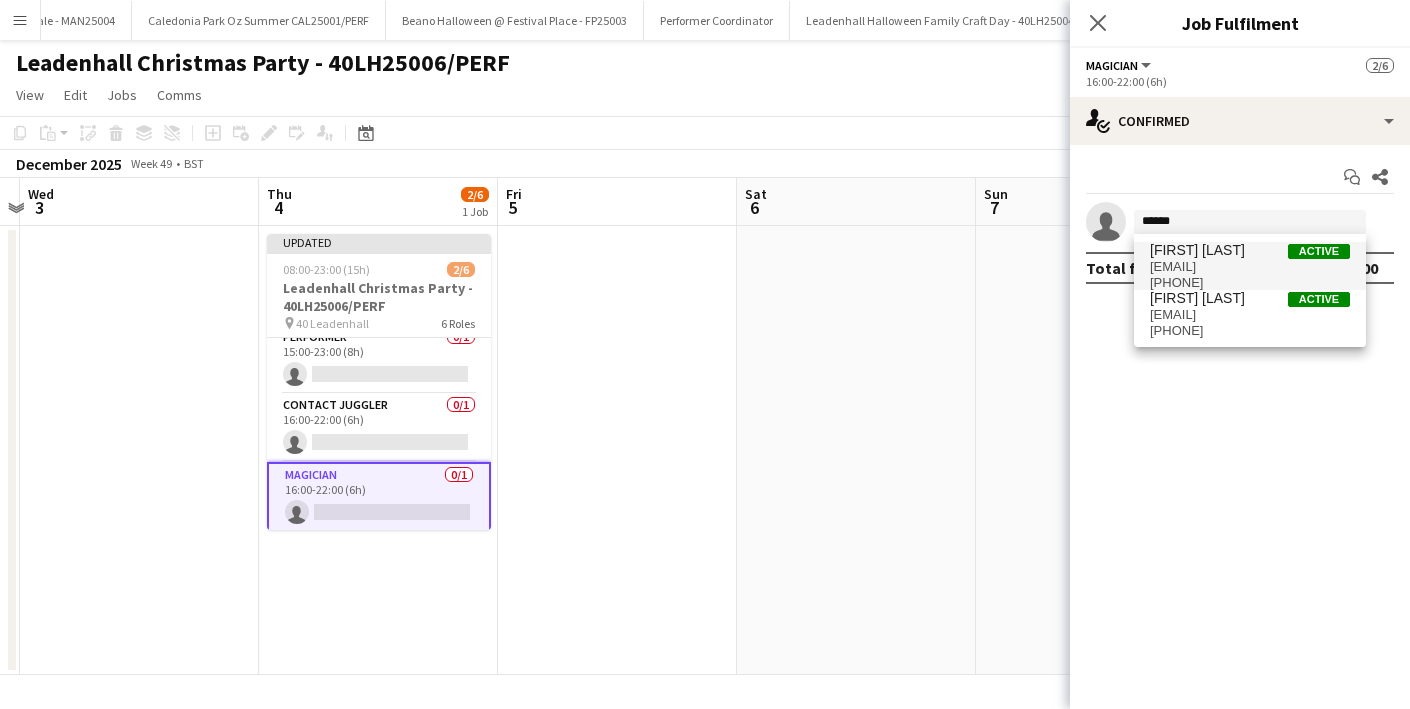 click on "[EMAIL]" at bounding box center (1250, 267) 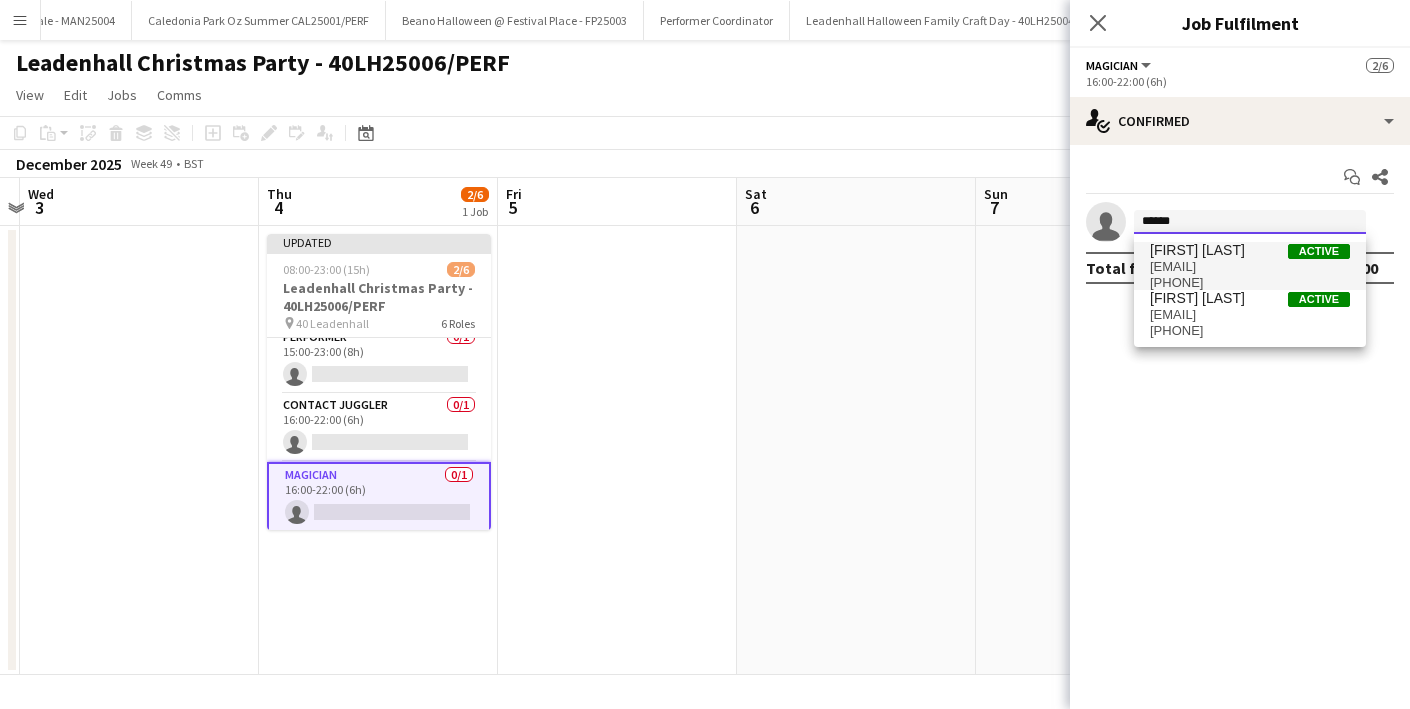 type 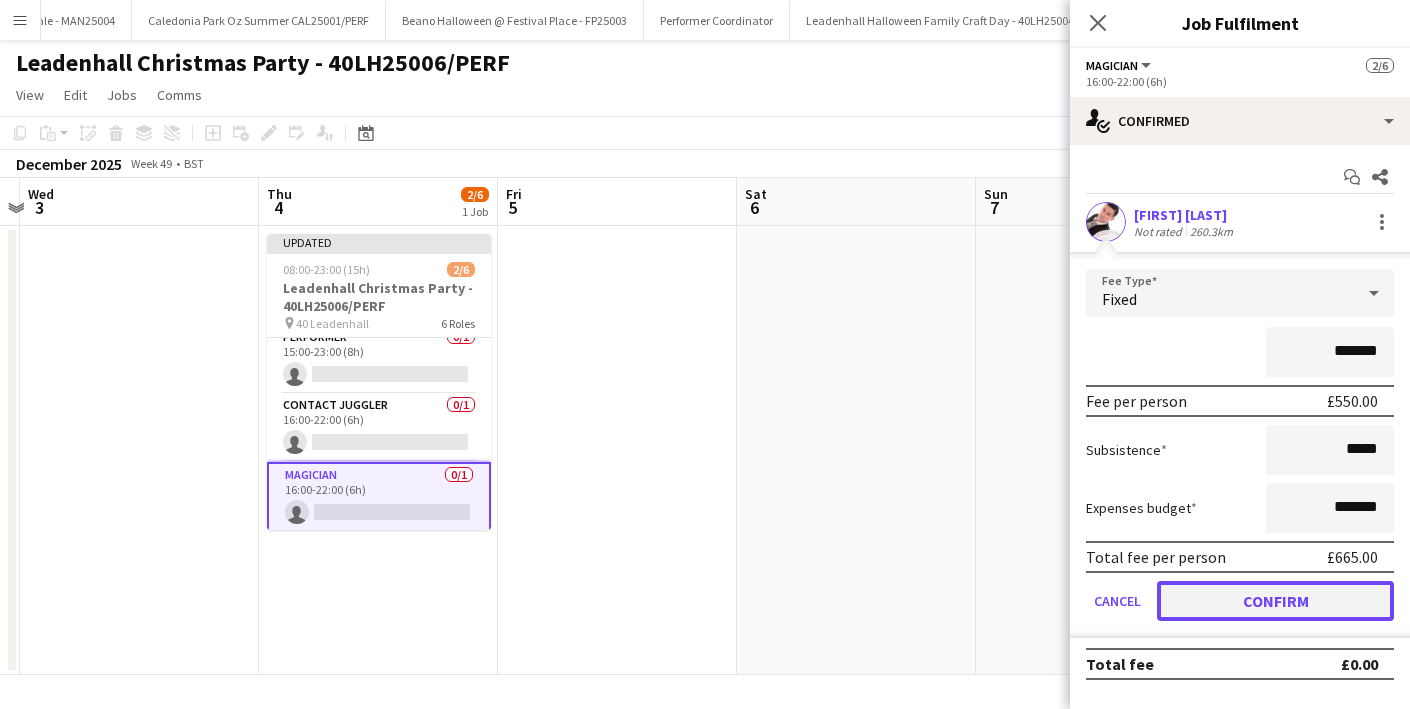 click on "Confirm" at bounding box center [1275, 601] 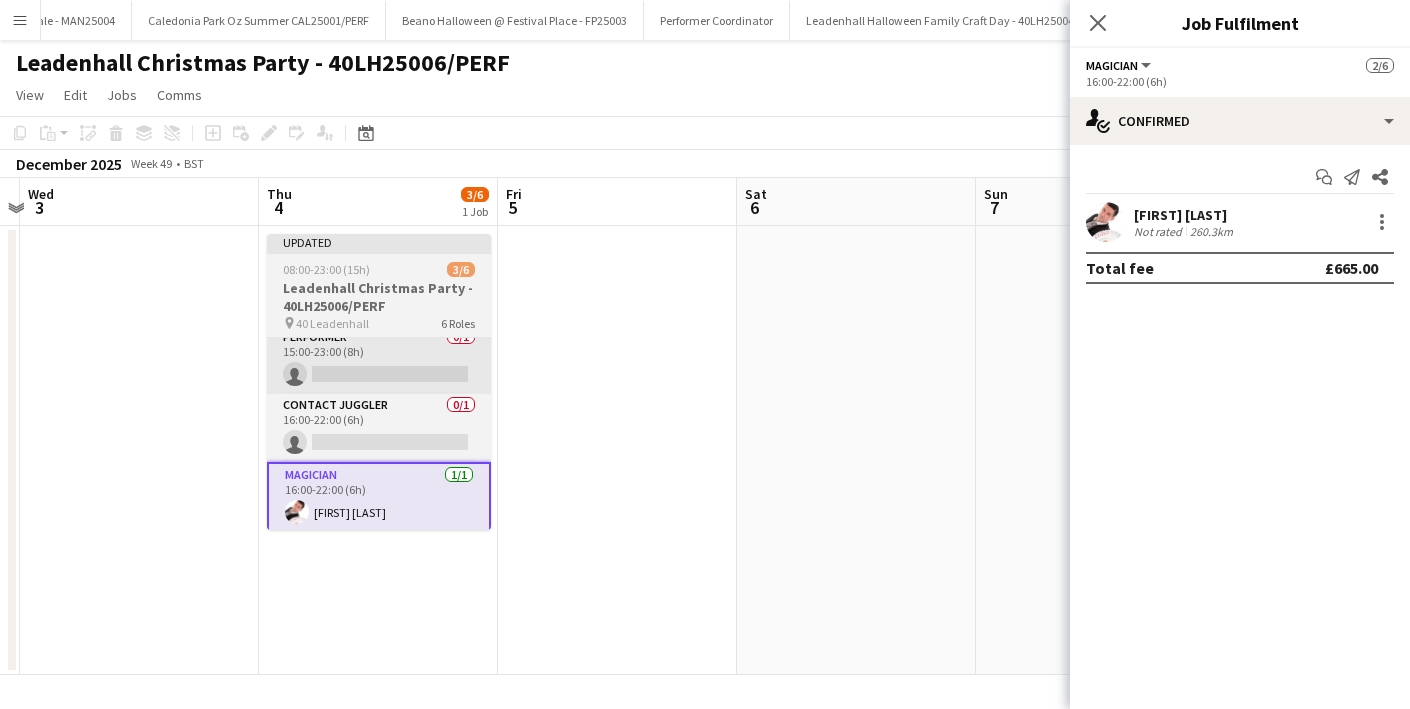click on "Performer   0/1   15:00-23:00 (8h)
single-neutral-actions" at bounding box center [379, 360] 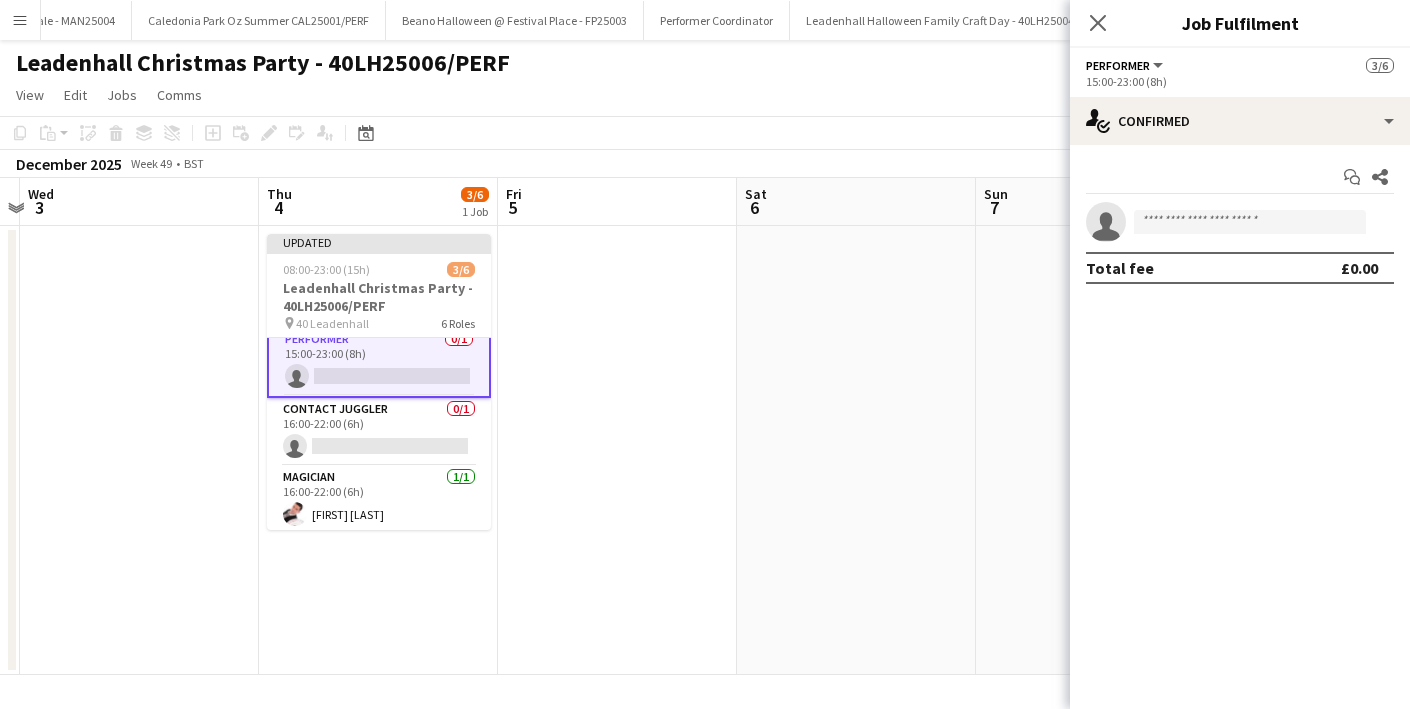 scroll, scrollTop: 218, scrollLeft: 0, axis: vertical 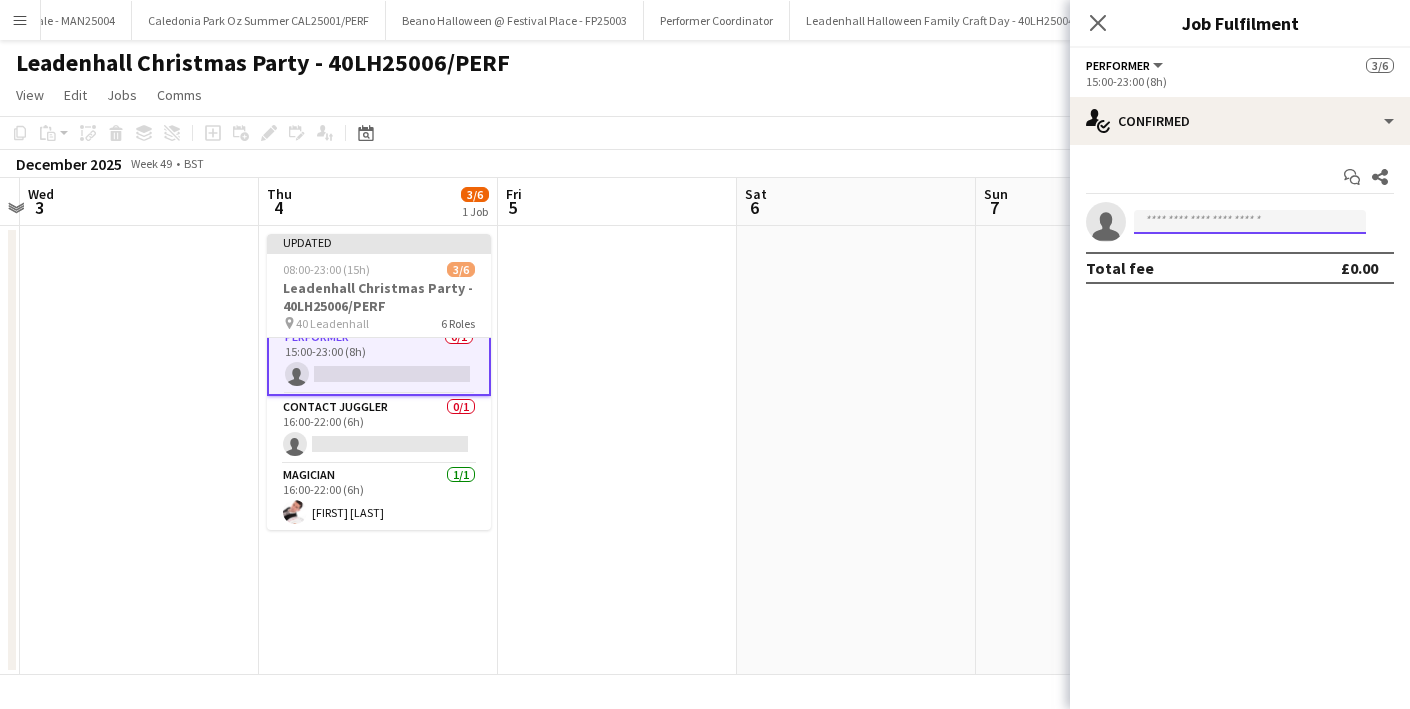 click at bounding box center (1250, 222) 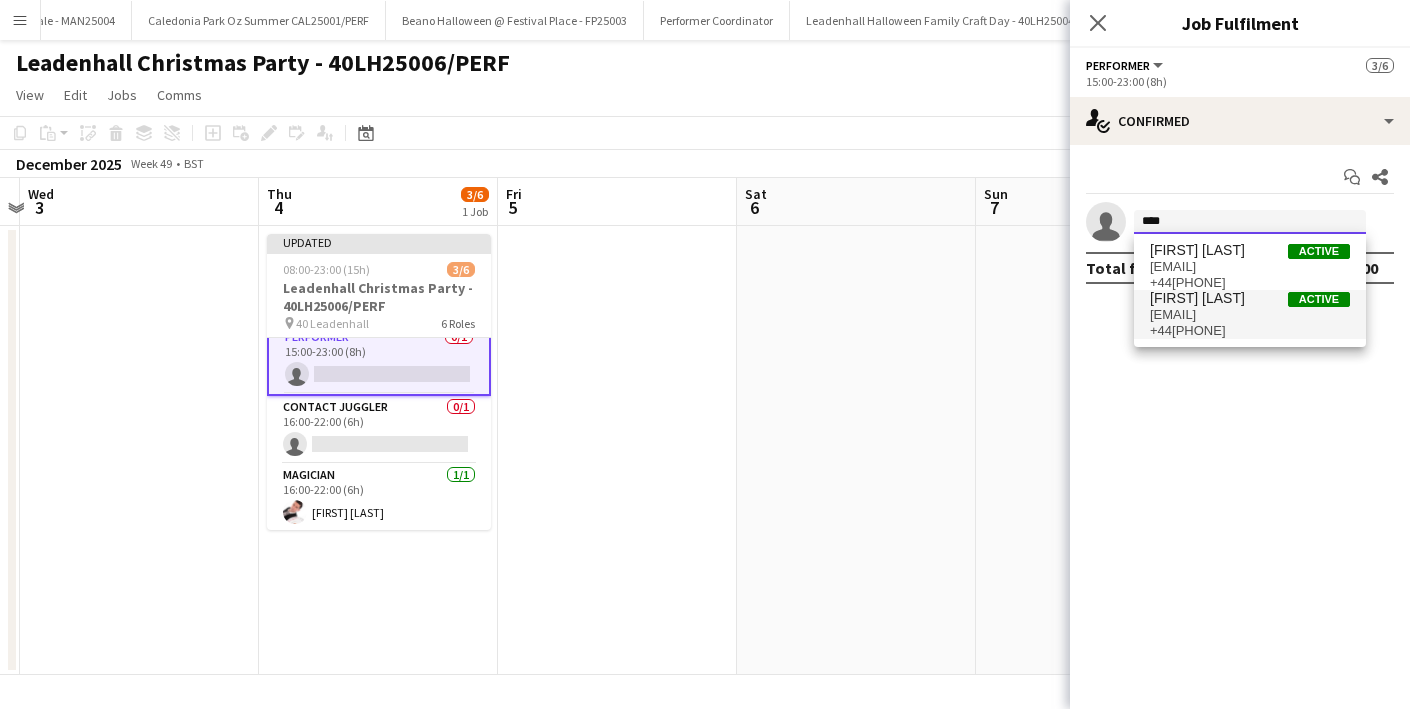 type on "****" 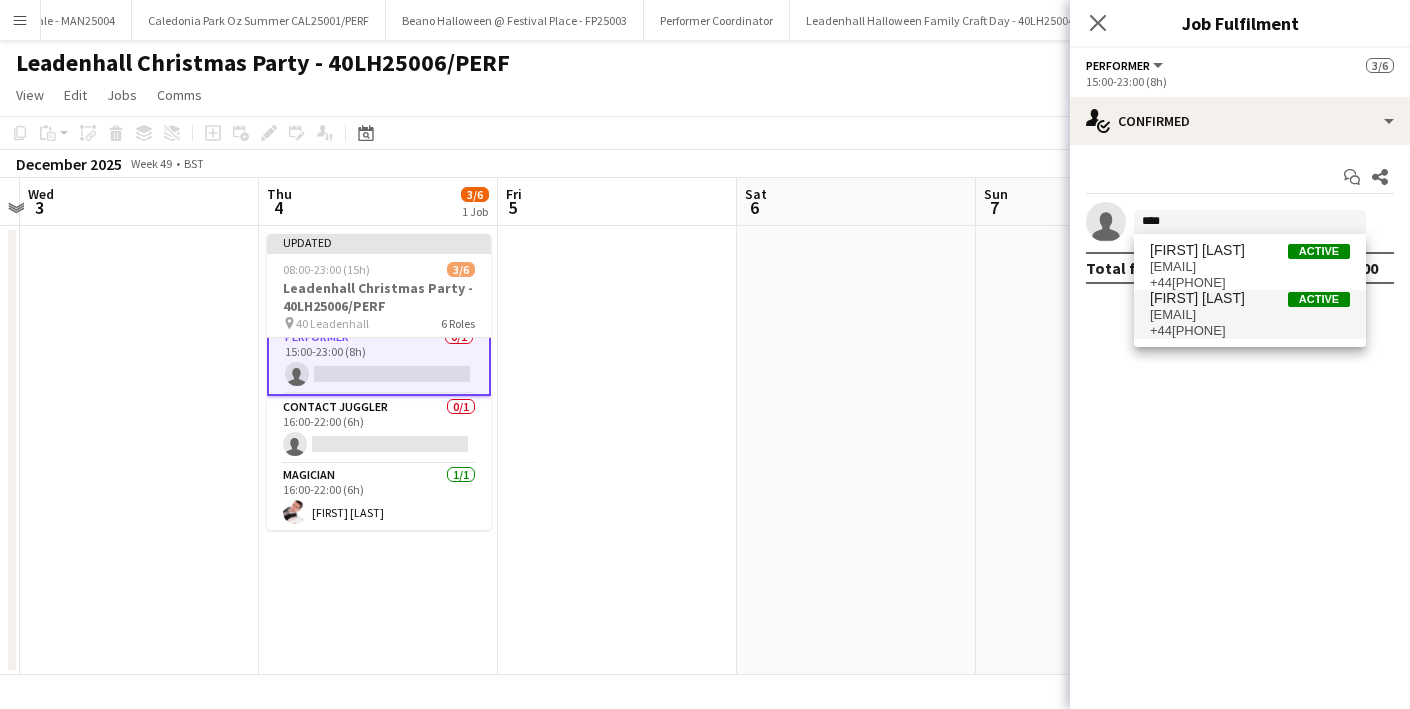 click on "[EMAIL]" at bounding box center [1250, 315] 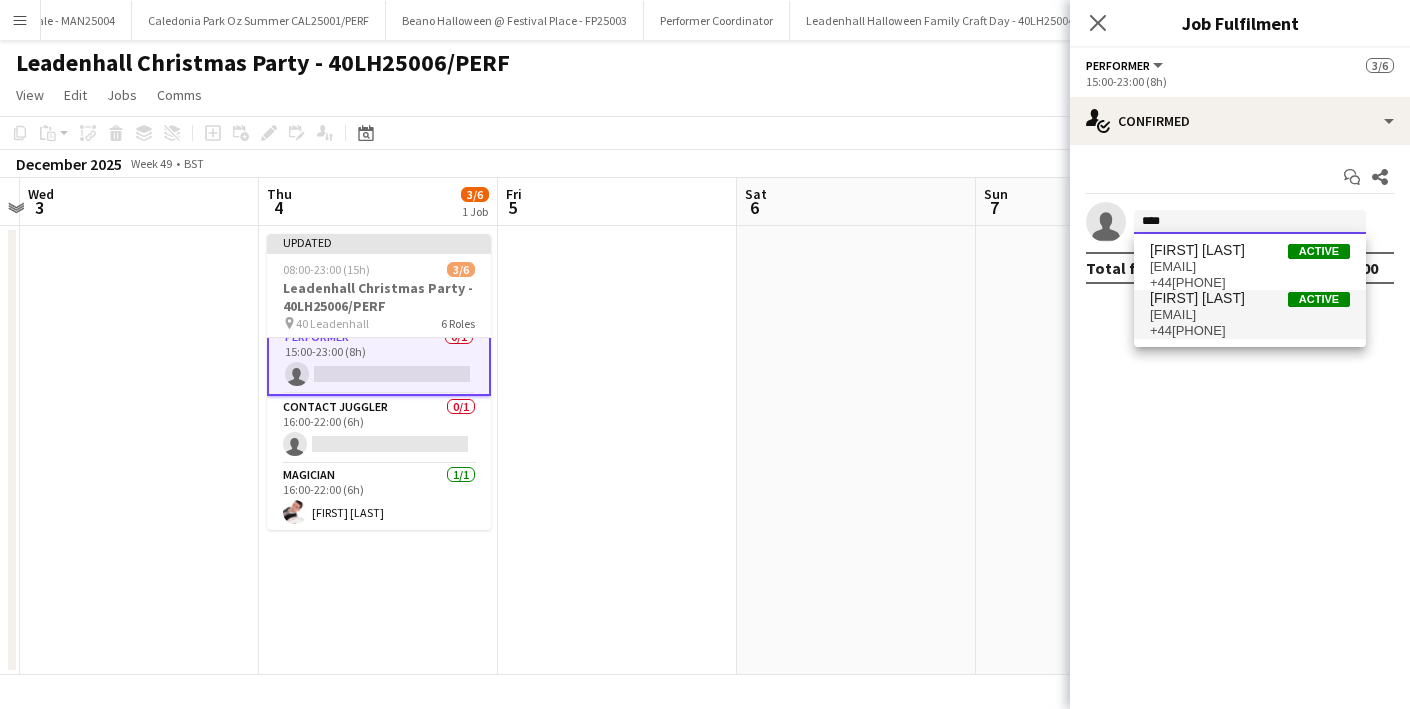 type 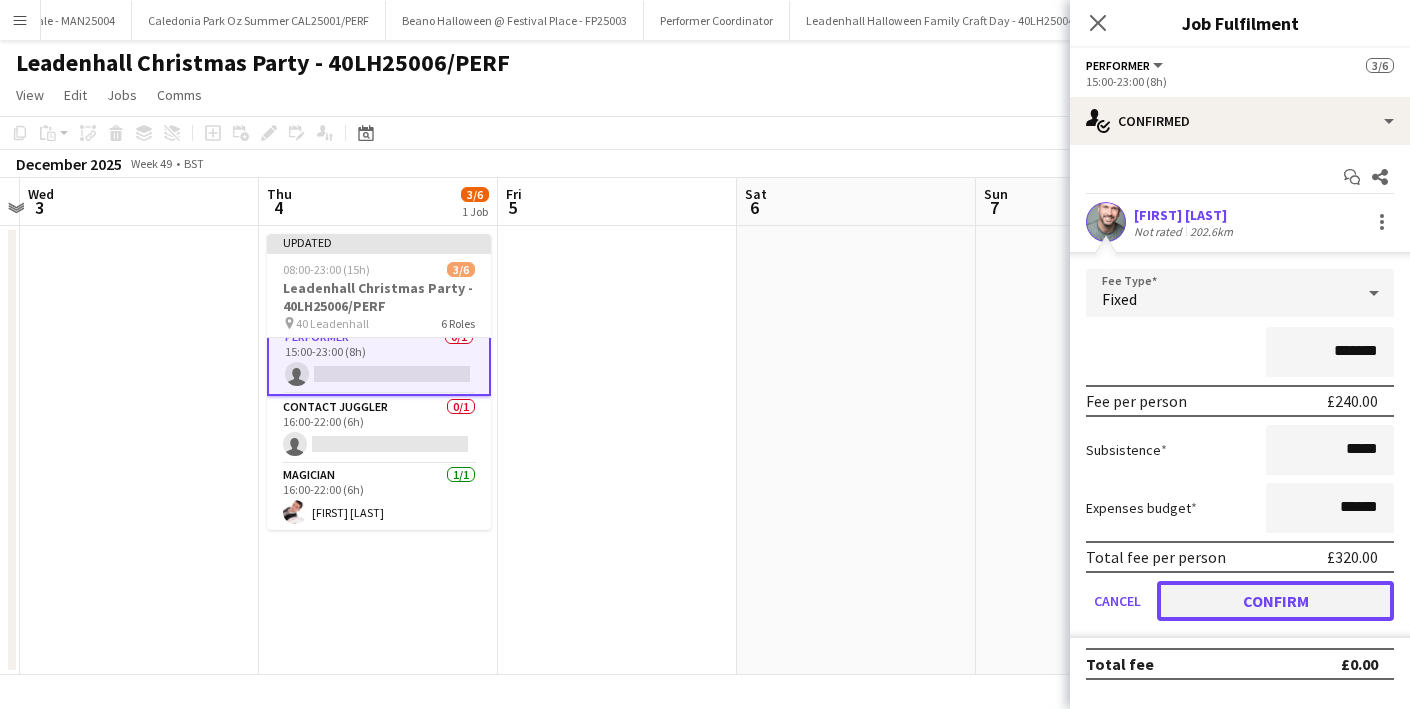click on "Confirm" at bounding box center (1275, 601) 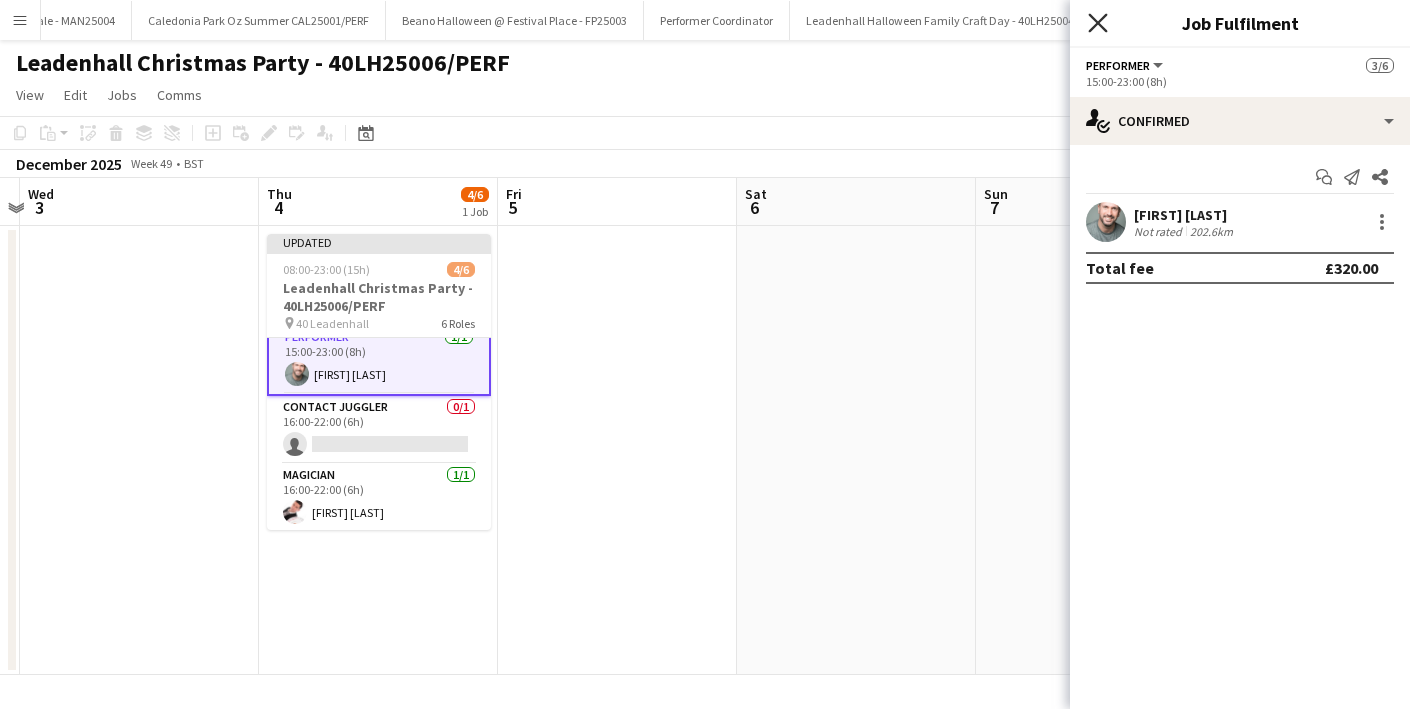 click 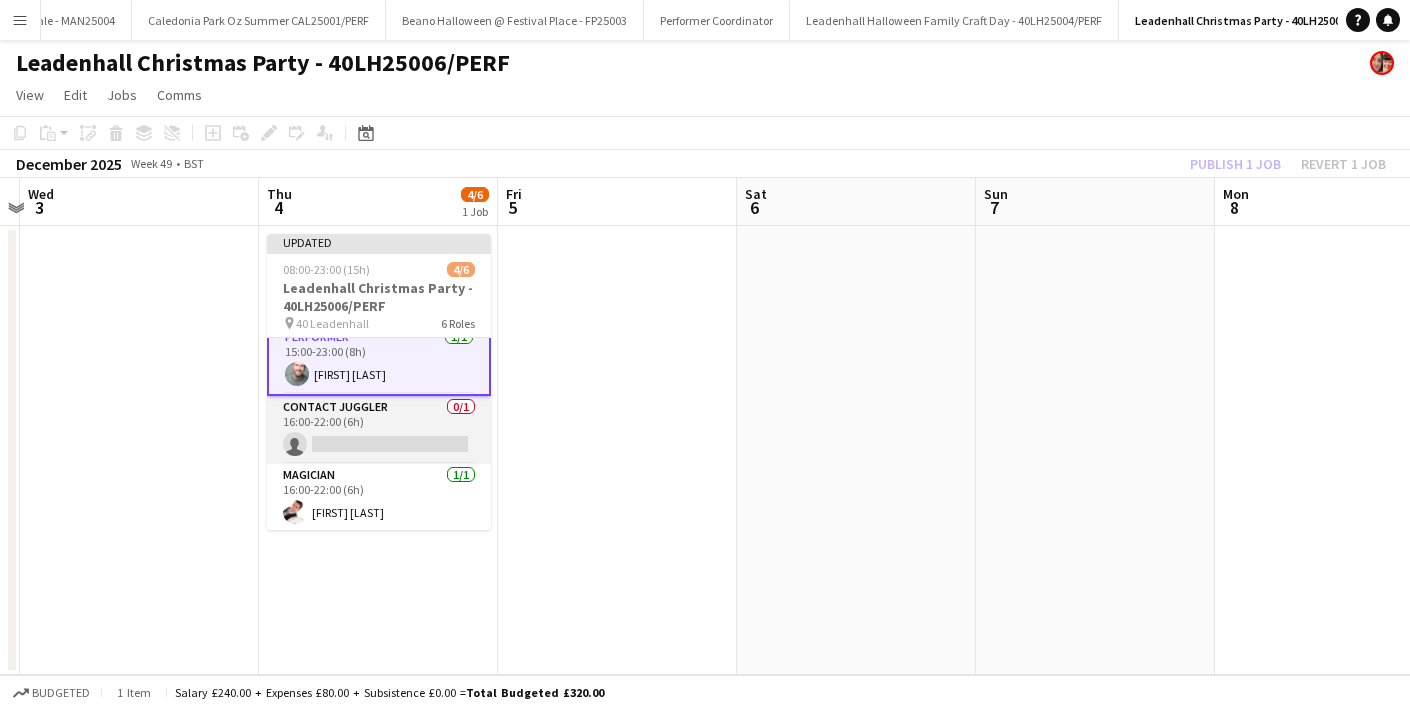 click on "contact juggler   0/1   16:00-22:00 (6h)
single-neutral-actions" at bounding box center (379, 430) 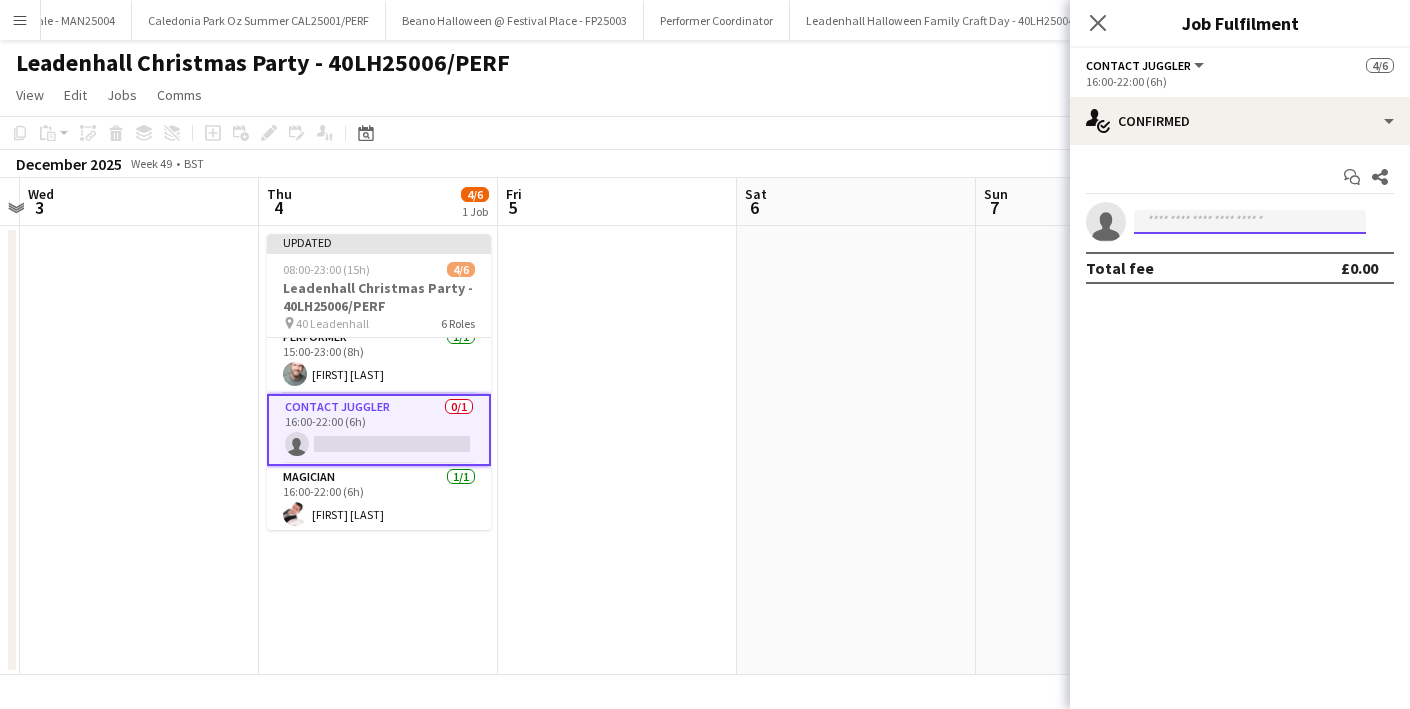click at bounding box center (1250, 222) 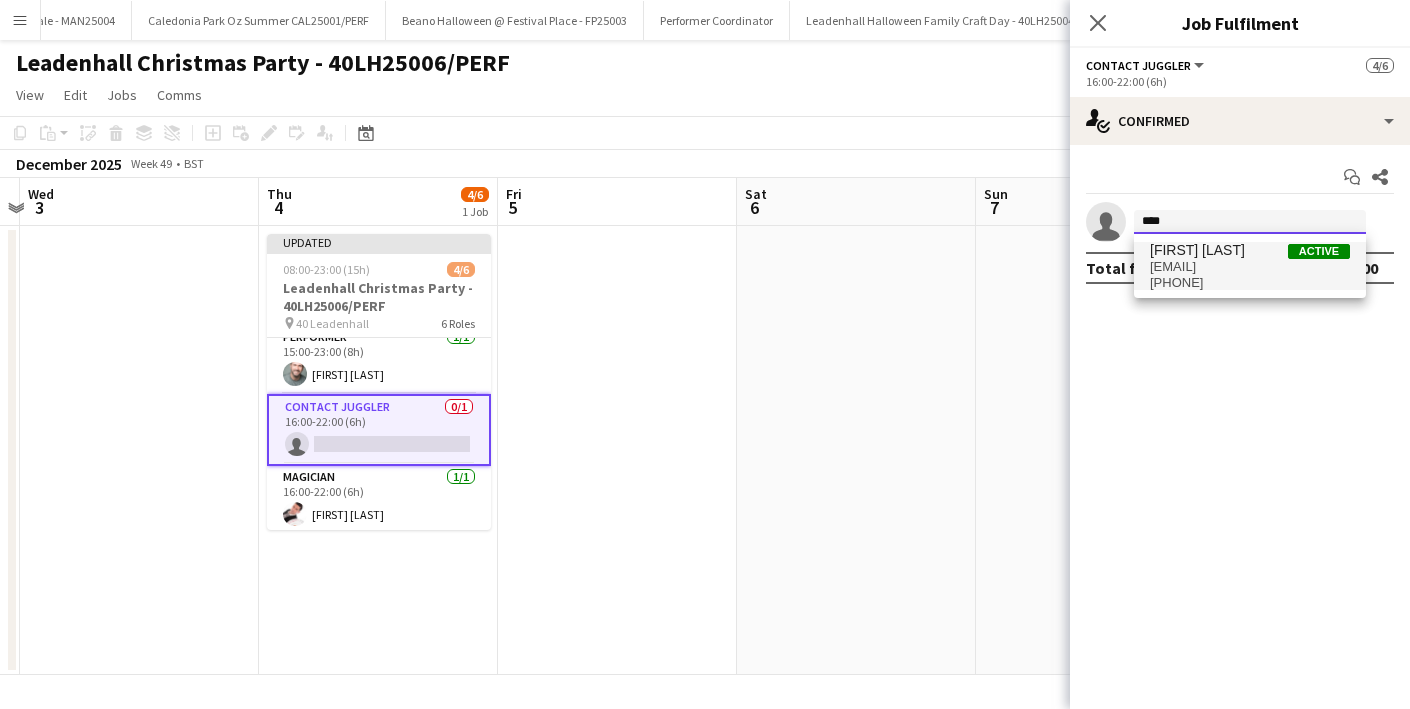 type on "****" 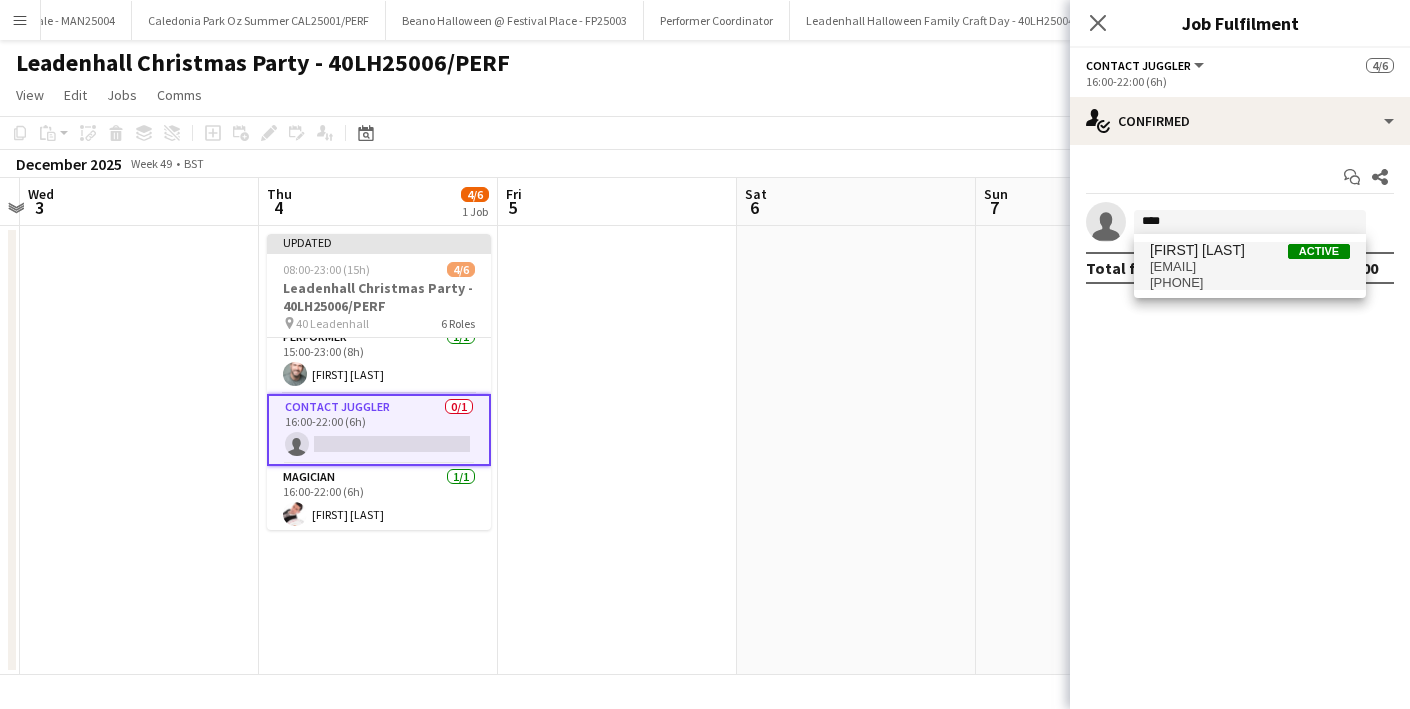 click on "[EMAIL]" at bounding box center [1250, 267] 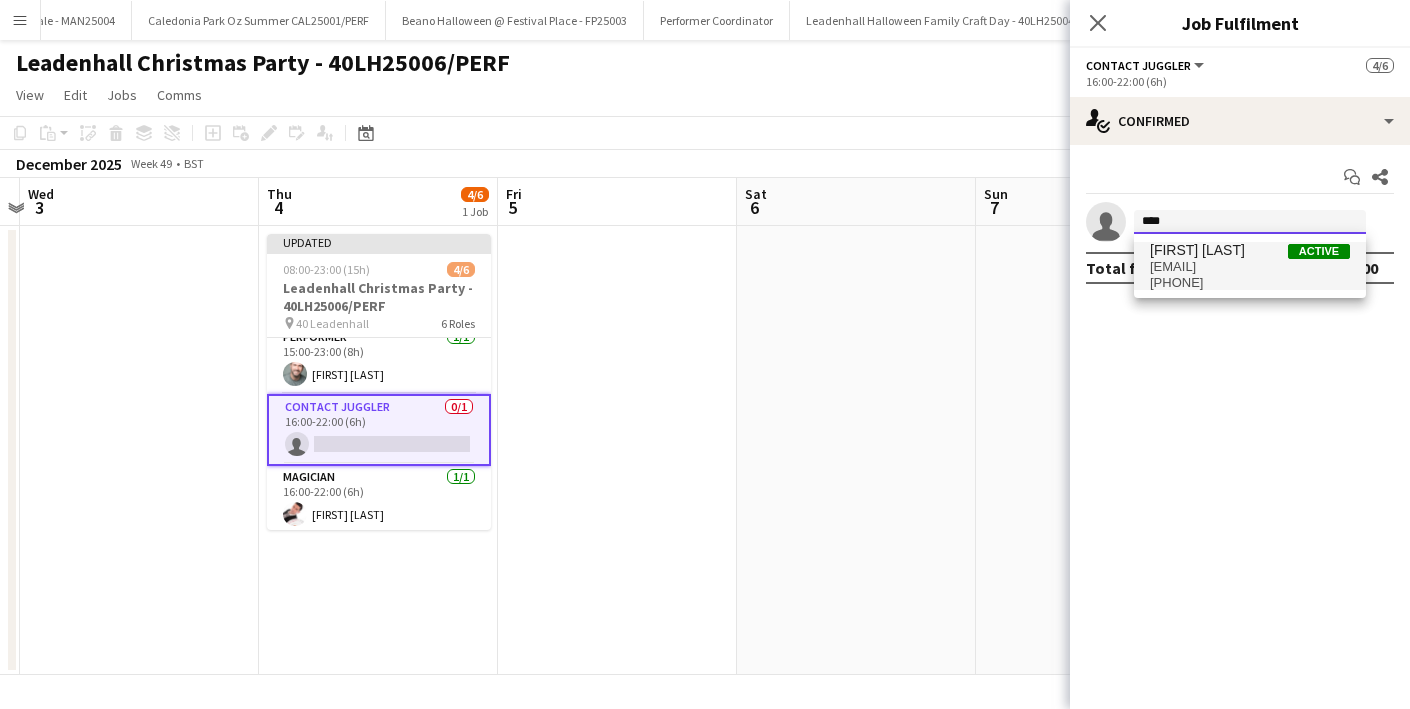type 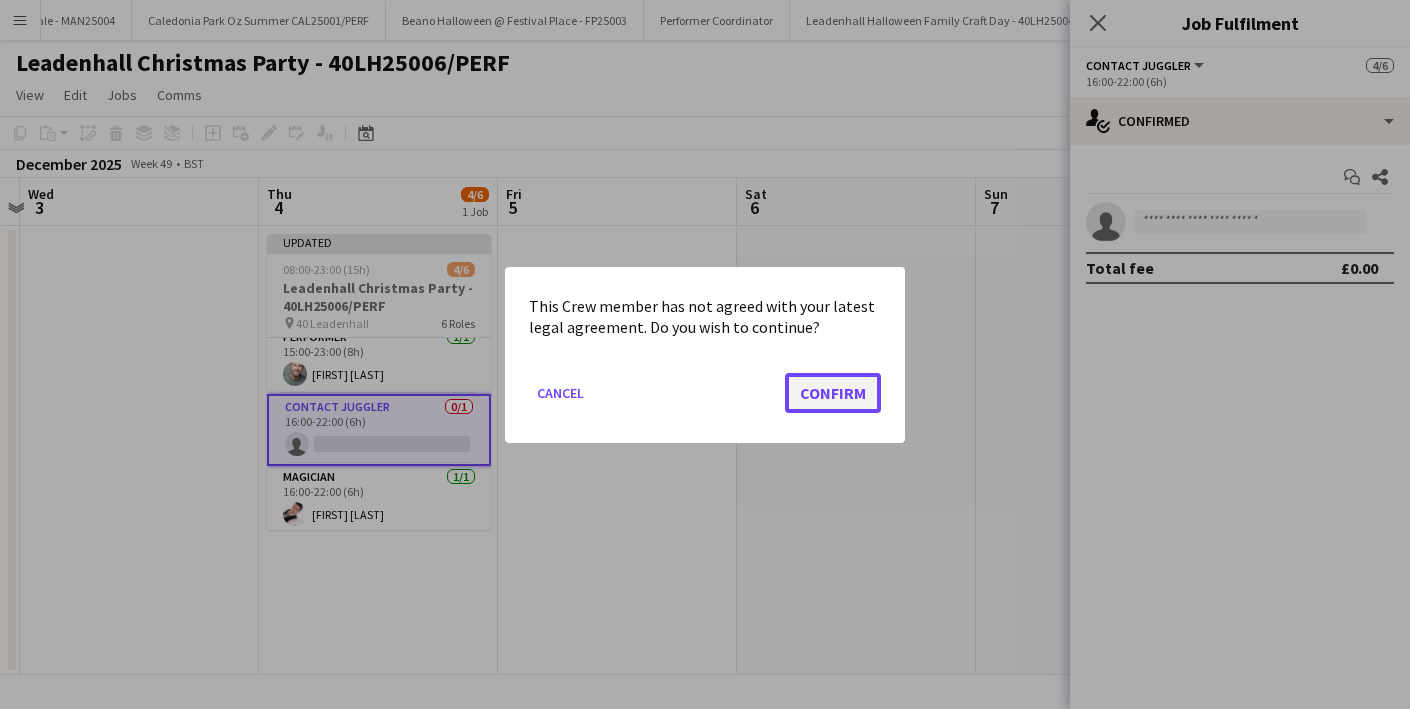 click on "Confirm" 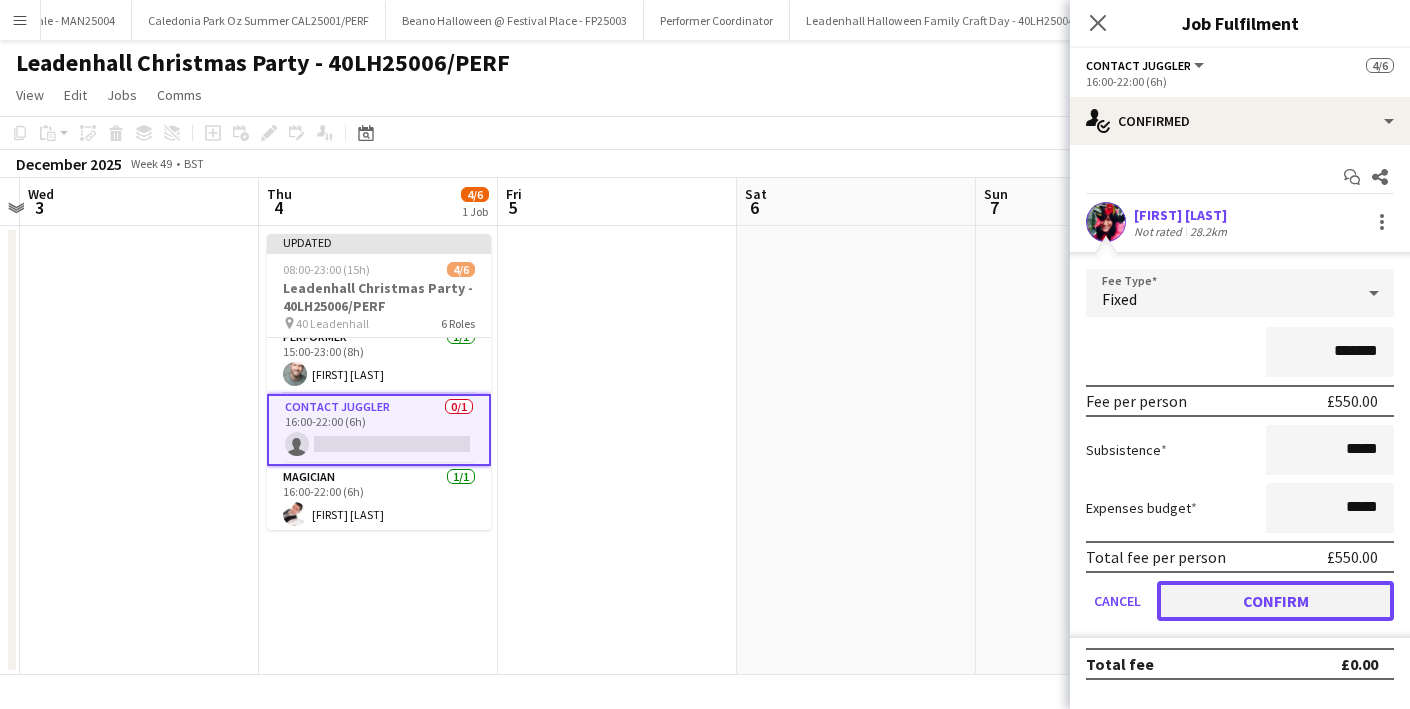 click on "Confirm" at bounding box center (1275, 601) 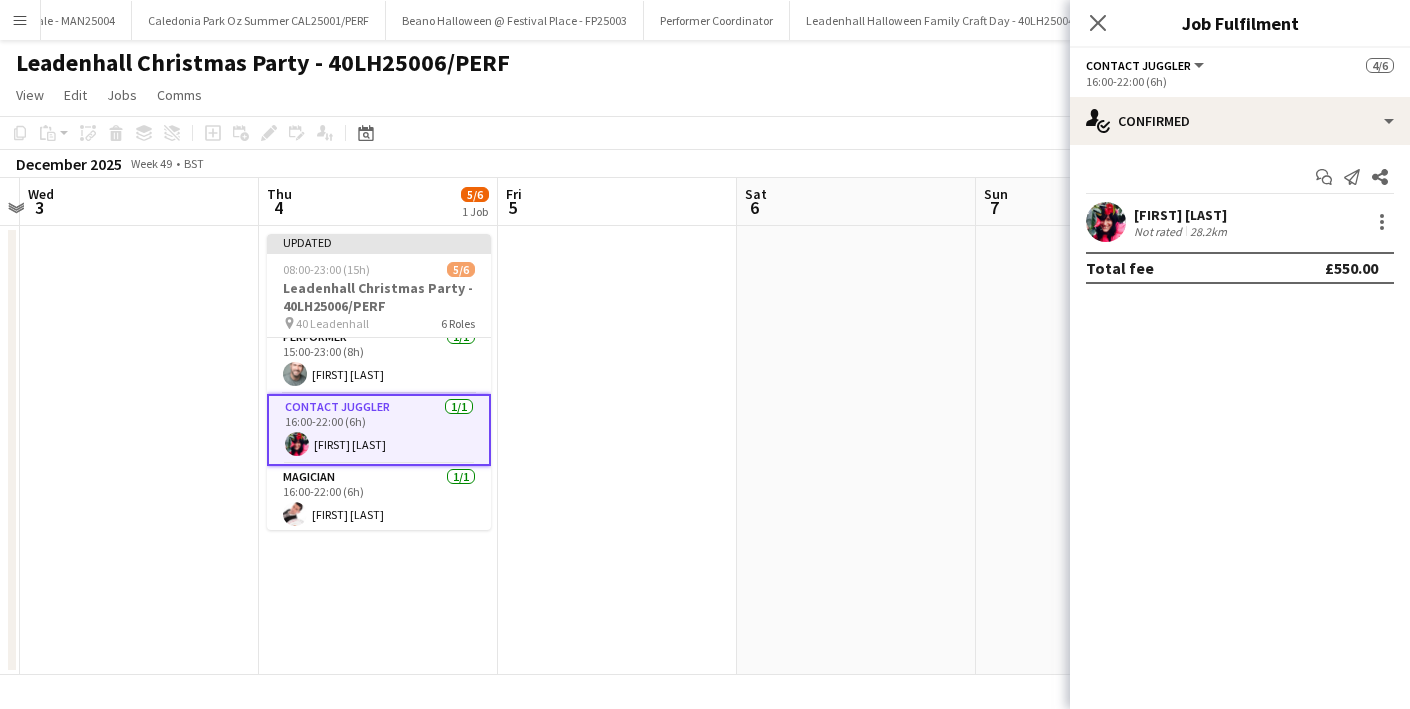 click on "View  Day view expanded Day view collapsed Month view Date picker Jump to today Expand Linked Jobs Collapse Linked Jobs  Edit  Copy
Command
C  Paste  Without Crew
Command
V With Crew
Command
Shift
V Paste as linked job  Group  Group Ungroup  Jobs  New Job Edit Job Delete Job New Linked Job Edit Linked Jobs Job fulfilment Promote Role Copy Role URL  Comms  Notify confirmed crew Create chat" 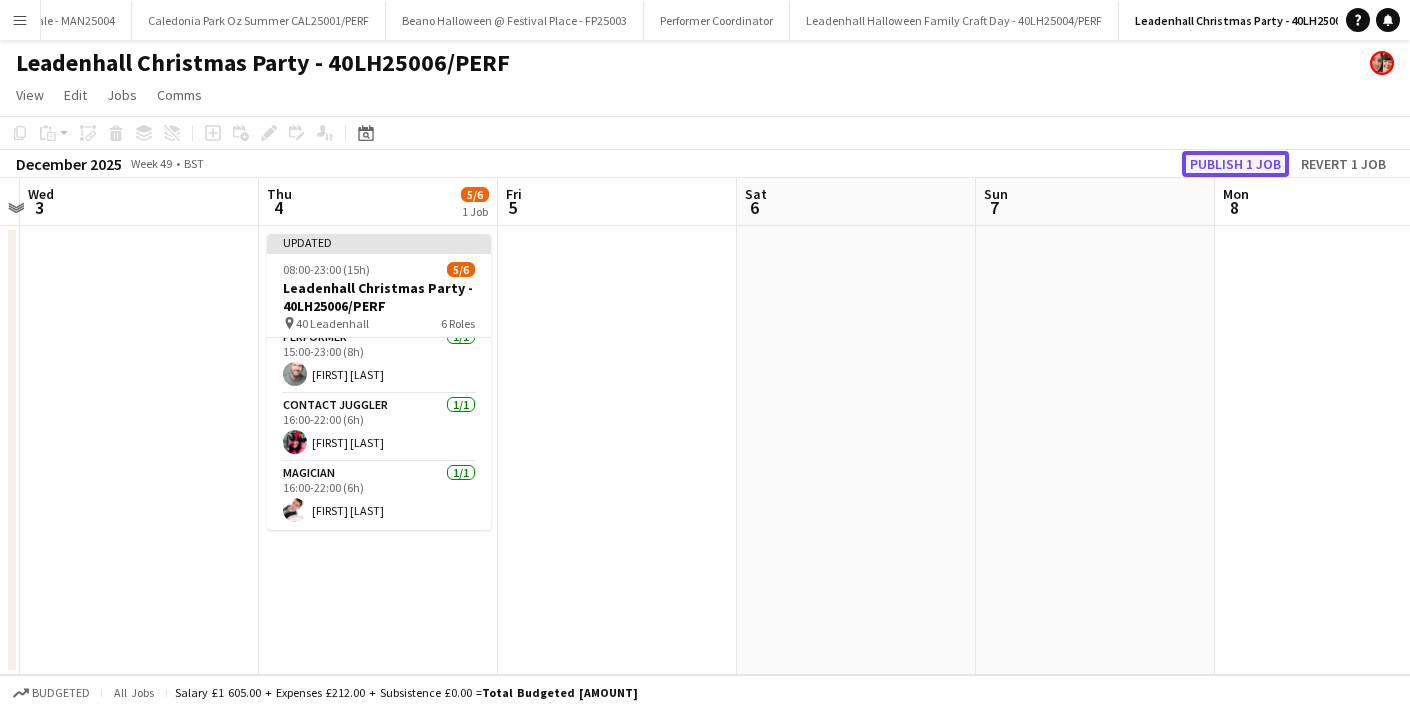click on "Publish 1 job" 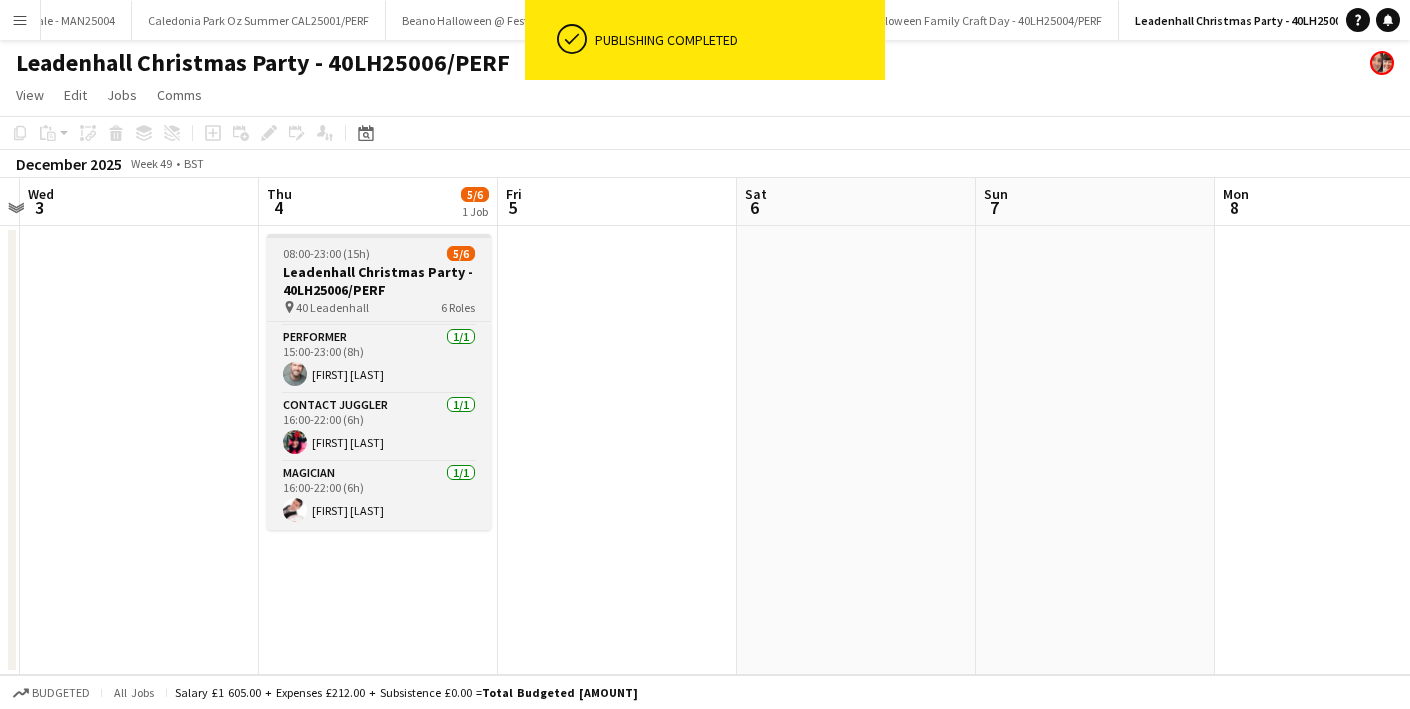 scroll, scrollTop: 200, scrollLeft: 0, axis: vertical 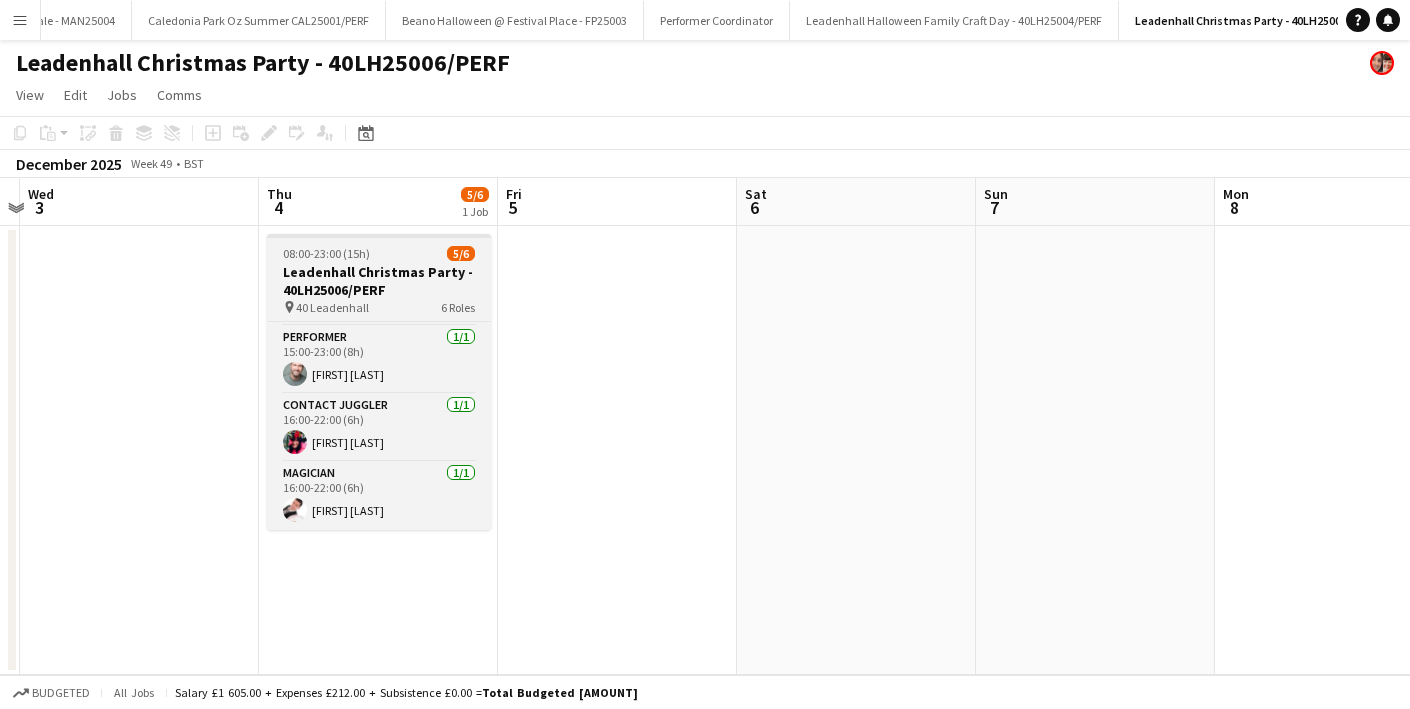 click on "Leadenhall Christmas Party - 40LH25006/PERF" at bounding box center [379, 281] 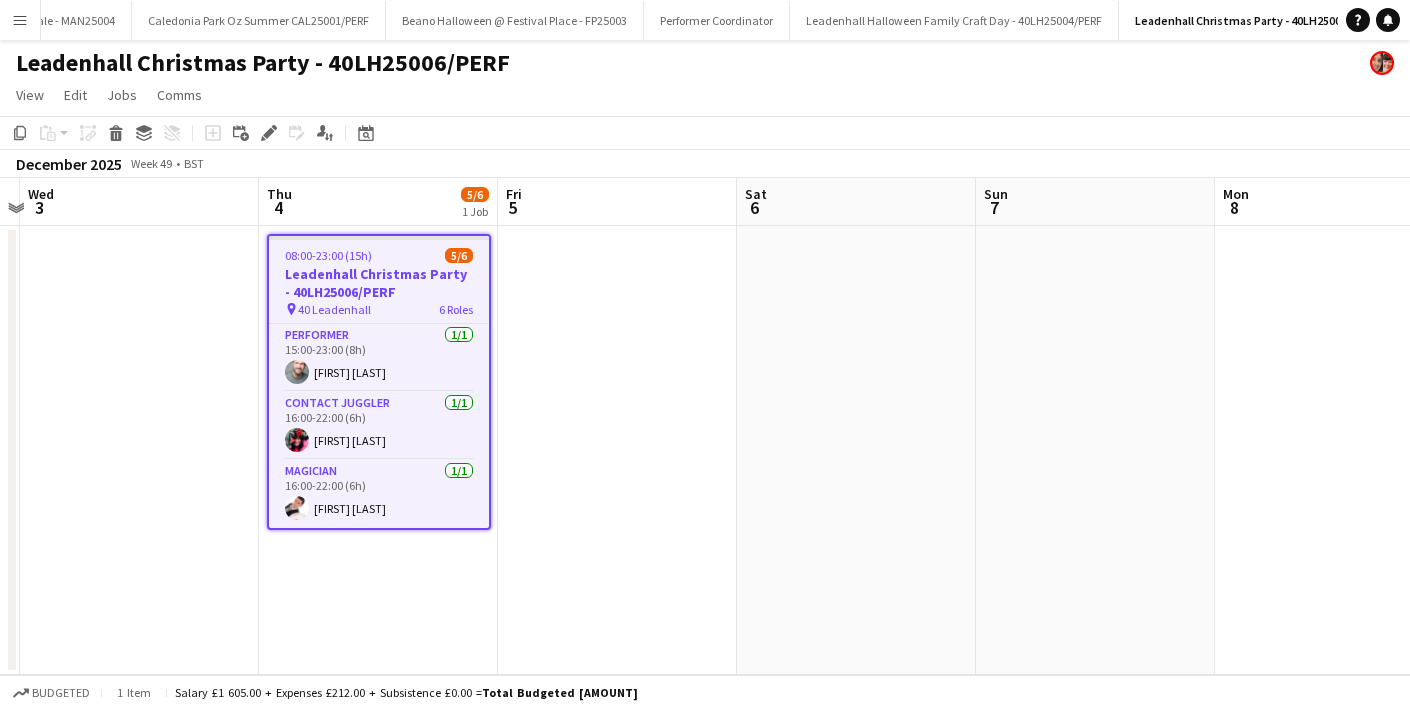 click on "Leadenhall Christmas Party - 40LH25006/PERF" at bounding box center (379, 283) 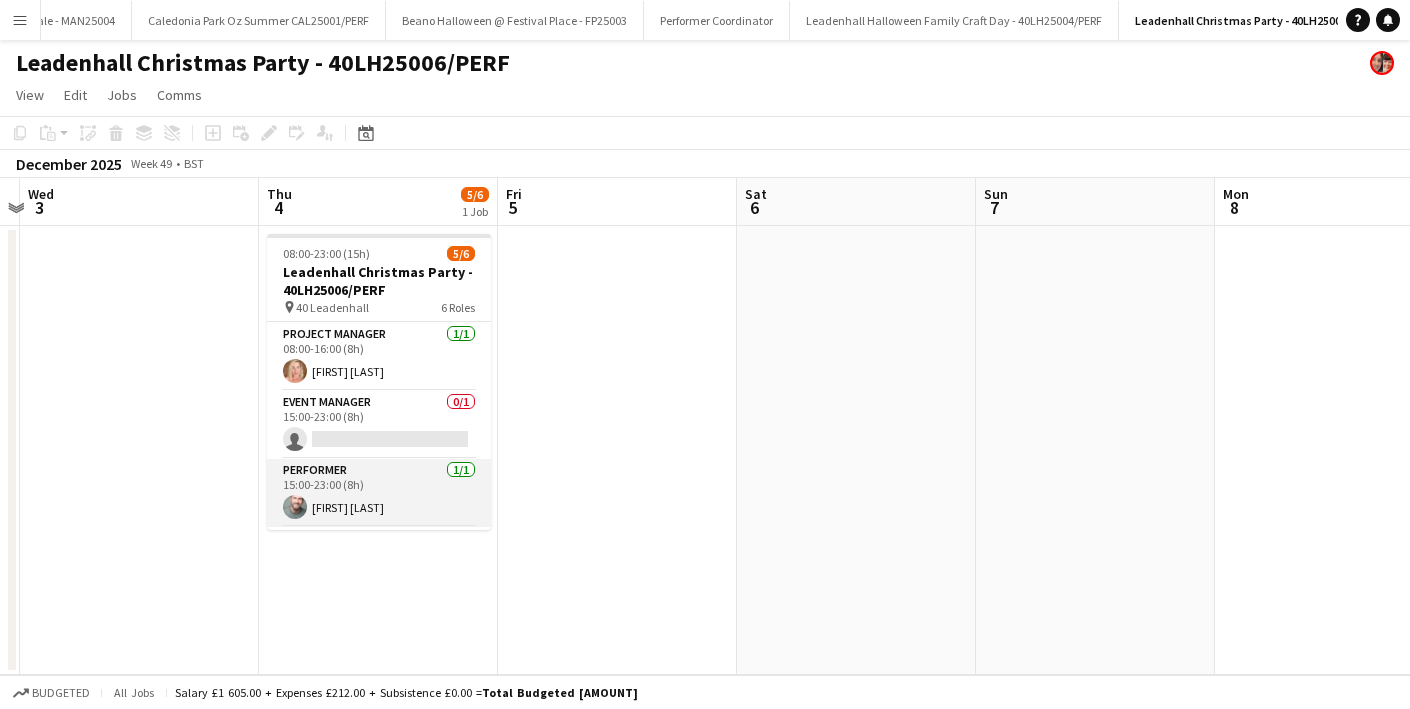 scroll, scrollTop: 0, scrollLeft: 0, axis: both 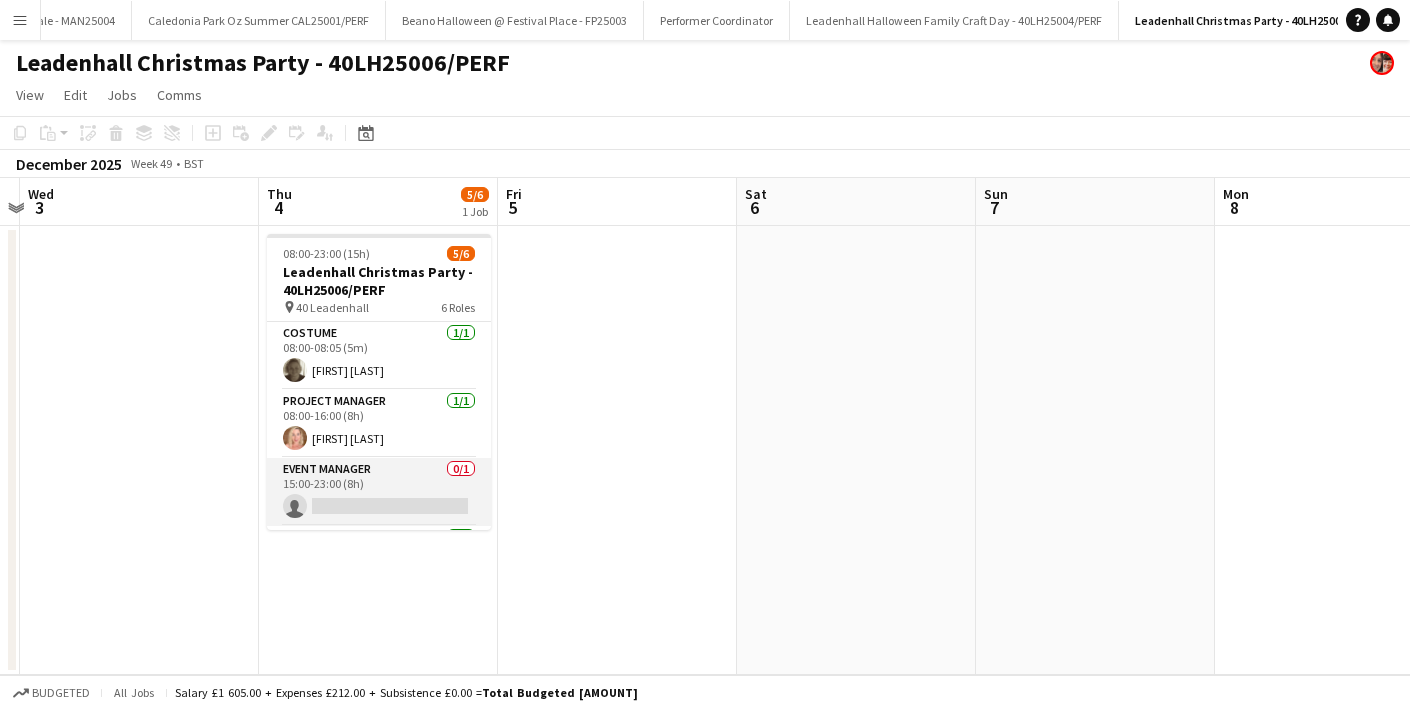 click on "Event Manager   0/1   15:00-23:00 (8h)
single-neutral-actions" at bounding box center (379, 492) 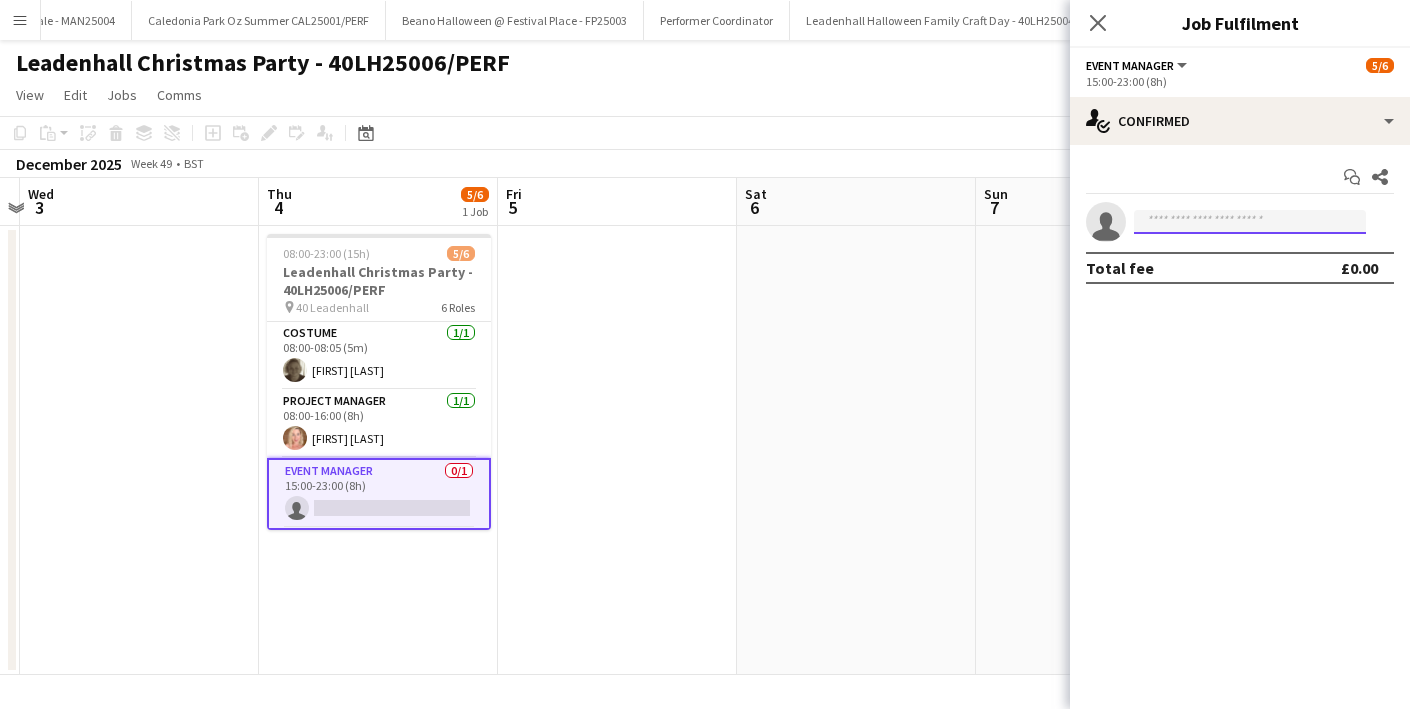 click at bounding box center (1250, 222) 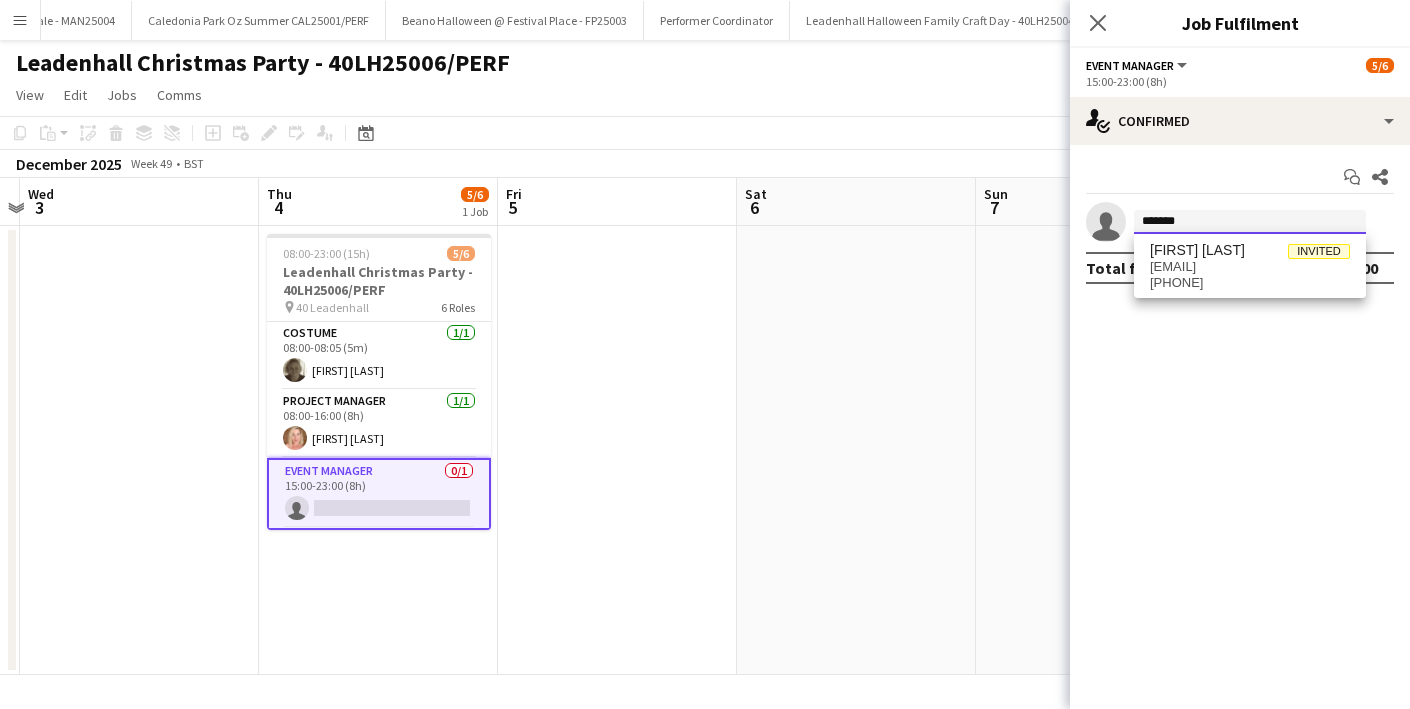scroll, scrollTop: 0, scrollLeft: 0, axis: both 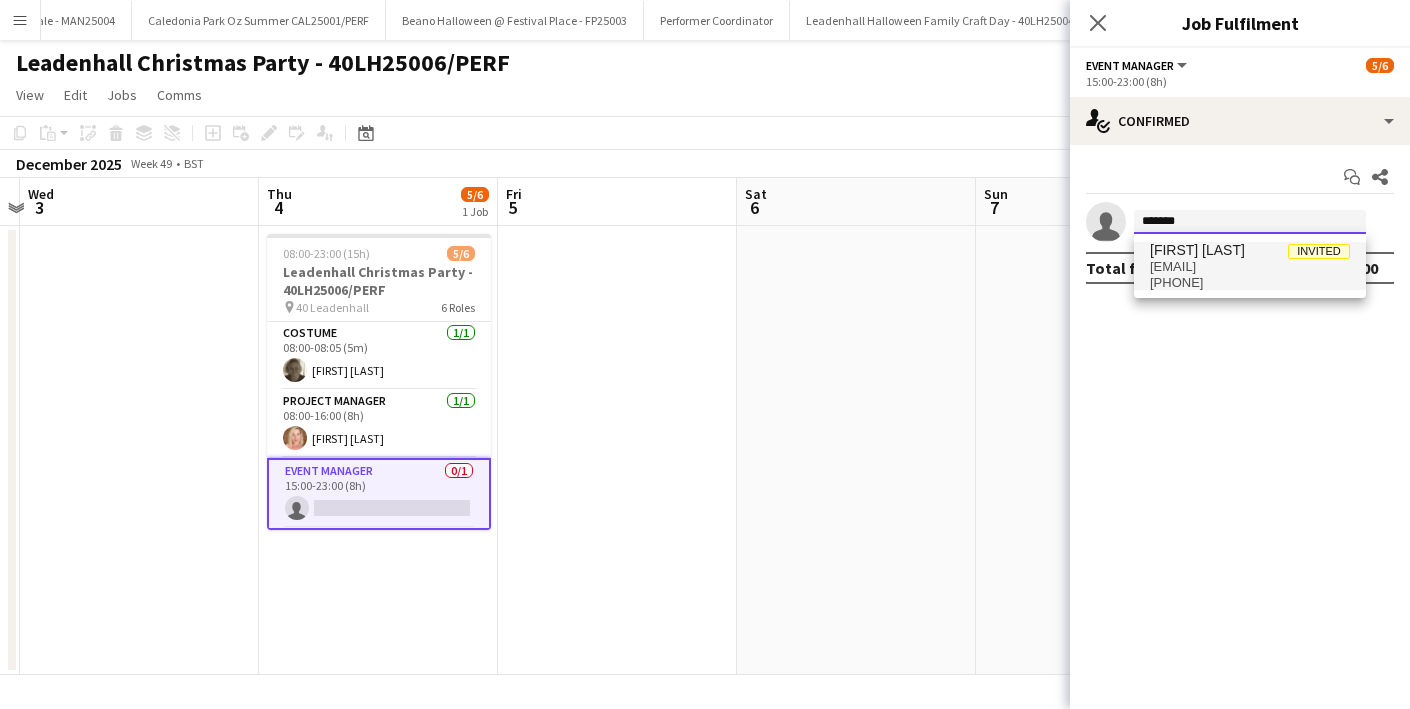 type on "*******" 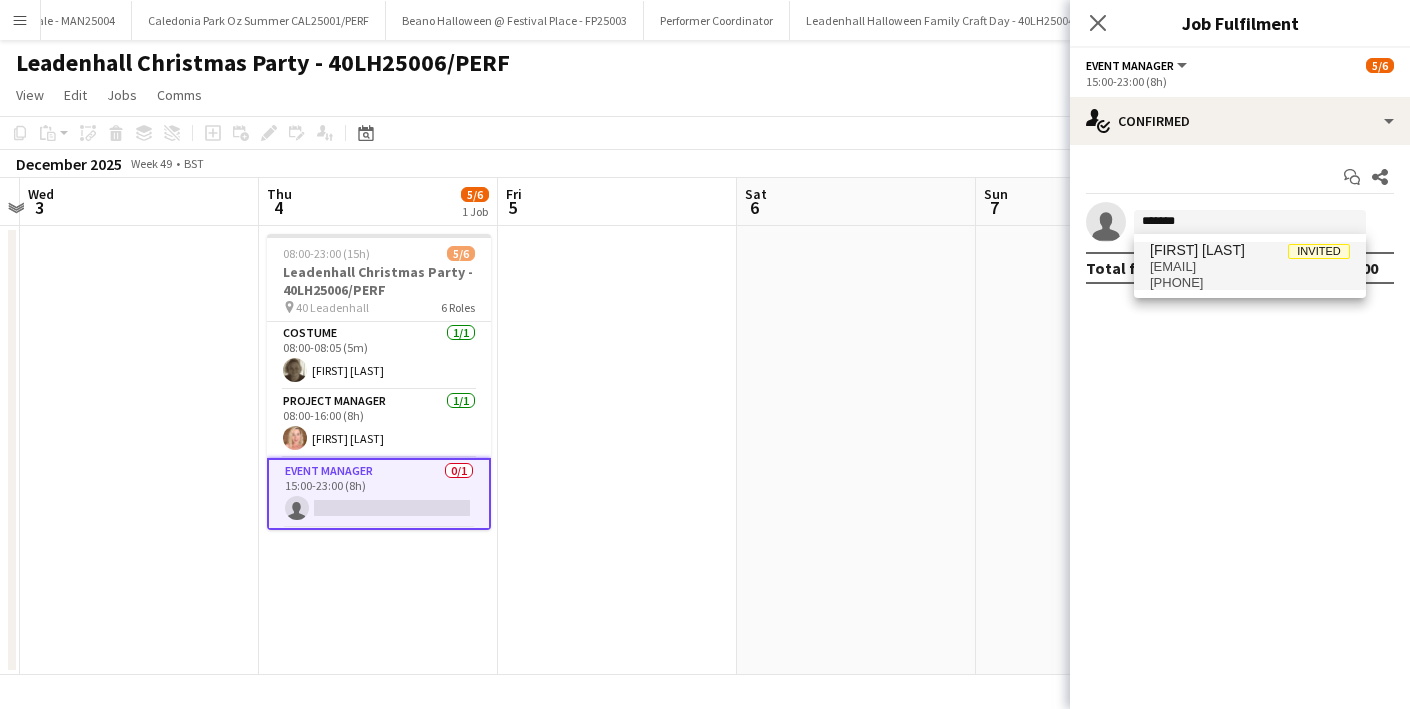 click on "[EMAIL]" at bounding box center (1250, 267) 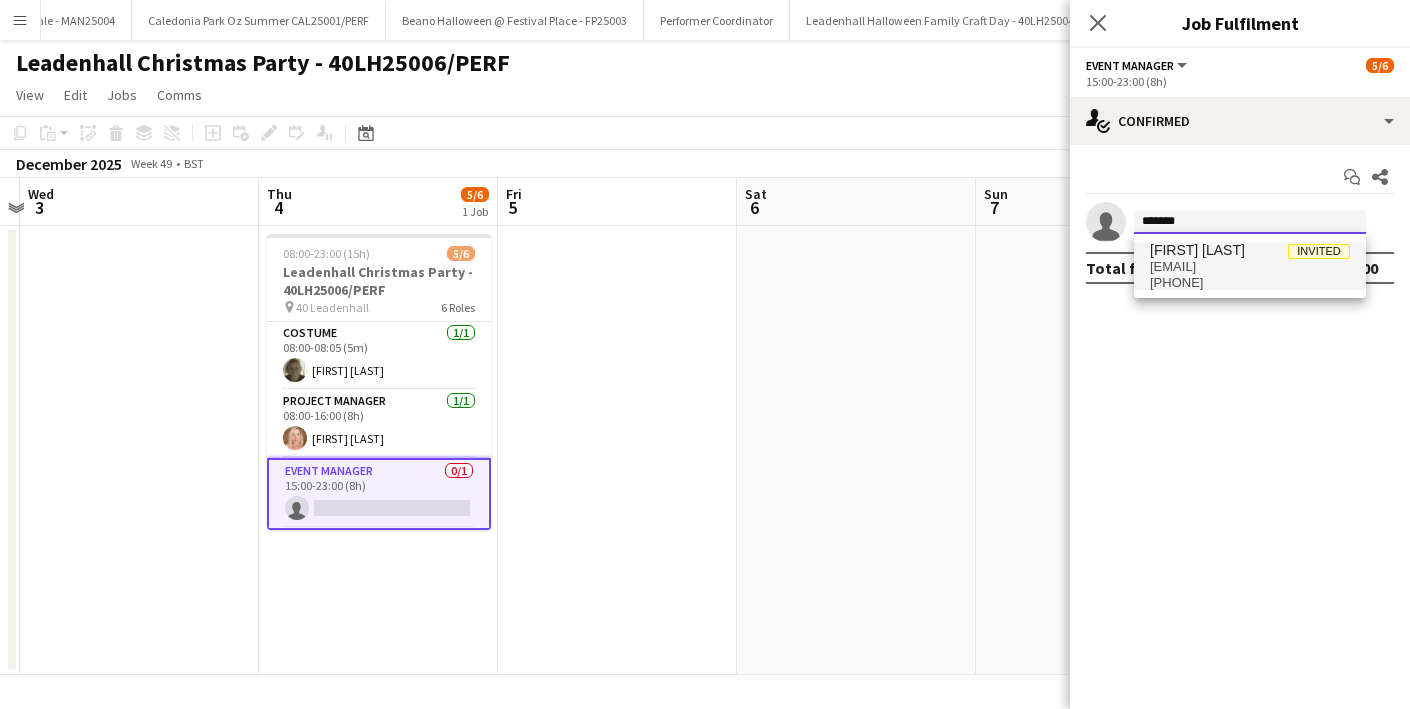 type 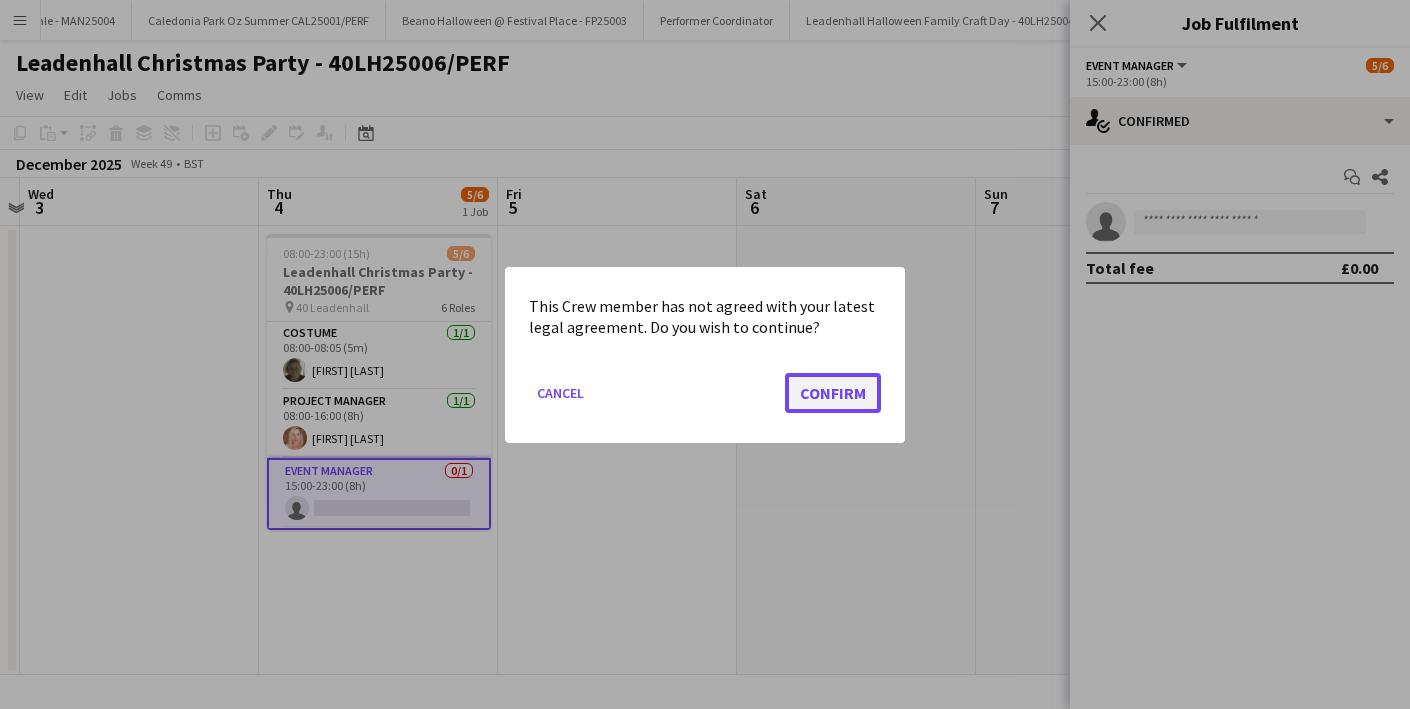 click on "Confirm" 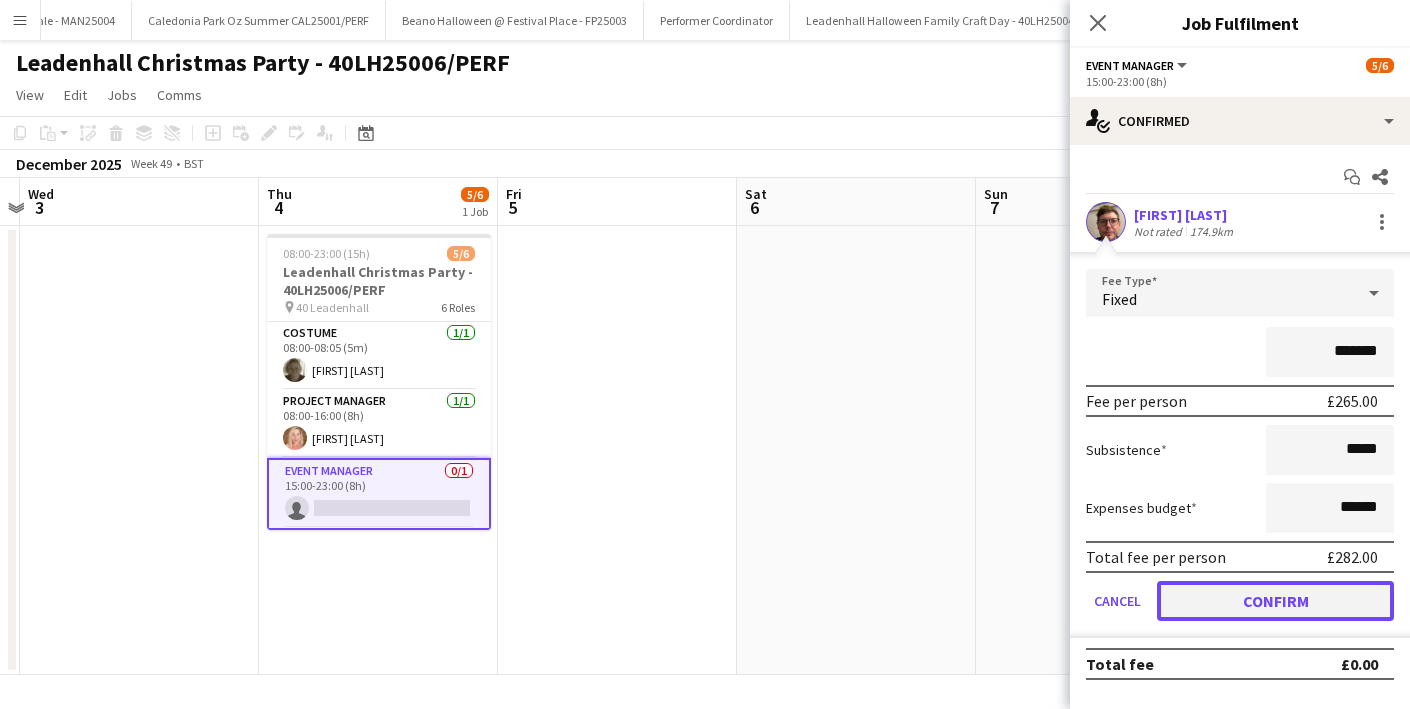 click on "Confirm" at bounding box center (1275, 601) 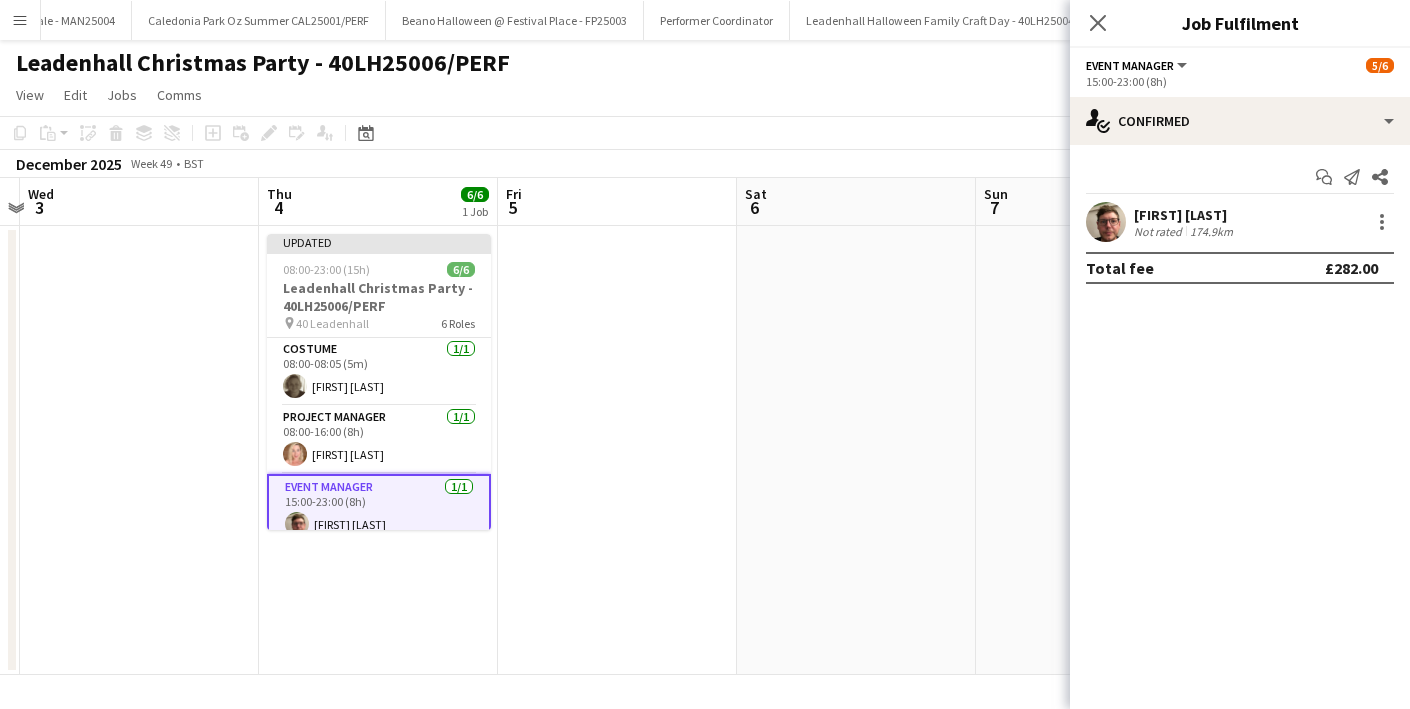 click on "View  Day view expanded Day view collapsed Month view Date picker Jump to today Expand Linked Jobs Collapse Linked Jobs  Edit  Copy
Command
C  Paste  Without Crew
Command
V With Crew
Command
Shift
V Paste as linked job  Group  Group Ungroup  Jobs  New Job Edit Job Delete Job New Linked Job Edit Linked Jobs Job fulfilment Promote Role Copy Role URL  Comms  Notify confirmed crew Create chat" 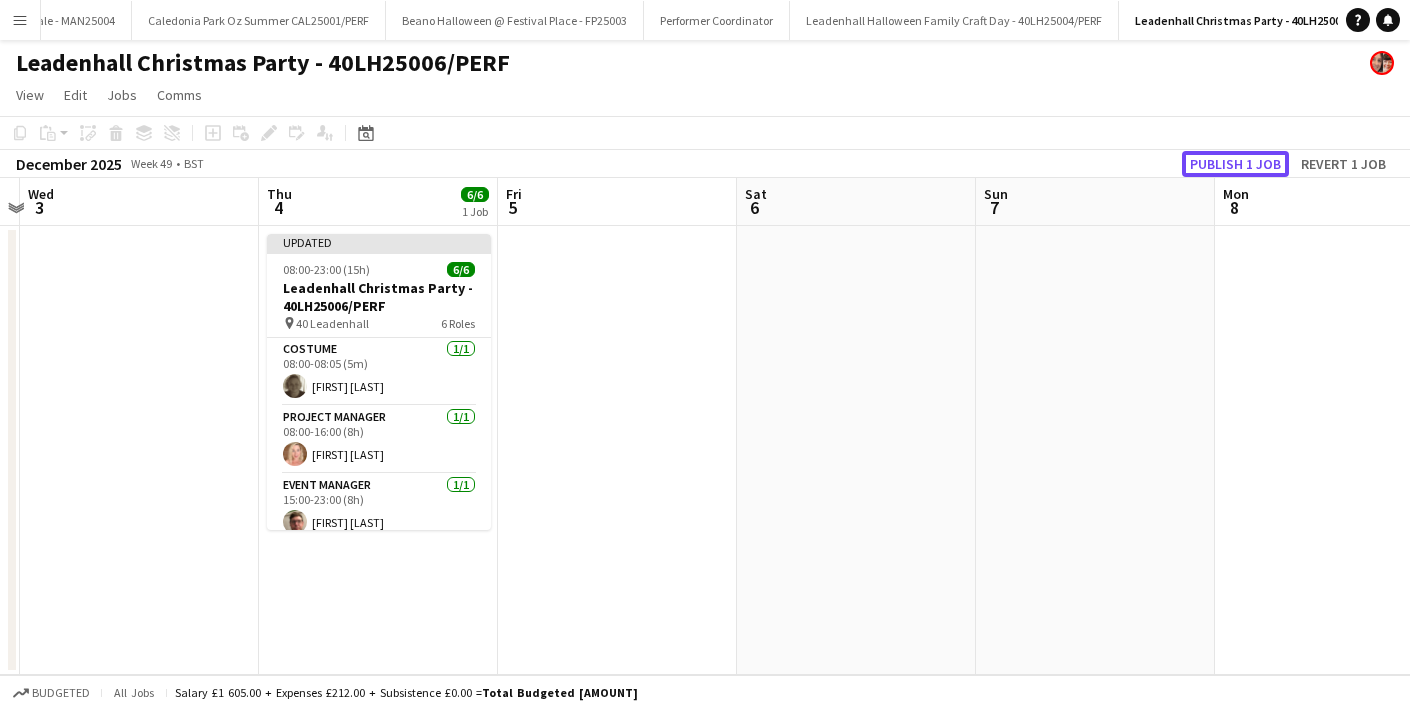 click on "Publish 1 job" 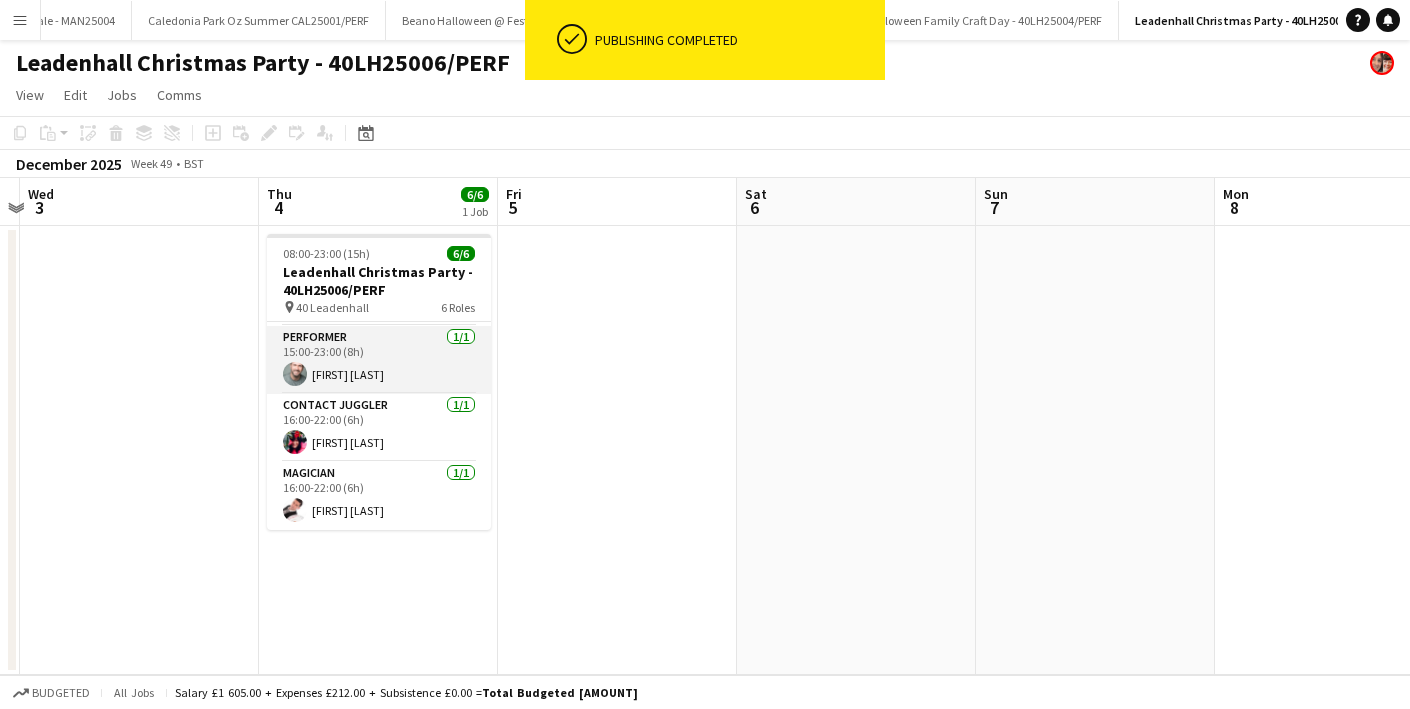 scroll, scrollTop: 0, scrollLeft: 0, axis: both 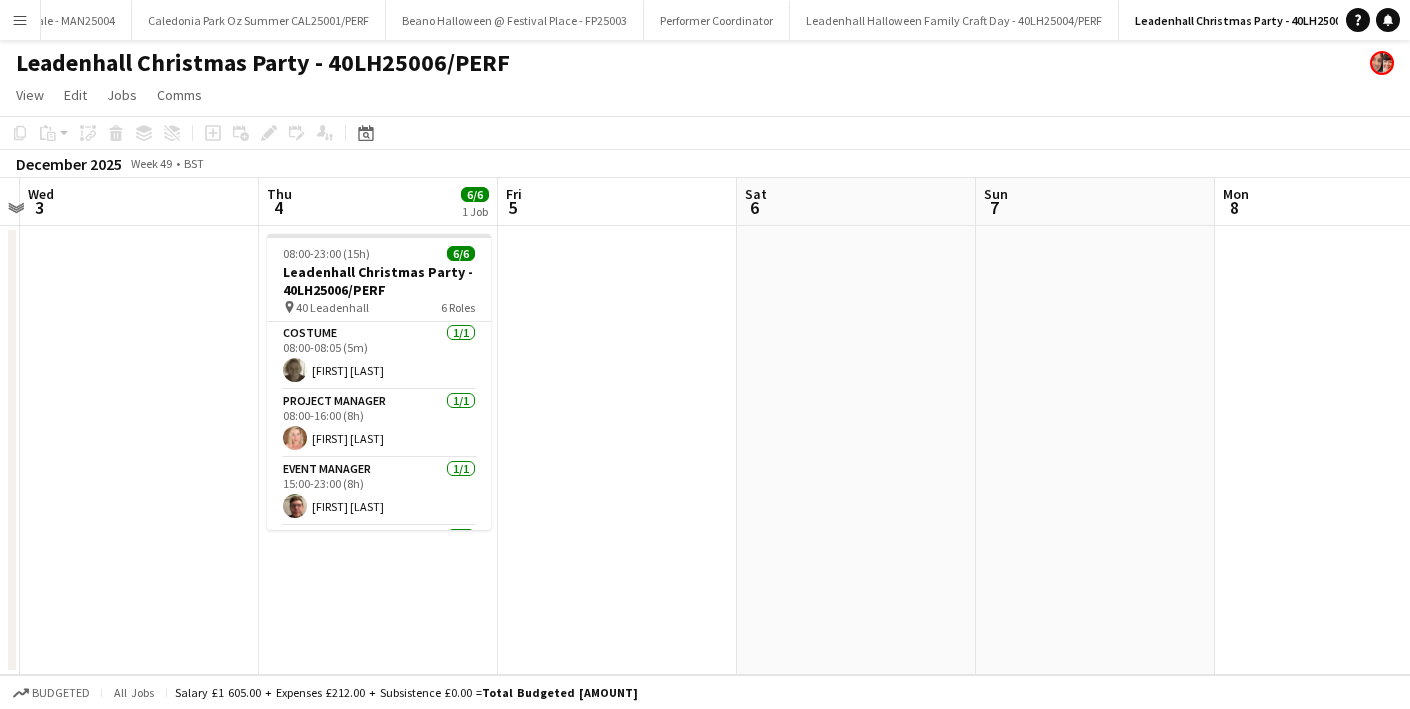 click on "Menu" at bounding box center (20, 20) 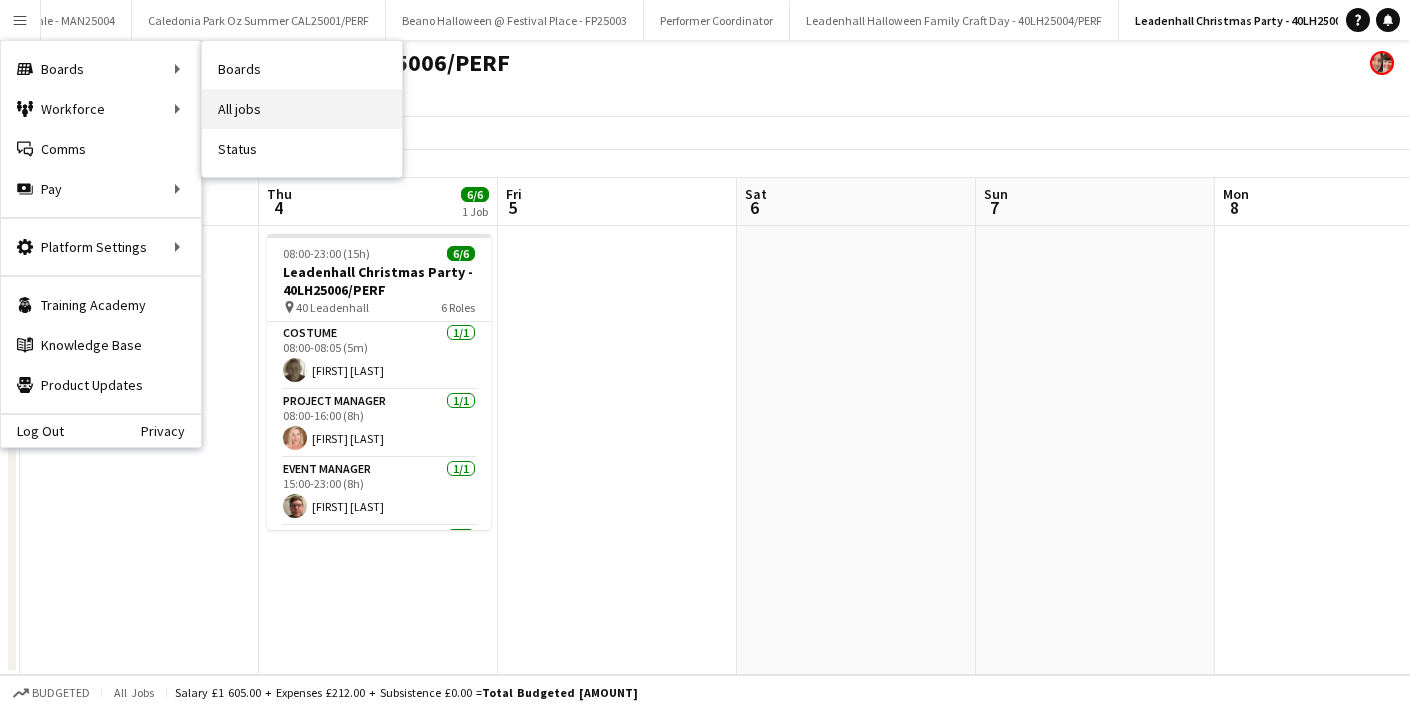 click on "All jobs" at bounding box center [302, 109] 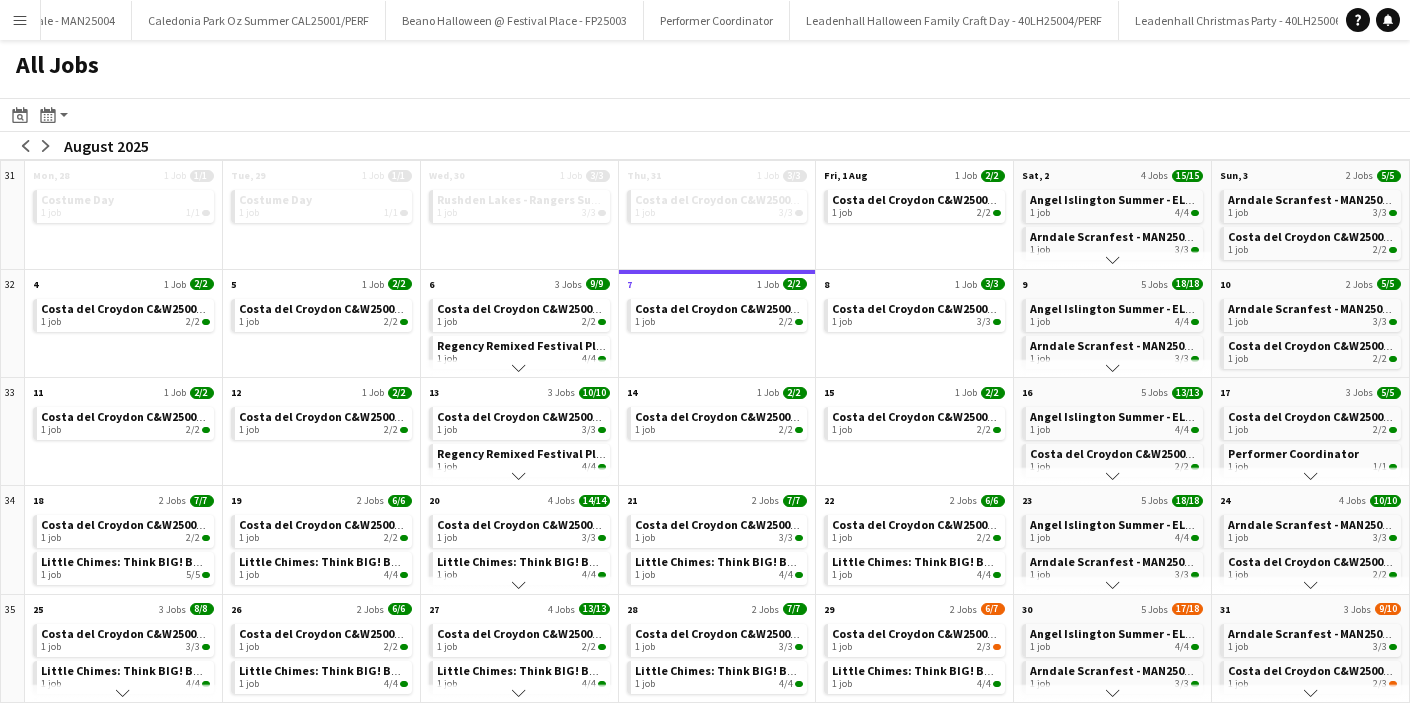 click on "Menu" at bounding box center [20, 20] 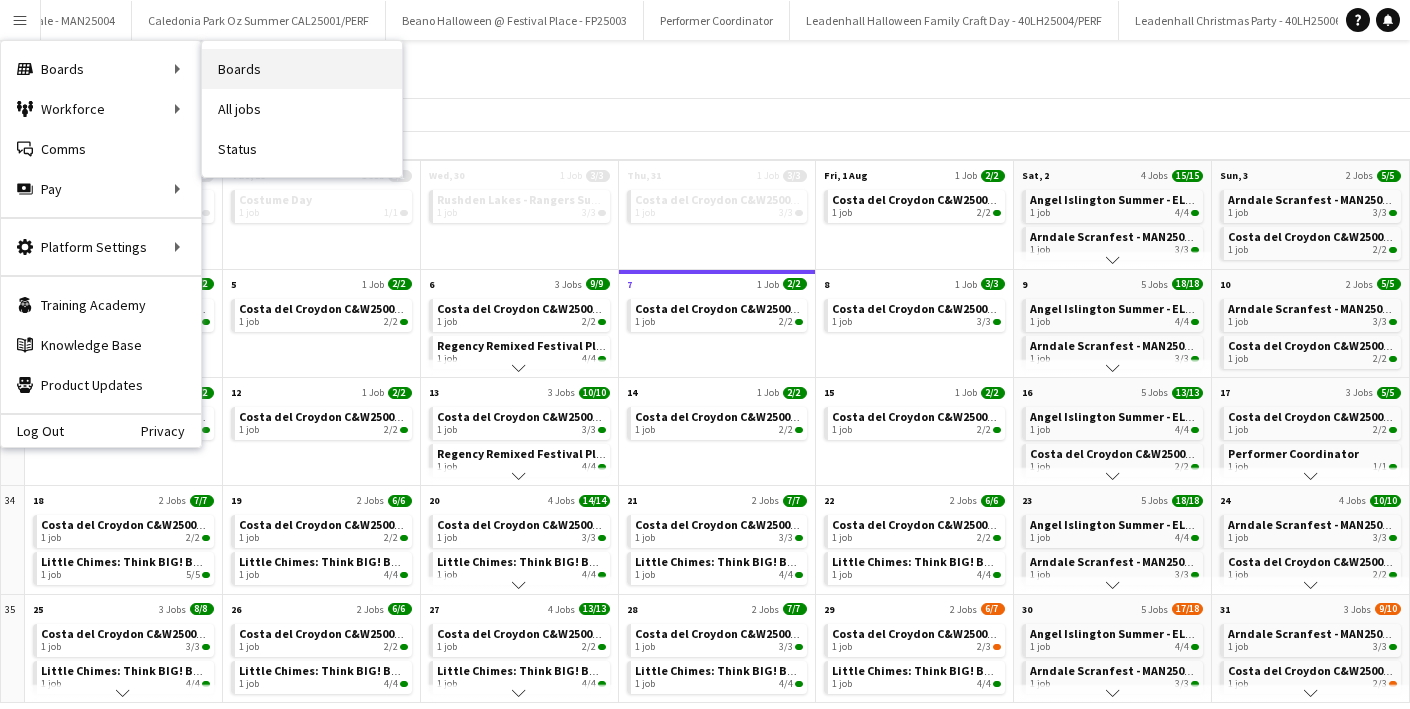click on "Boards" at bounding box center [302, 69] 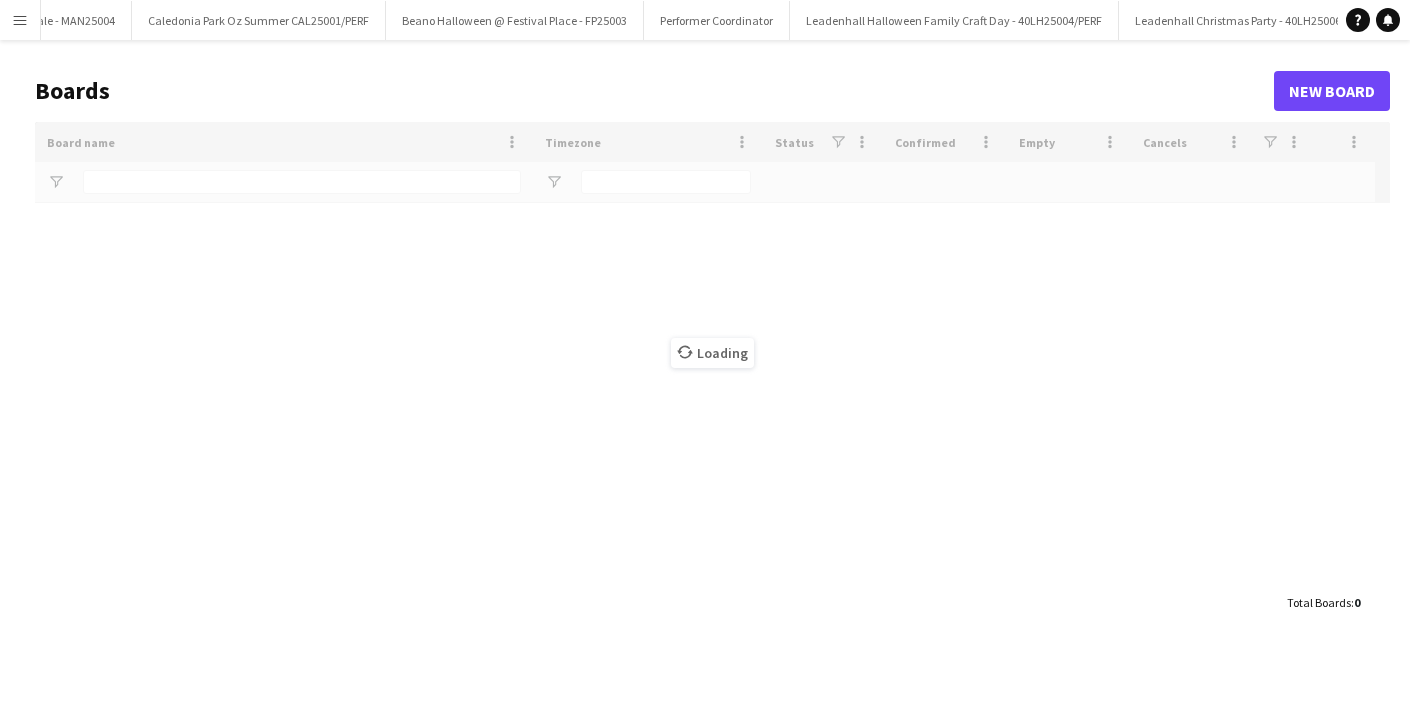 type on "******" 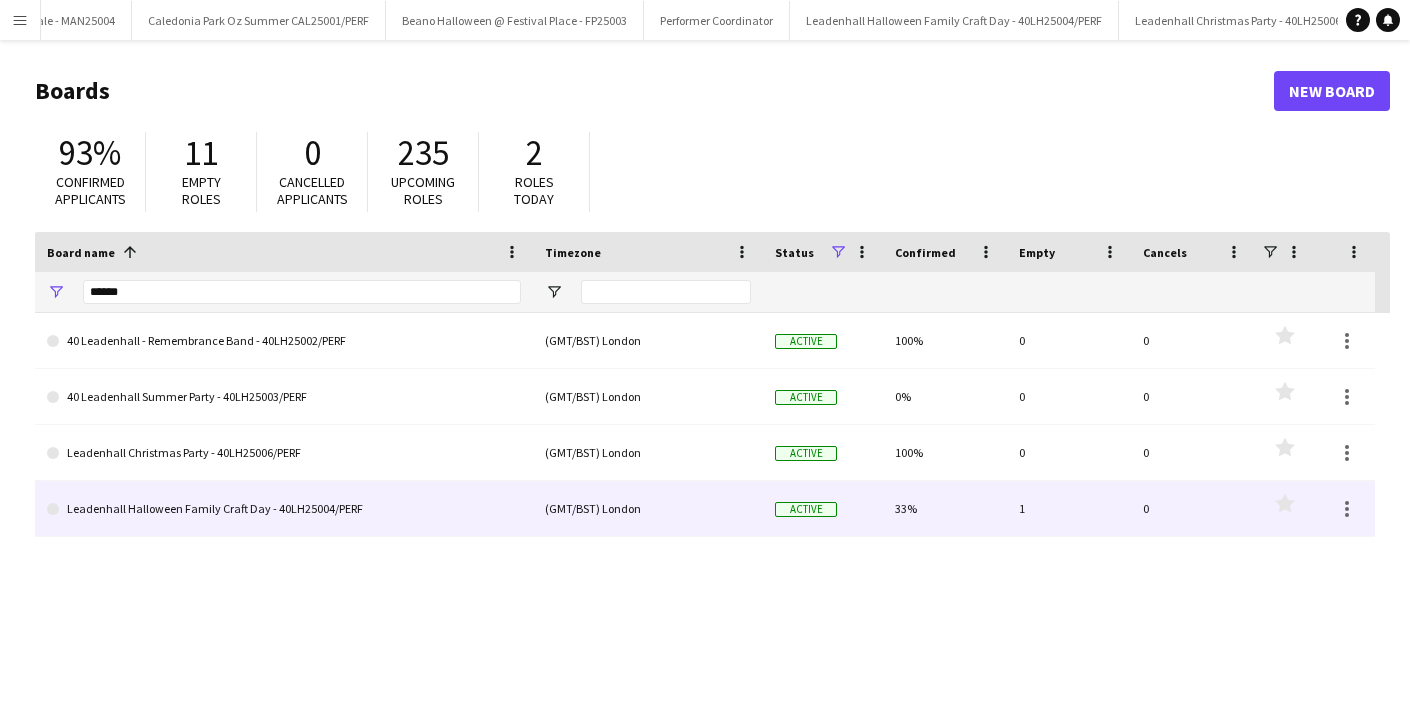 click on "Leadenhall Halloween Family Craft Day - 40LH25004/PERF" 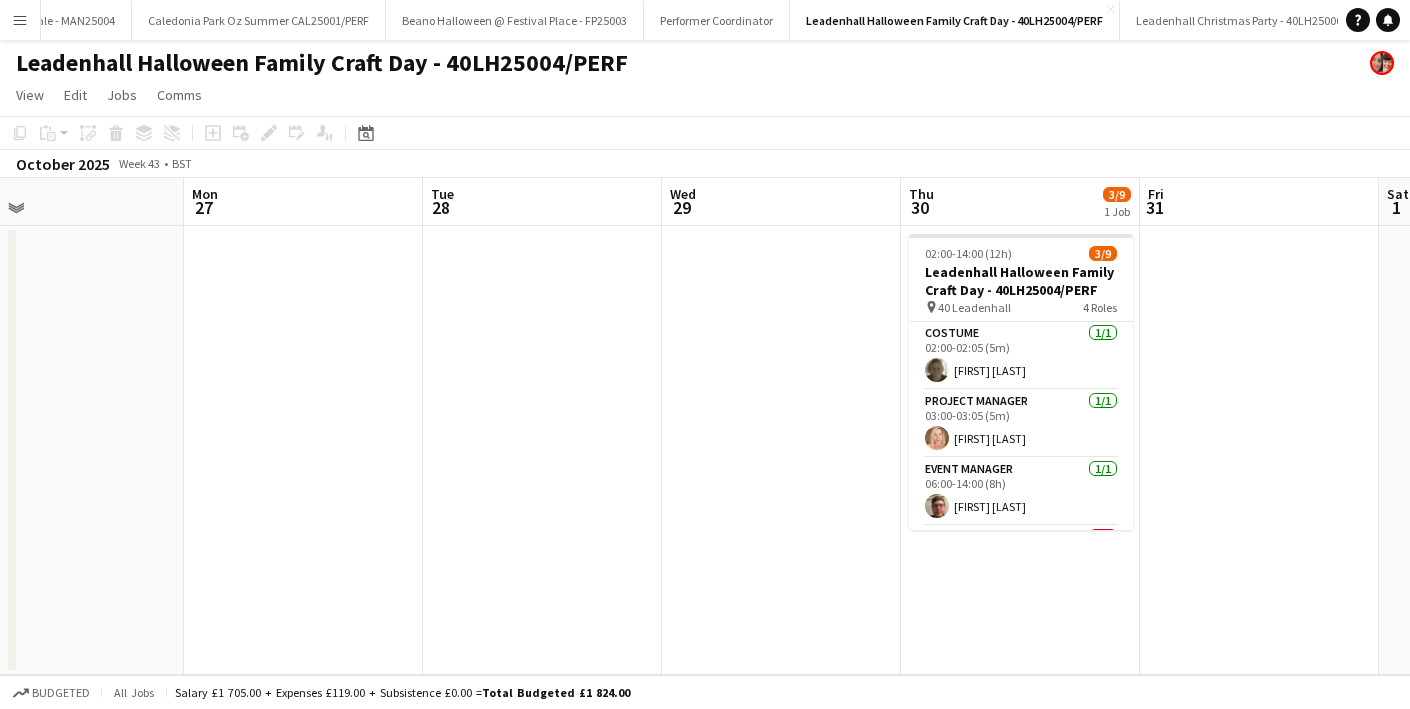 scroll, scrollTop: 0, scrollLeft: 763, axis: horizontal 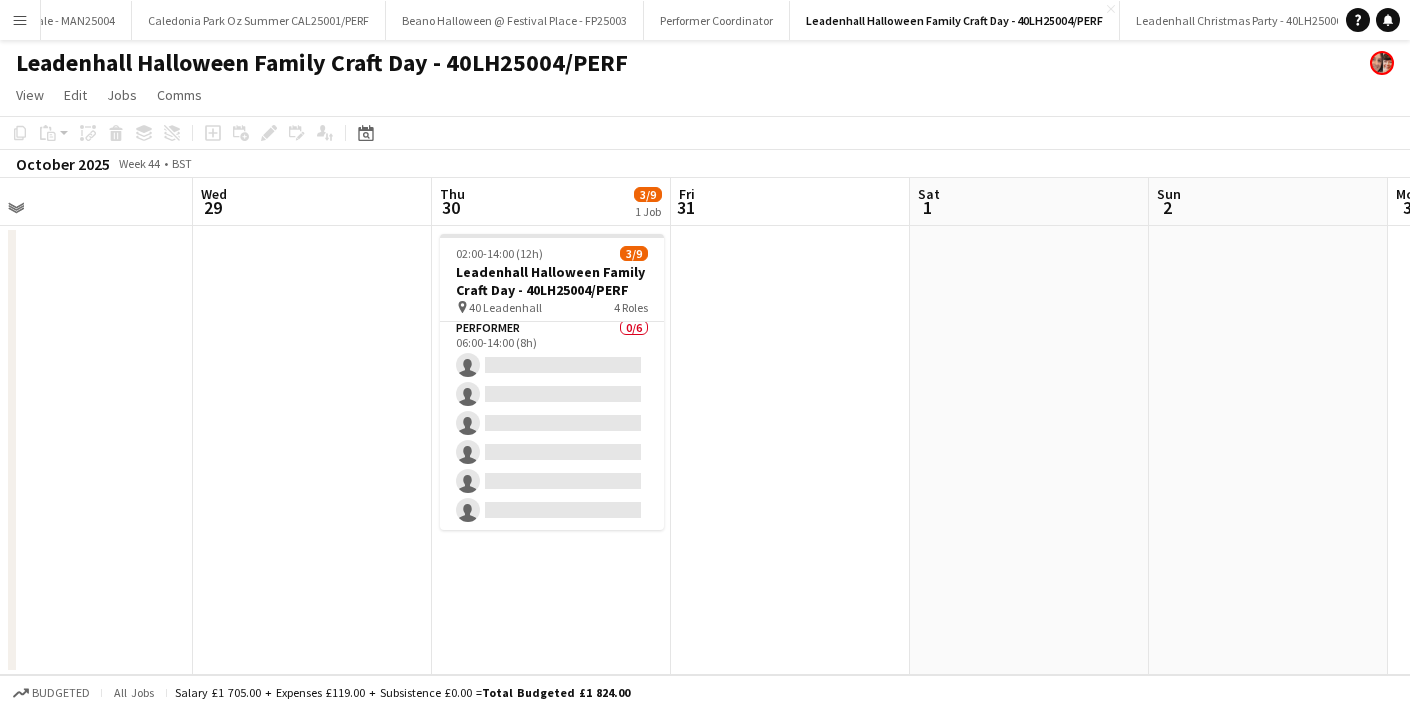 click on "Menu" at bounding box center (20, 20) 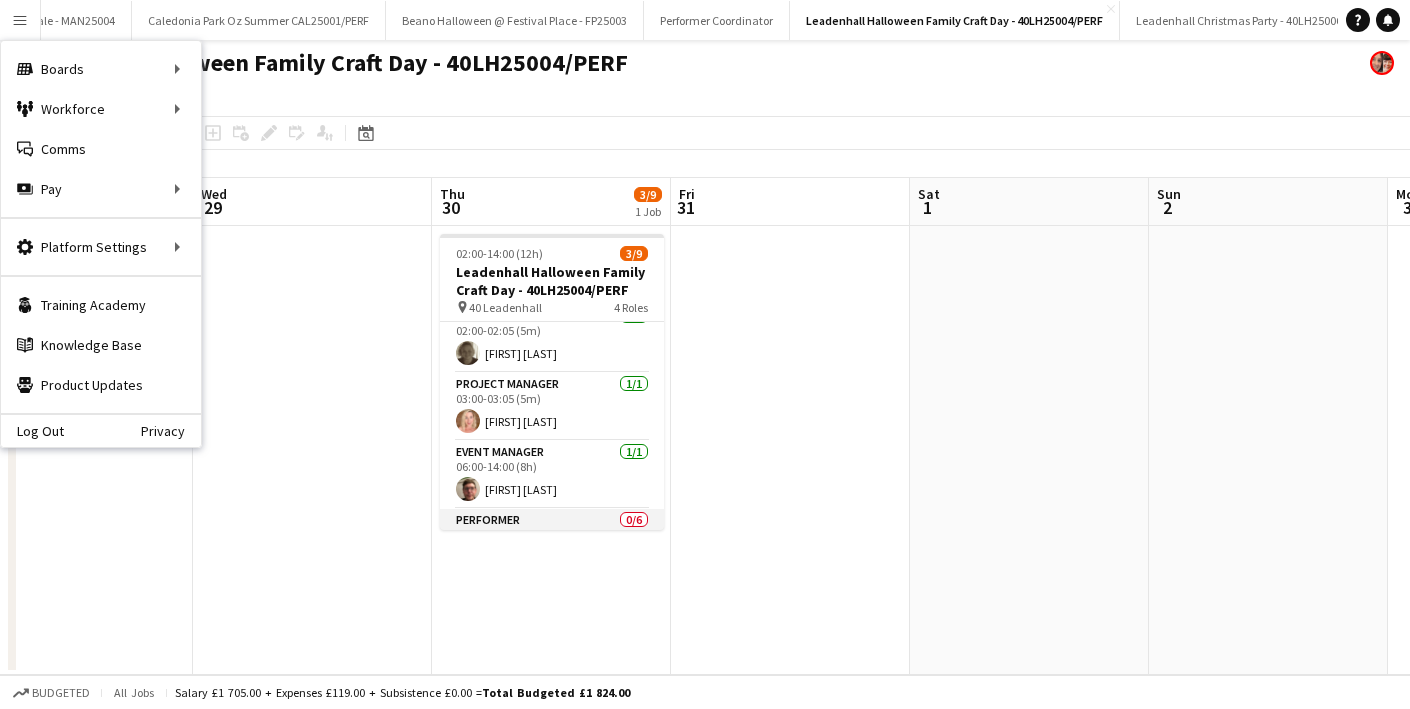 scroll, scrollTop: 0, scrollLeft: 0, axis: both 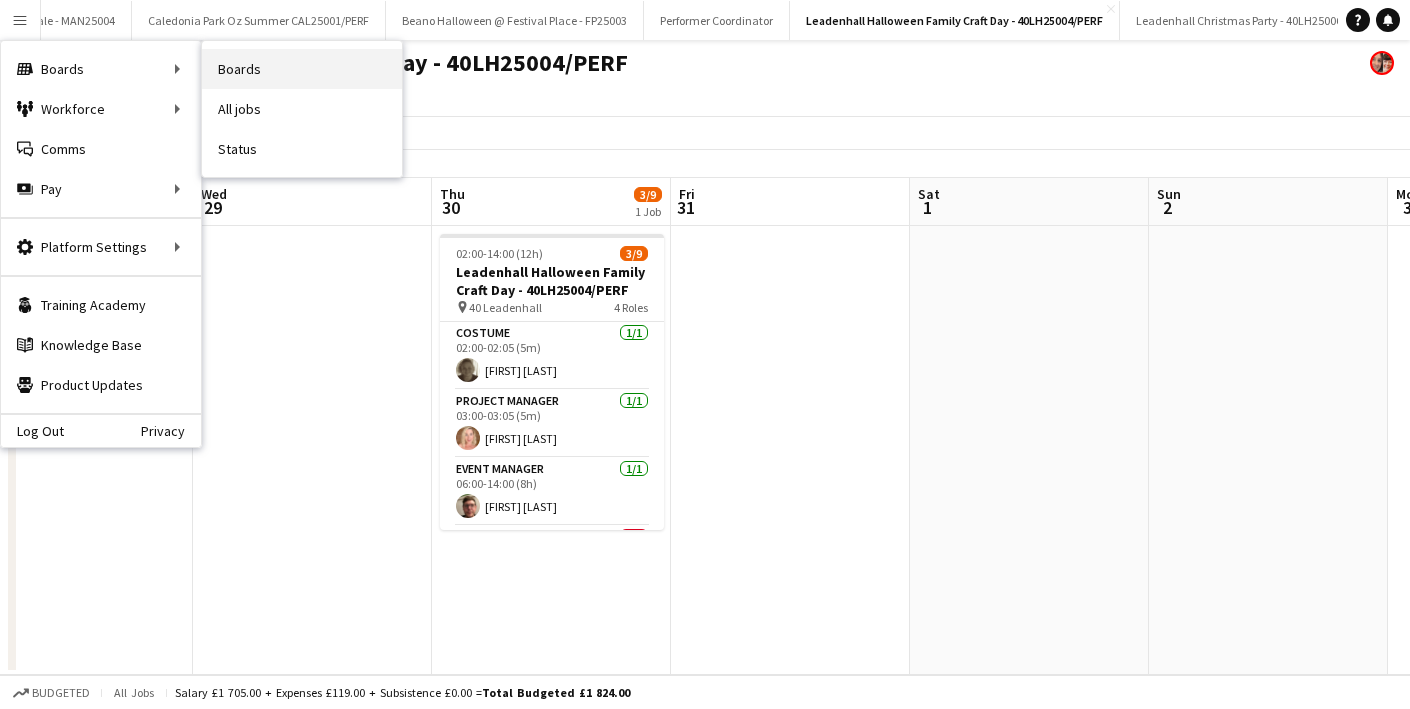 click on "Boards" at bounding box center (302, 69) 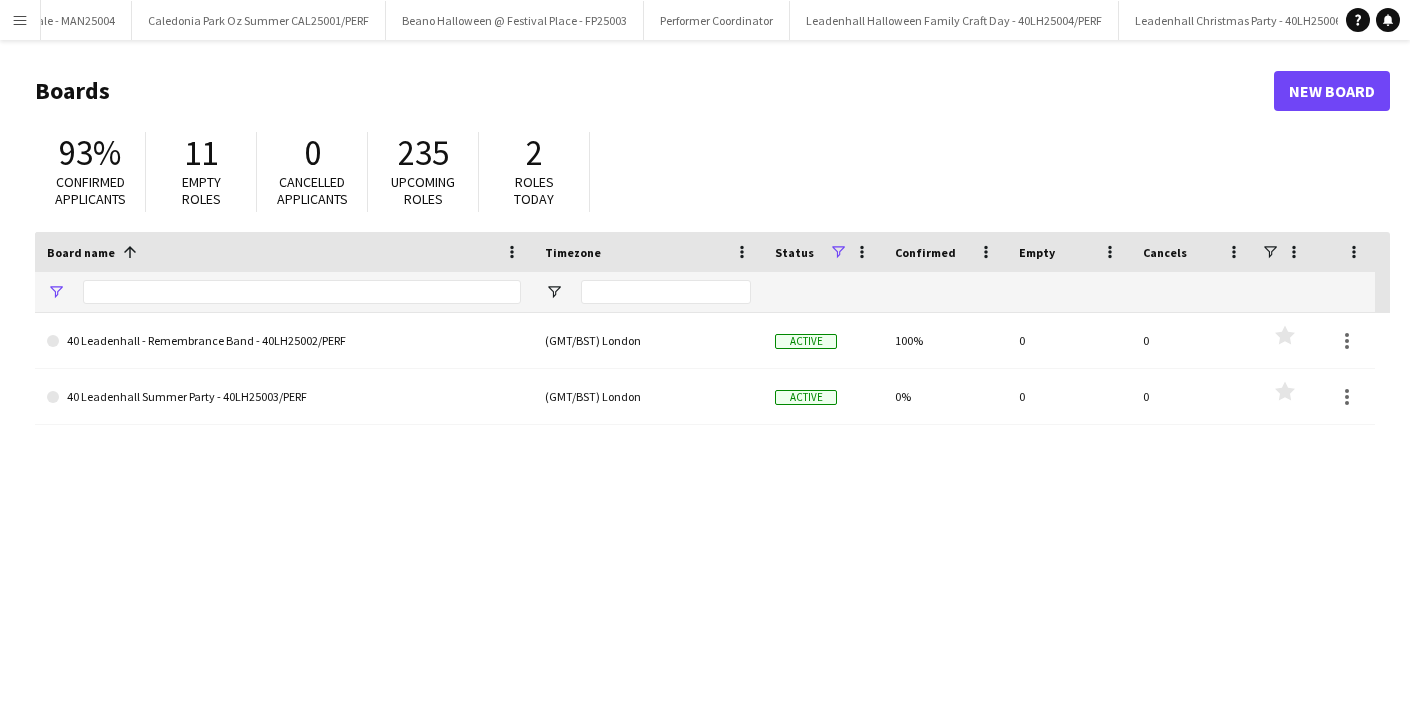 type on "******" 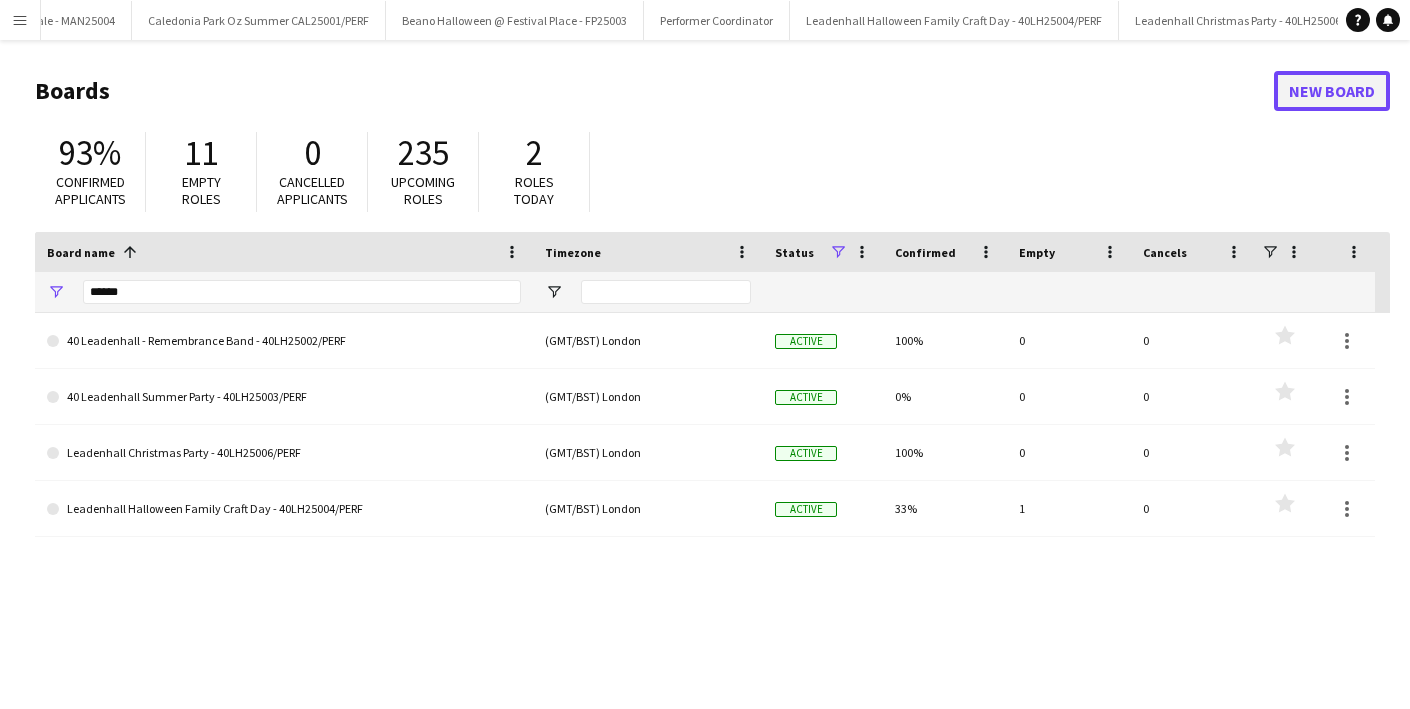 click on "New Board" 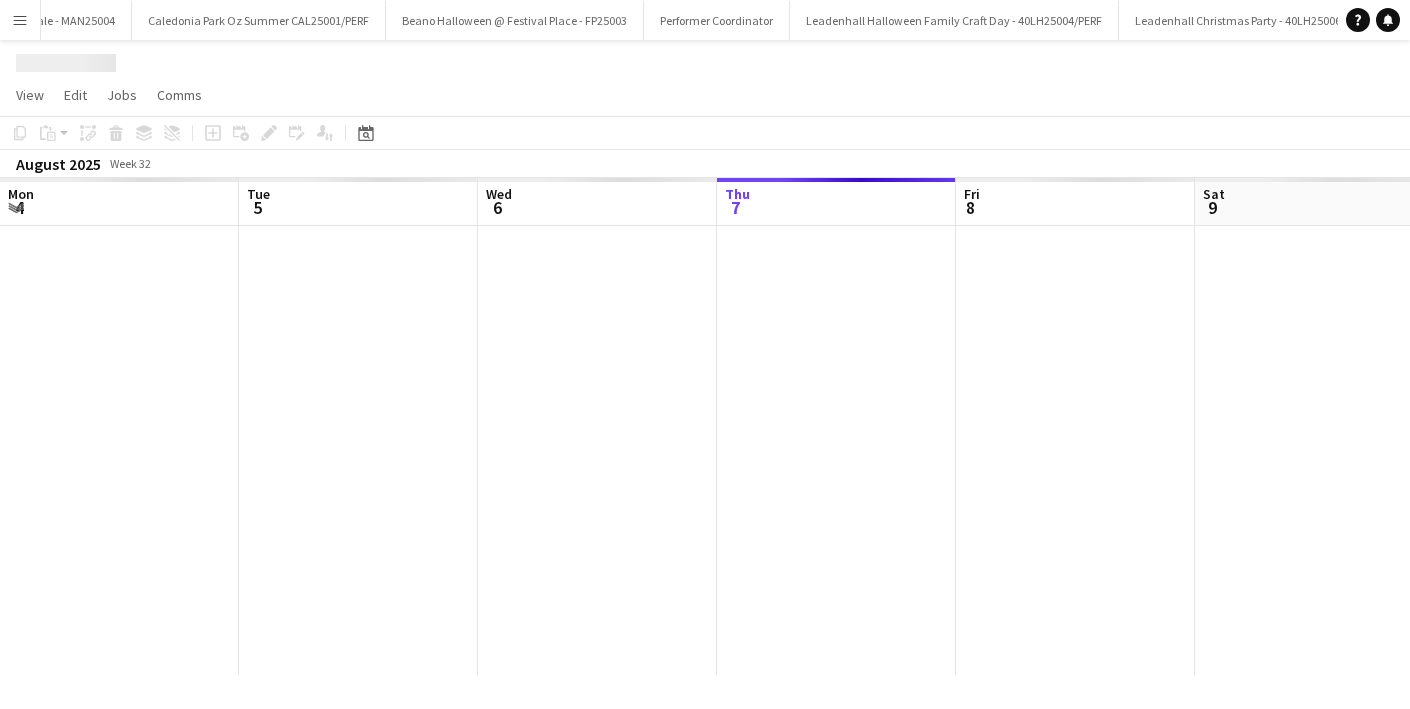 scroll, scrollTop: 0, scrollLeft: 4990, axis: horizontal 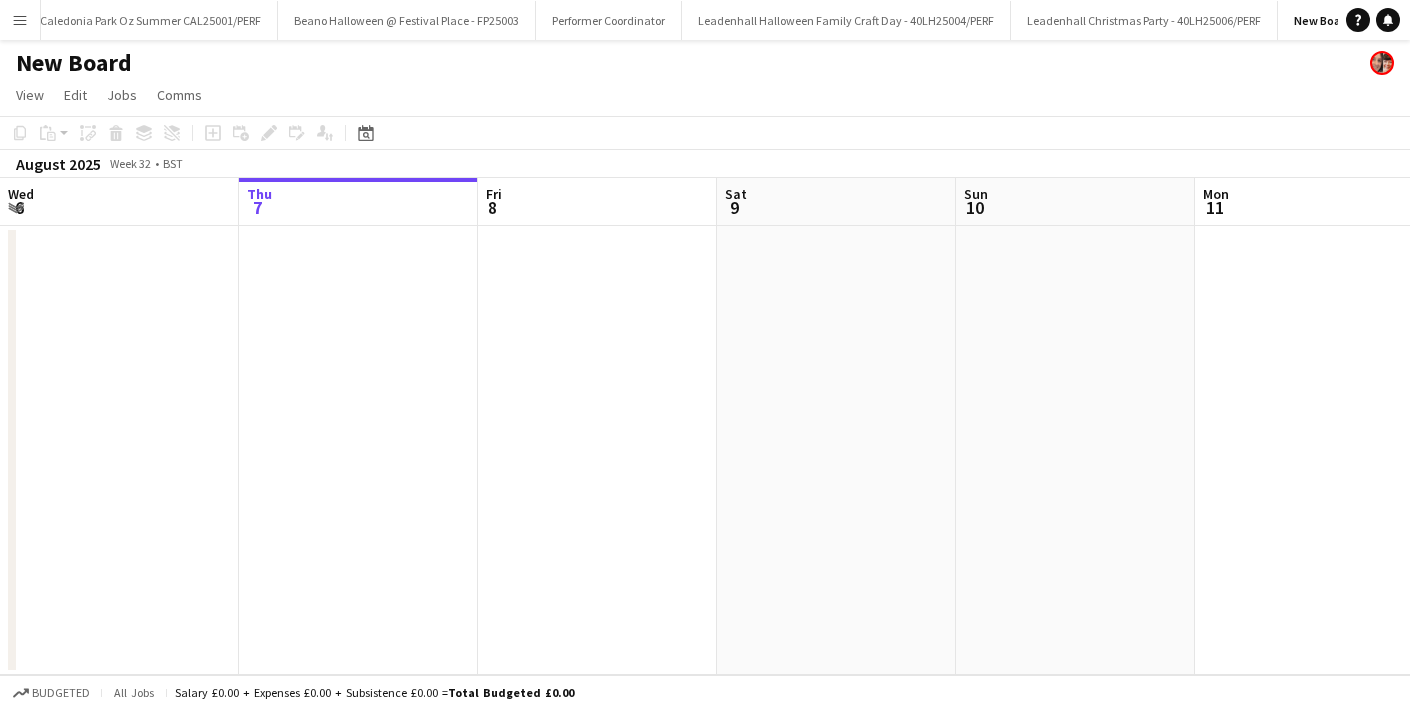 click on "New Board" 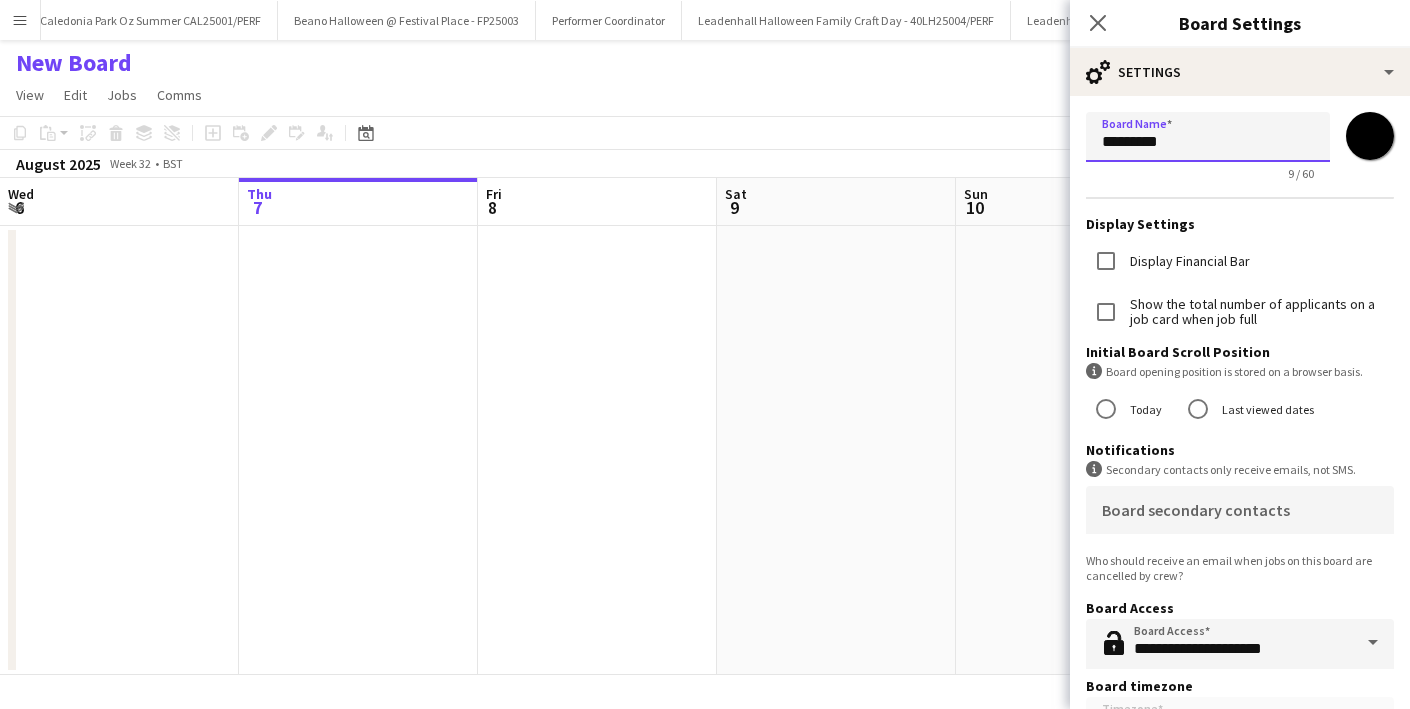drag, startPoint x: 1208, startPoint y: 138, endPoint x: 996, endPoint y: 132, distance: 212.08488 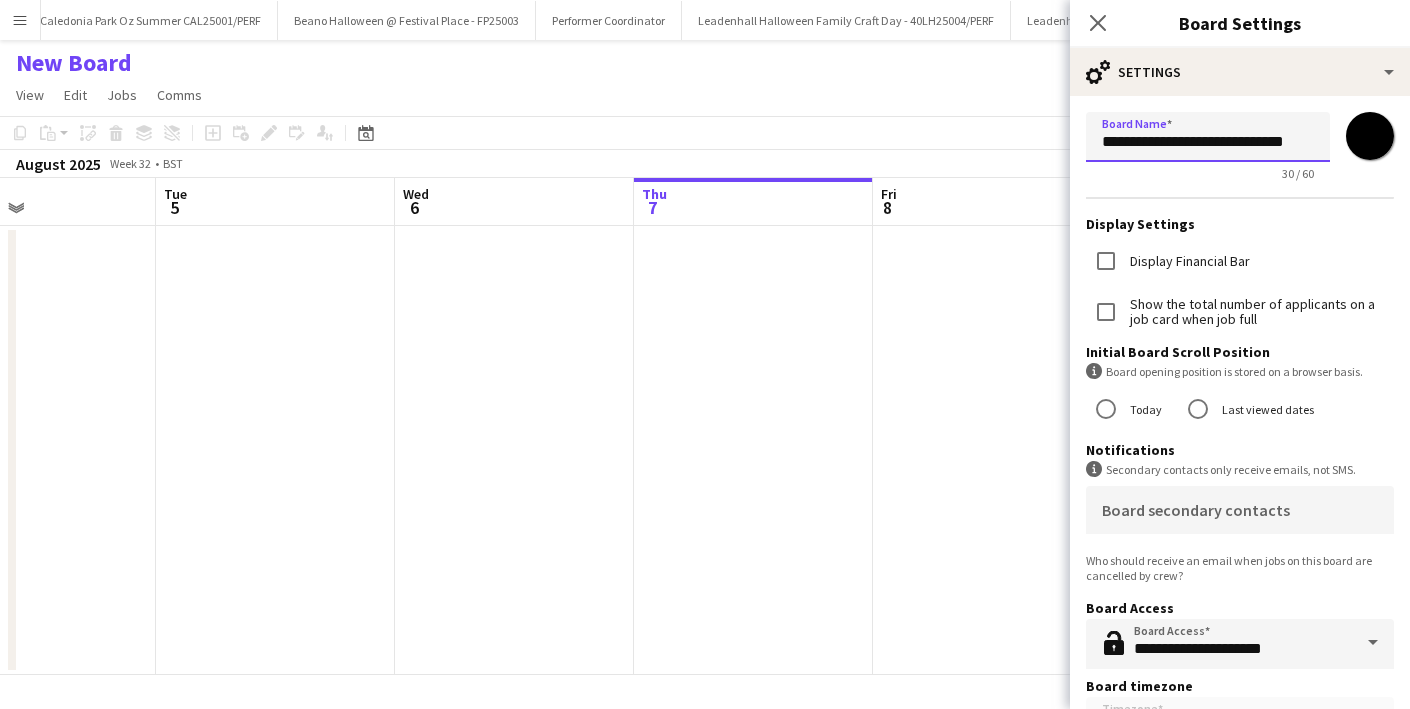scroll, scrollTop: 0, scrollLeft: 542, axis: horizontal 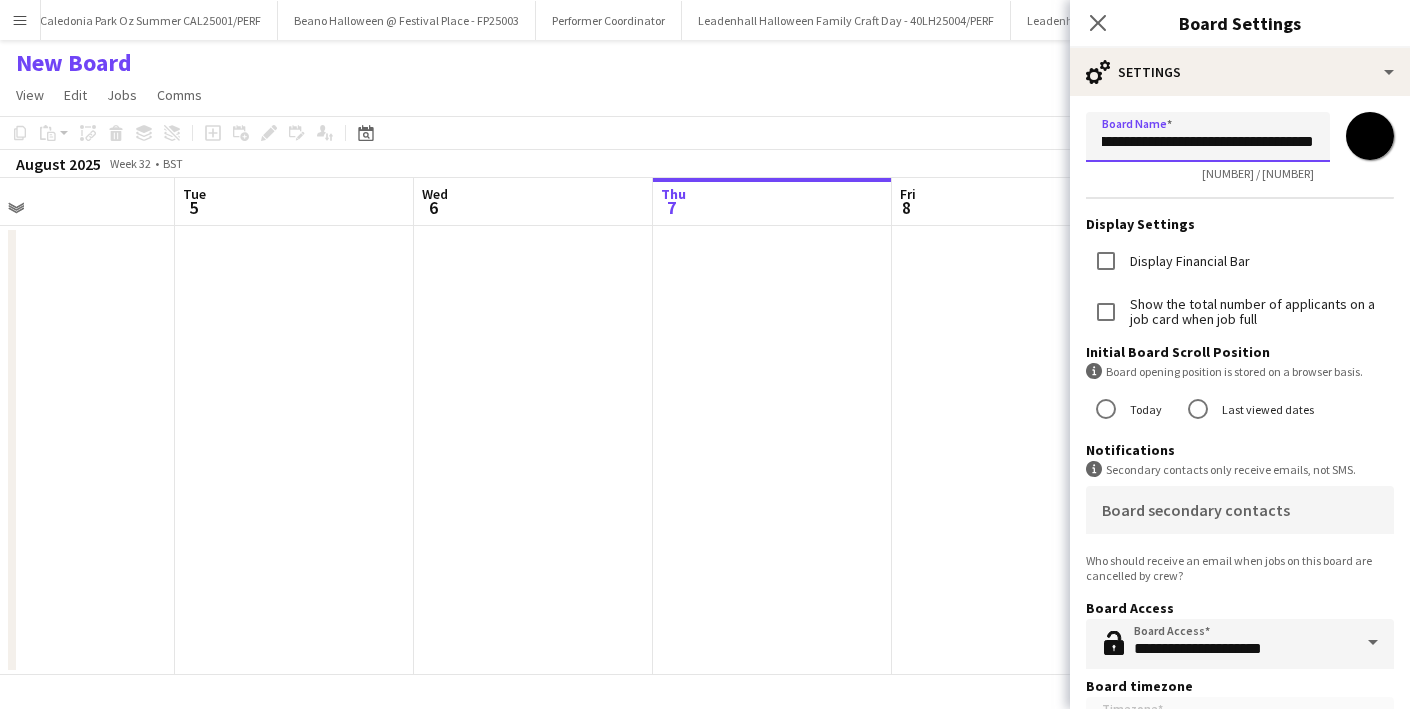 type on "**********" 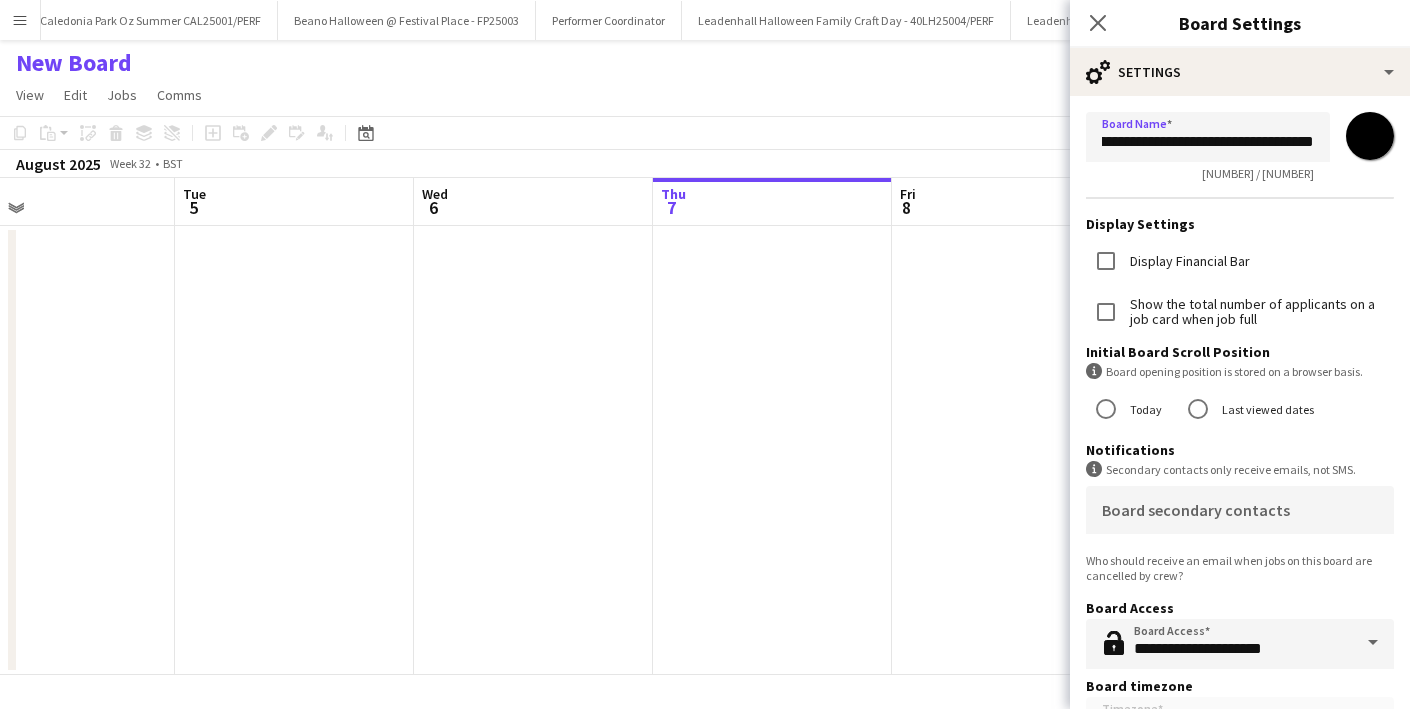 click on "Copy
Paste
Paste
Command
V Paste with crew
Command
Shift
V
Paste linked Job
Delete
Group
Ungroup
Add job
Add linked Job
Edit
Edit linked Job
Applicants
Date picker
AUG 2025 AUG 2025 Monday M Tuesday T Wednesday W Thursday T Friday F Saturday S Sunday S  AUG   1   2   3   4   5   6   7   8   9   10   11   12   13   14   15   16   17   18   19   20   21   22   23   24   25" 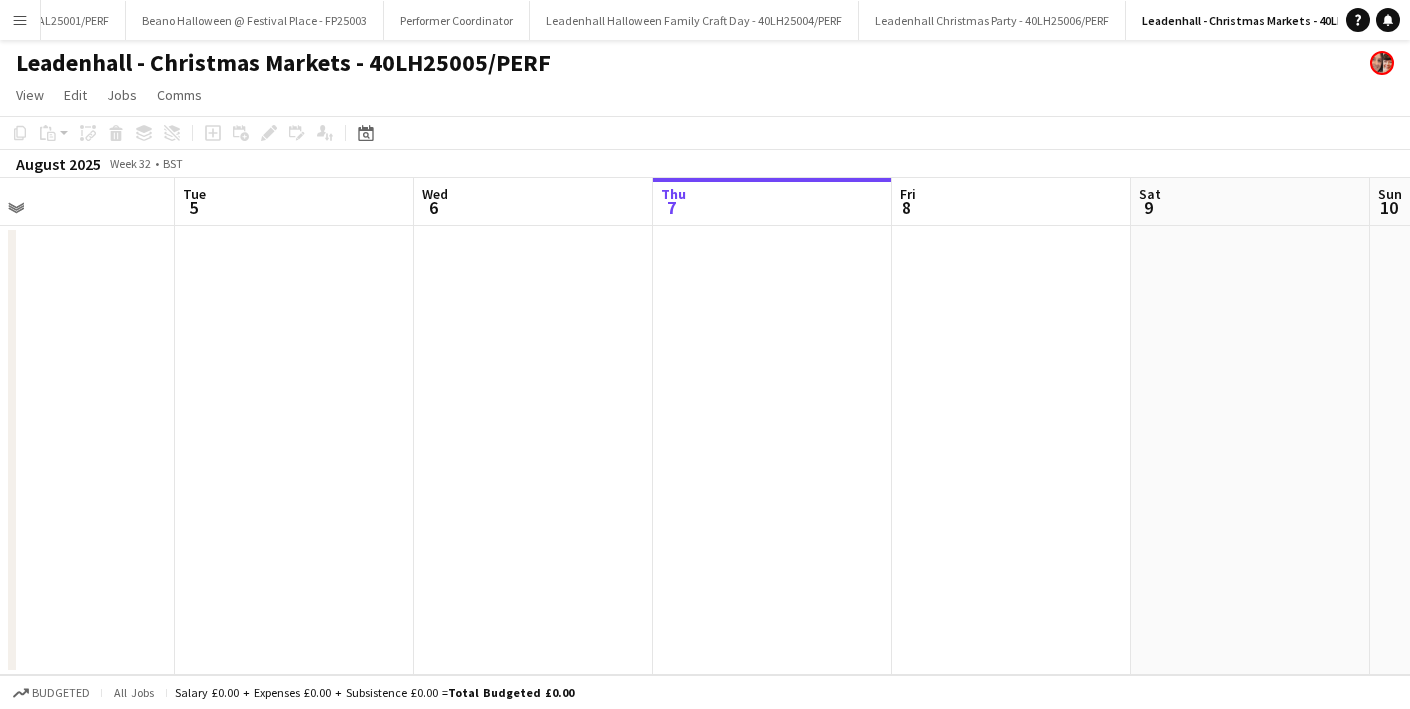 scroll, scrollTop: 0, scrollLeft: 5166, axis: horizontal 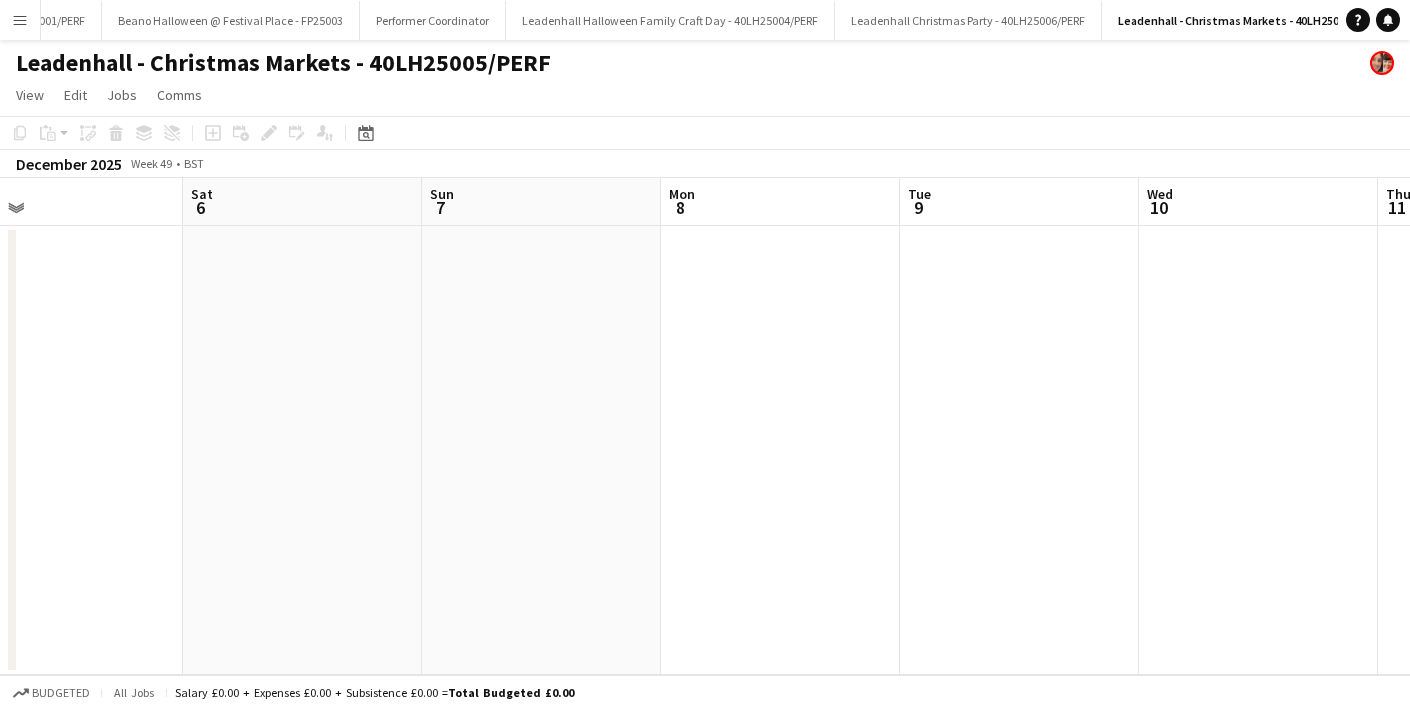 click on "Mon   8" at bounding box center (780, 202) 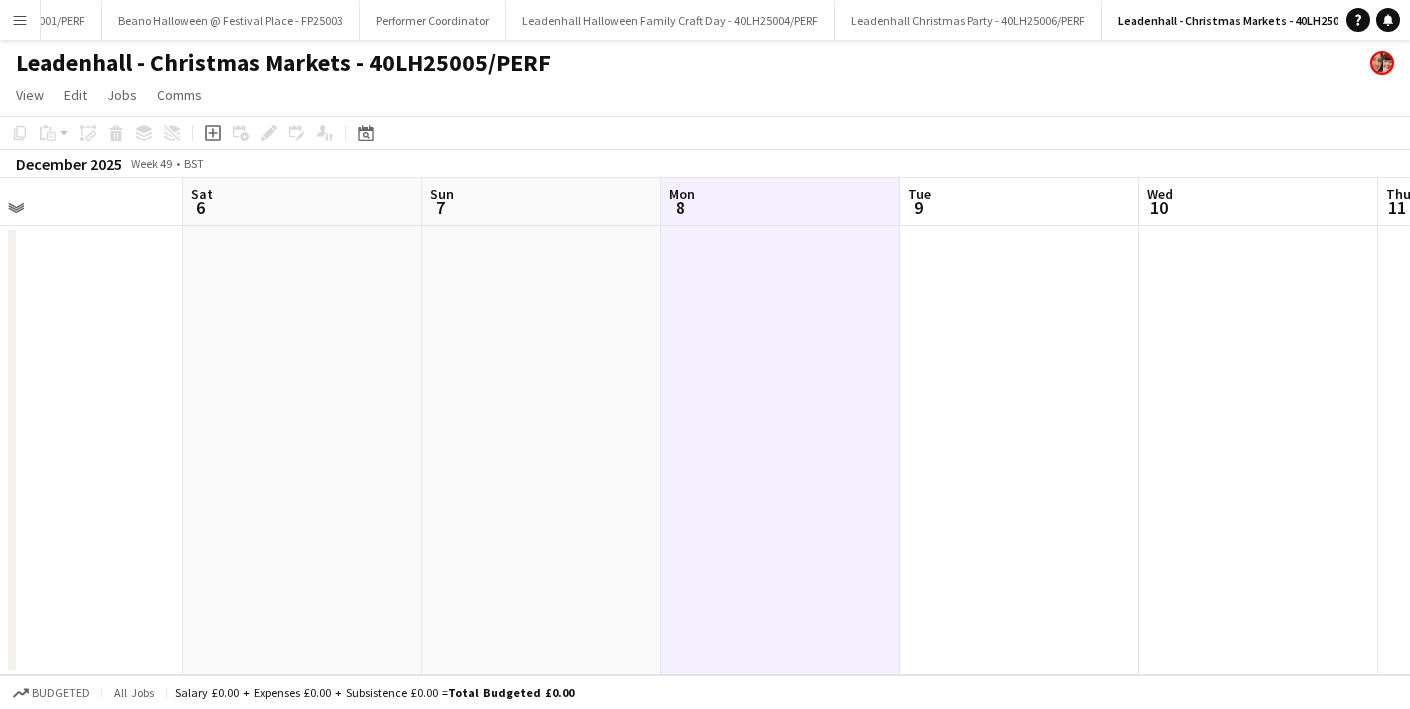 click on "Tue   9" at bounding box center [1019, 202] 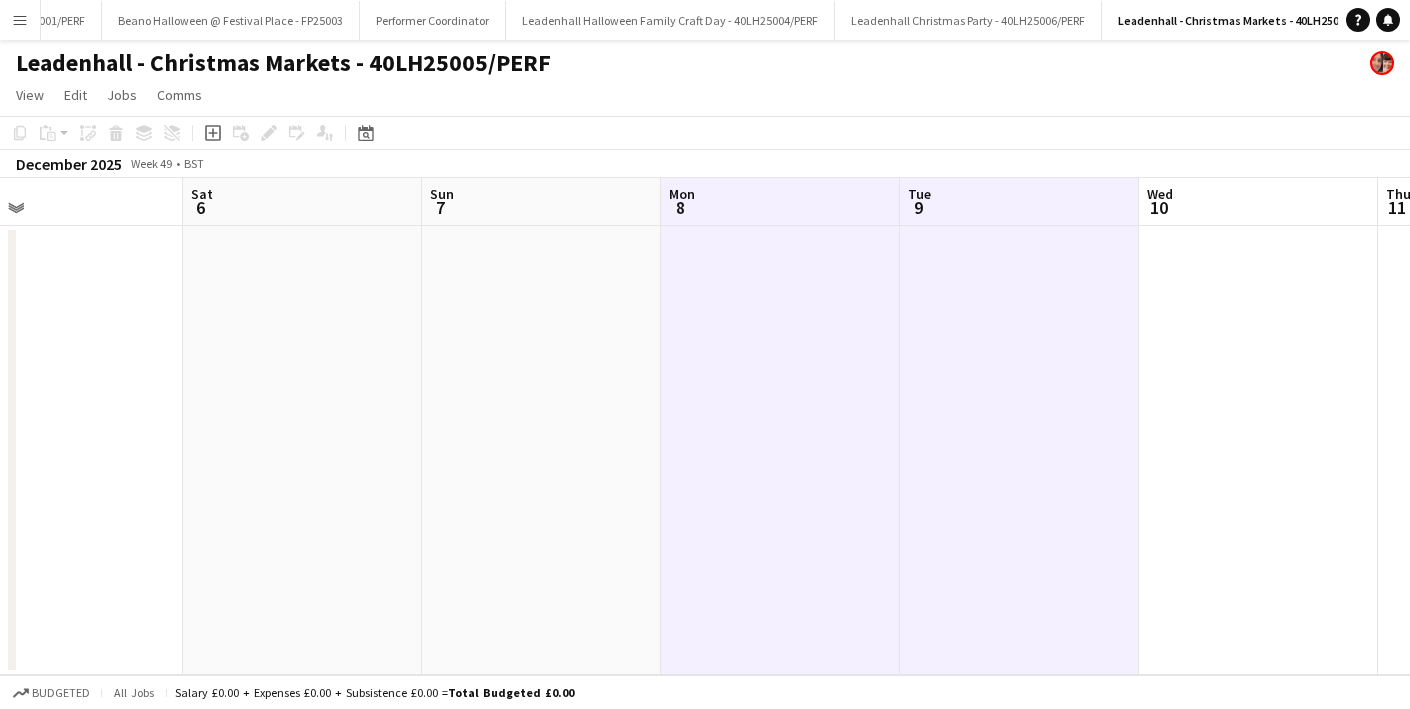 click on "Wed   10" at bounding box center [1258, 202] 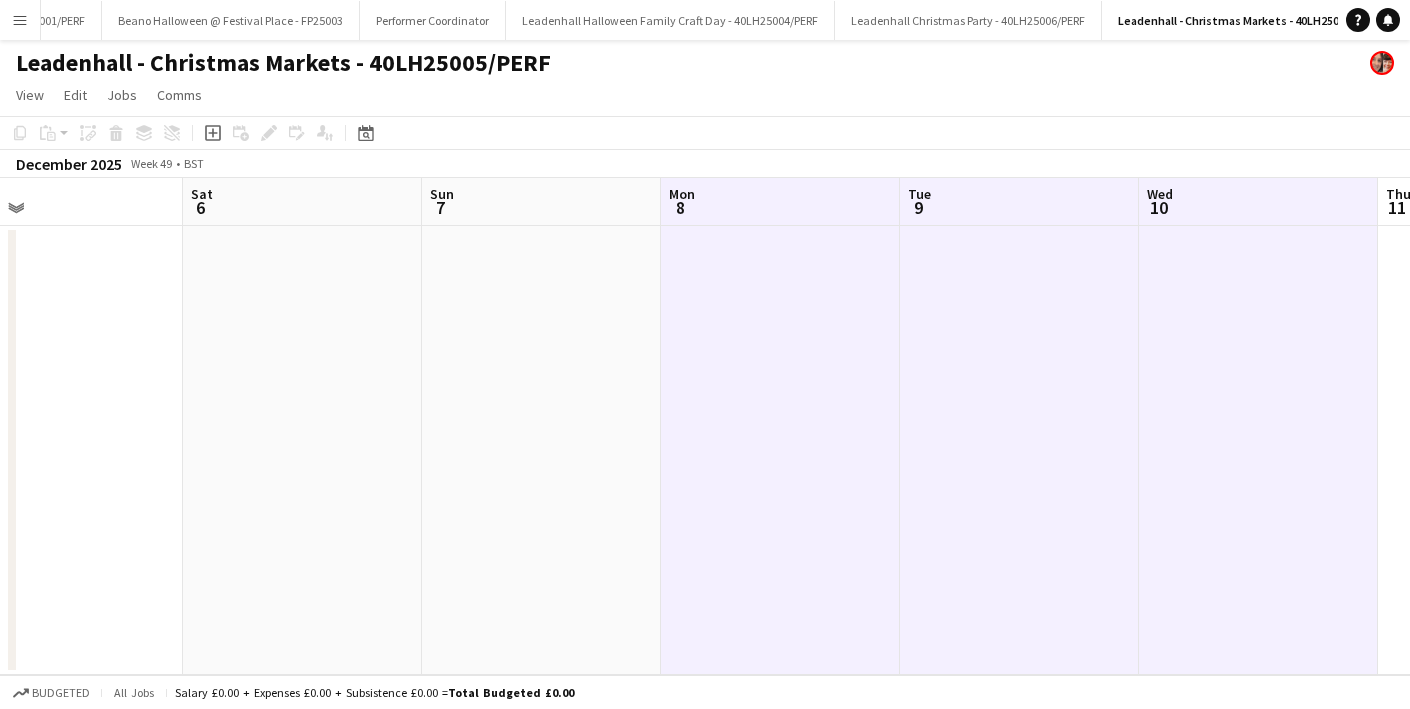 click on "11" at bounding box center (1397, 207) 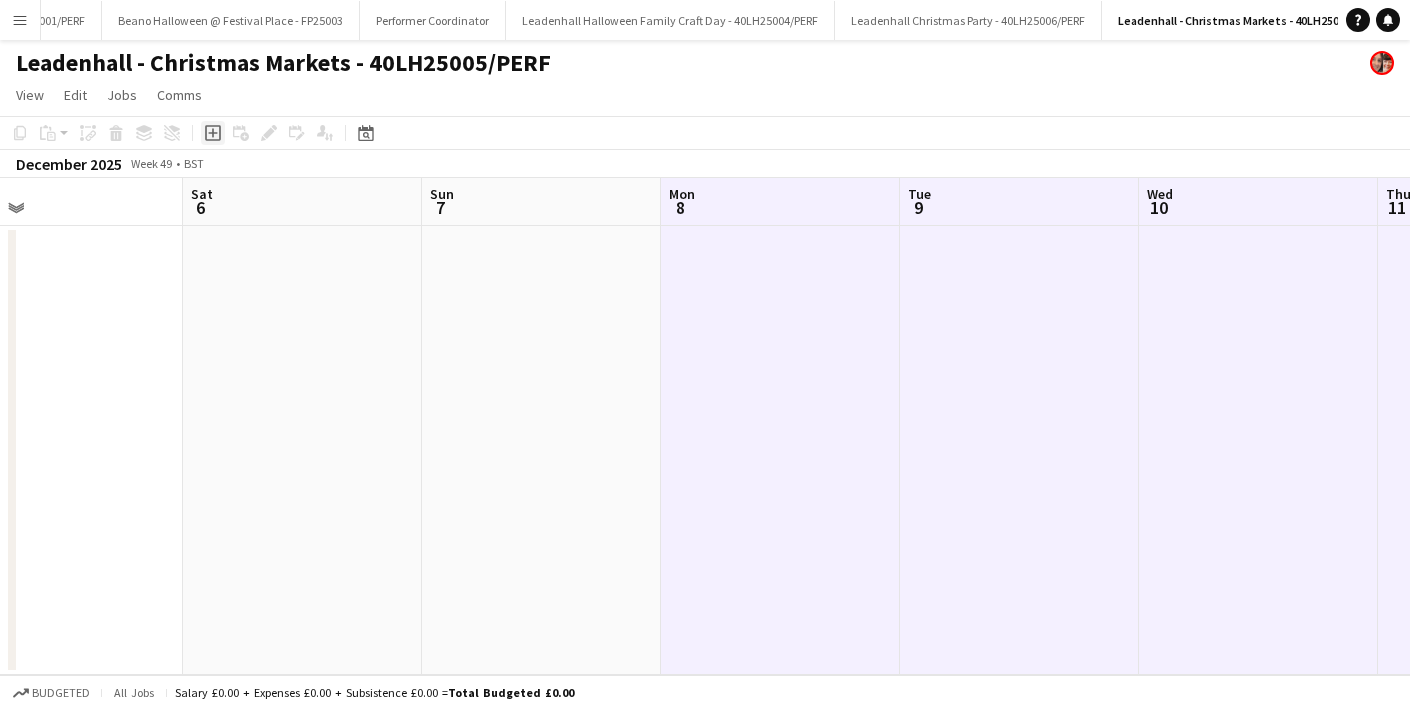 click on "Add job" 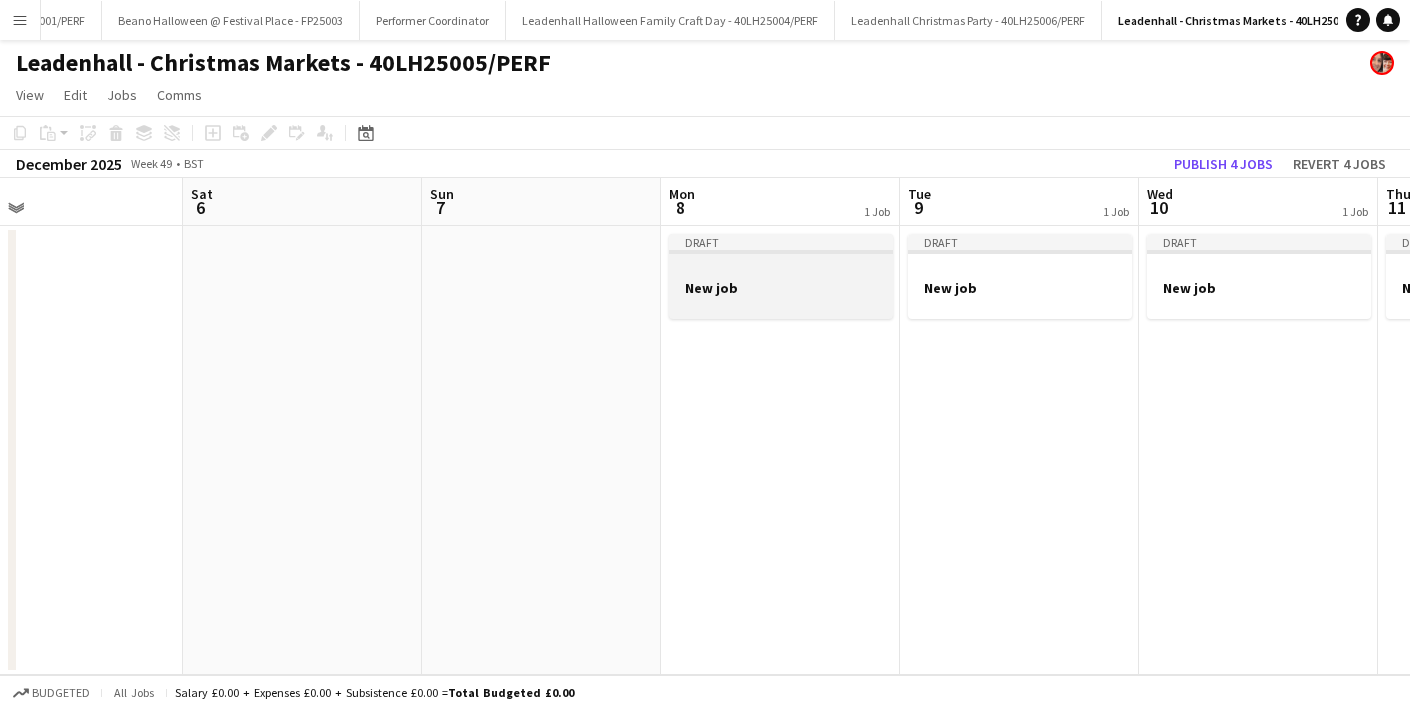 click on "New job" at bounding box center (781, 288) 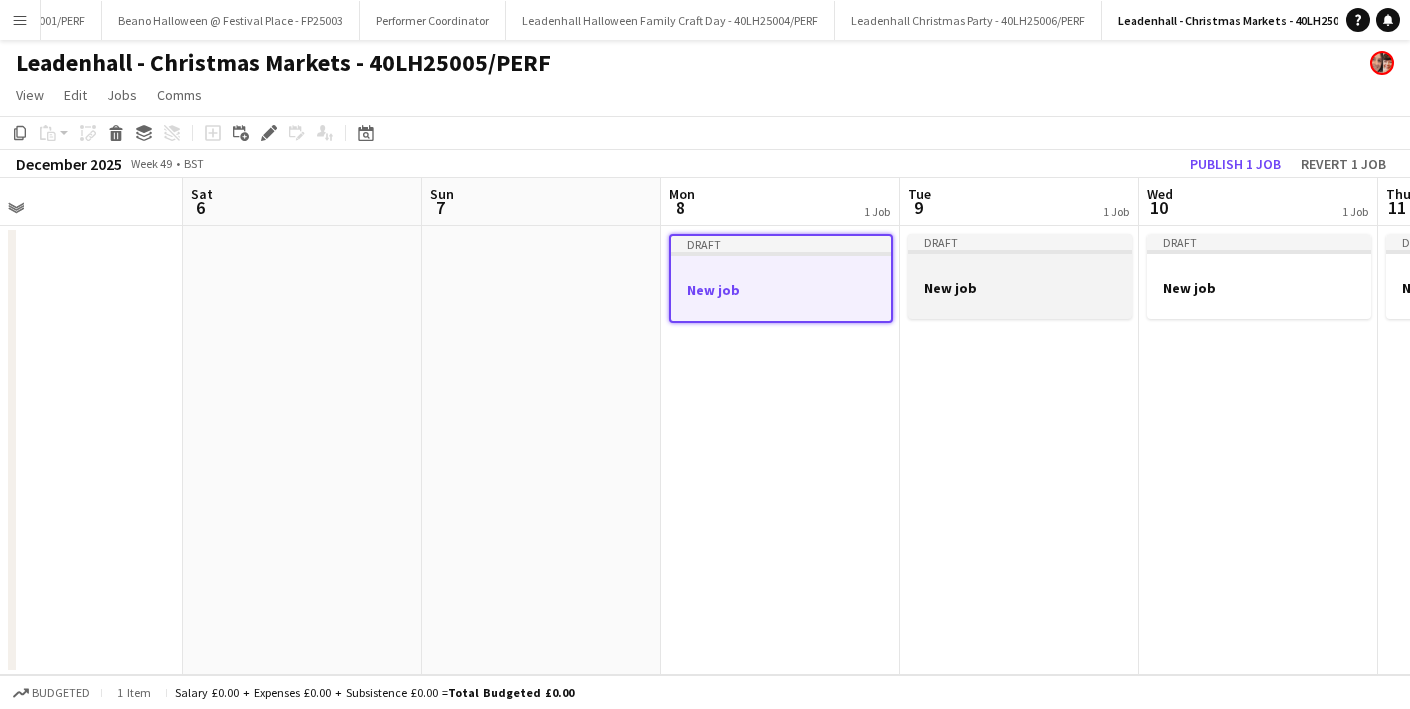 click on "New job" at bounding box center (1020, 288) 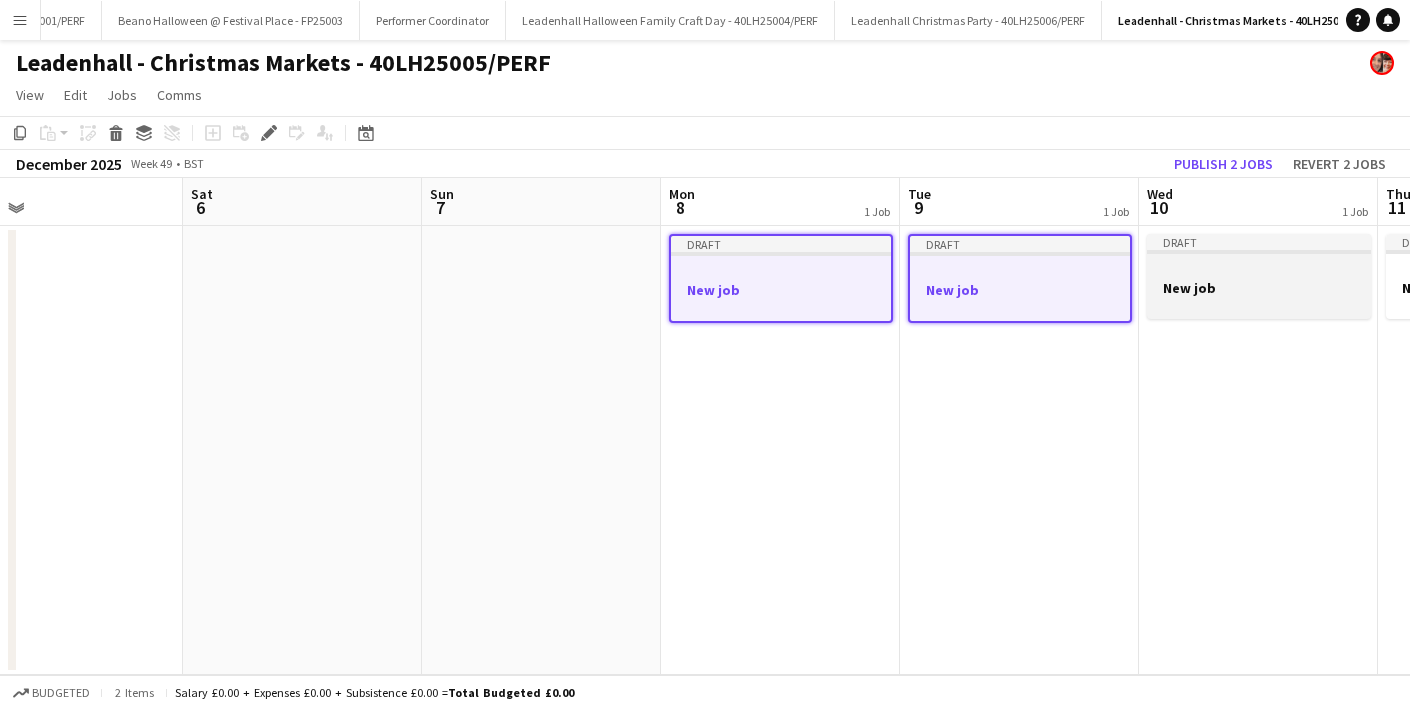 click on "New job" at bounding box center [1259, 288] 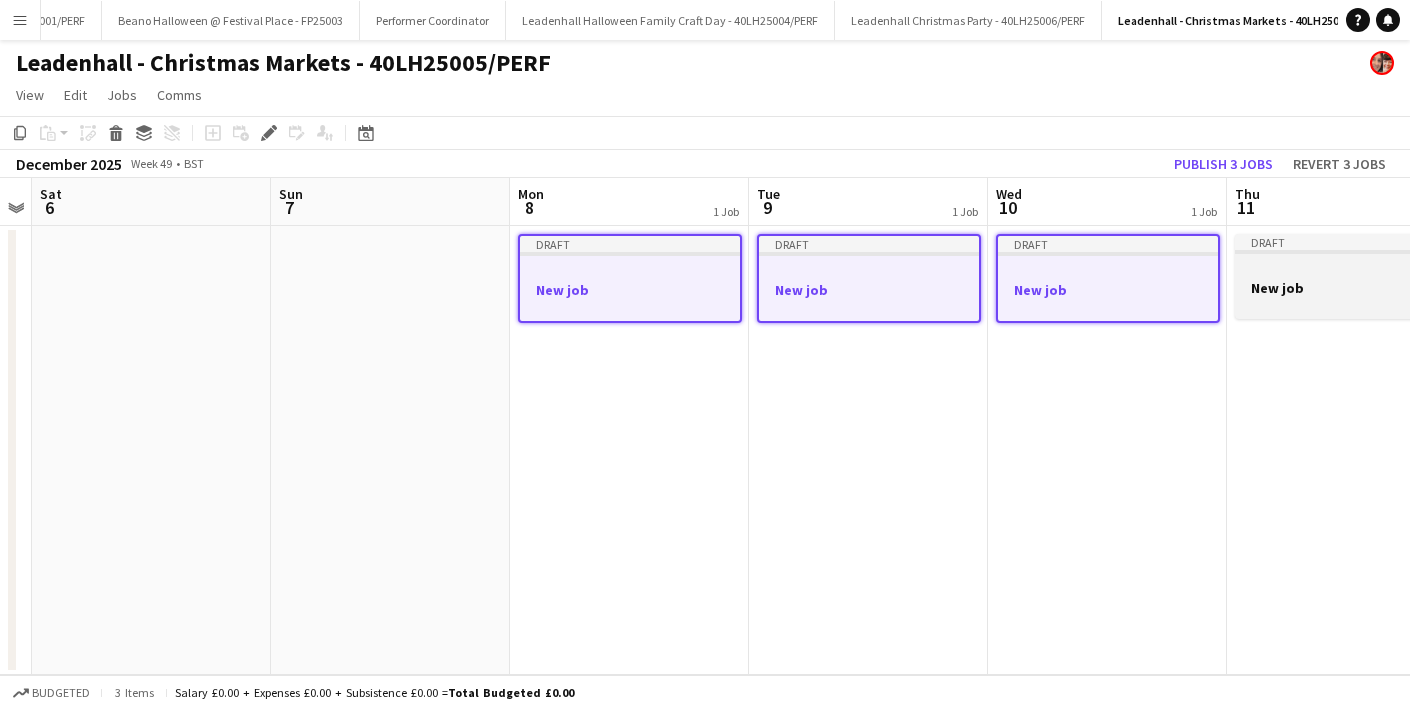 click on "New job" at bounding box center (1347, 288) 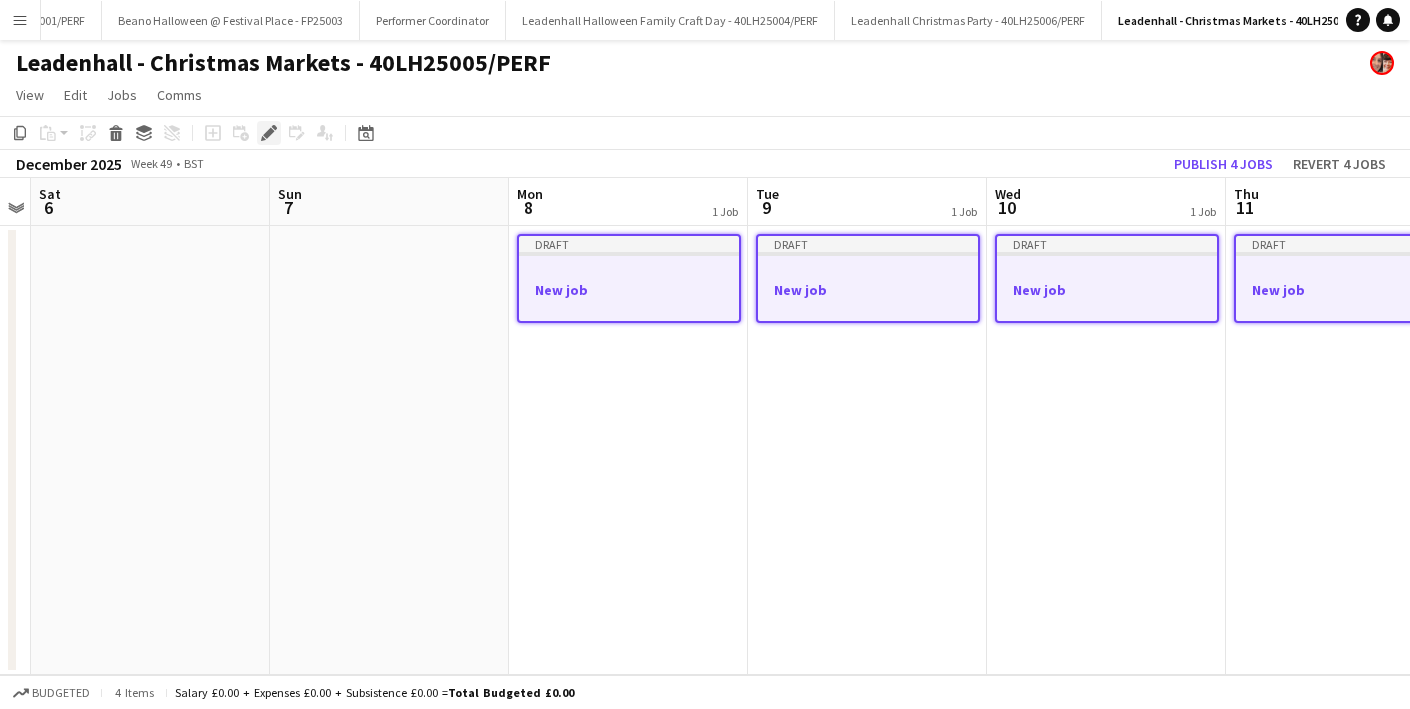 click 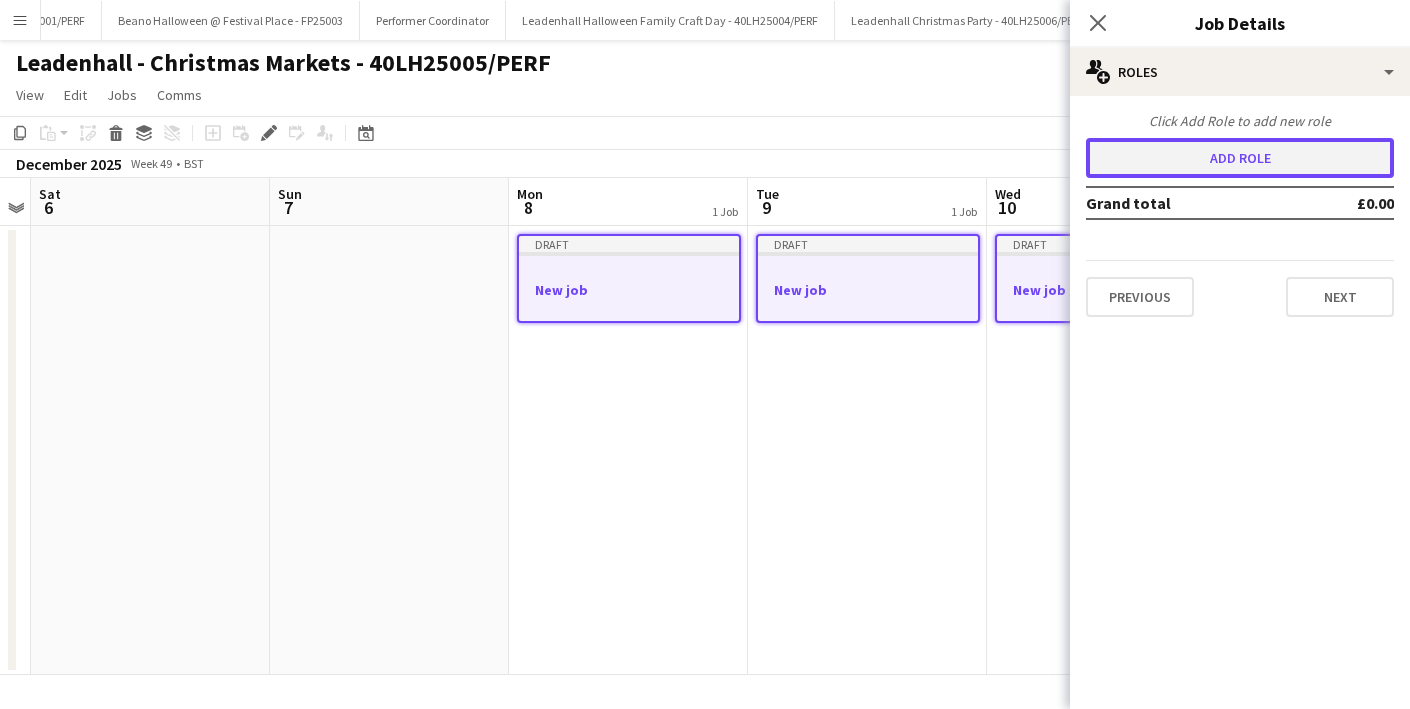 click on "Add role" at bounding box center (1240, 158) 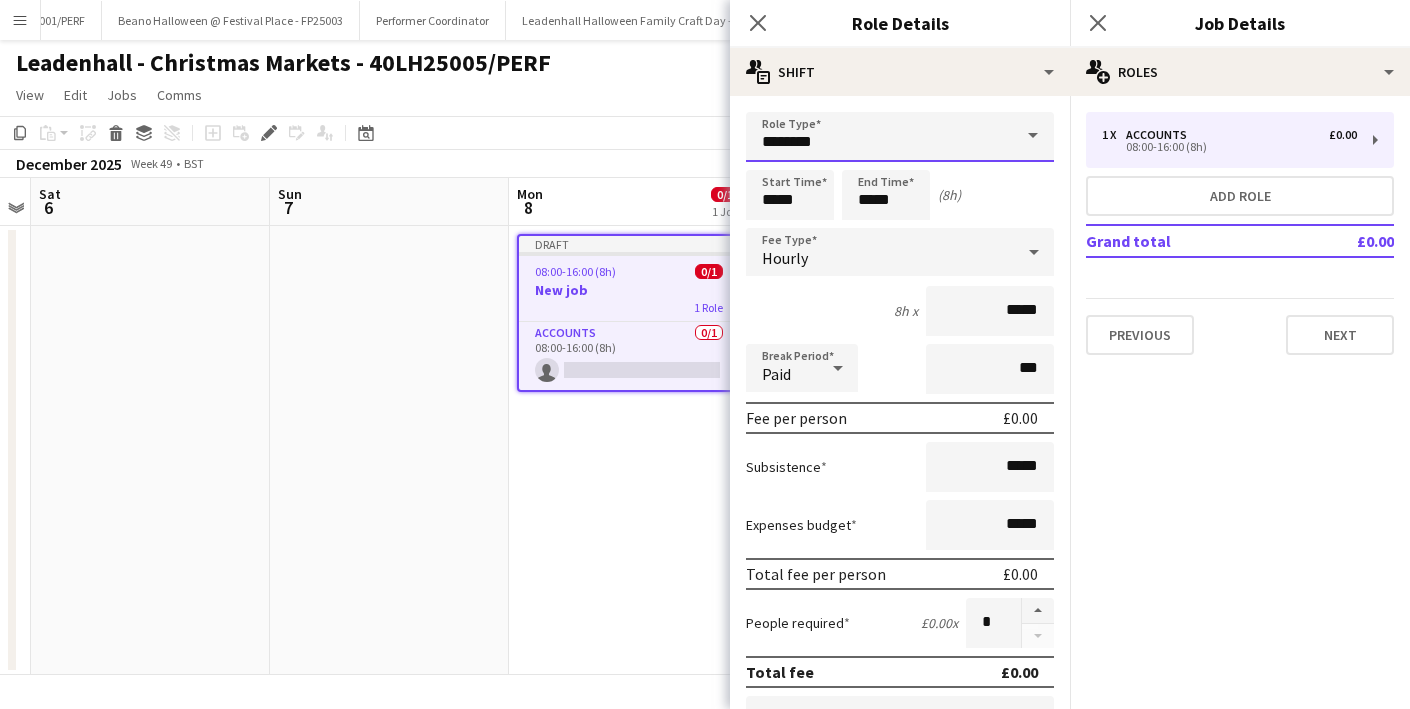 click on "********" at bounding box center (900, 137) 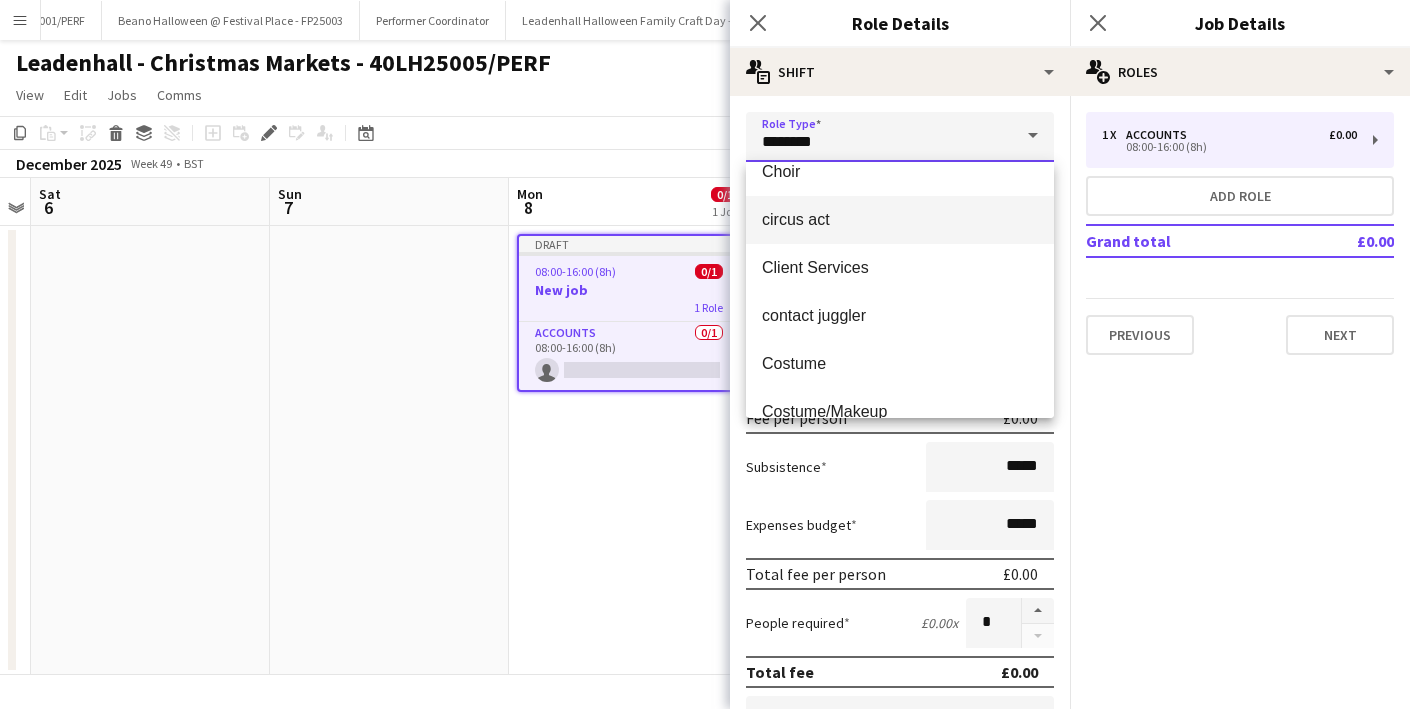 scroll, scrollTop: 404, scrollLeft: 0, axis: vertical 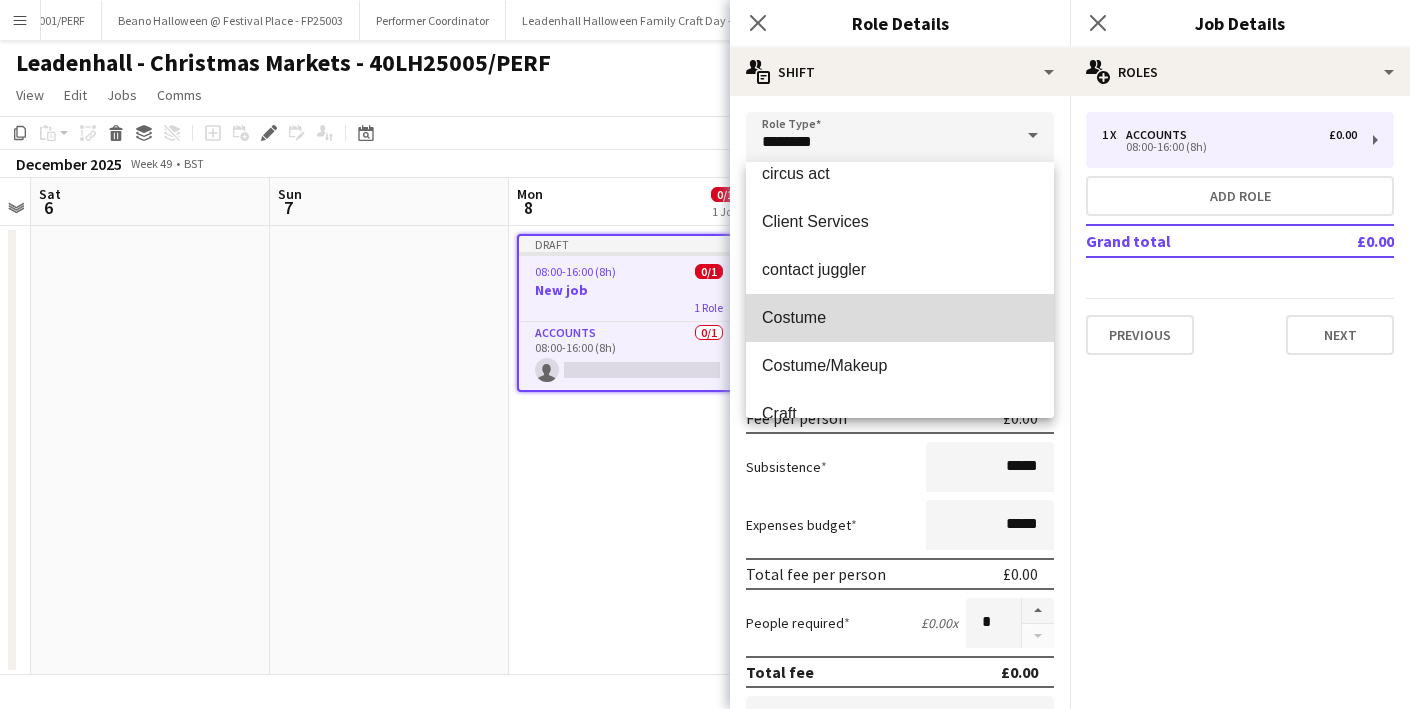 click on "Costume" at bounding box center (900, 317) 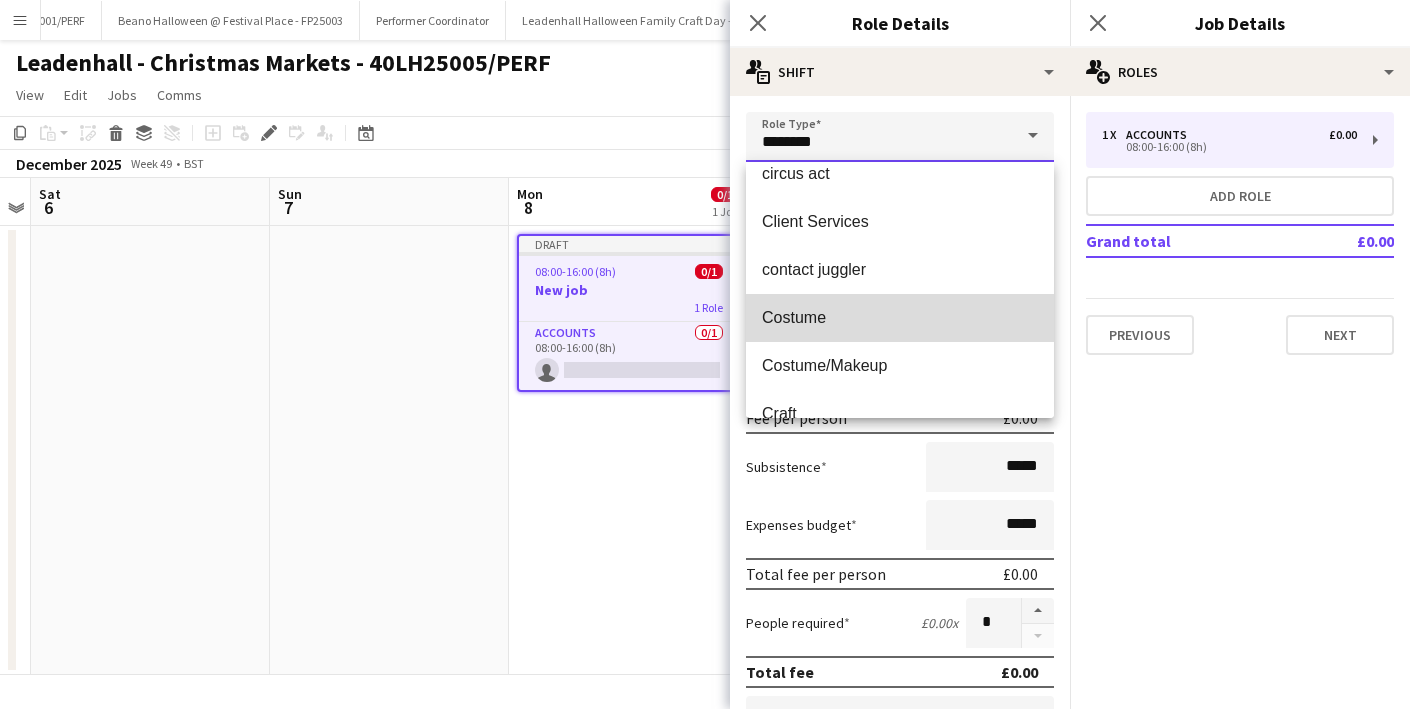 type on "*******" 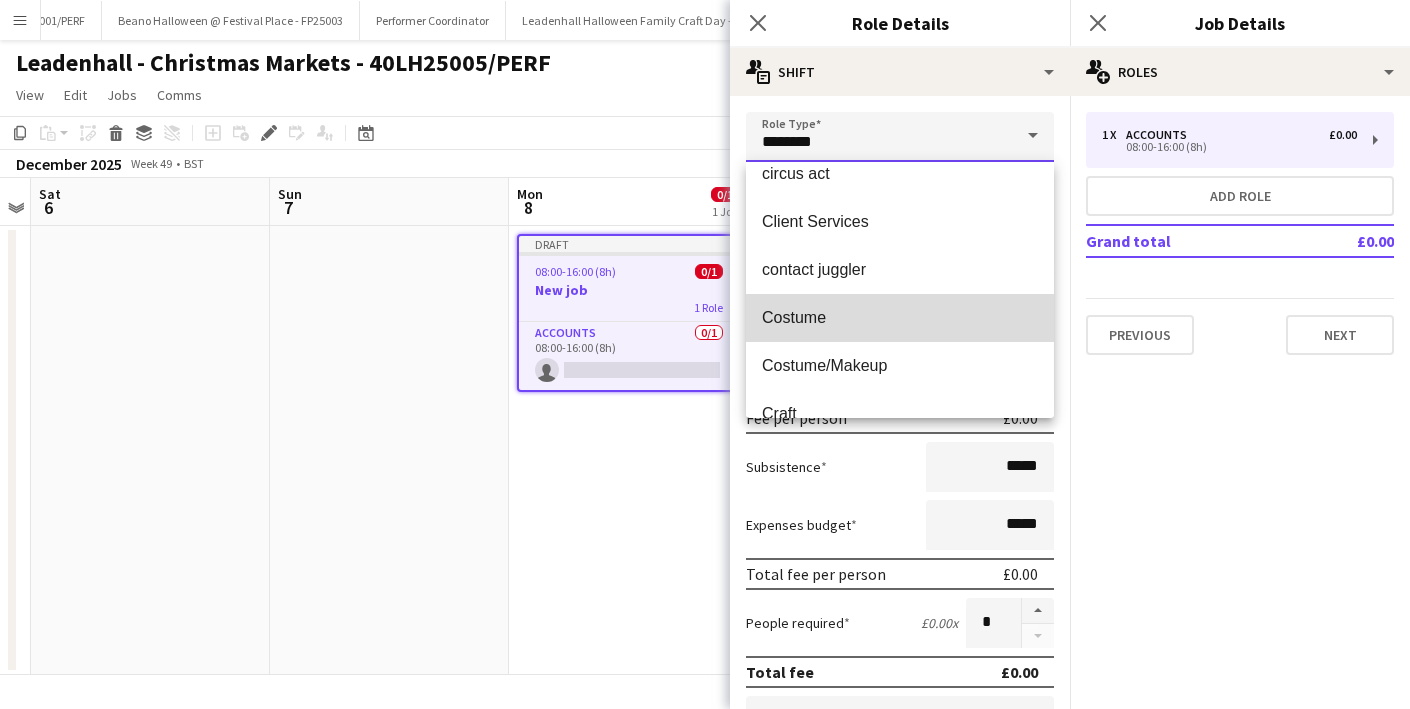 type on "*******" 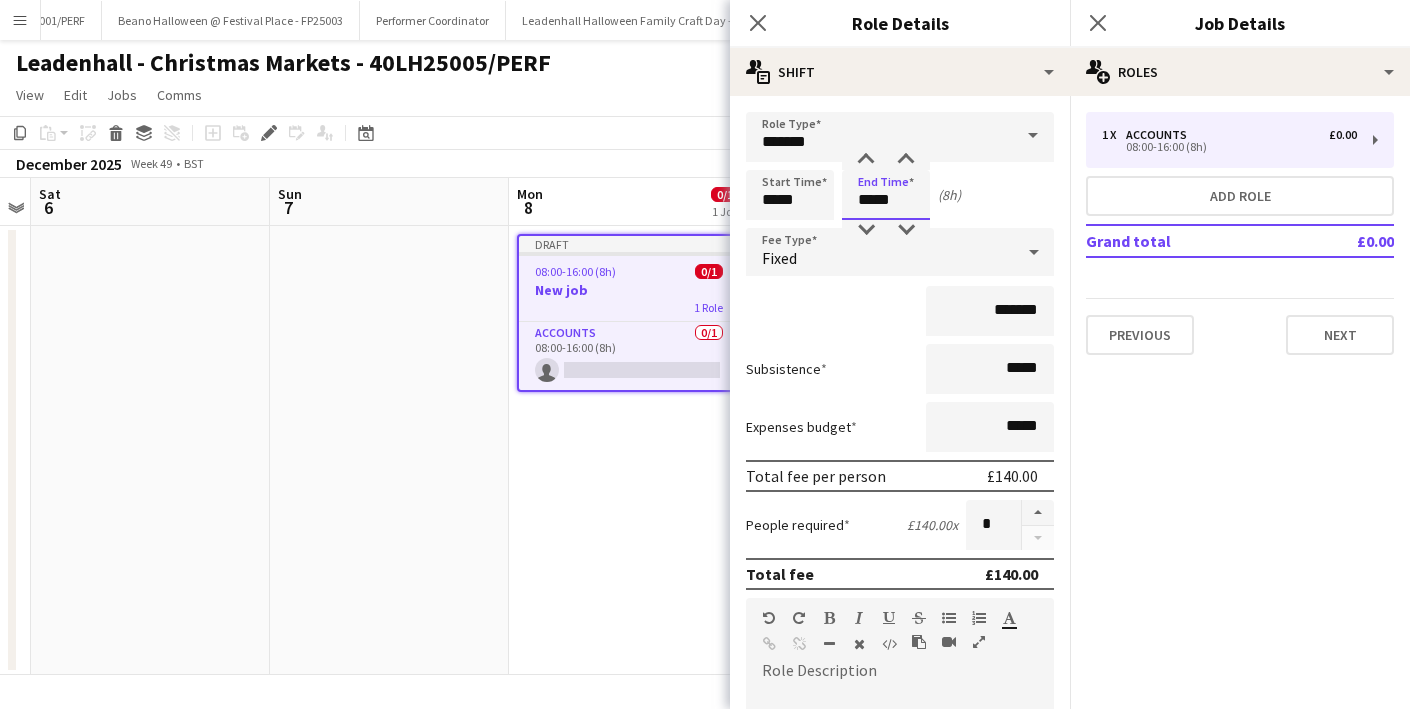 drag, startPoint x: 872, startPoint y: 203, endPoint x: 854, endPoint y: 203, distance: 18 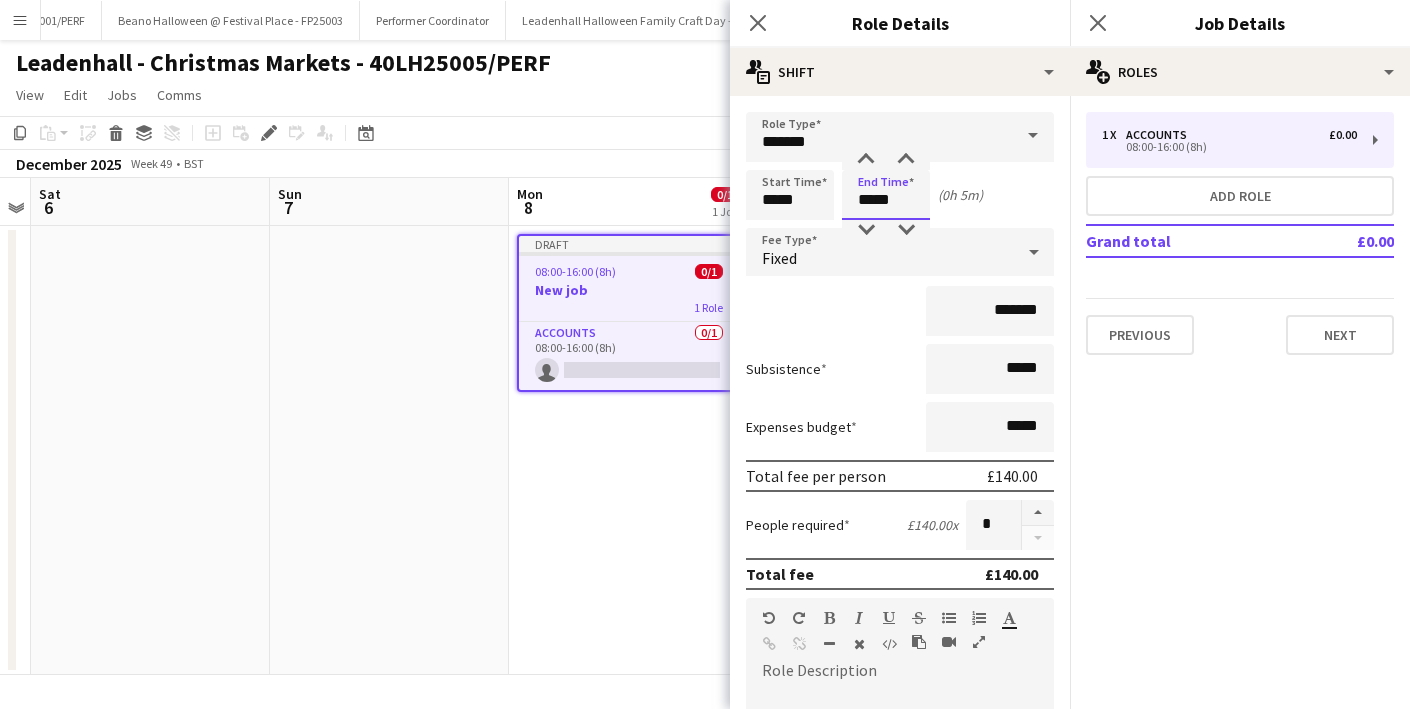 type on "*****" 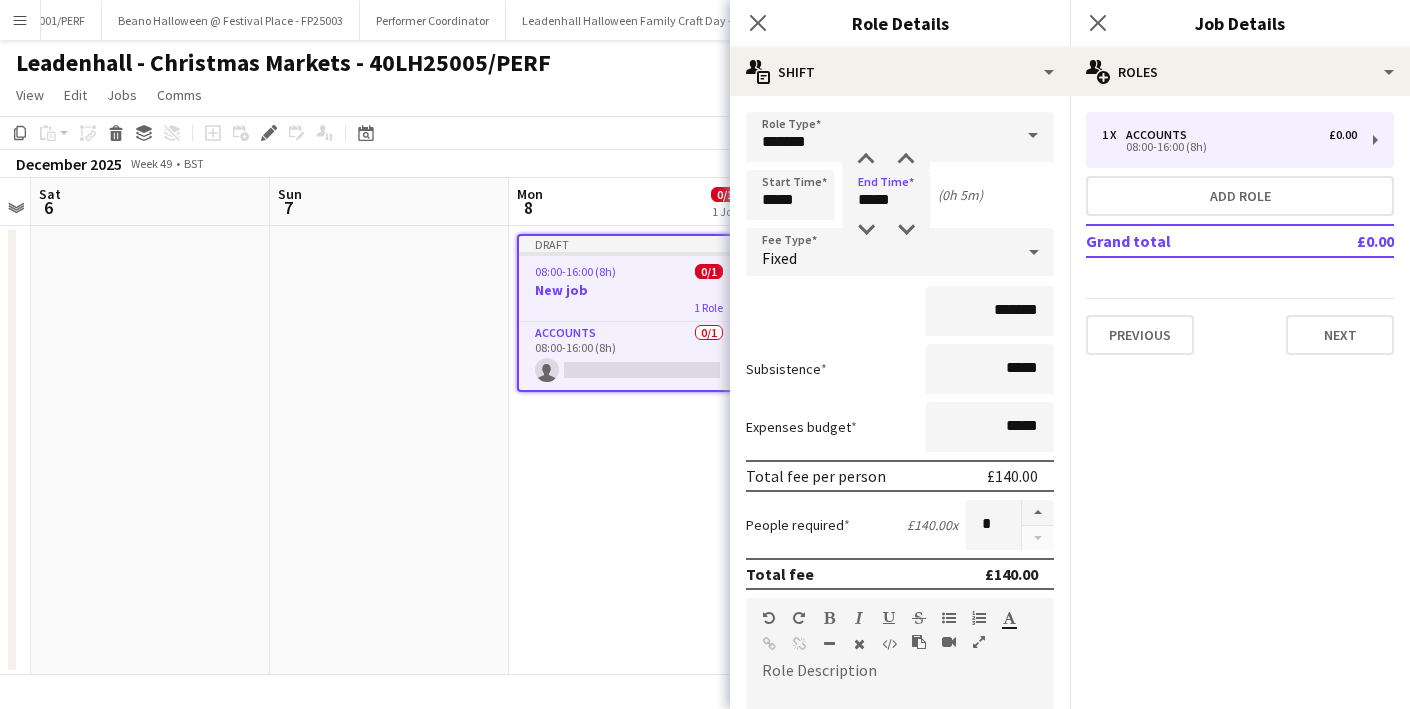 click on "Fixed" at bounding box center [880, 252] 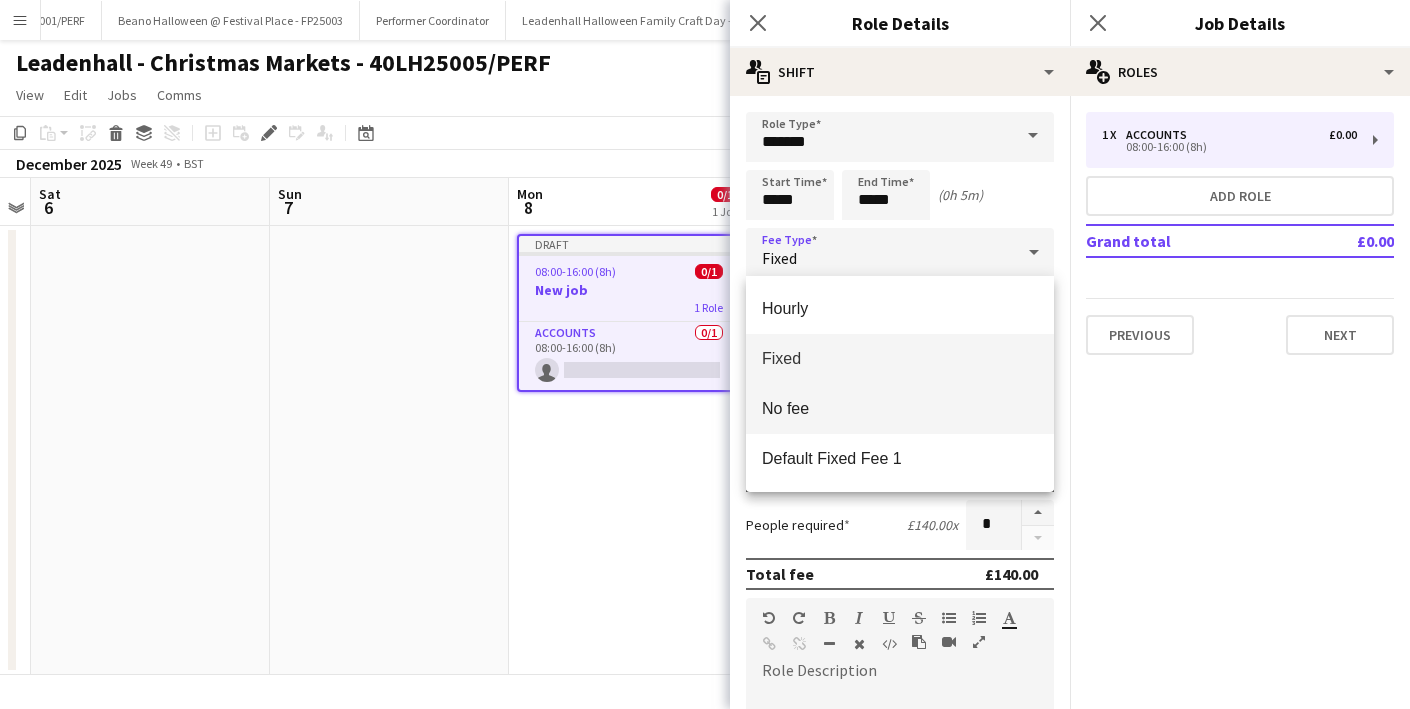 click on "No fee" at bounding box center [900, 408] 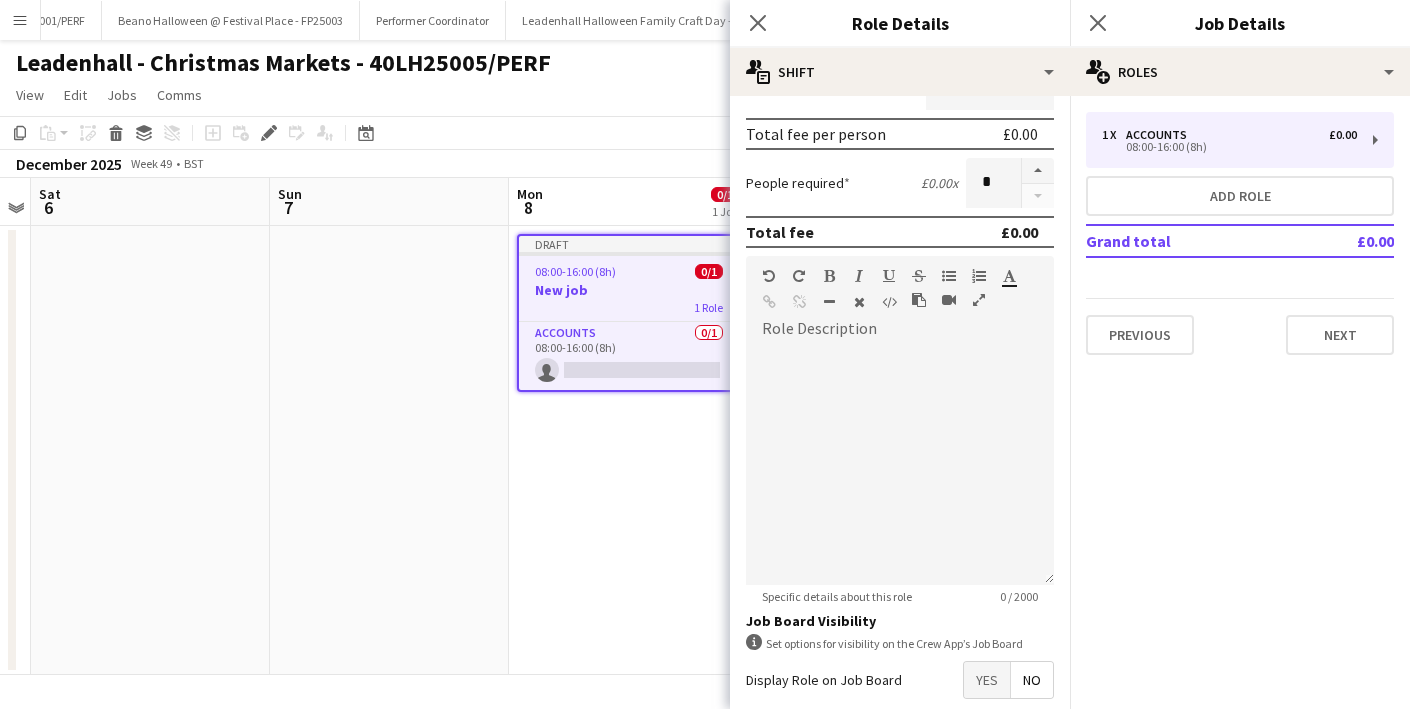scroll, scrollTop: 395, scrollLeft: 0, axis: vertical 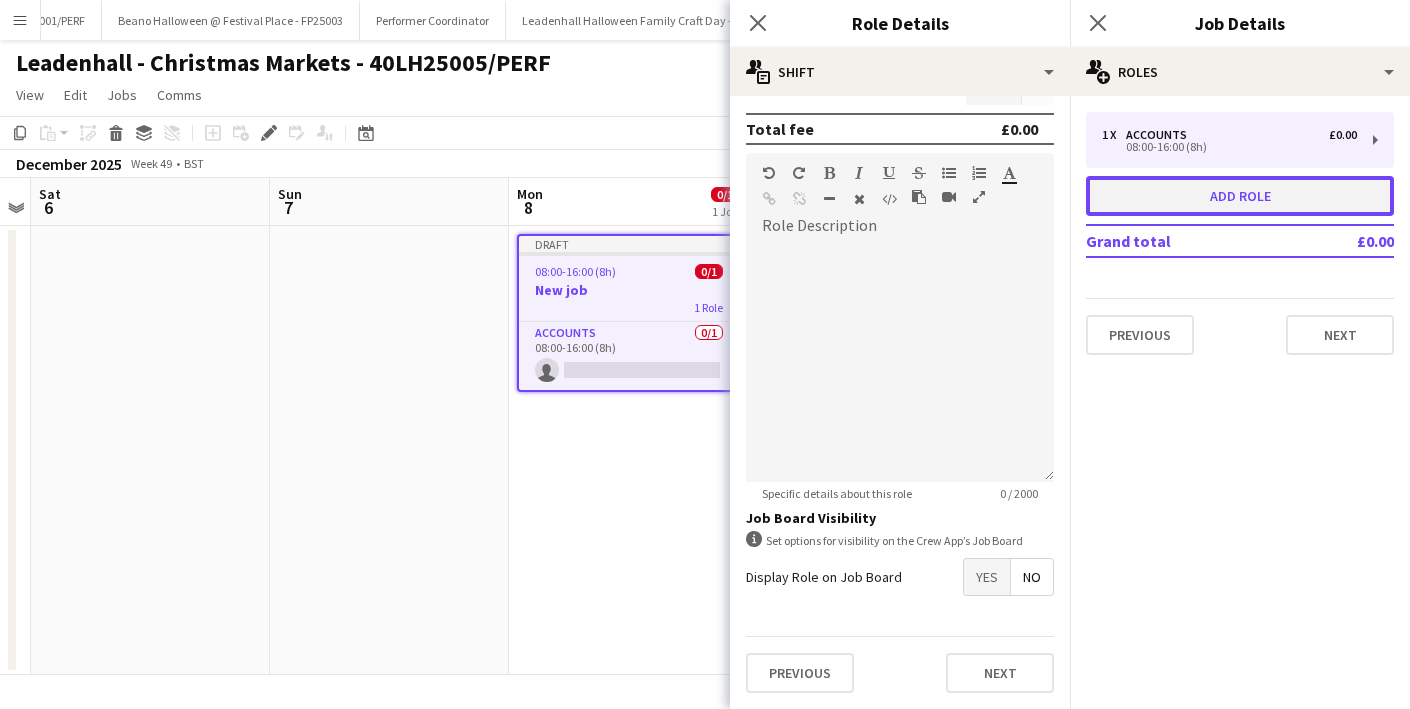 click on "Add role" at bounding box center (1240, 196) 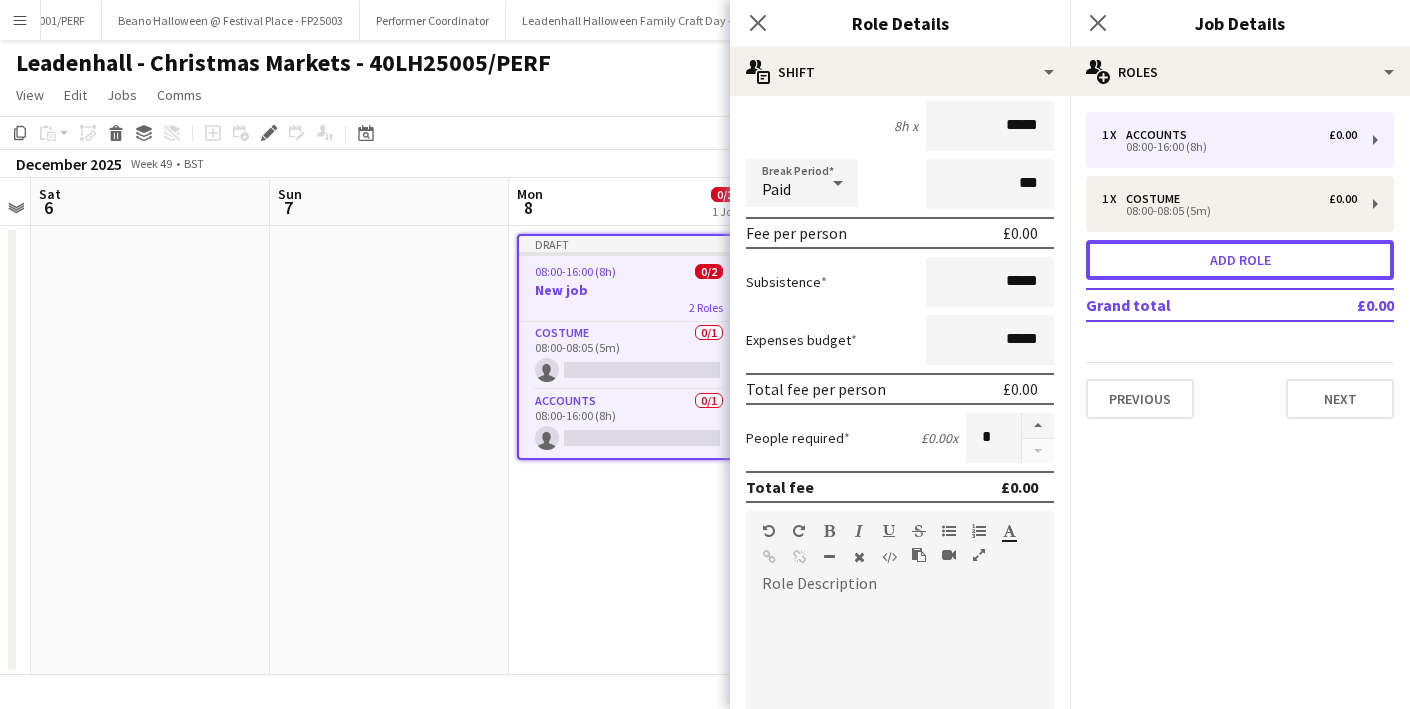 scroll, scrollTop: 0, scrollLeft: 0, axis: both 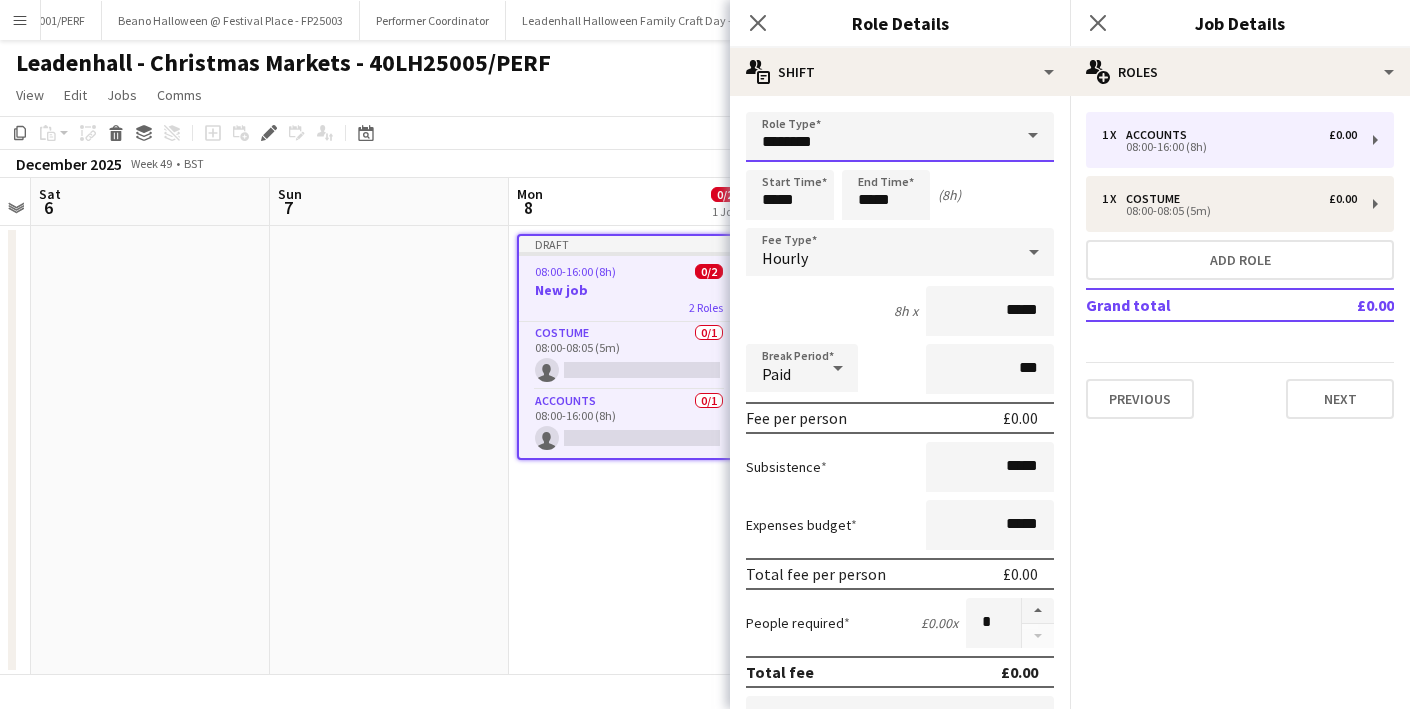 click on "********" at bounding box center [900, 137] 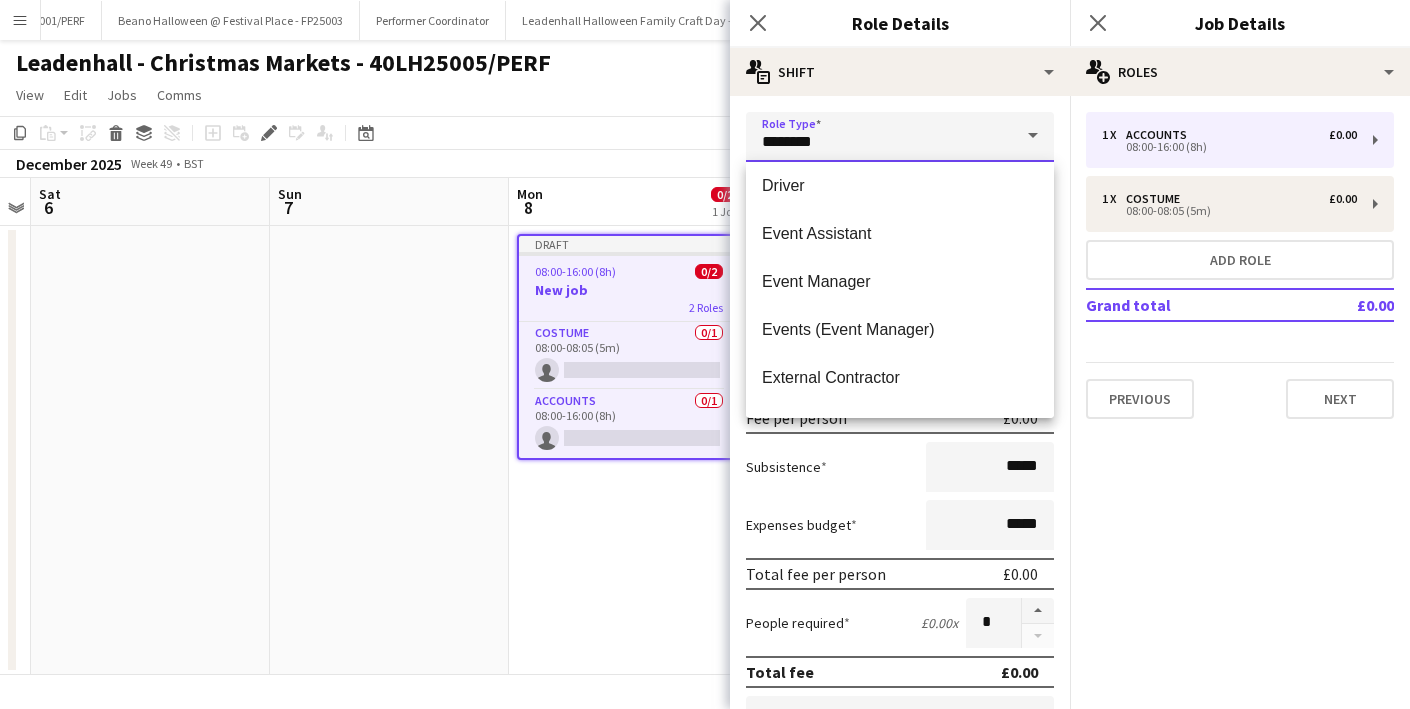 scroll, scrollTop: 1234, scrollLeft: 0, axis: vertical 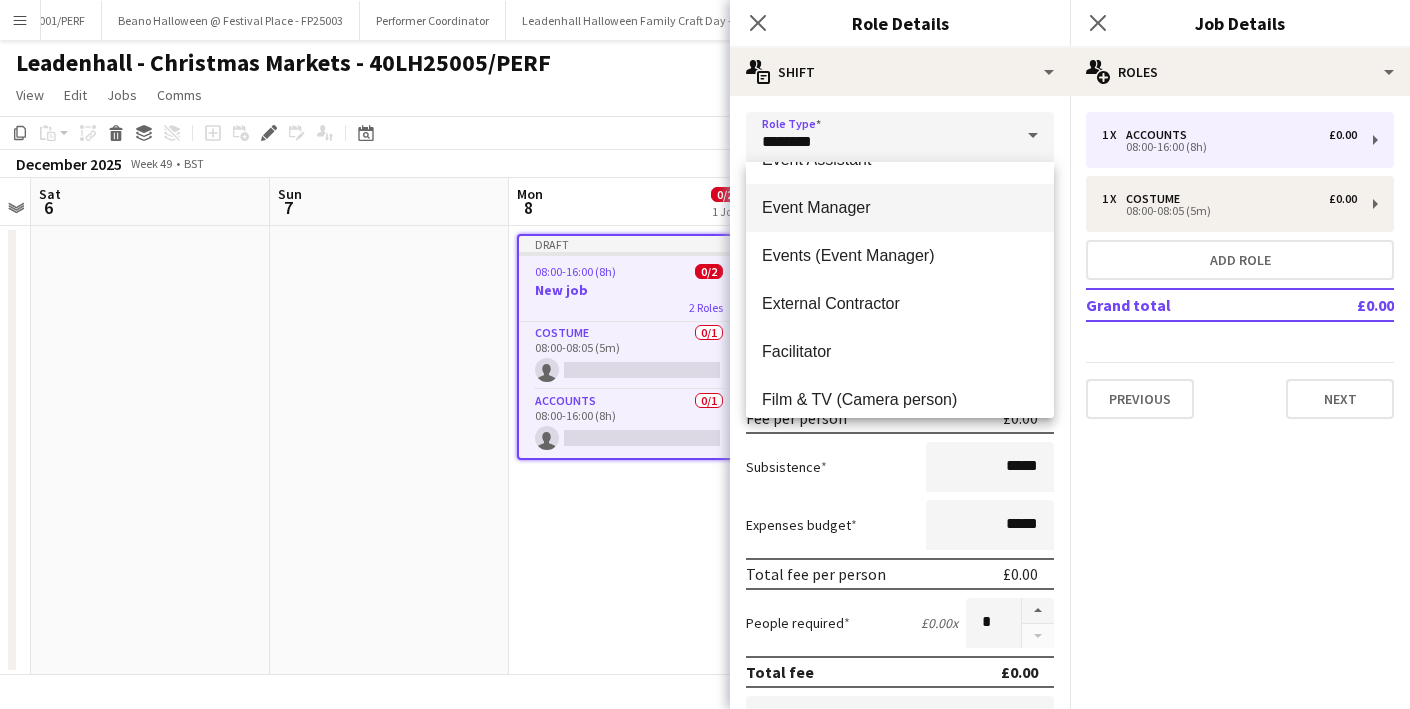 click on "Event Manager" at bounding box center [900, 207] 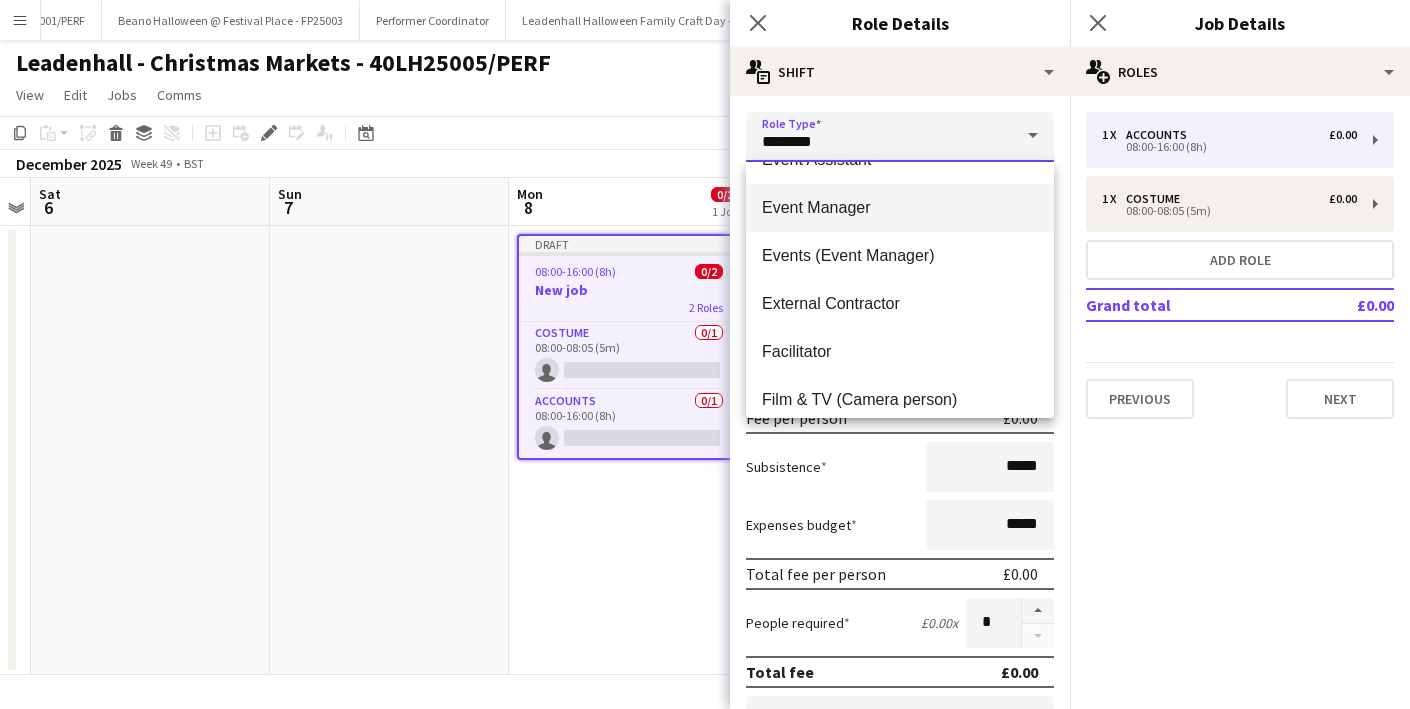 type on "**********" 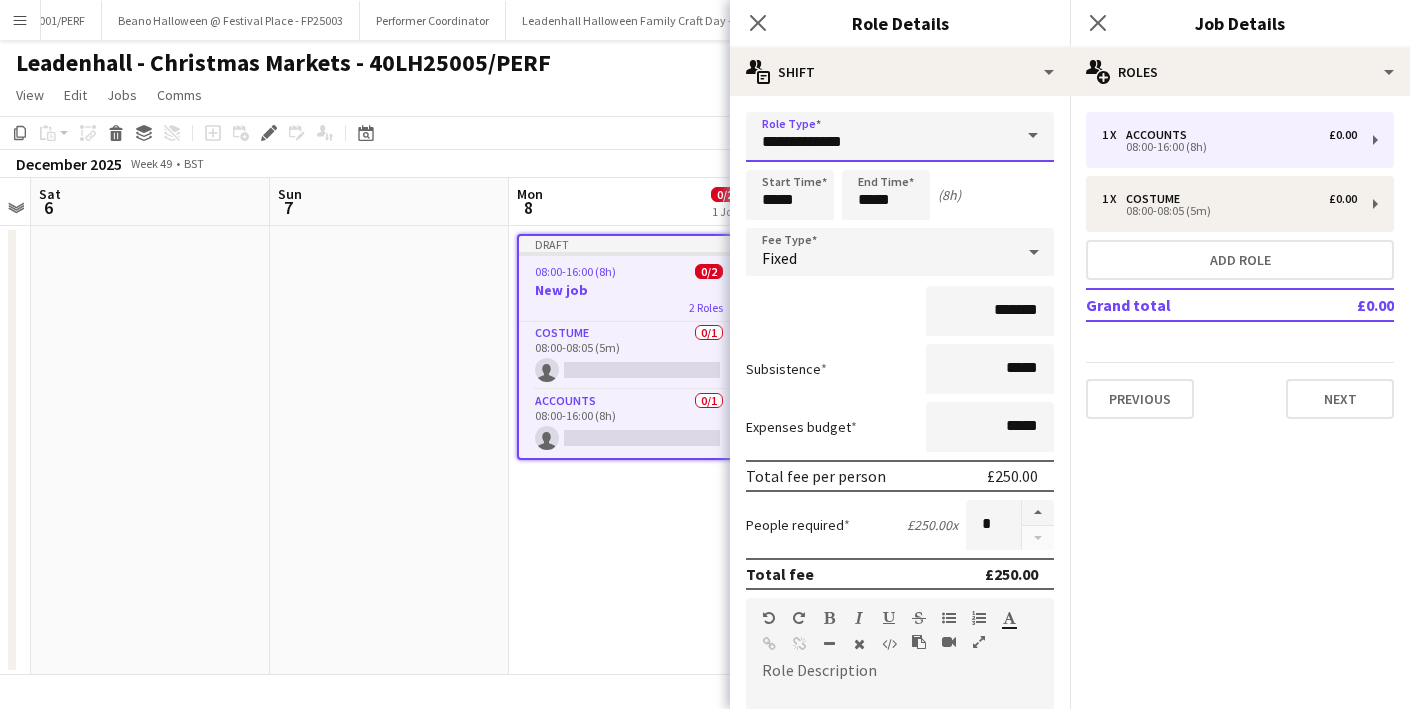 click on "**********" at bounding box center (900, 137) 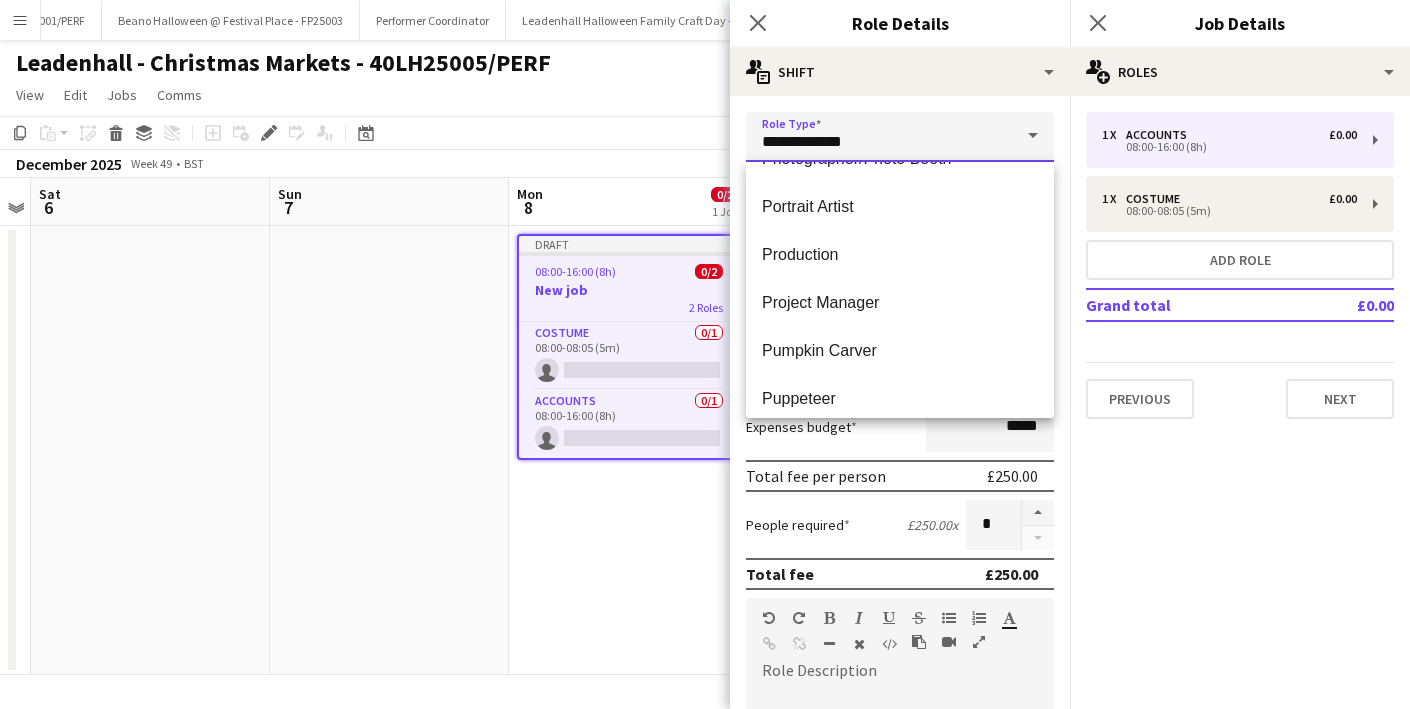 scroll, scrollTop: 3101, scrollLeft: 0, axis: vertical 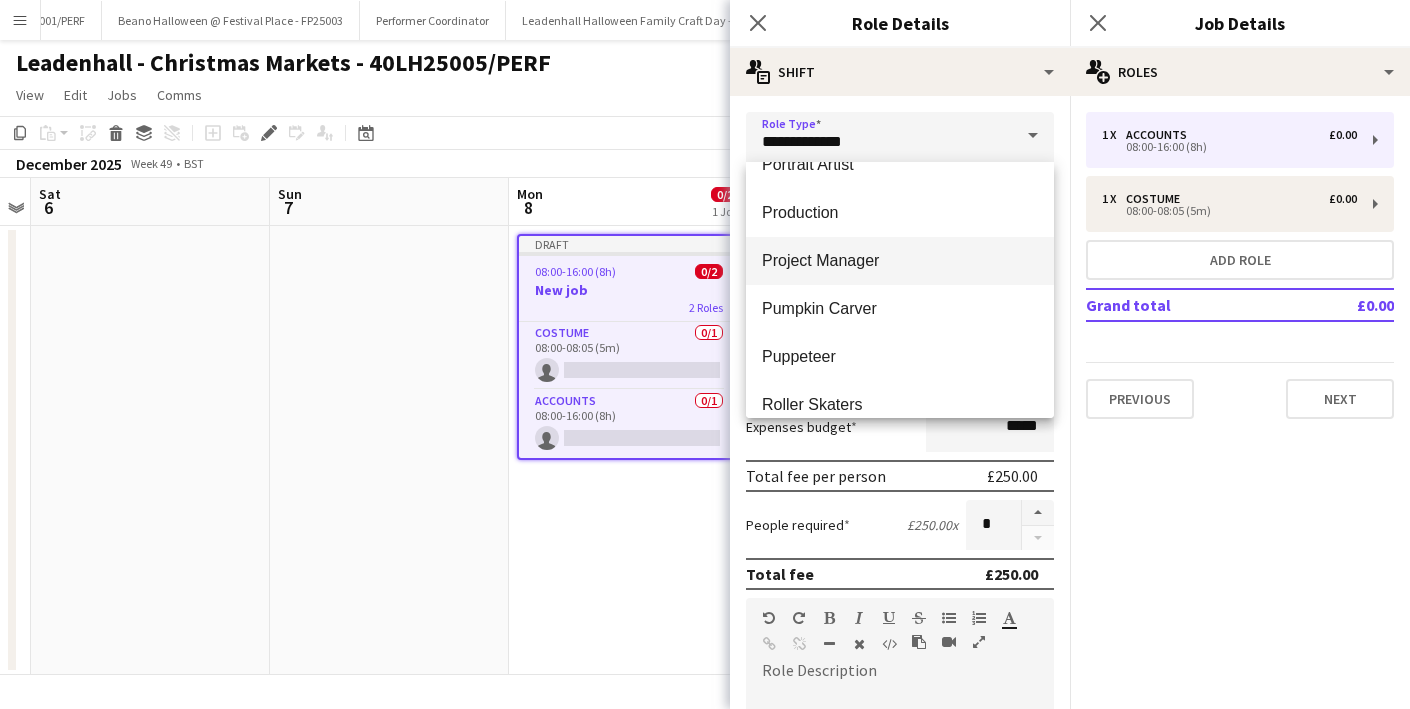 click on "Project Manager" at bounding box center [900, 260] 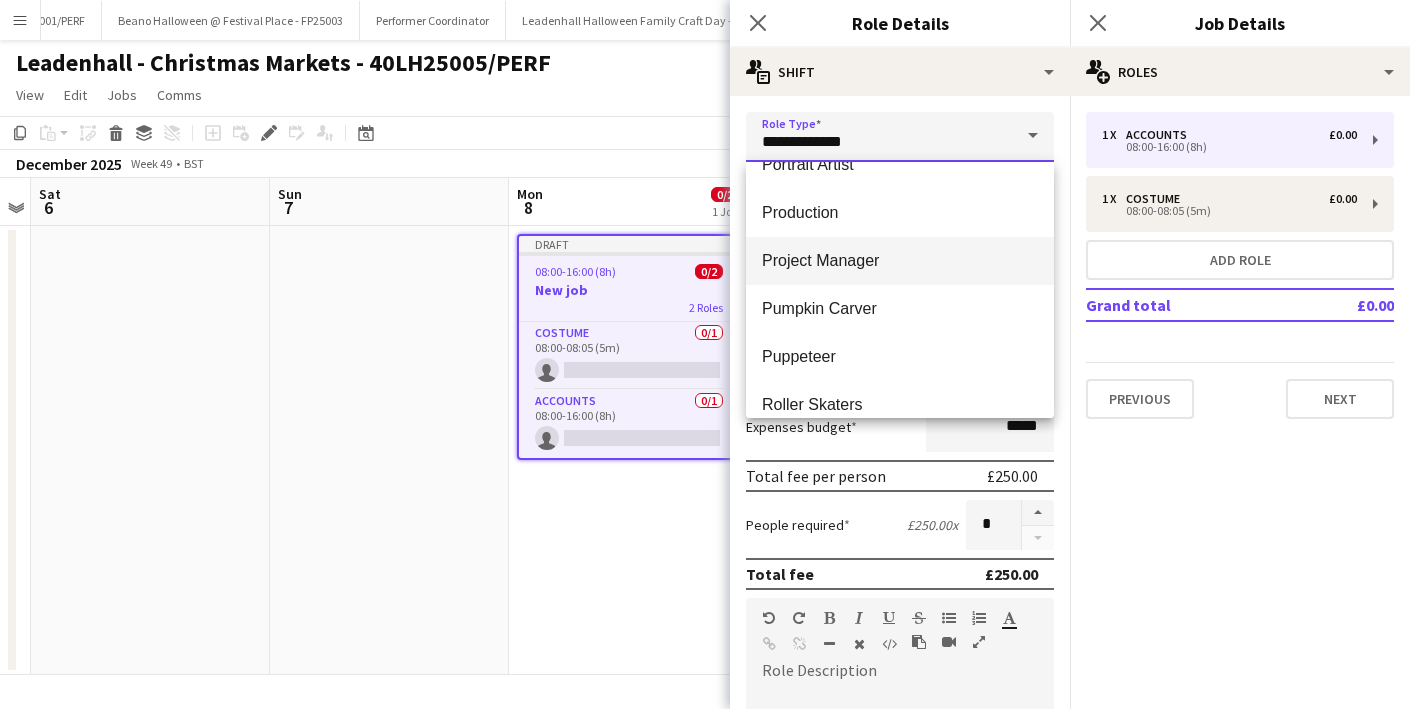 type on "**********" 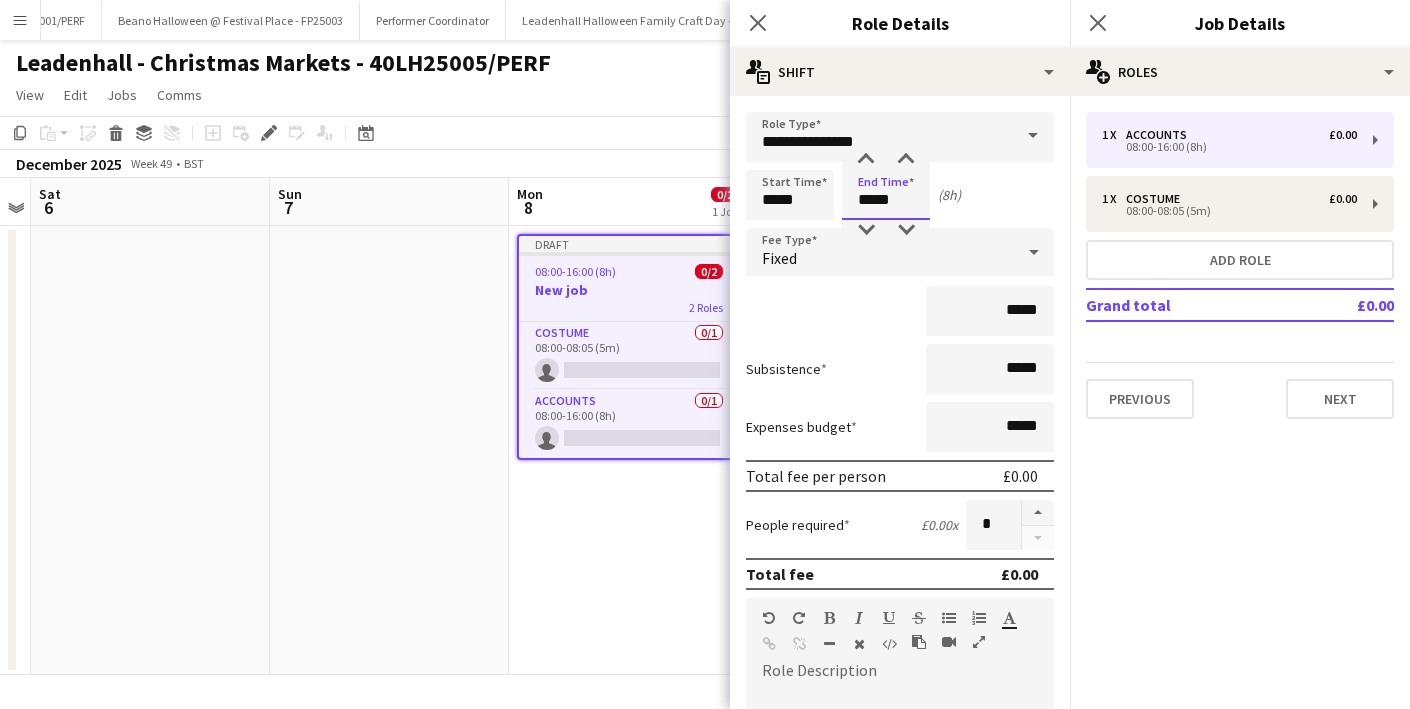 drag, startPoint x: 873, startPoint y: 197, endPoint x: 832, endPoint y: 196, distance: 41.01219 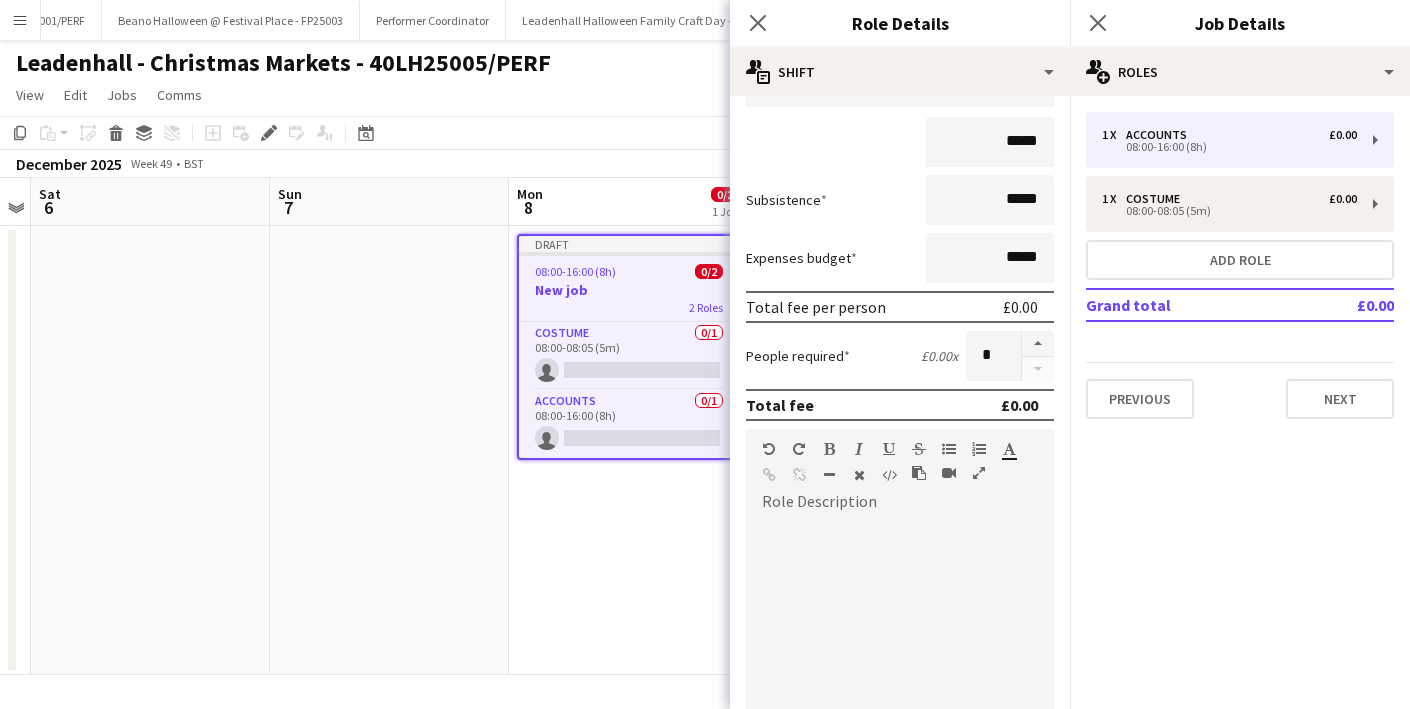 scroll, scrollTop: 445, scrollLeft: 0, axis: vertical 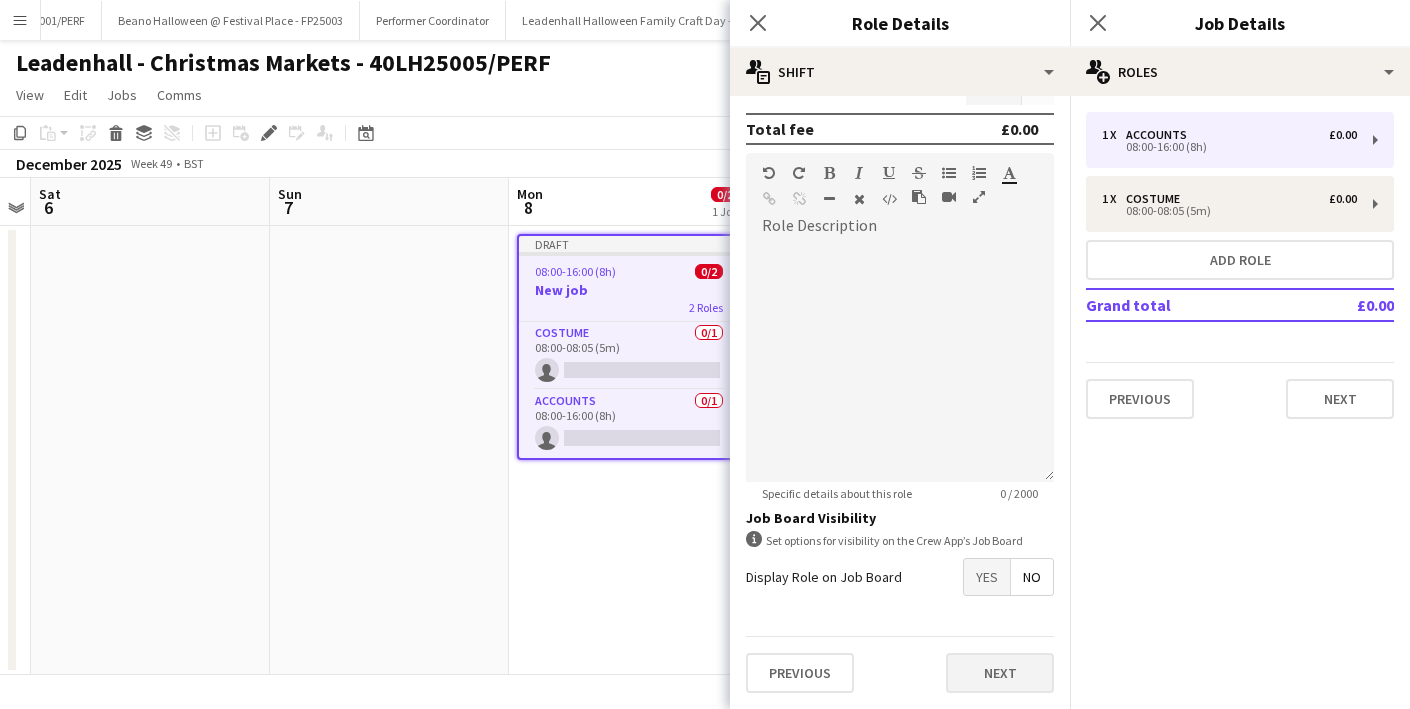 type on "*****" 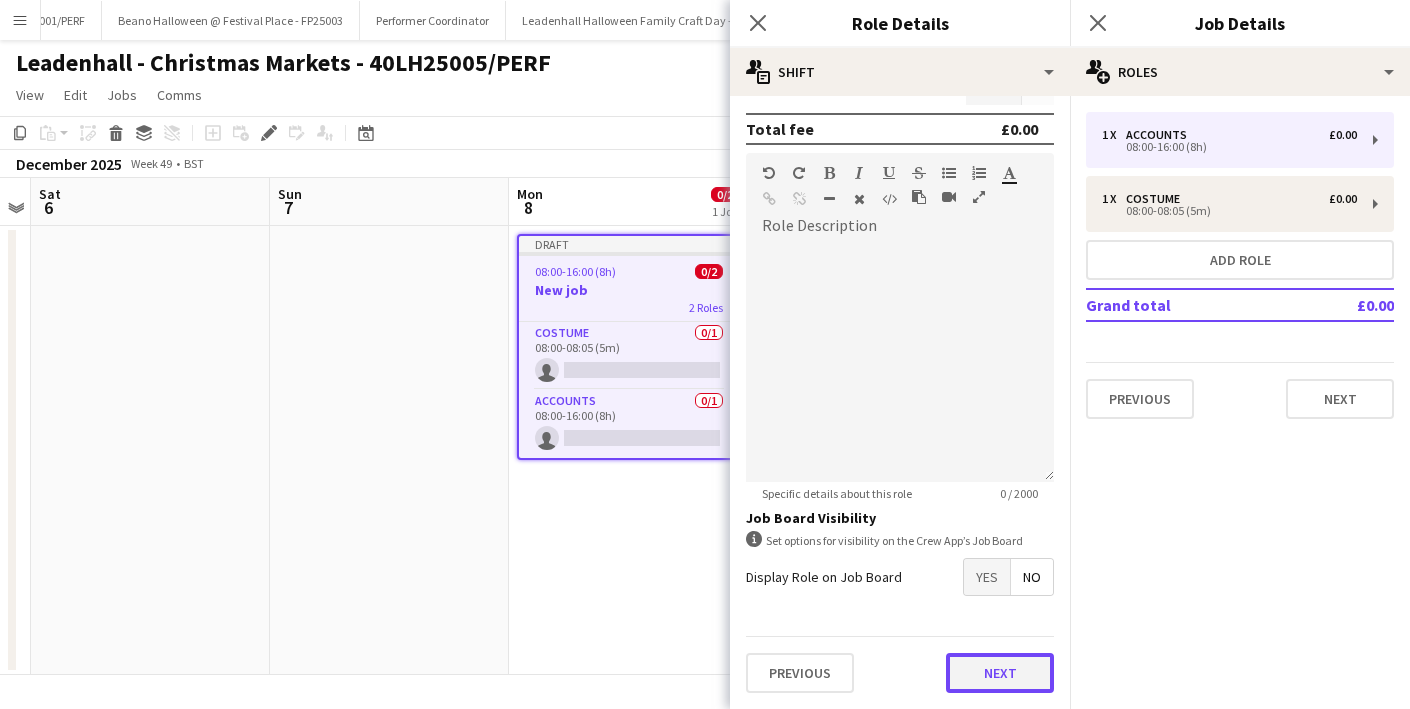 click on "Next" at bounding box center (1000, 673) 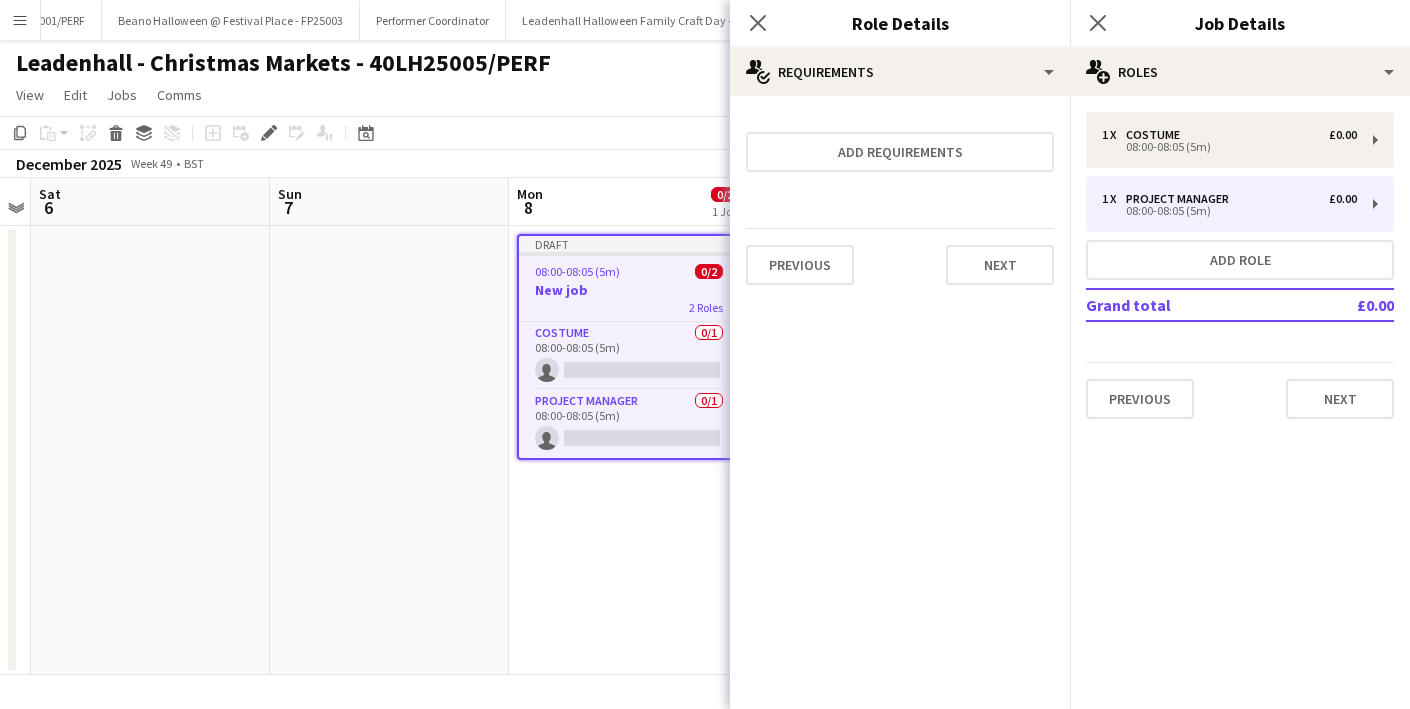 scroll, scrollTop: 0, scrollLeft: 0, axis: both 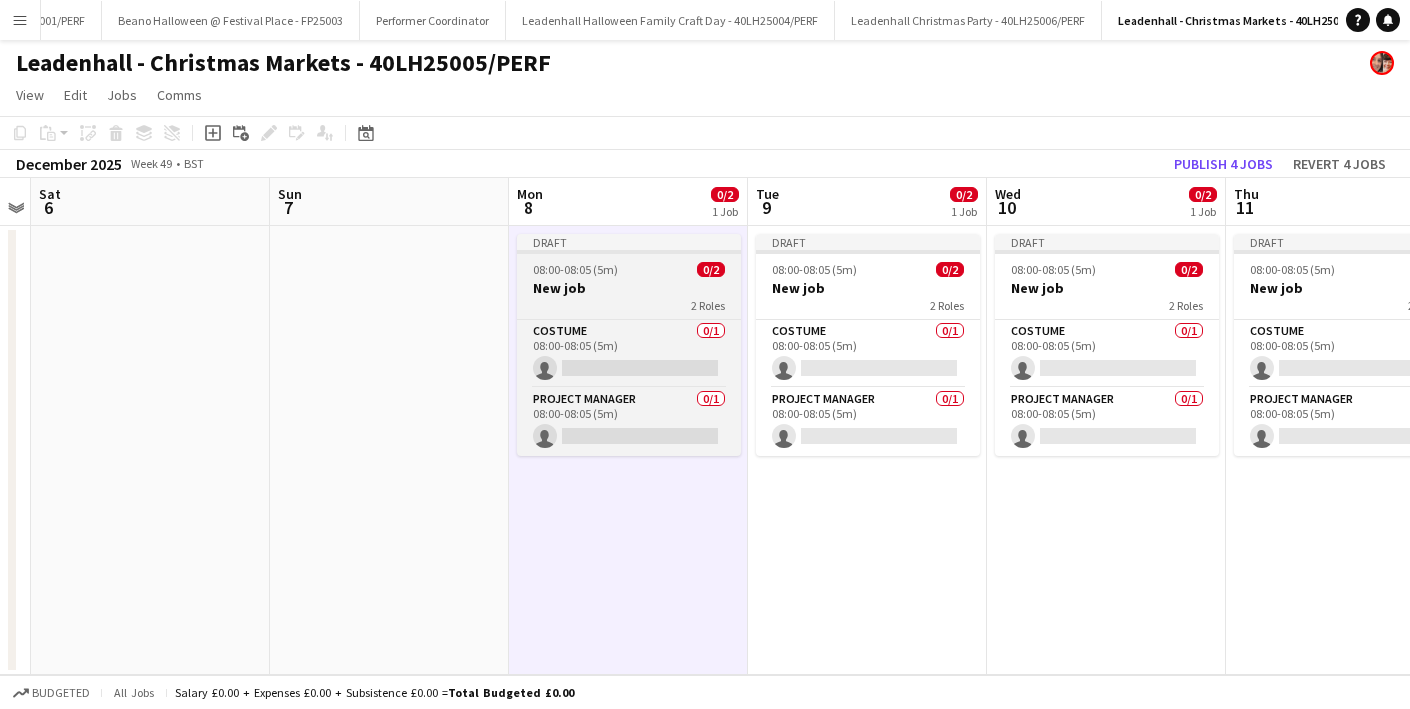 click on "New job" at bounding box center (629, 288) 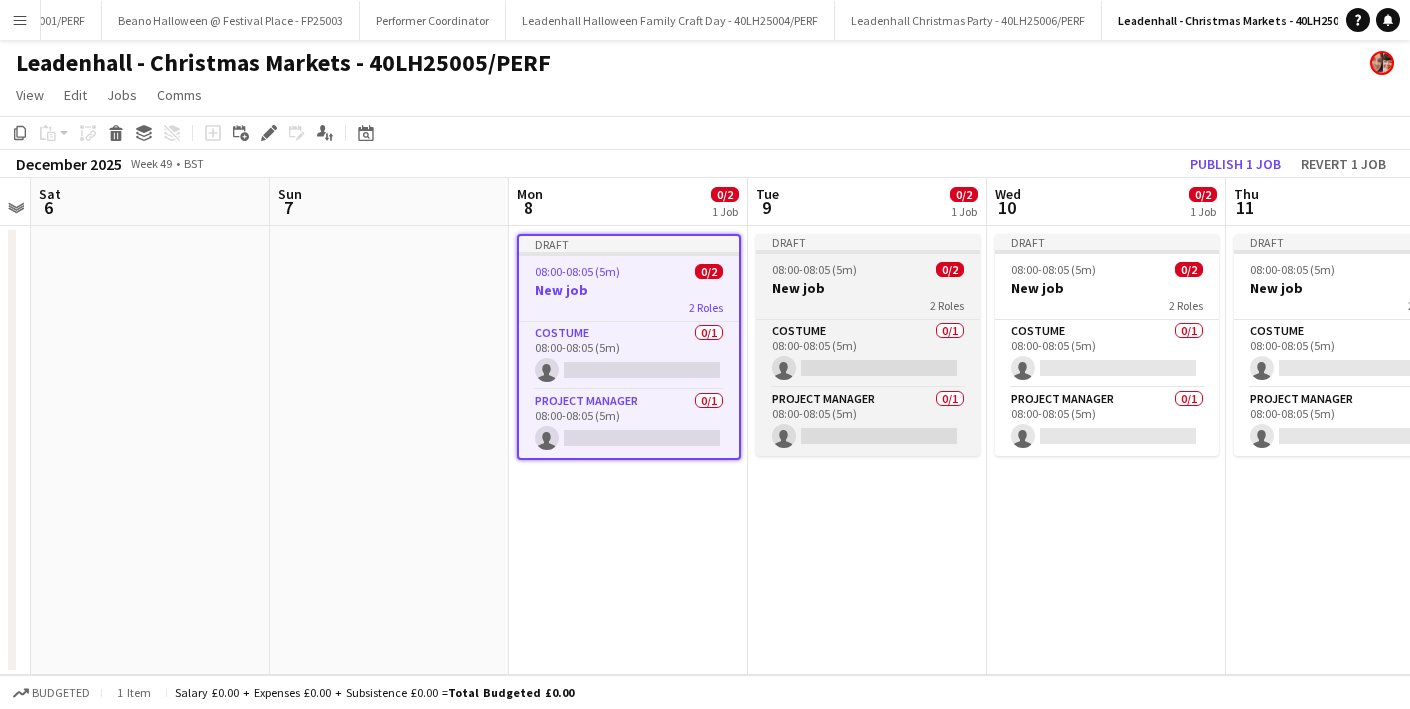 click on "New job" at bounding box center (868, 288) 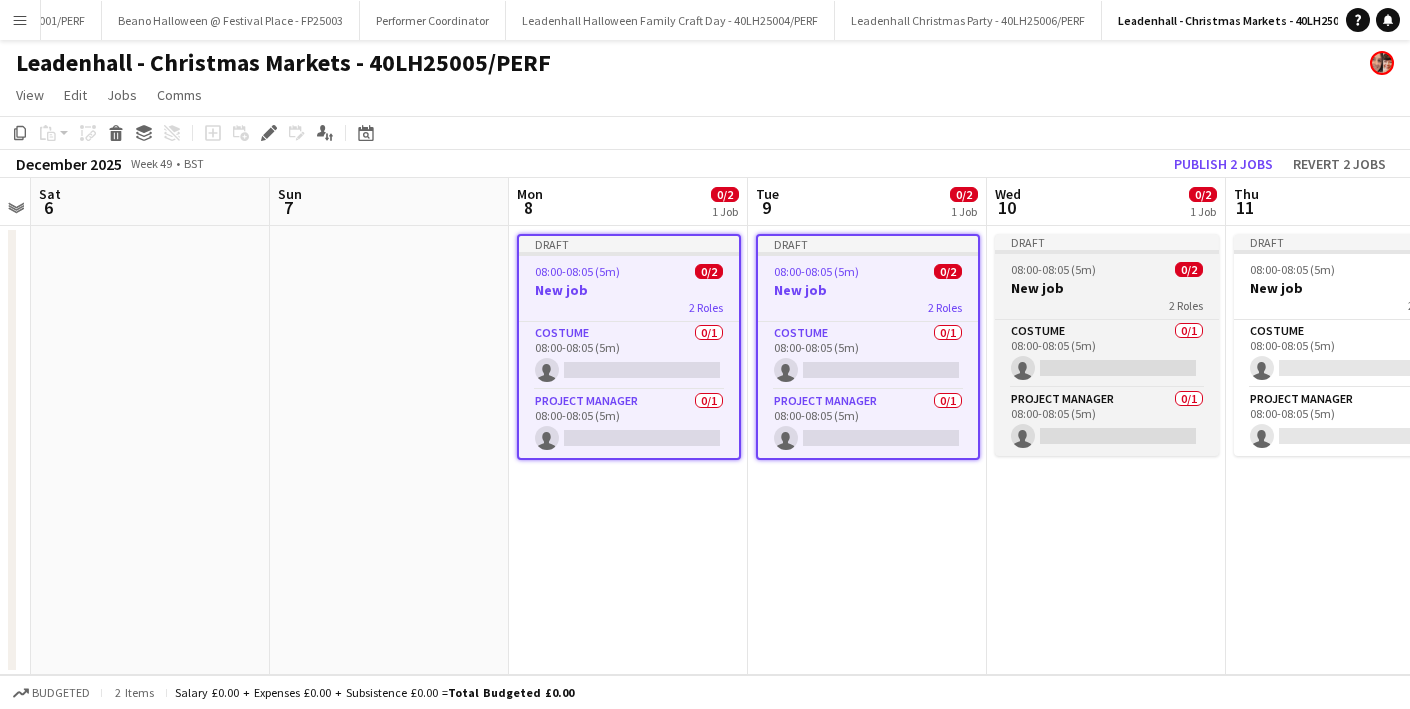 click on "2 Roles" at bounding box center [1107, 305] 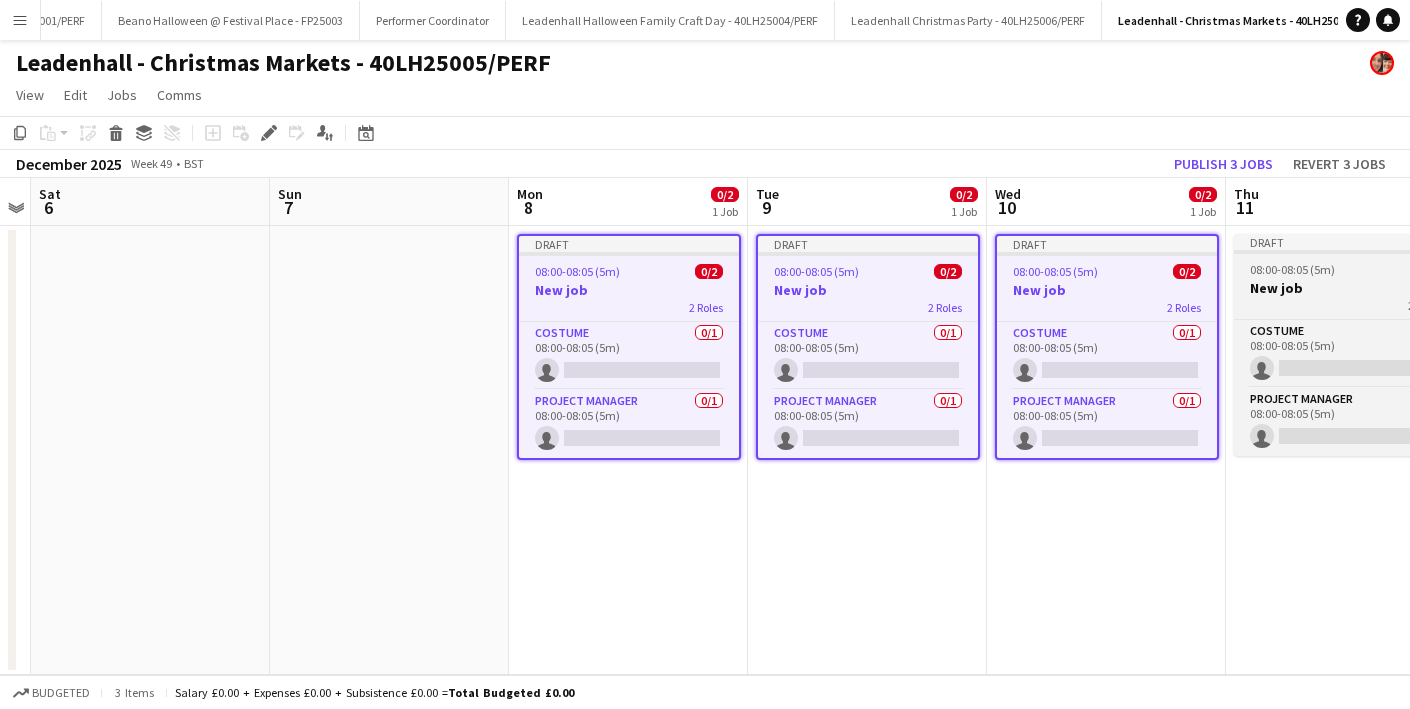 click on "2 Roles" at bounding box center (1346, 305) 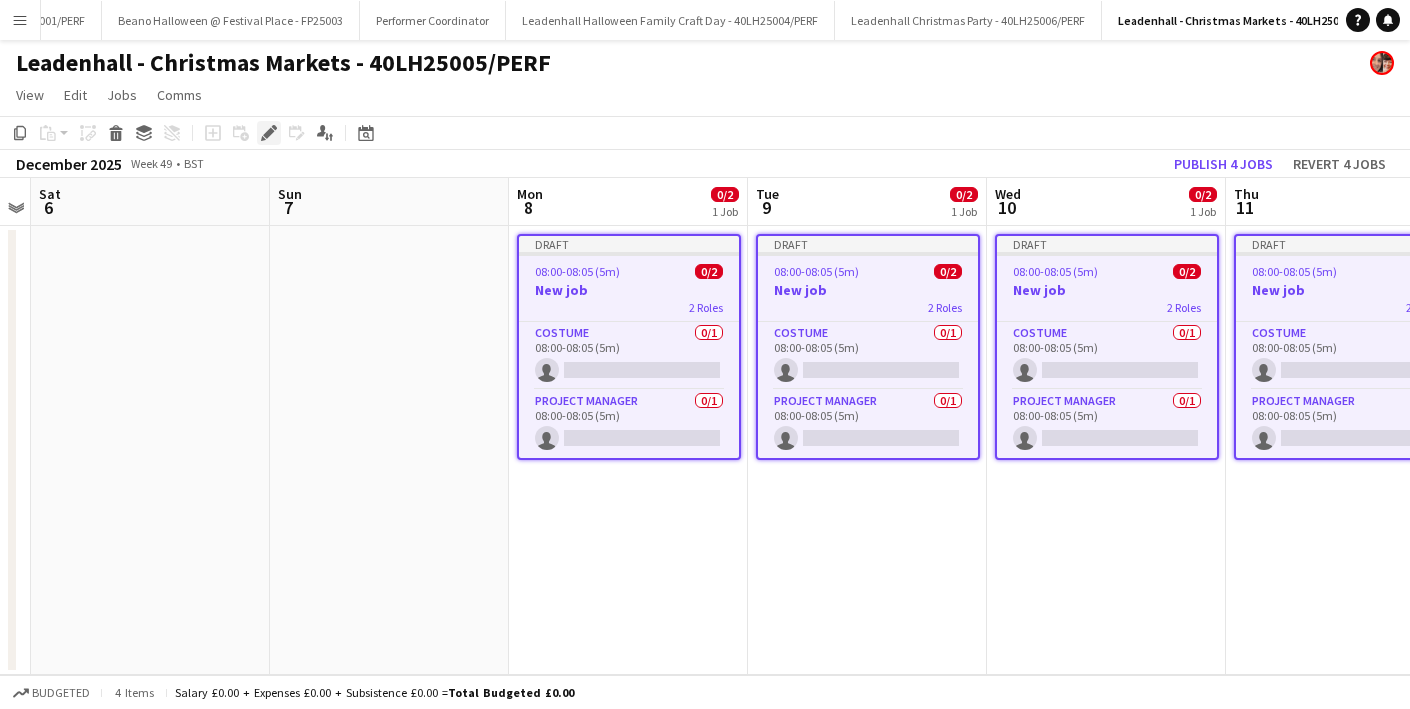 click on "Edit" at bounding box center [269, 133] 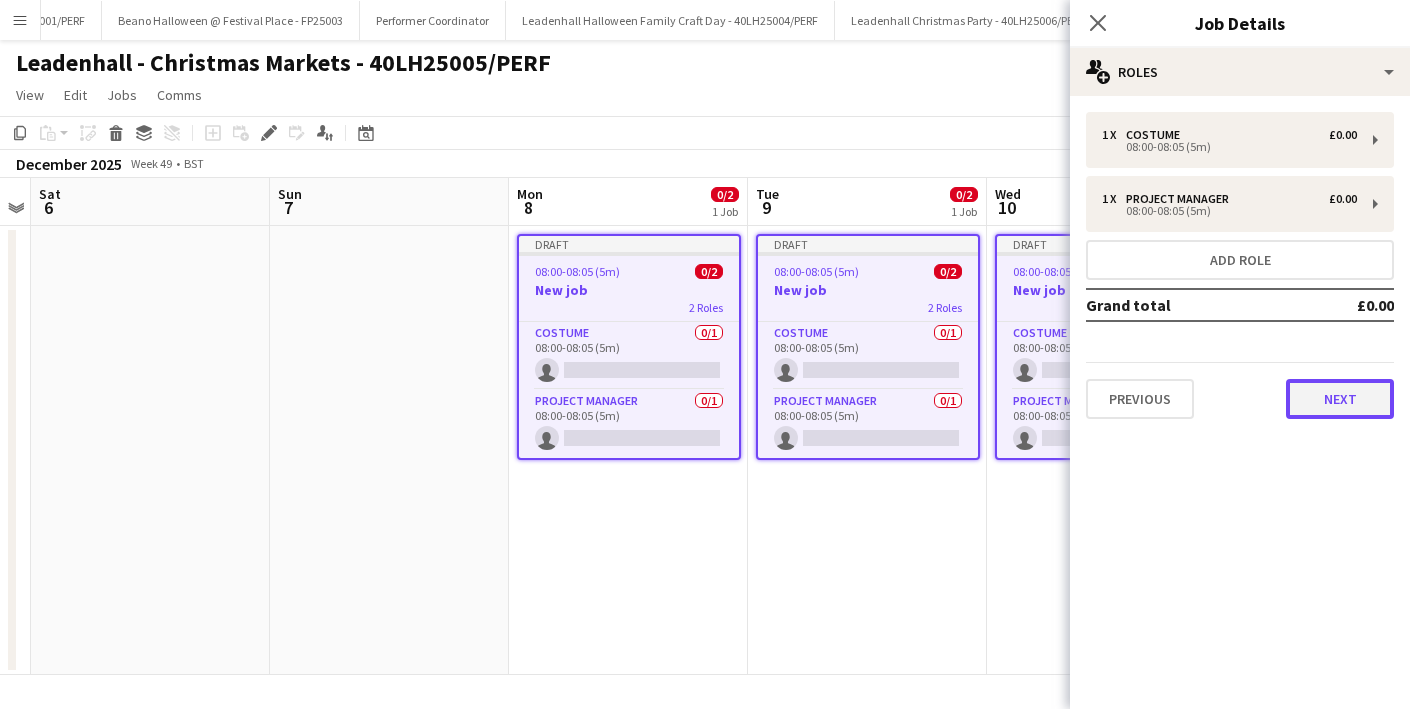 click on "Next" at bounding box center (1340, 399) 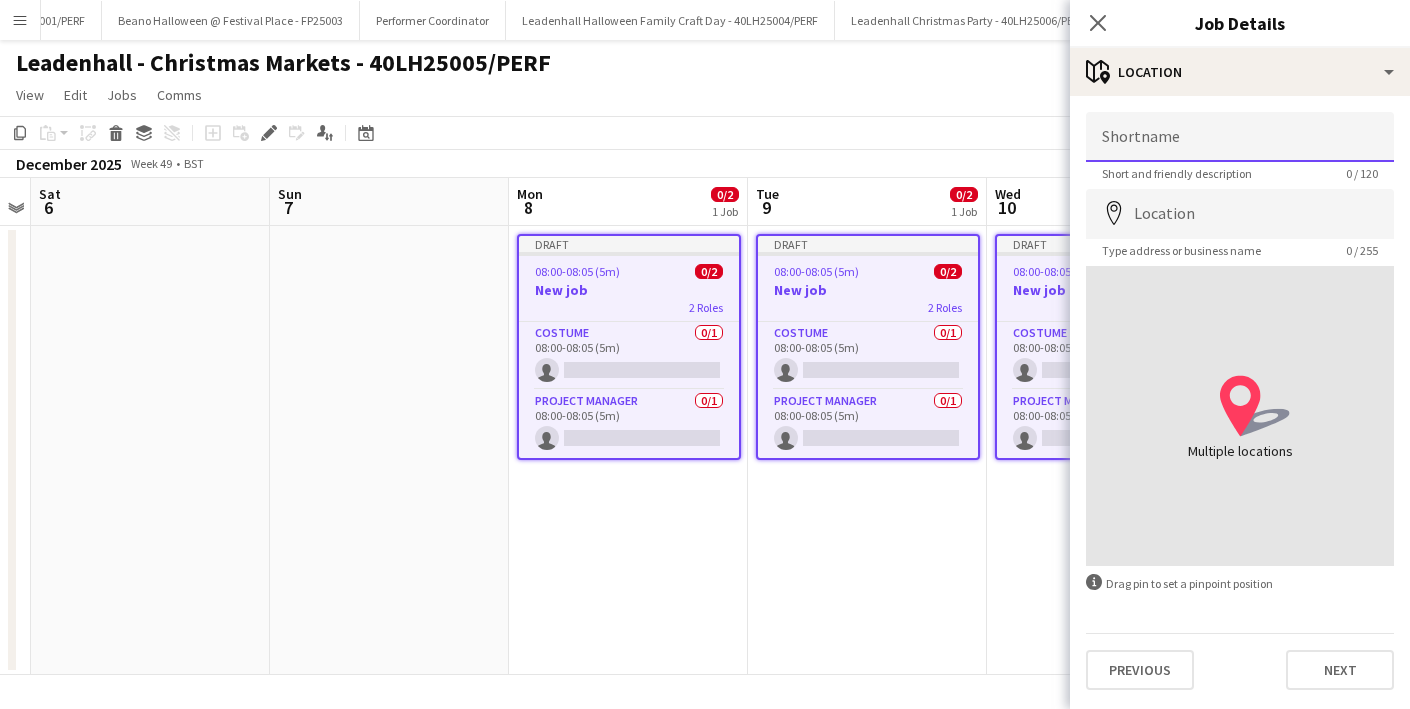 click on "Shortname" at bounding box center [1240, 137] 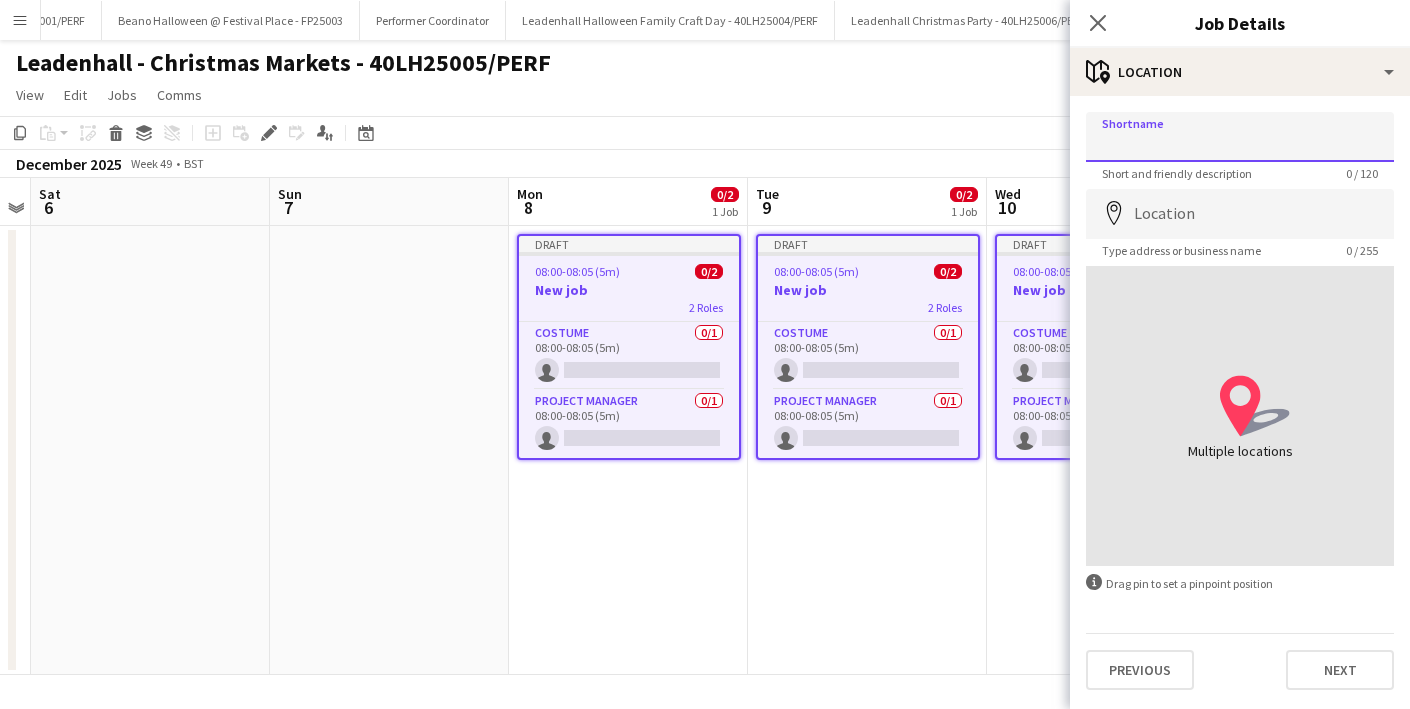 type on "**********" 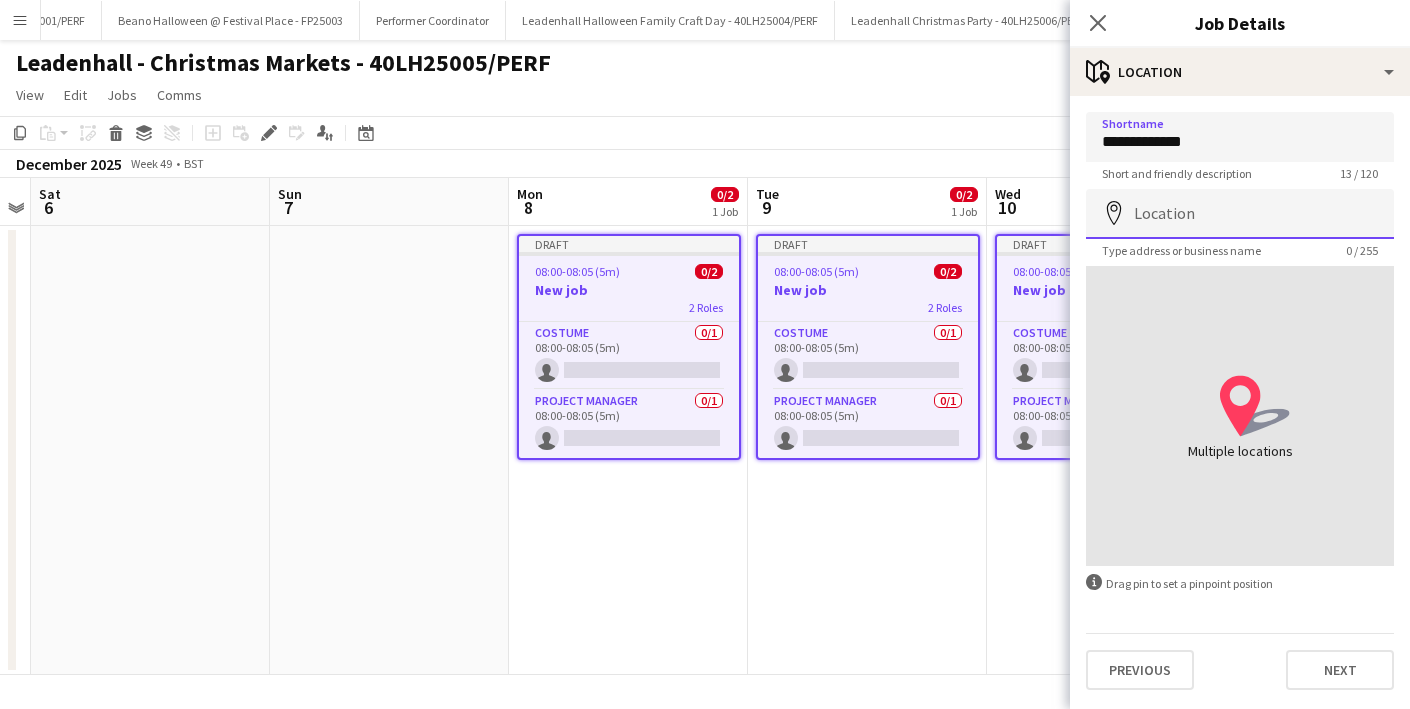 click on "Location" at bounding box center (1240, 214) 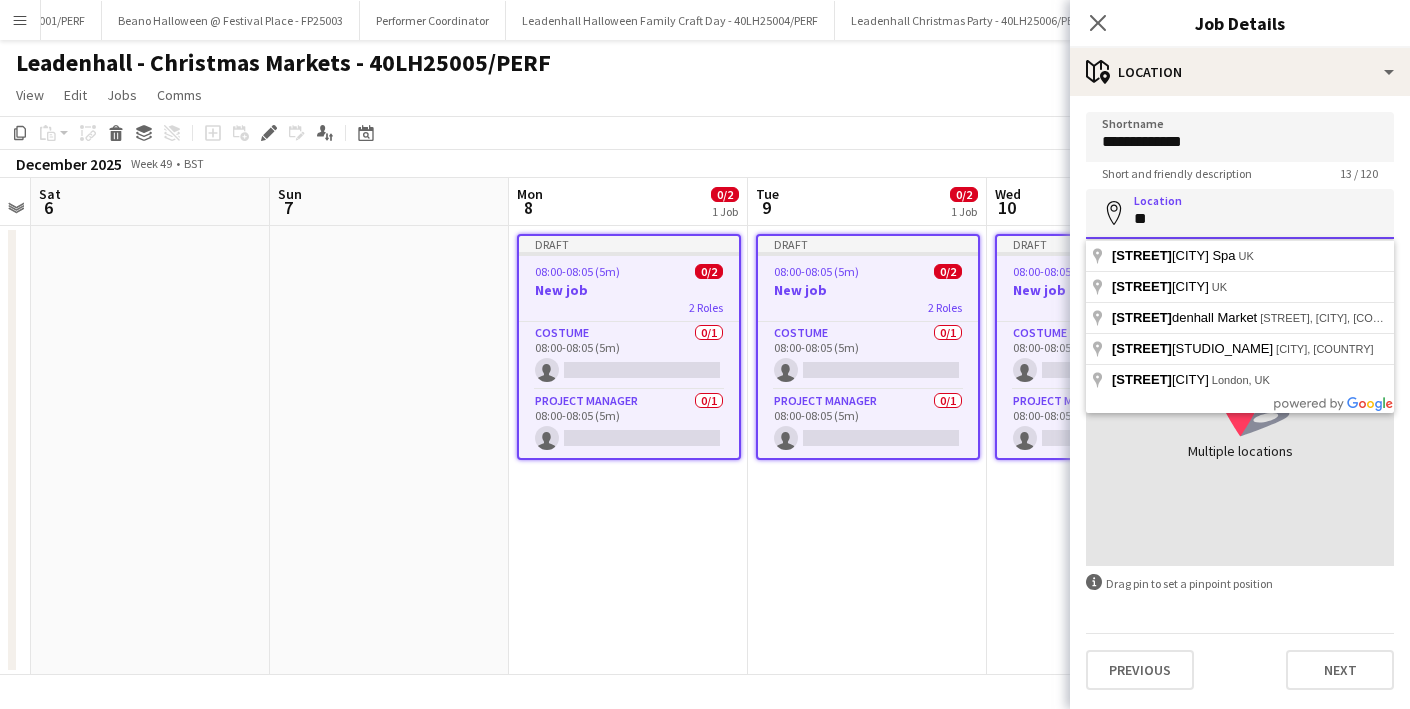 type on "*" 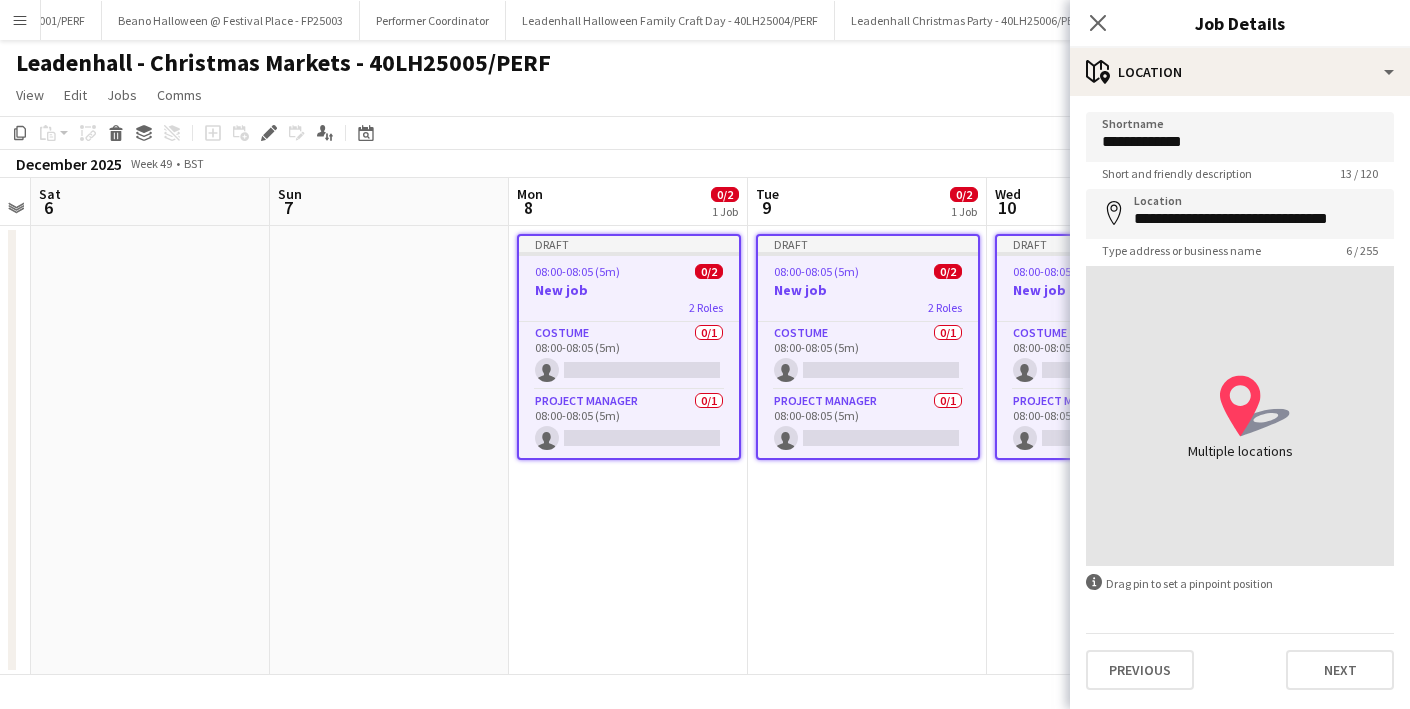 type on "**********" 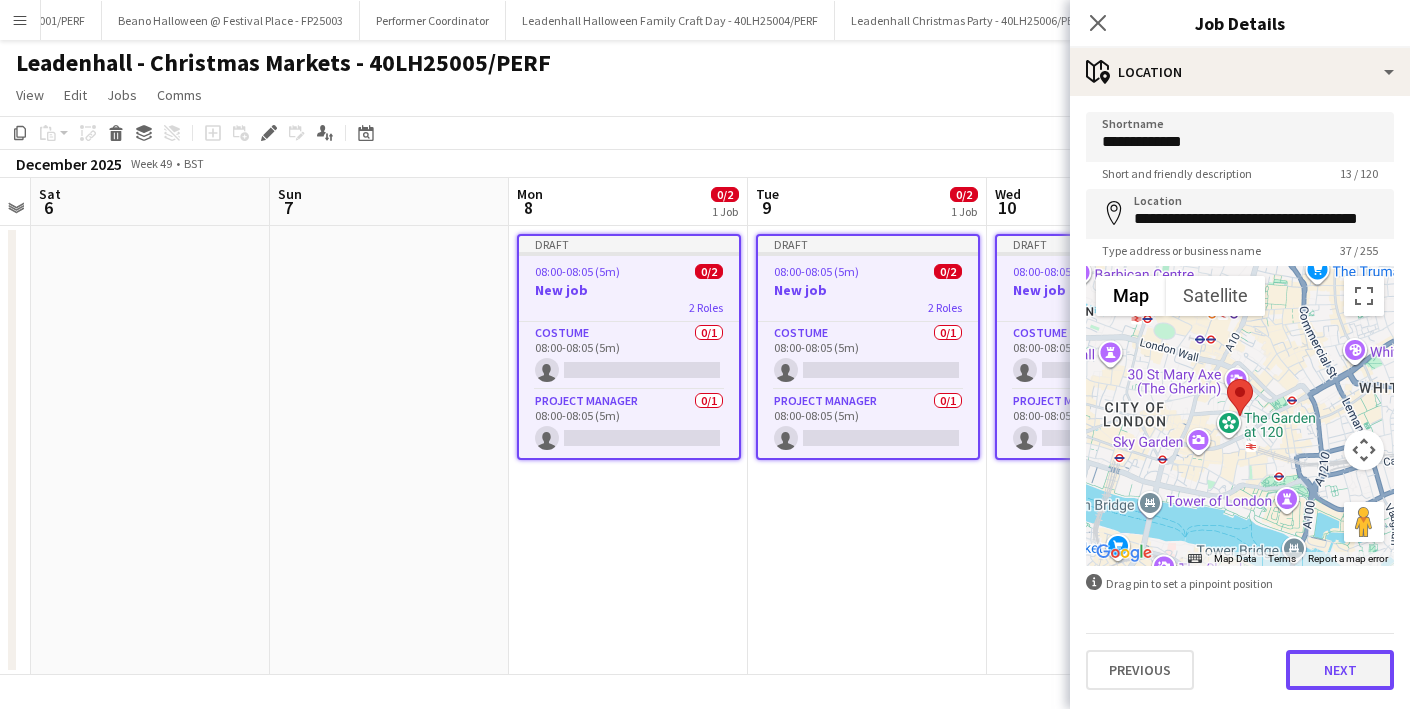 click on "Next" at bounding box center [1340, 670] 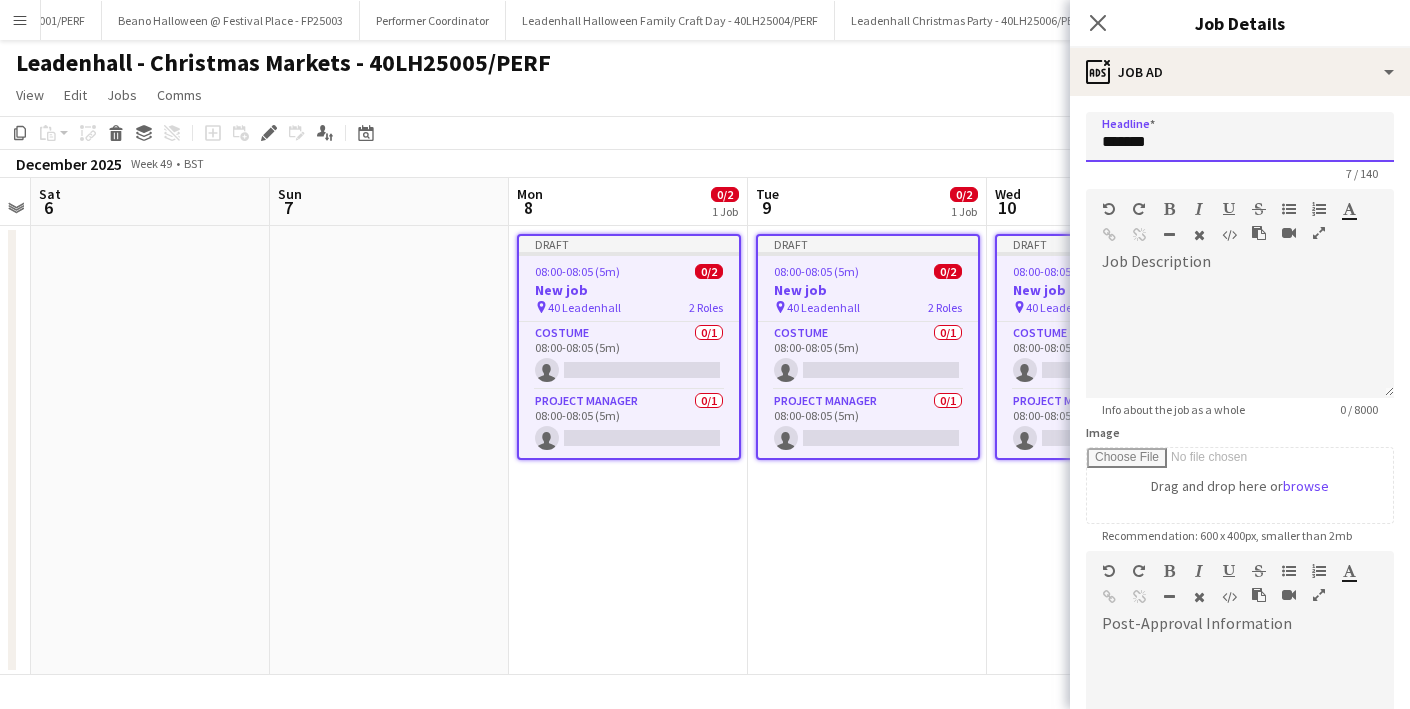drag, startPoint x: 1091, startPoint y: 143, endPoint x: 1010, endPoint y: 142, distance: 81.00617 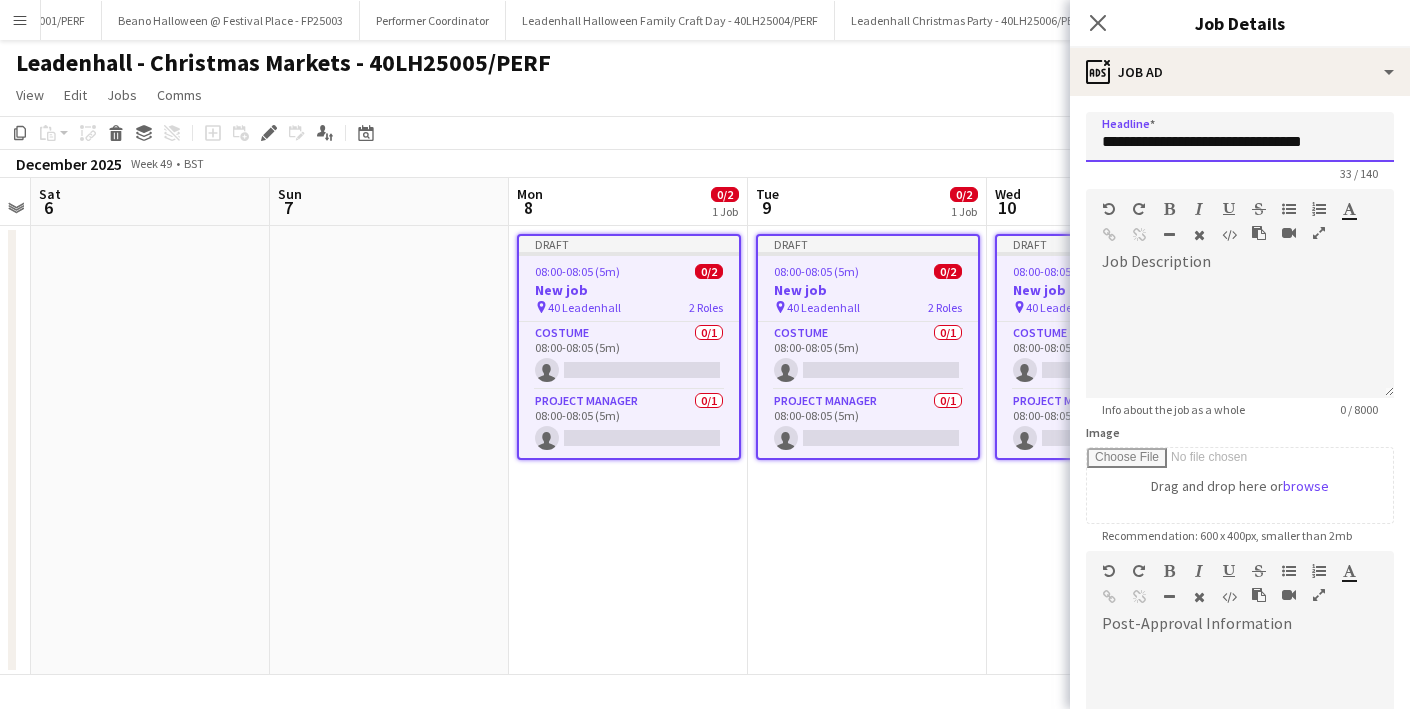 scroll, scrollTop: 279, scrollLeft: 0, axis: vertical 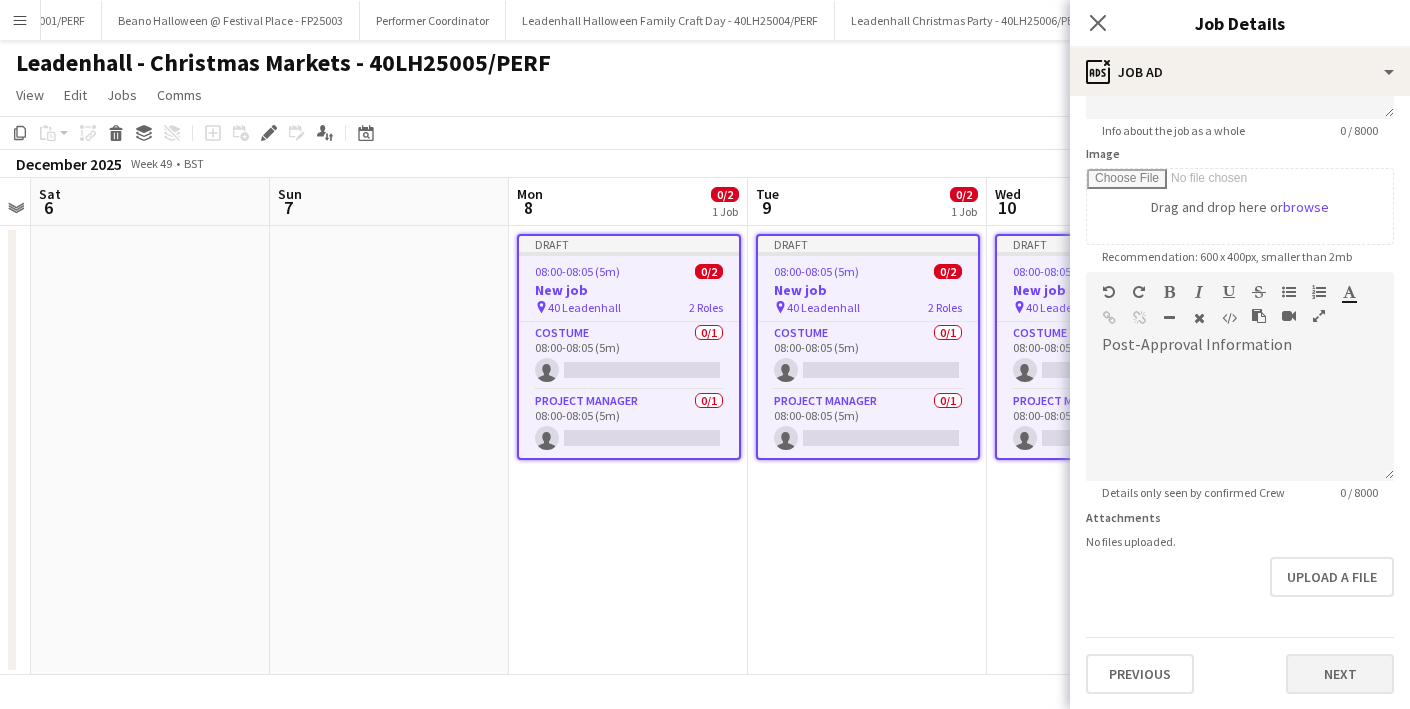 type on "**********" 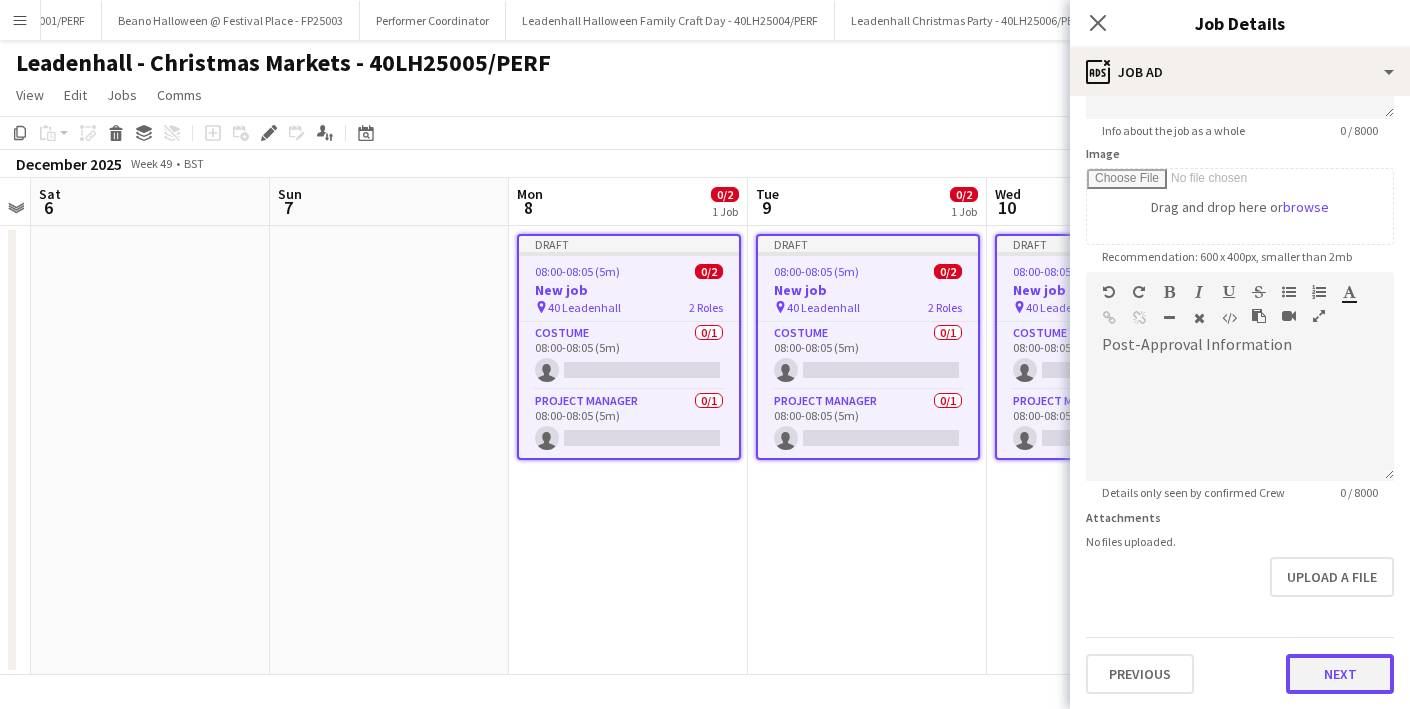 click on "Next" at bounding box center [1340, 674] 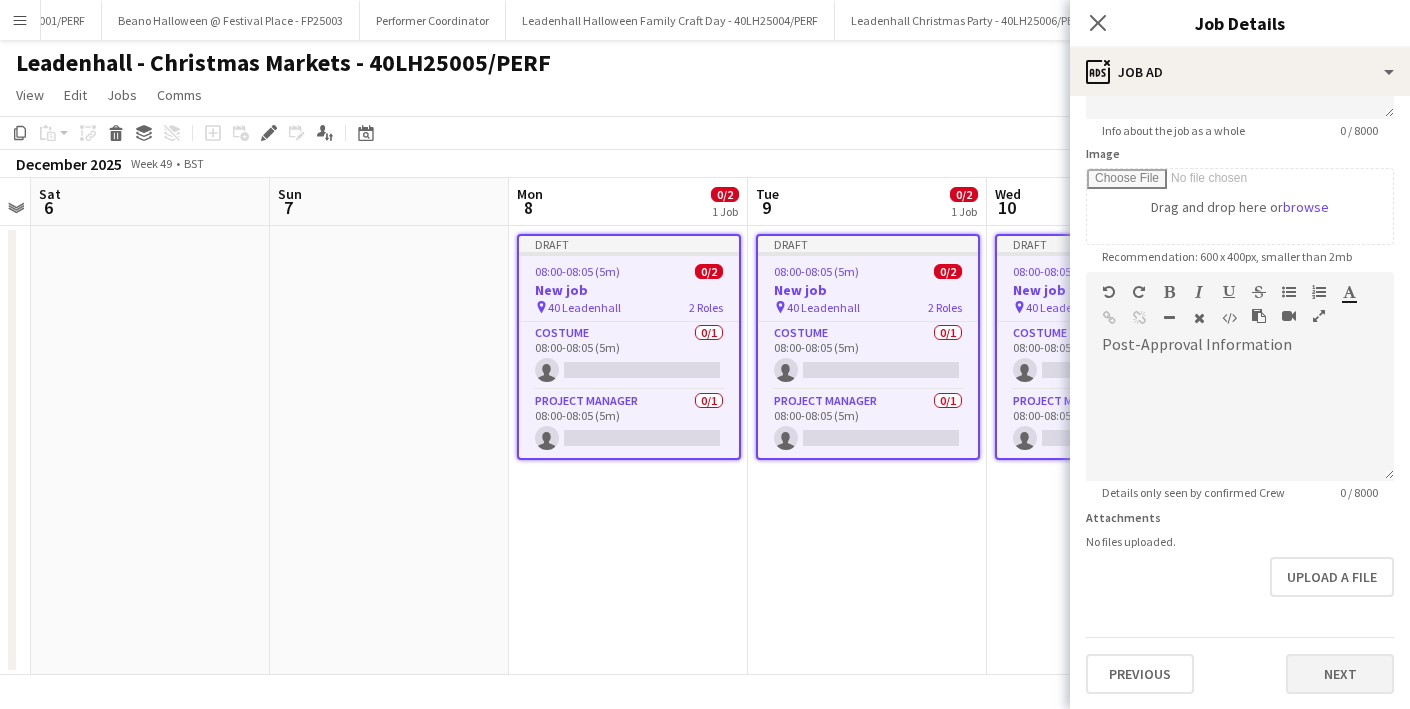 scroll, scrollTop: 0, scrollLeft: 0, axis: both 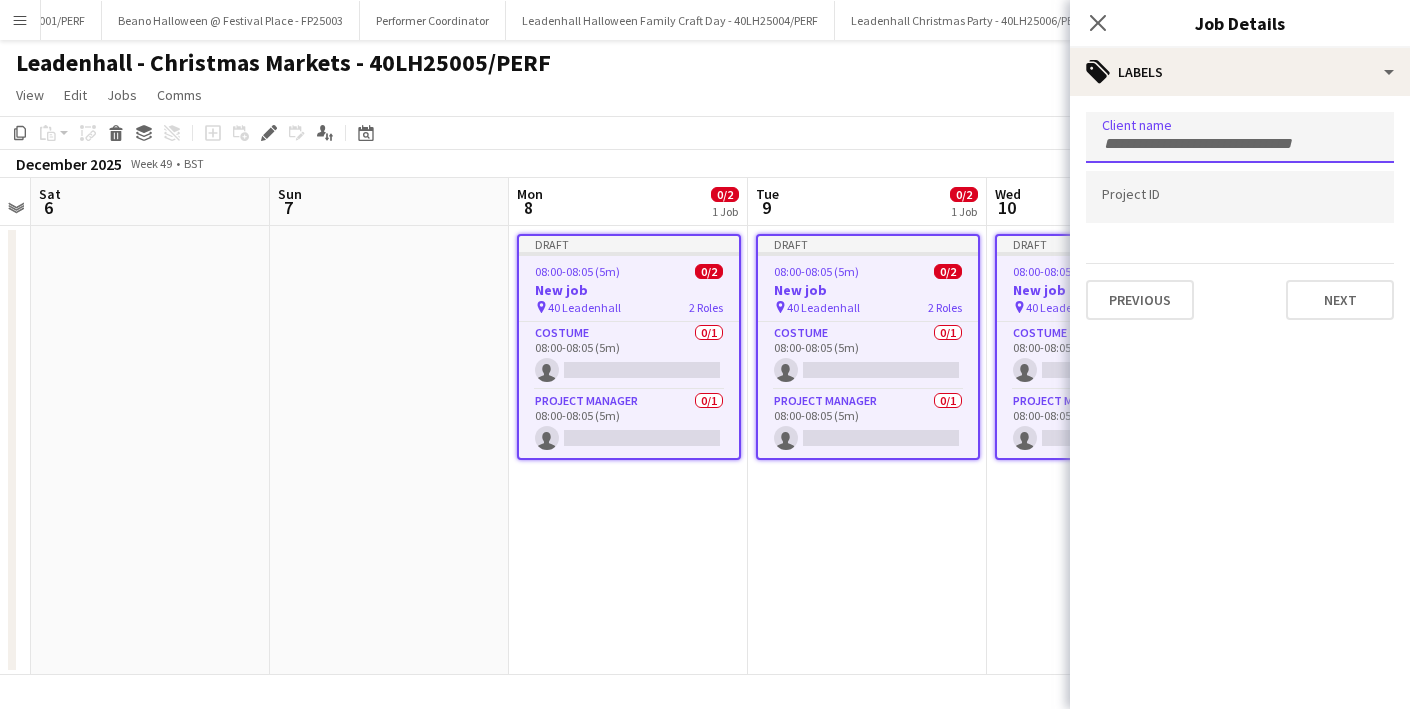 click at bounding box center [1240, 137] 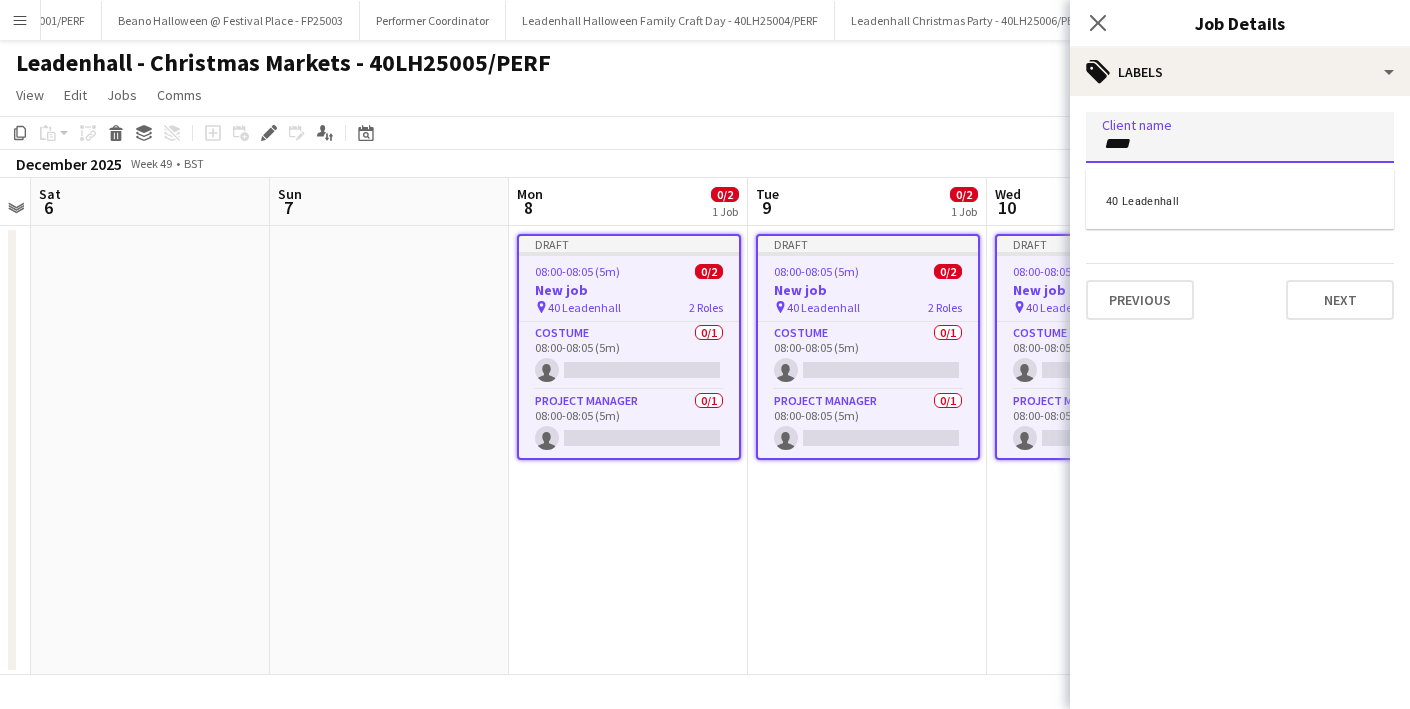 type on "****" 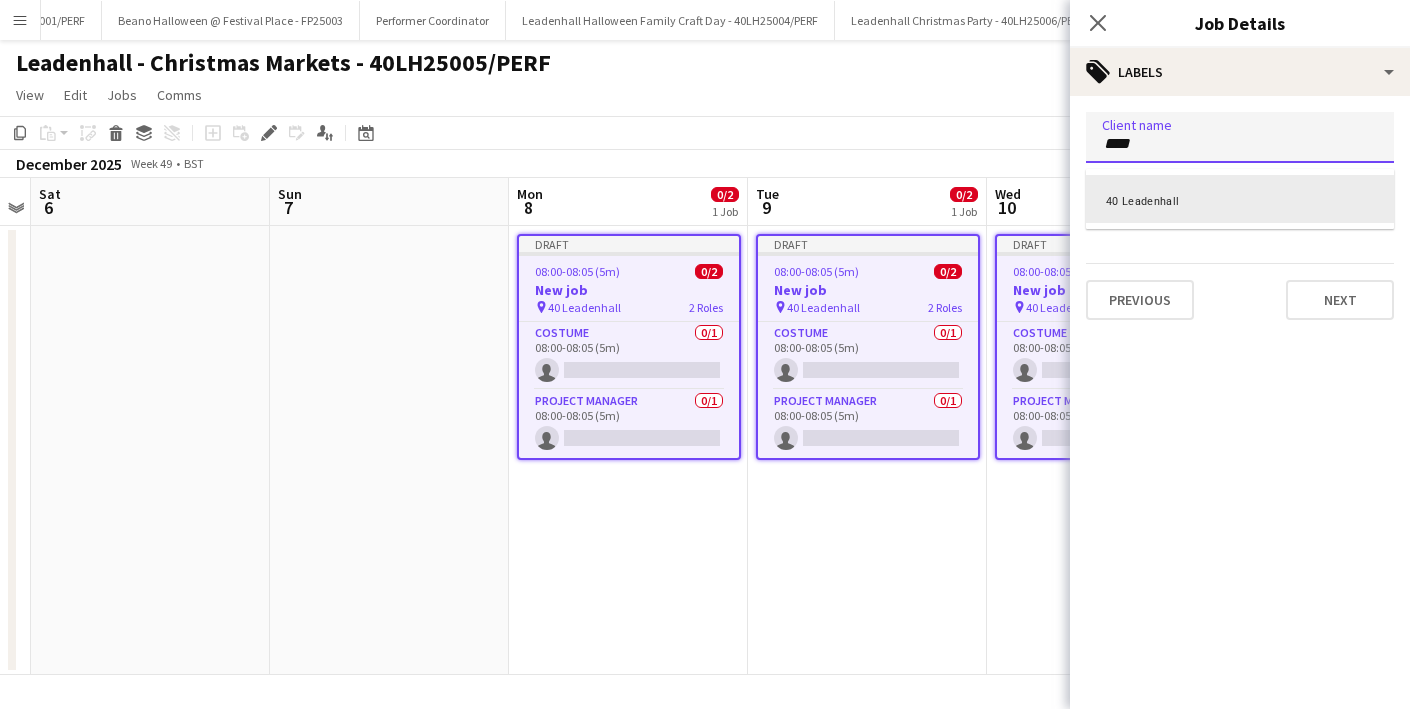 click on "40 Leadenhall" at bounding box center (1240, 199) 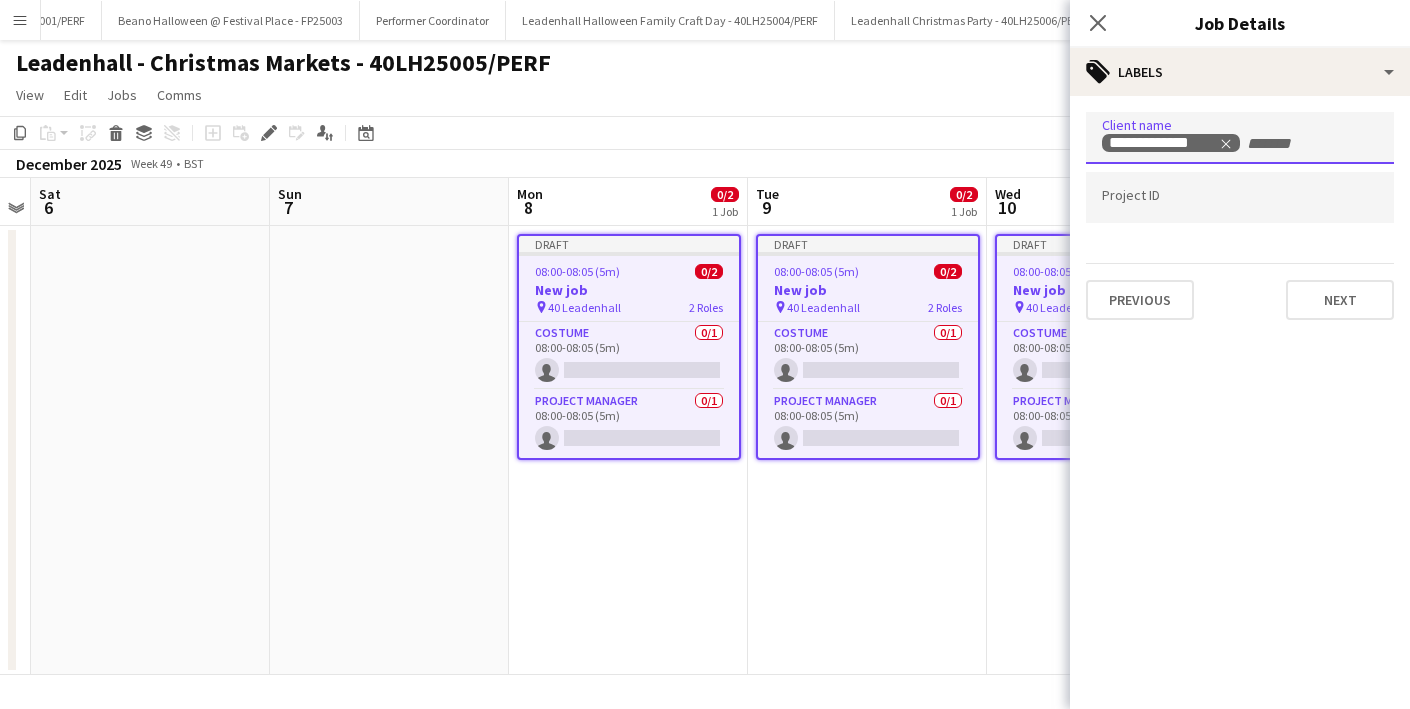 click at bounding box center [1240, 197] 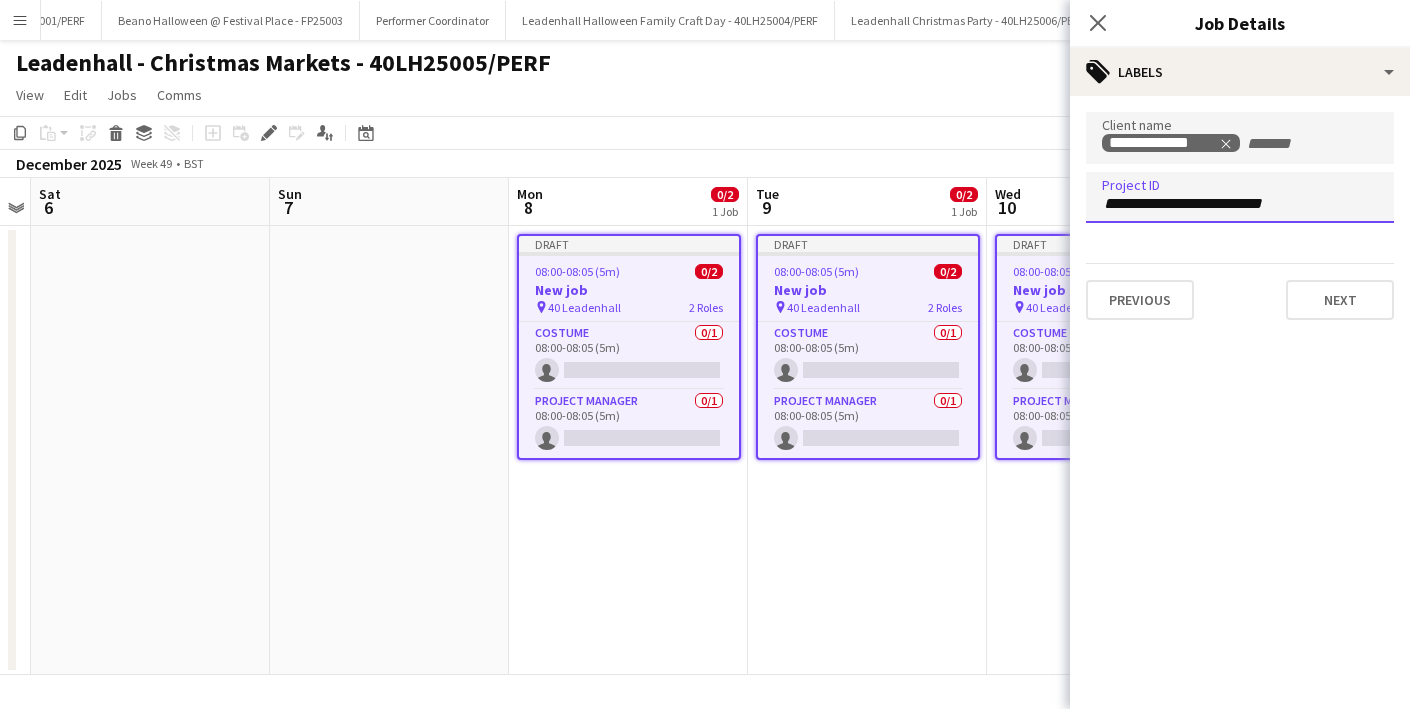 click on "**********" at bounding box center (1240, 204) 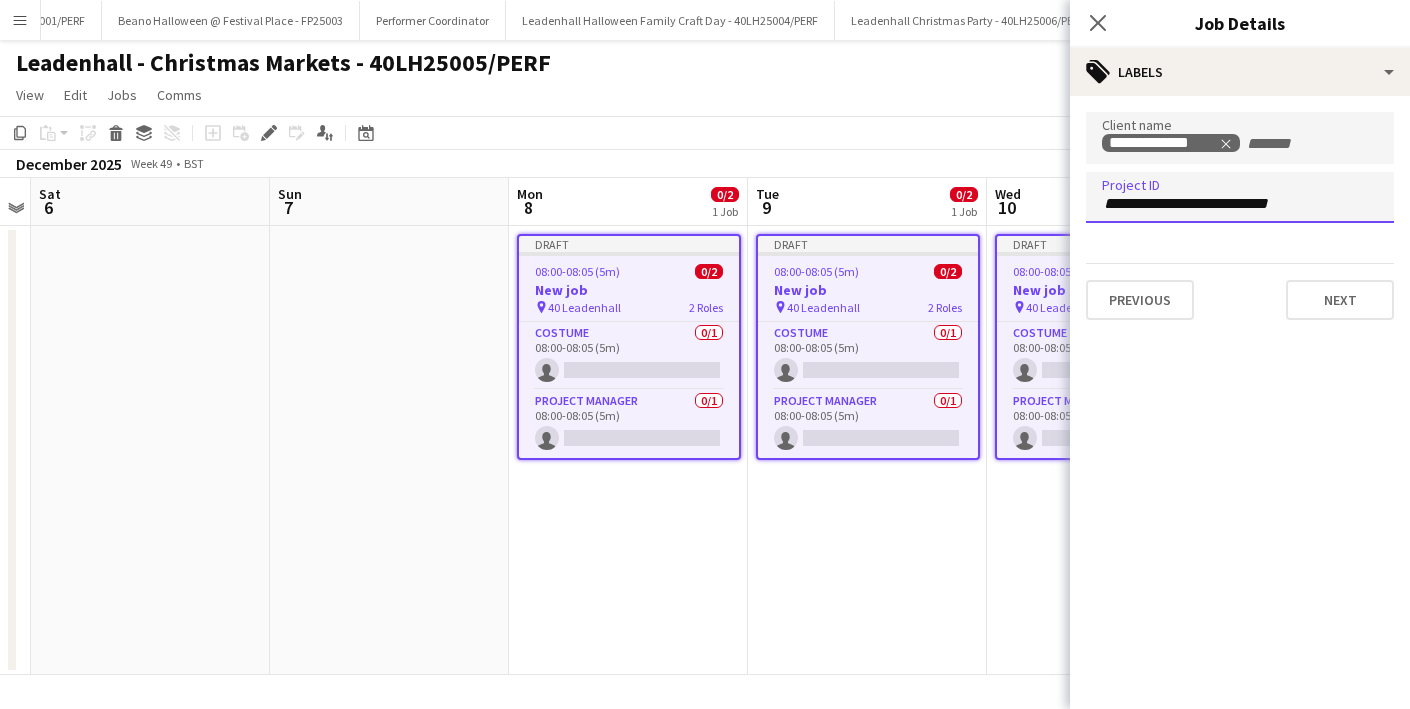 type on "**********" 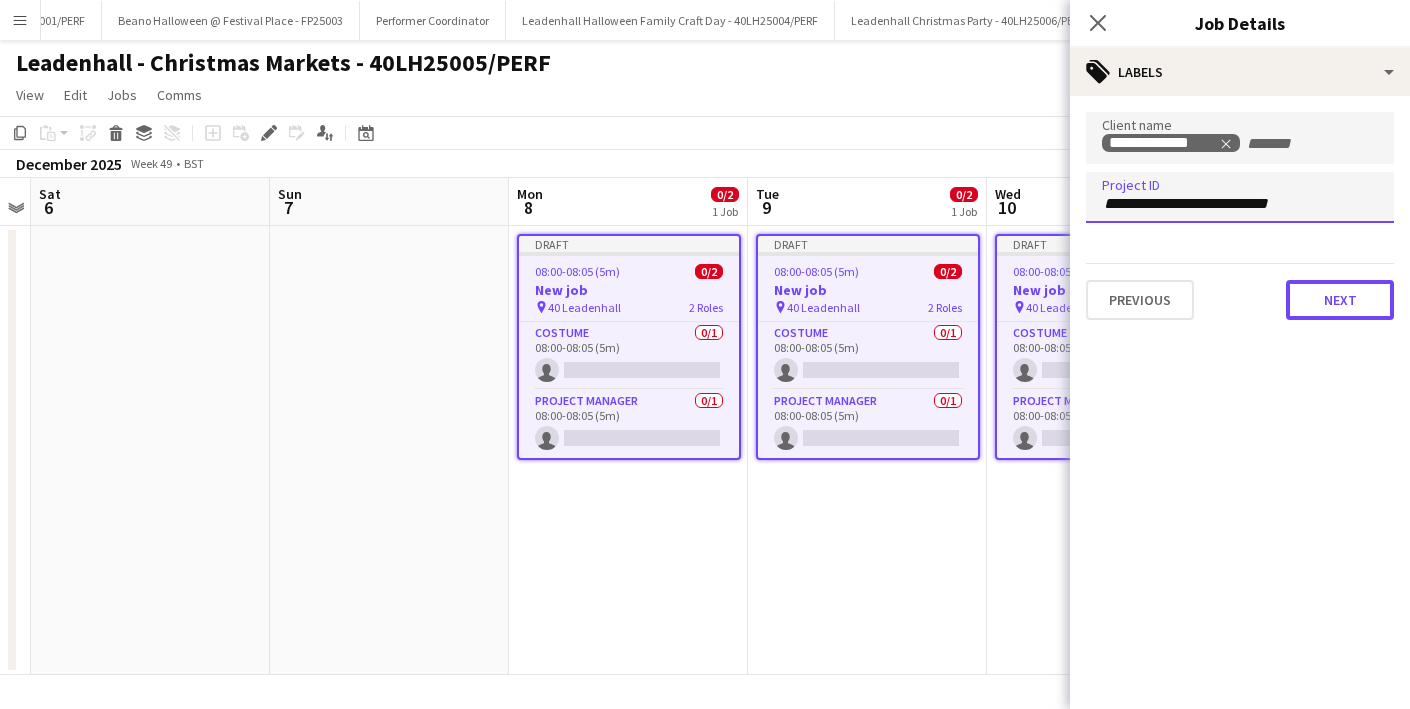 click on "Next" at bounding box center (1340, 300) 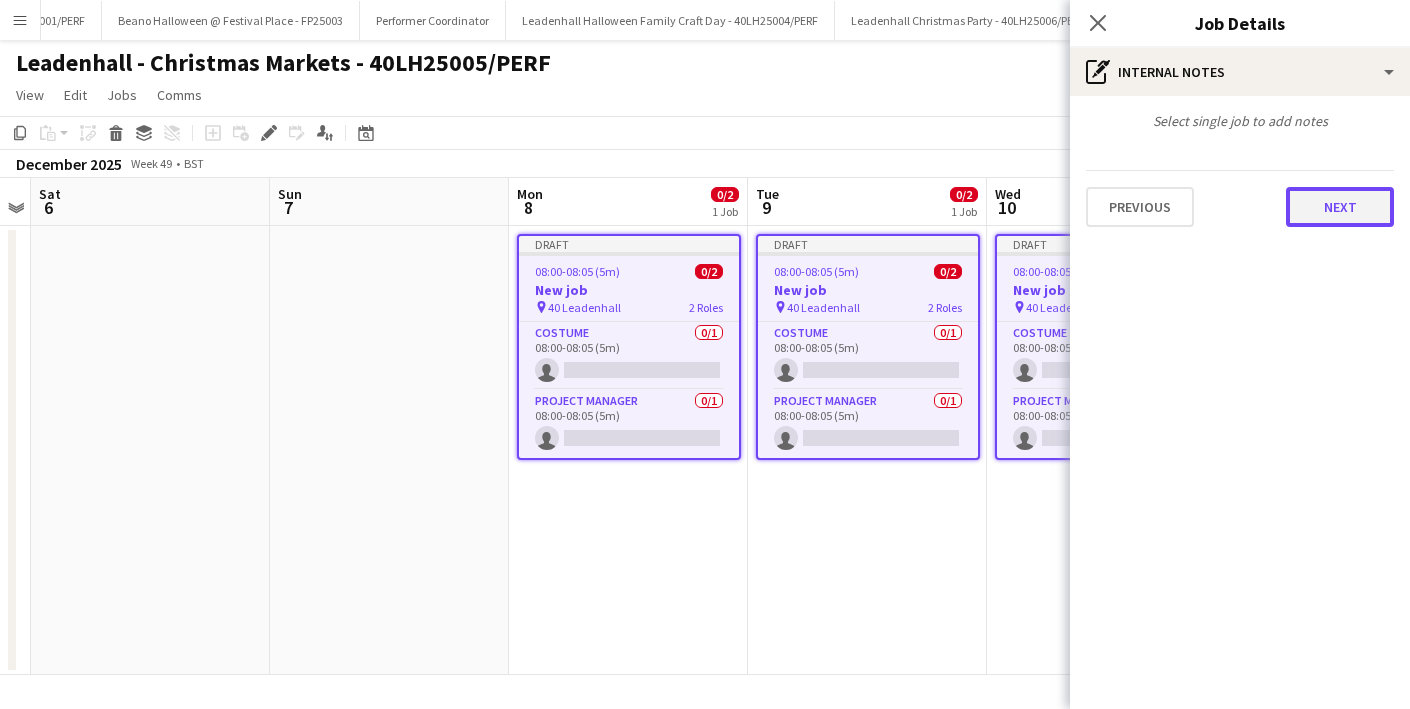 click on "Next" at bounding box center [1340, 207] 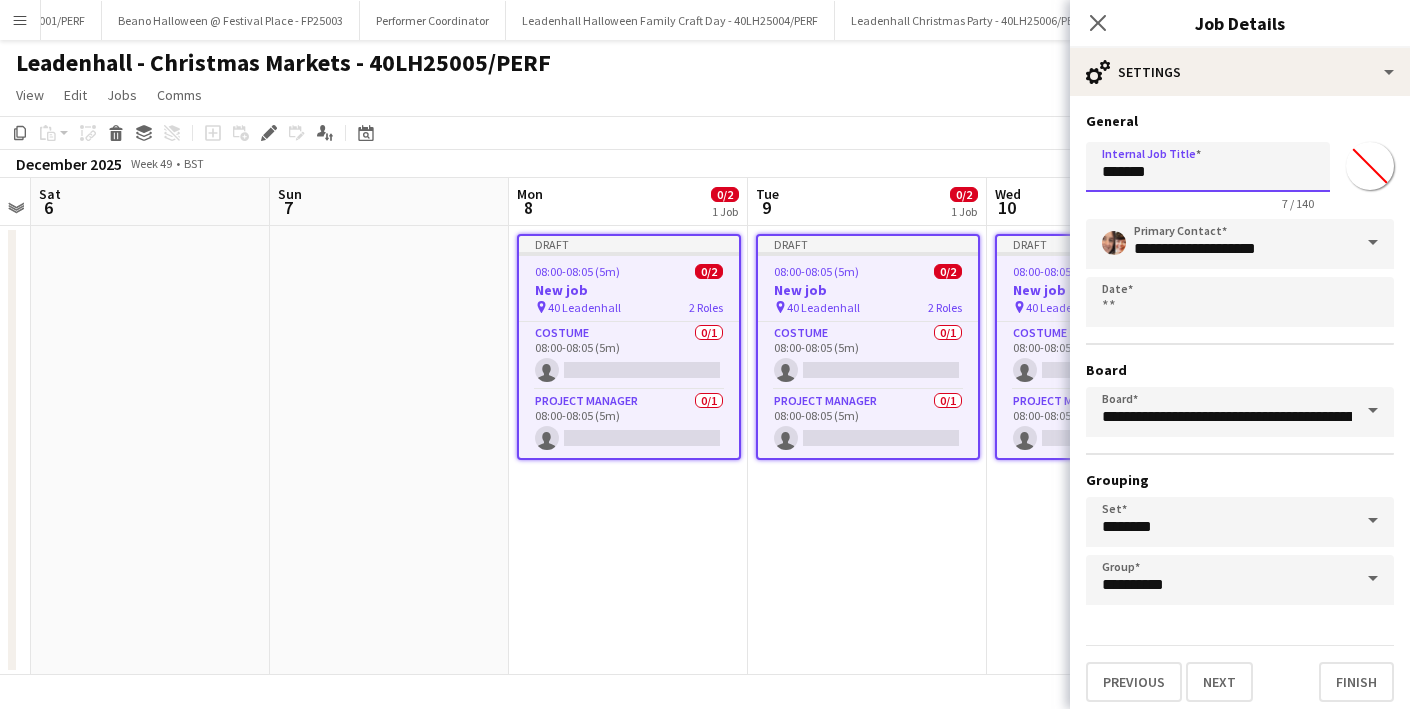 drag, startPoint x: 1184, startPoint y: 182, endPoint x: 1049, endPoint y: 176, distance: 135.13327 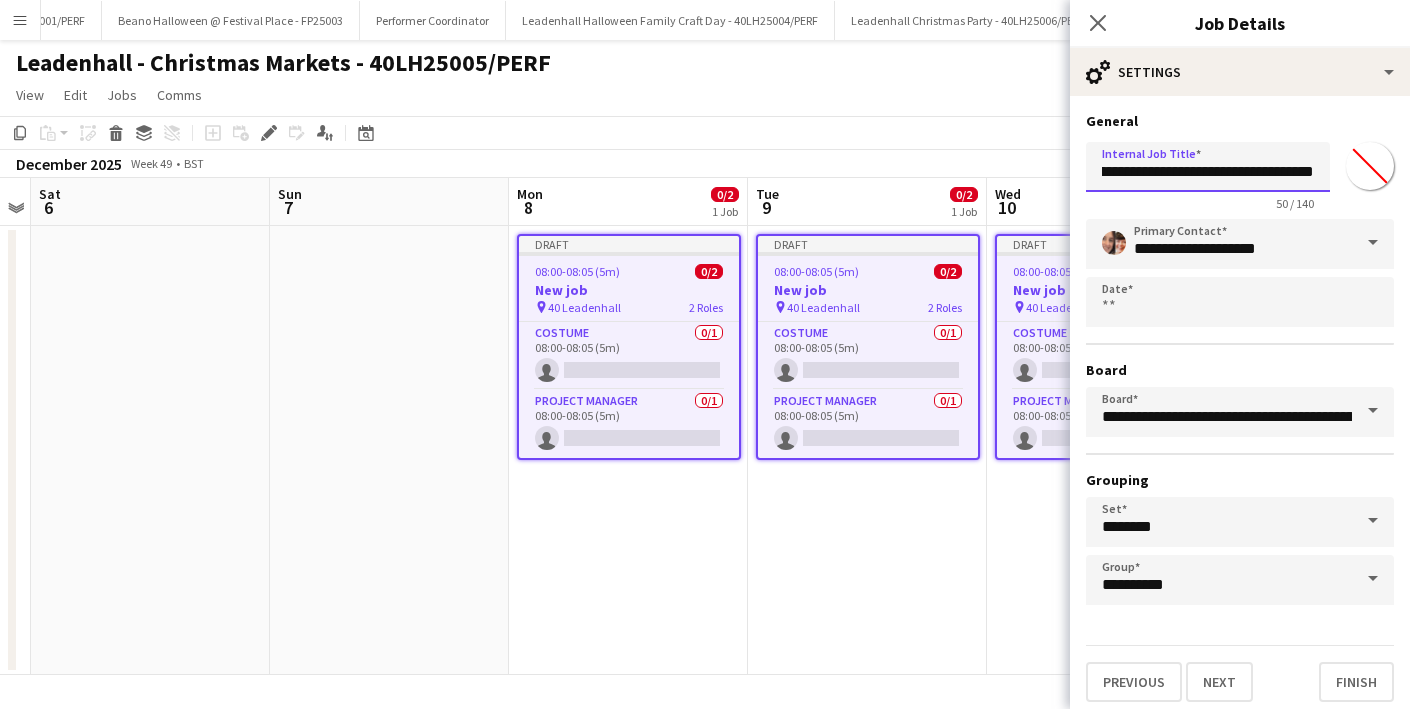 scroll, scrollTop: 0, scrollLeft: 144, axis: horizontal 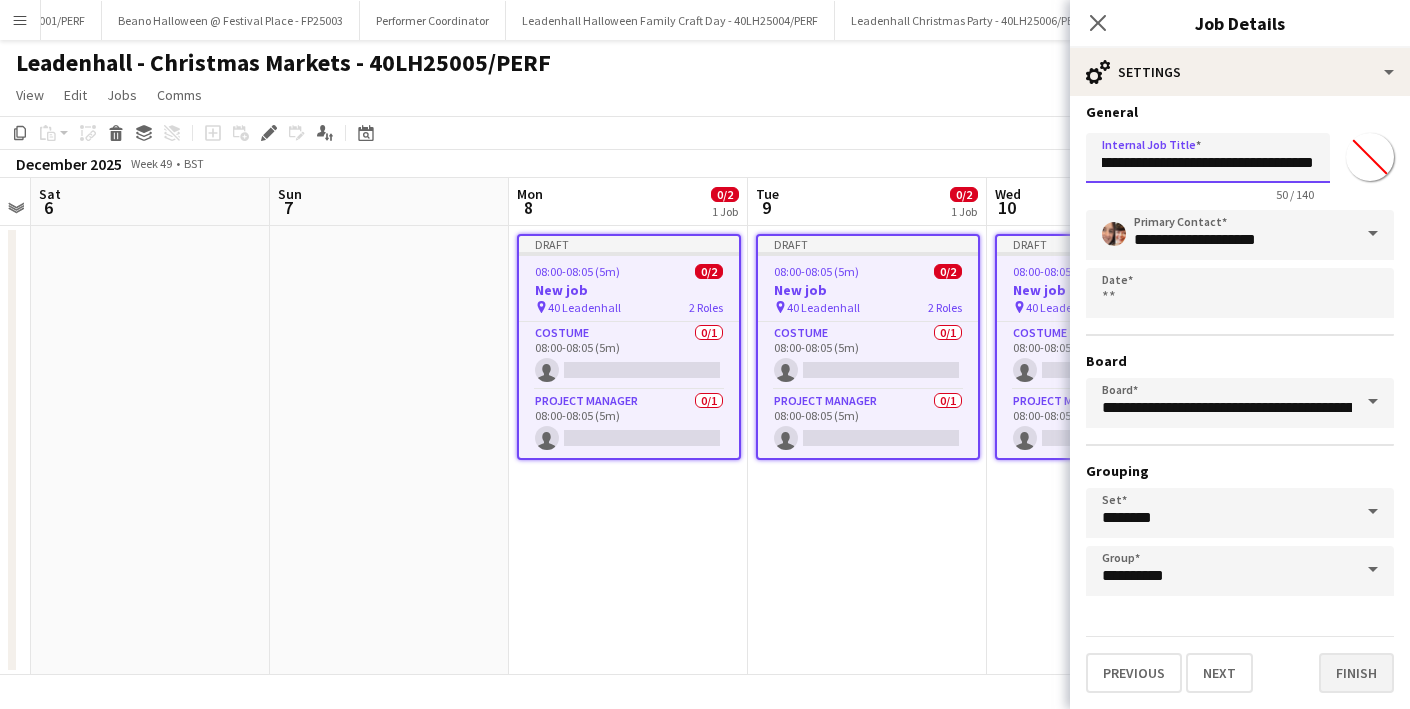 type on "**********" 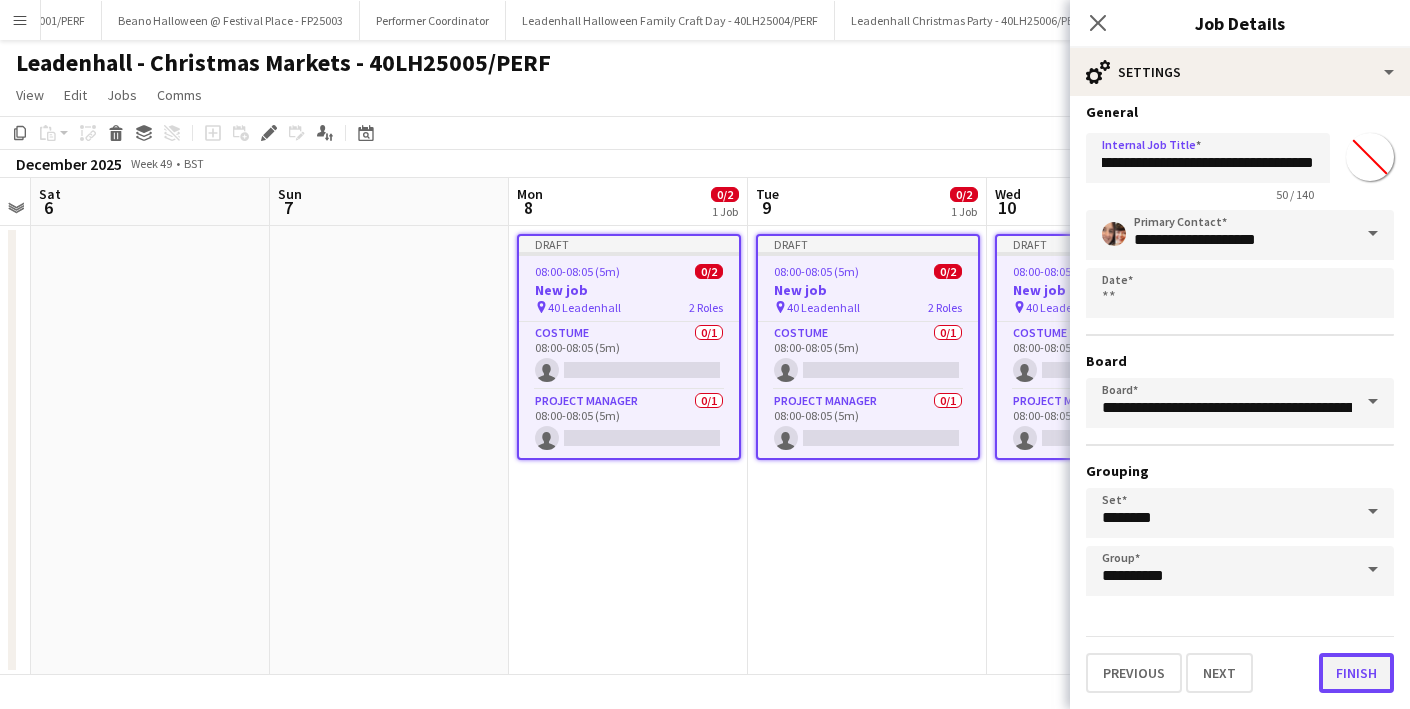 click on "Finish" at bounding box center (1356, 673) 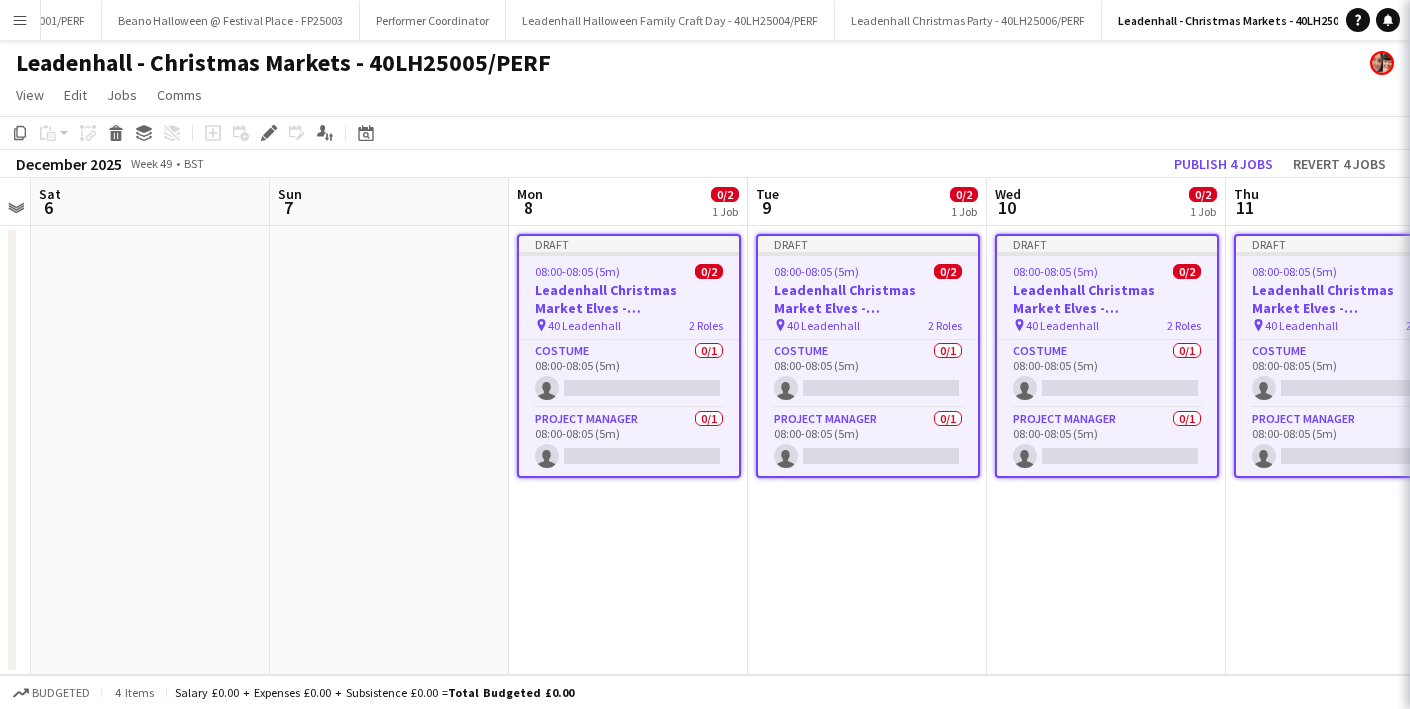 scroll, scrollTop: 0, scrollLeft: 0, axis: both 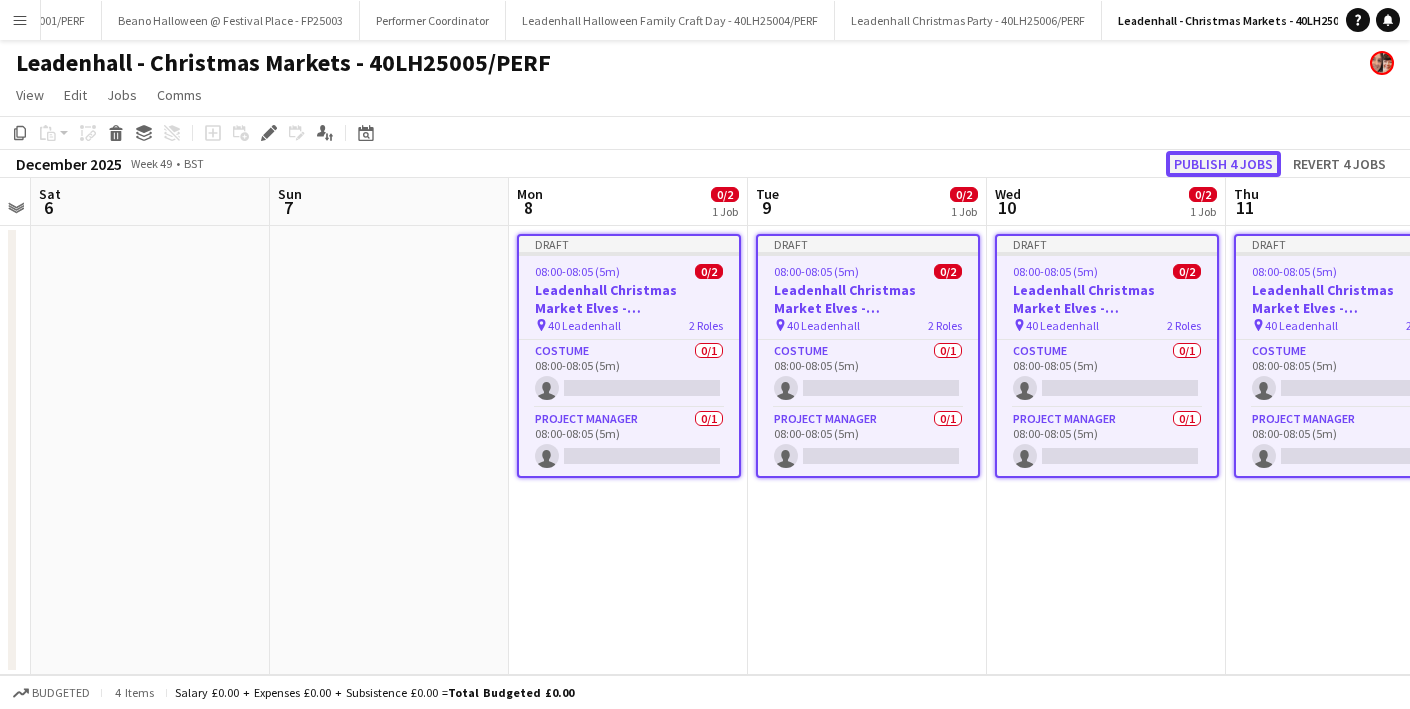 click on "Publish 4 jobs" 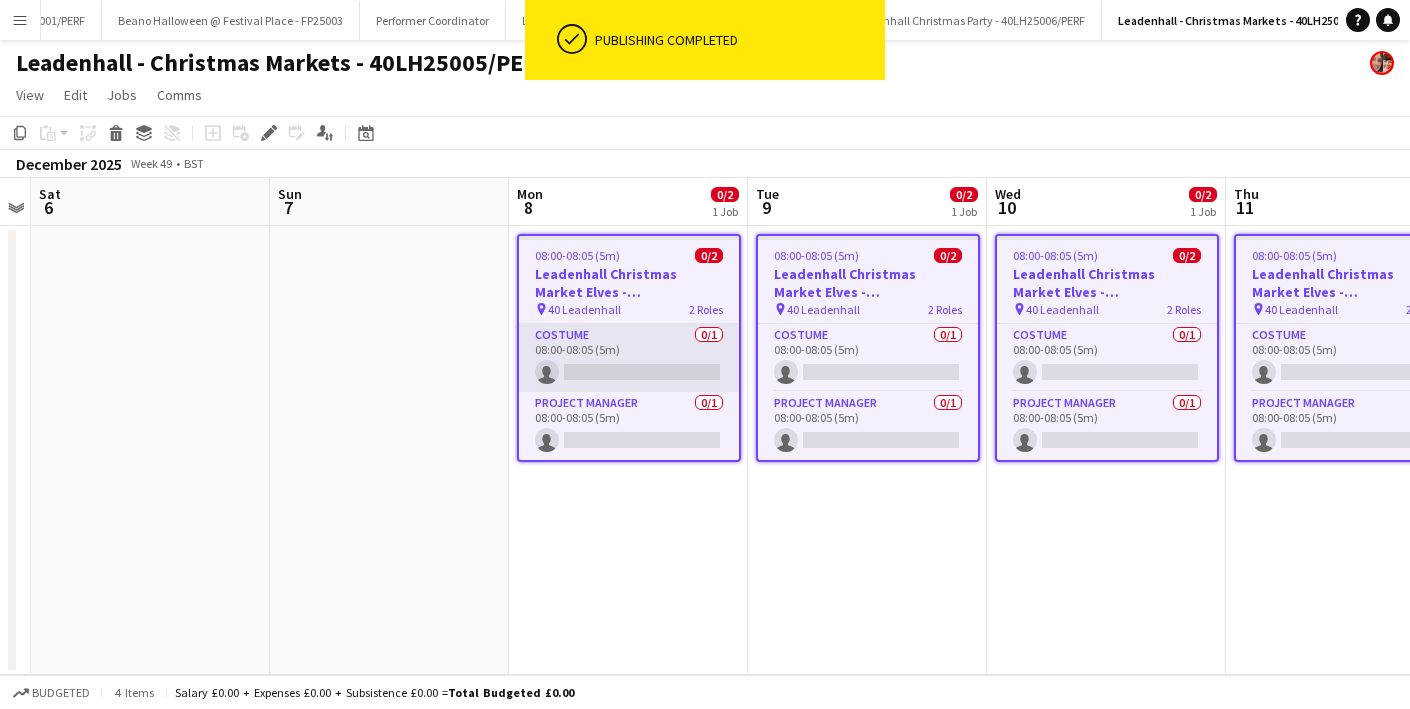 click on "[JOB_TITLE] [QUANTITY] [TIME_RANGE] ([DURATION])
single-neutral-actions" at bounding box center (629, 358) 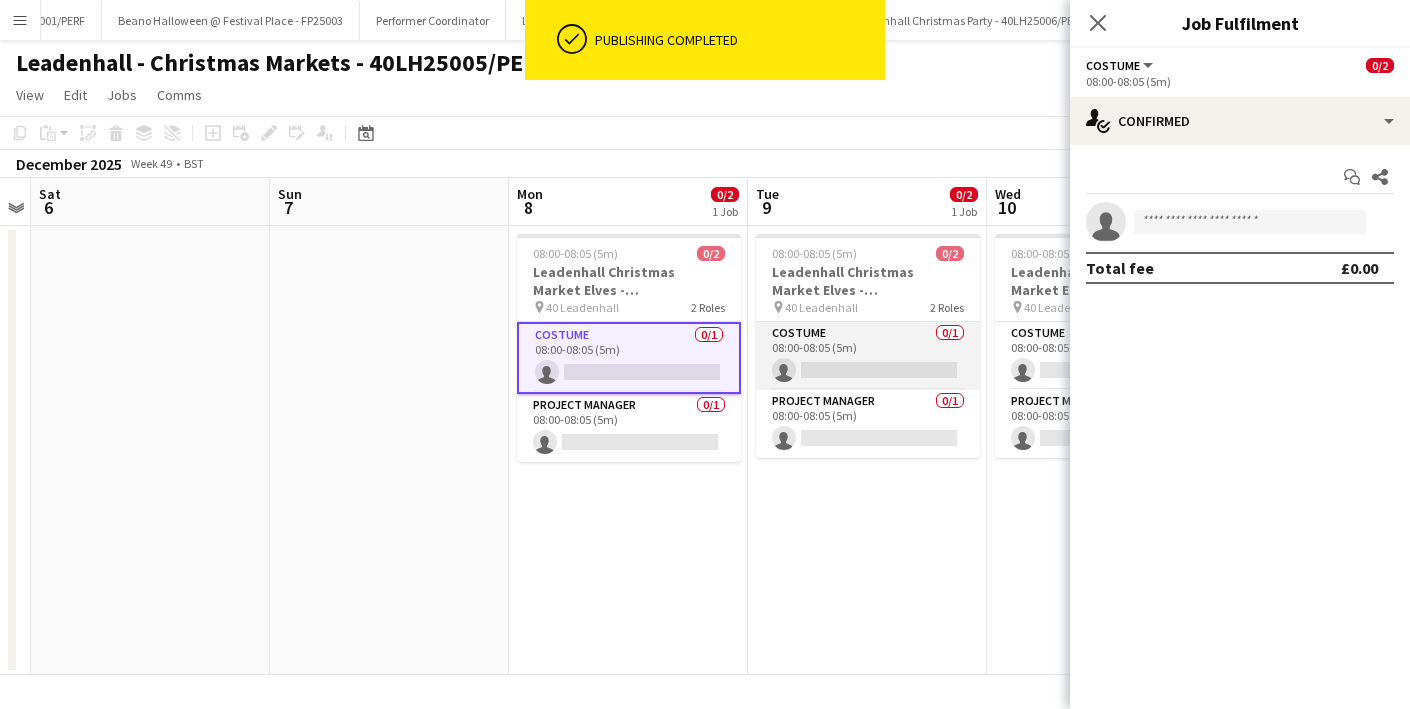 click on "[JOB_TITLE] [QUANTITY] [TIME_RANGE] ([DURATION])
single-neutral-actions" at bounding box center [868, 356] 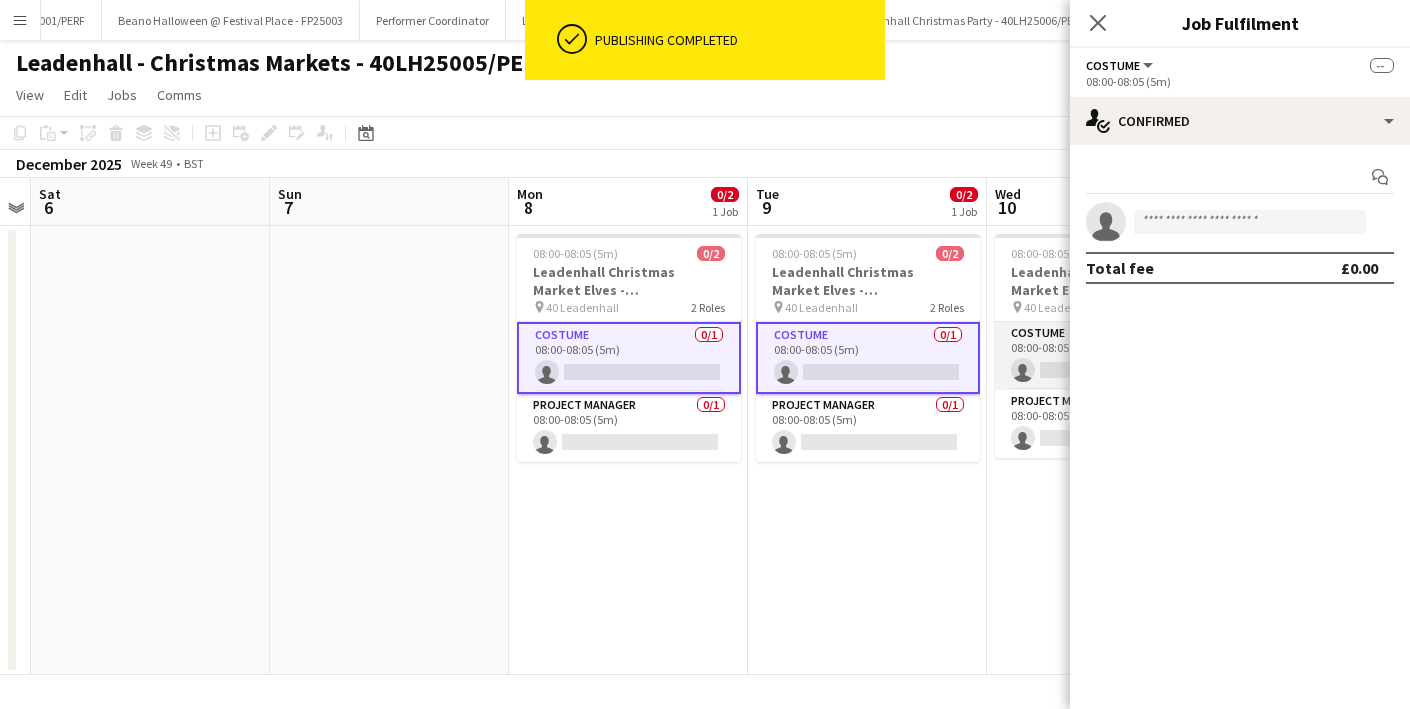 click on "[JOB_TITLE] [QUANTITY] [TIME_RANGE] ([DURATION])
single-neutral-actions" at bounding box center (1107, 356) 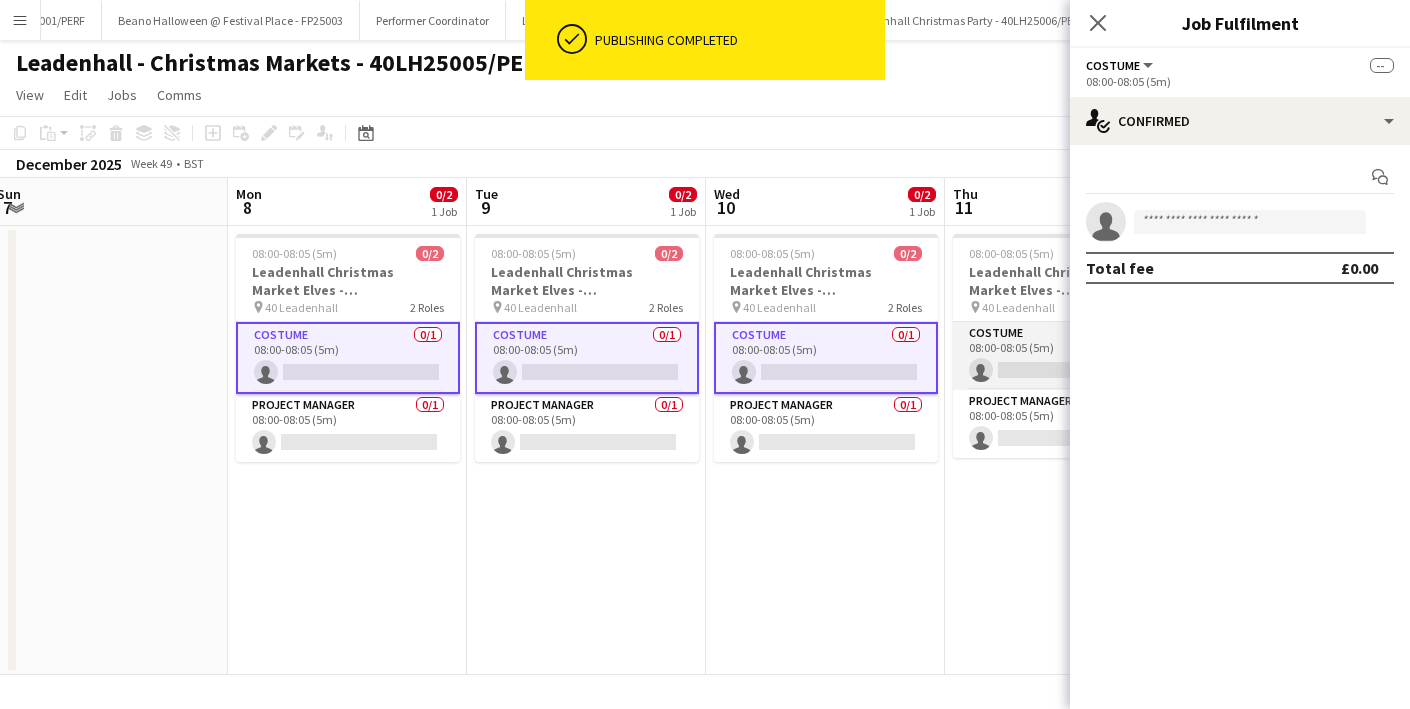 click on "[JOB_TITLE] [QUANTITY] [TIME_RANGE] ([DURATION])
single-neutral-actions" at bounding box center [1065, 356] 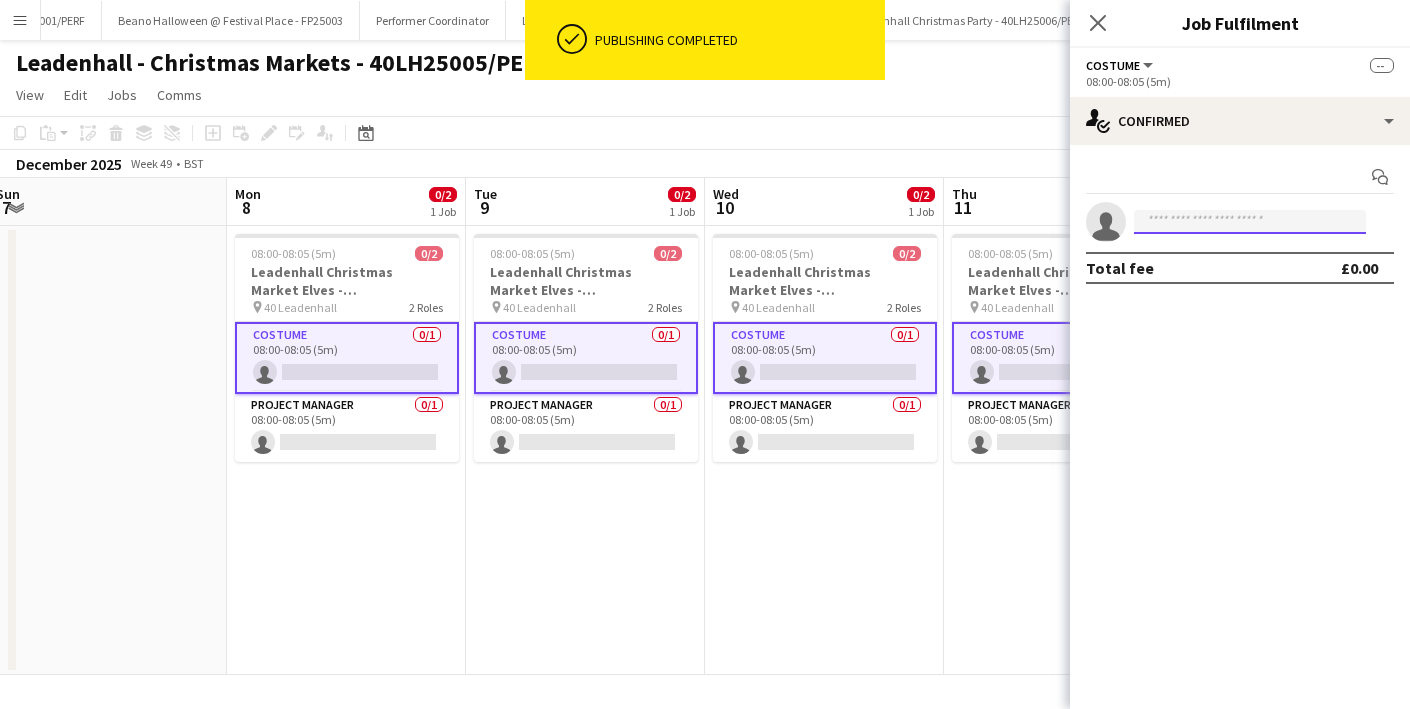 click at bounding box center [1250, 222] 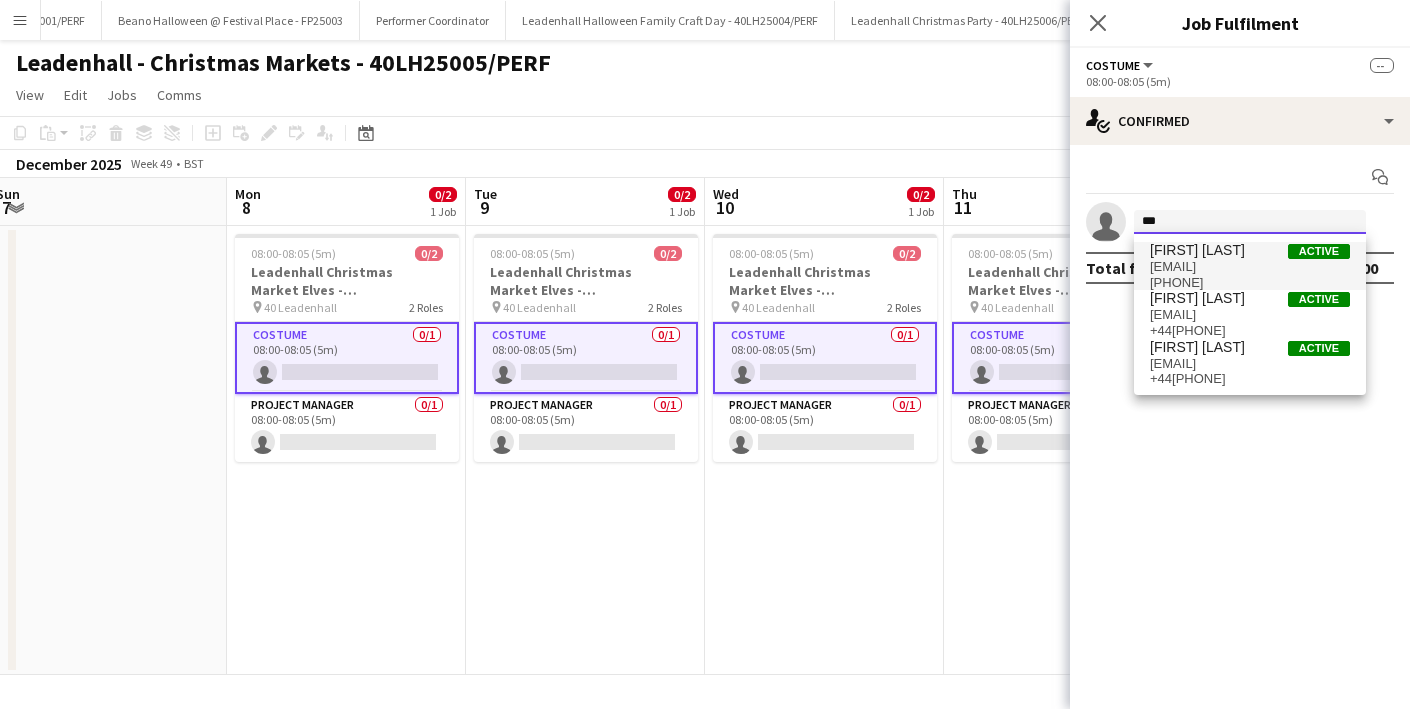 type on "***" 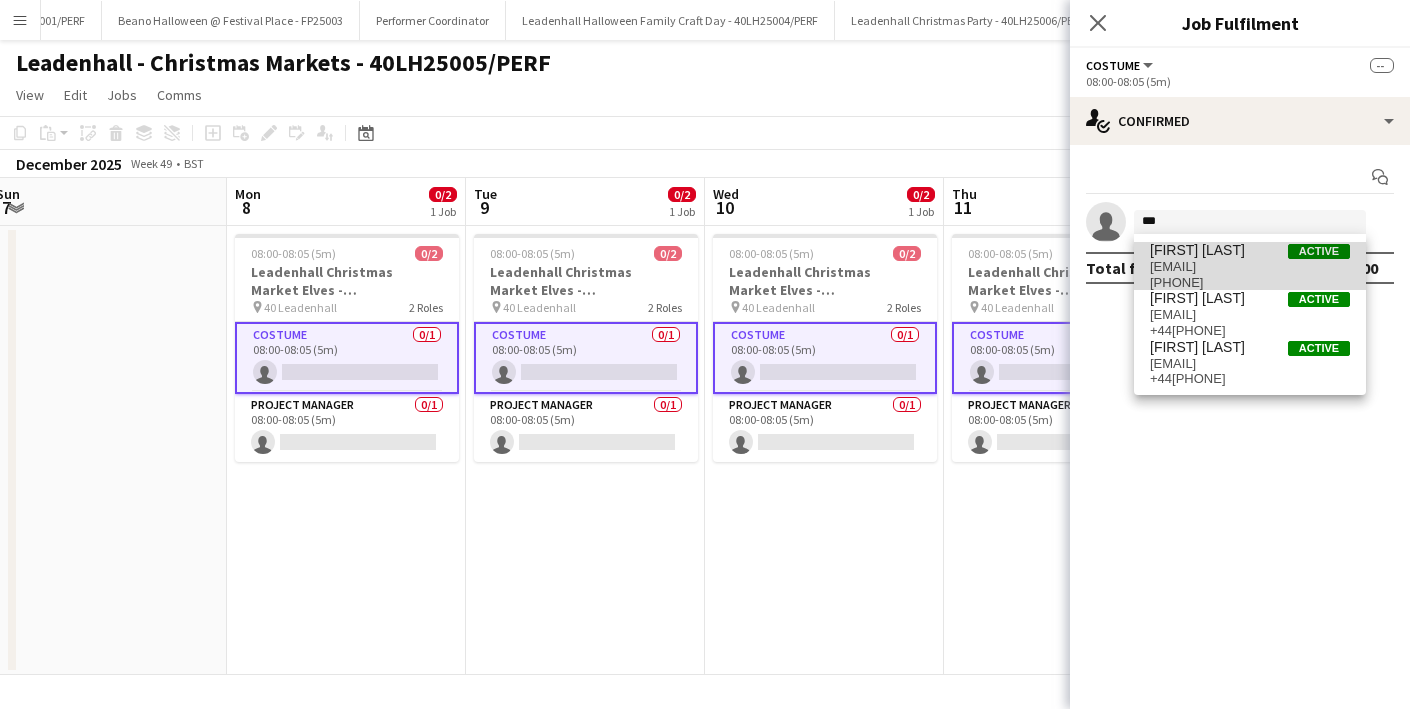 click on "[FIRST] [LAST]" at bounding box center [1197, 250] 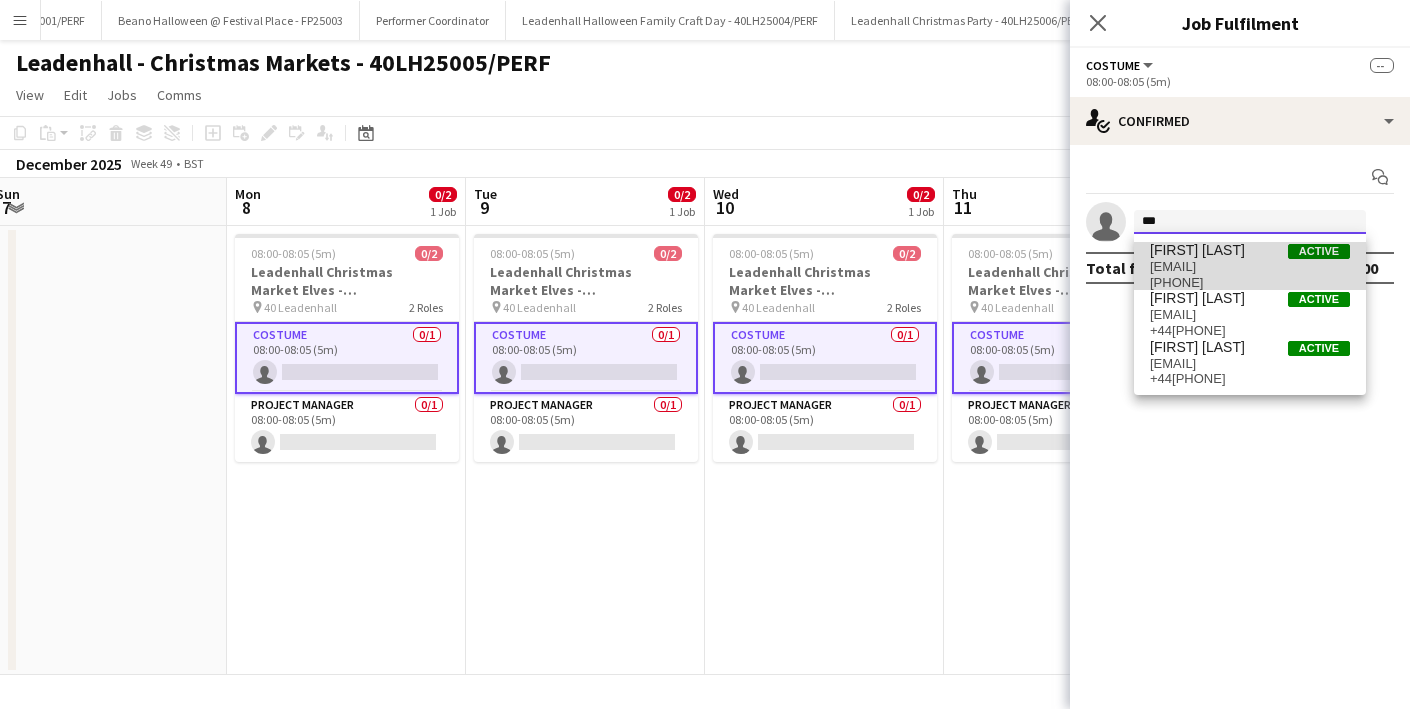 type 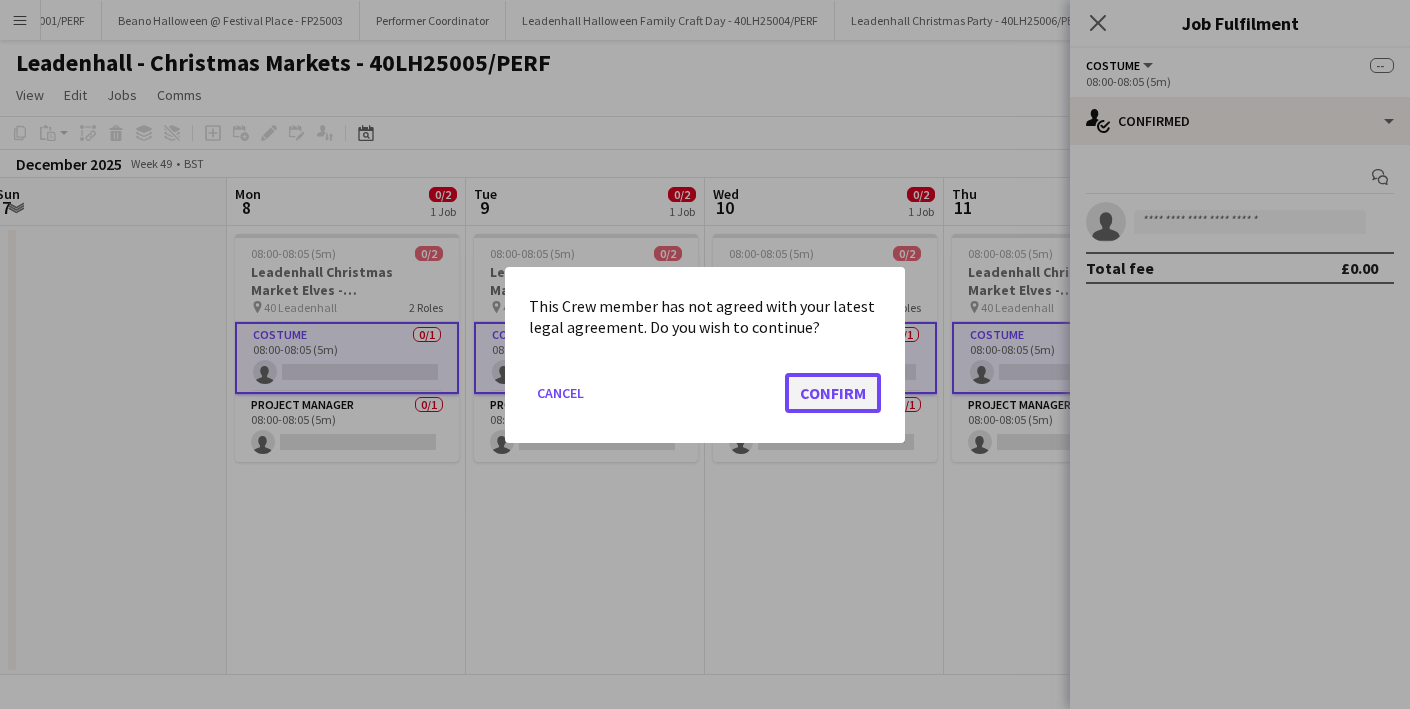 click on "Confirm" 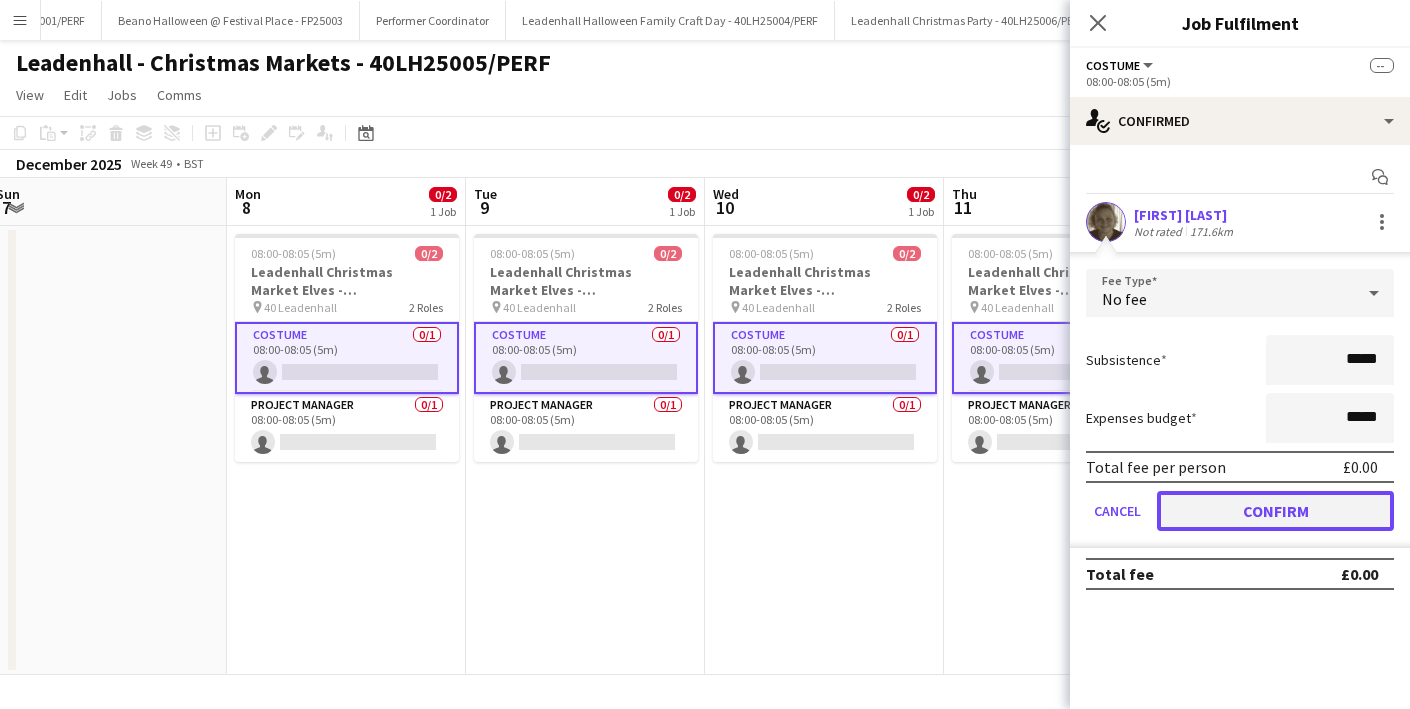 click on "Confirm" at bounding box center (1275, 511) 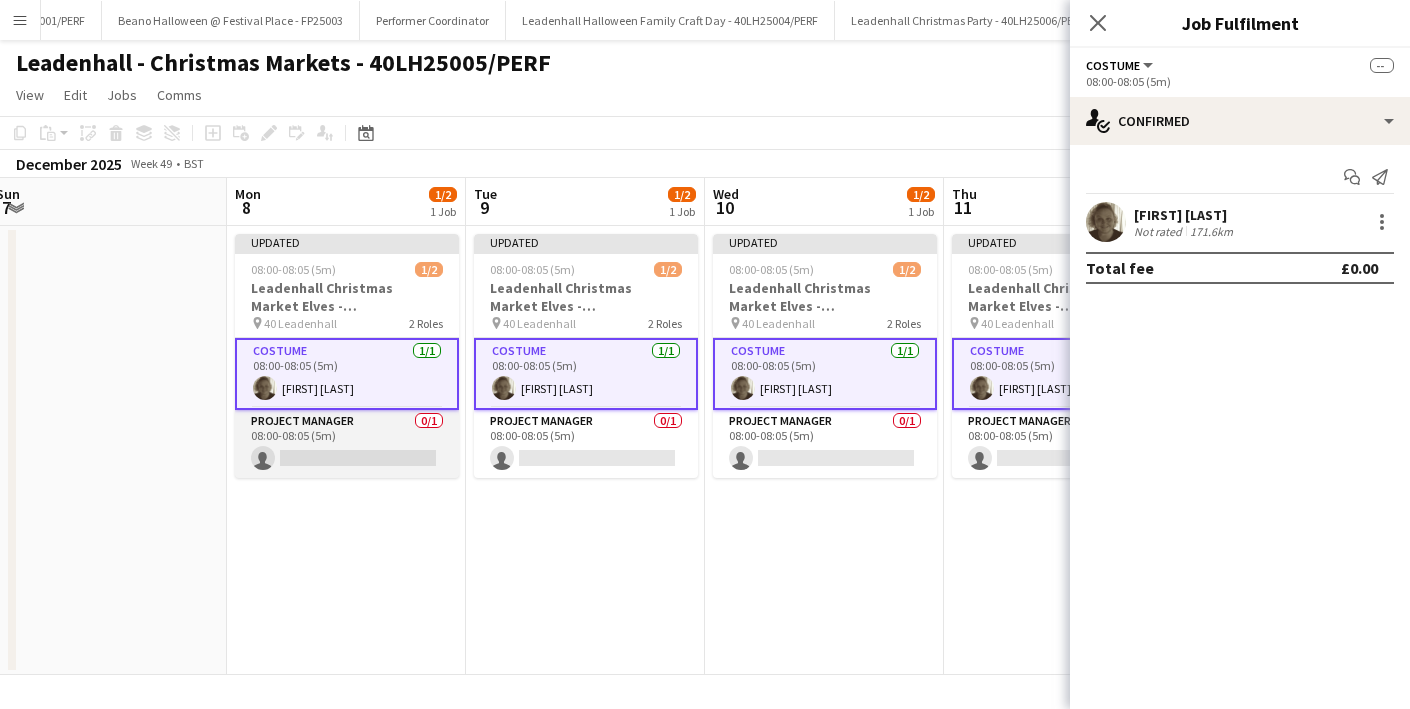 click on "Project Manager   0/1   08:00-08:05 (5m)
single-neutral-actions" at bounding box center [347, 444] 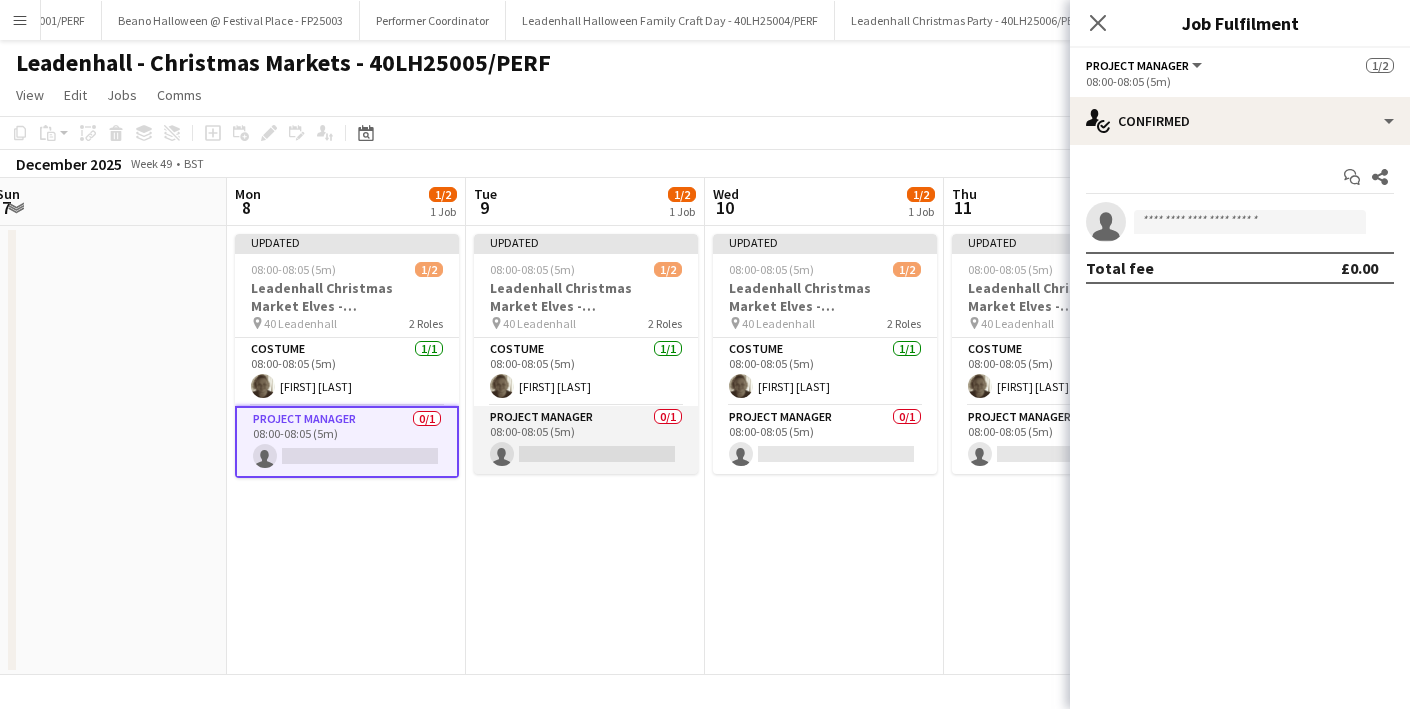 click on "Project Manager   0/1   08:00-08:05 (5m)
single-neutral-actions" at bounding box center [586, 440] 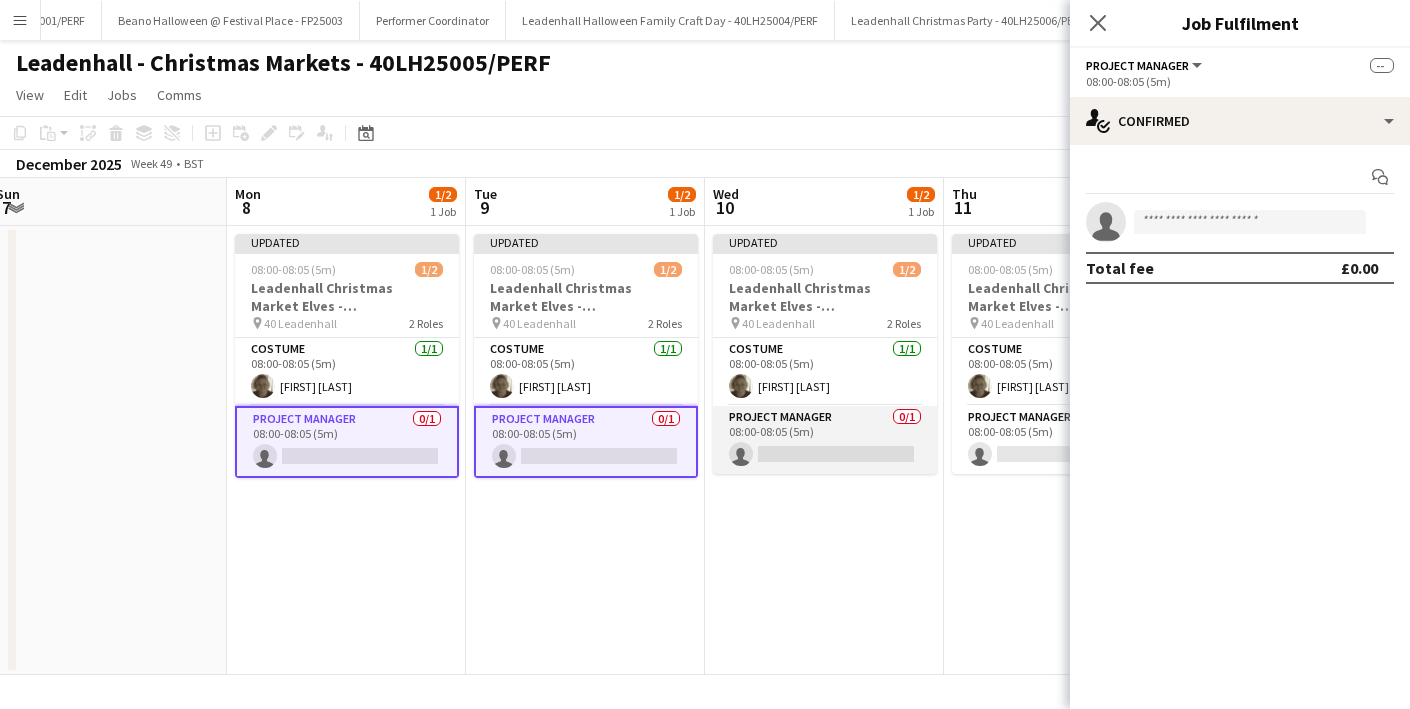 click on "Project Manager   0/1   08:00-08:05 (5m)
single-neutral-actions" at bounding box center [825, 440] 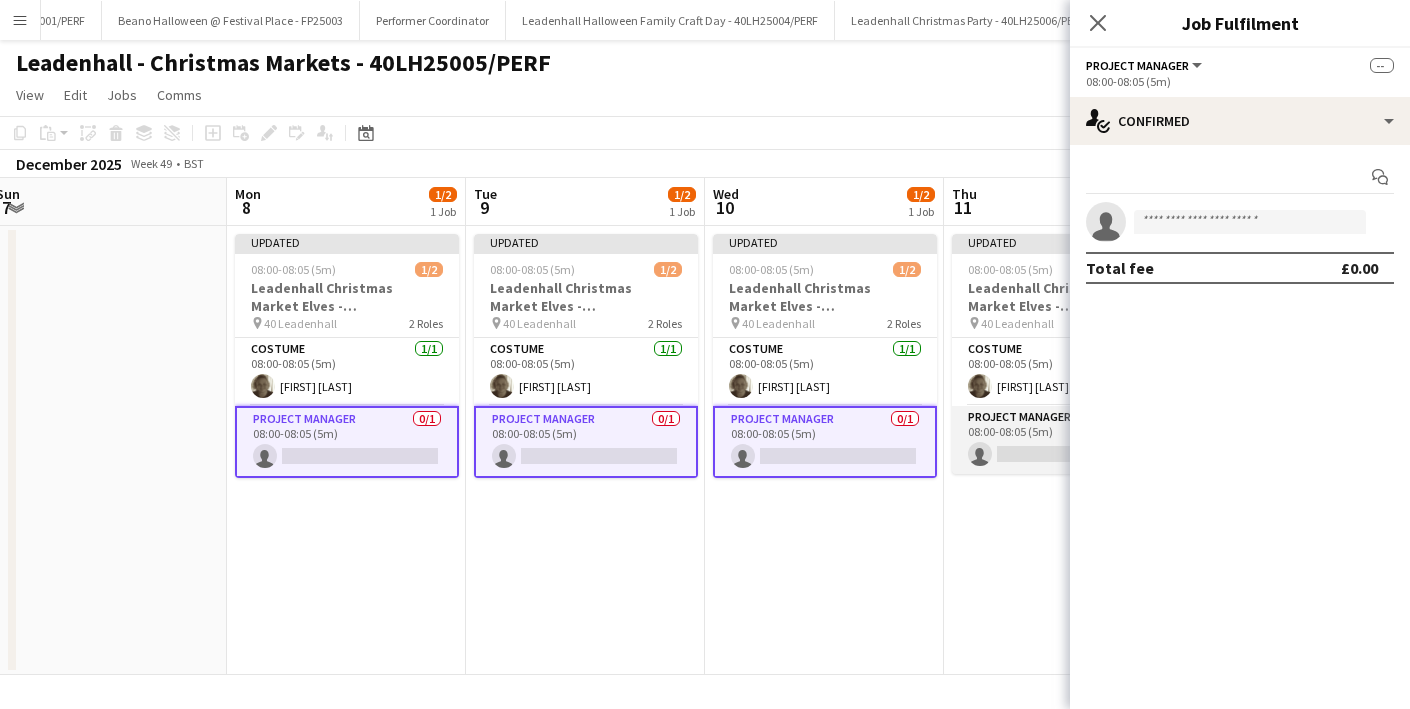 click on "Project Manager   0/1   08:00-08:05 (5m)
single-neutral-actions" at bounding box center [1064, 440] 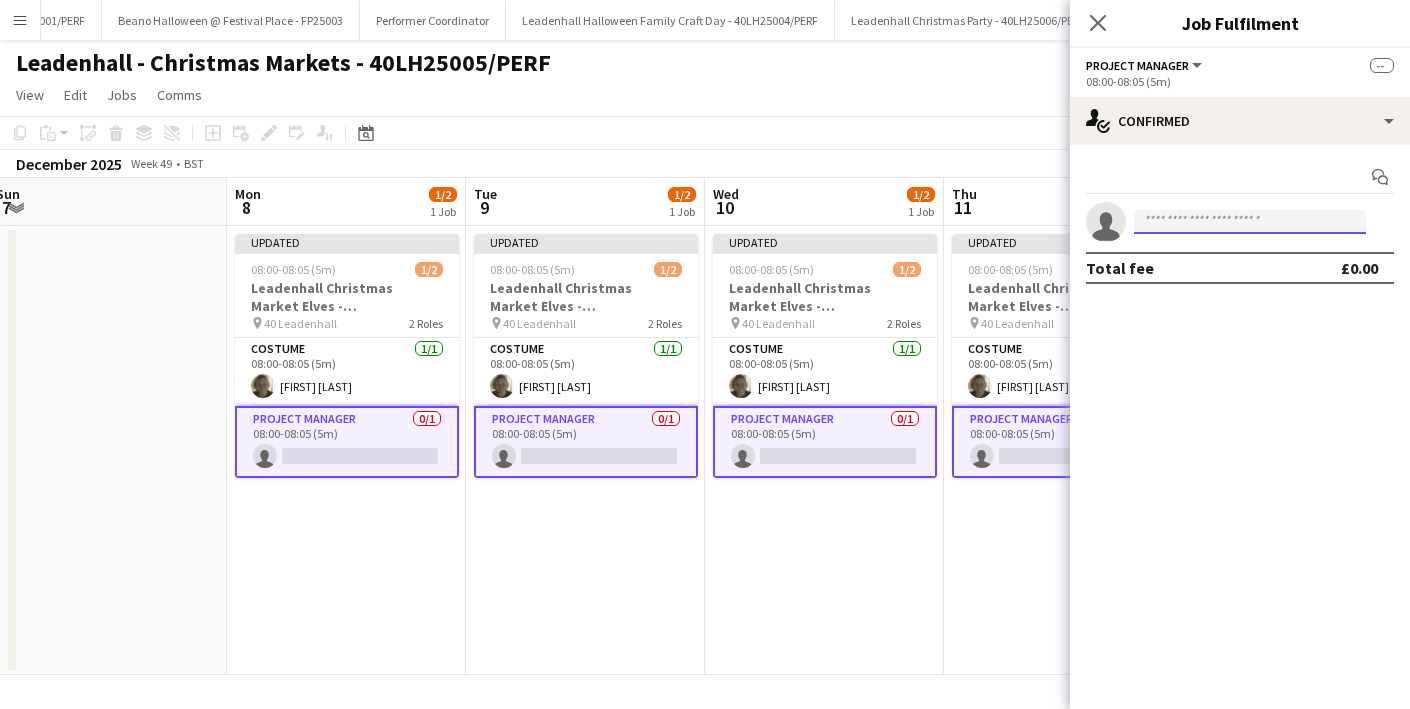 click at bounding box center [1250, 222] 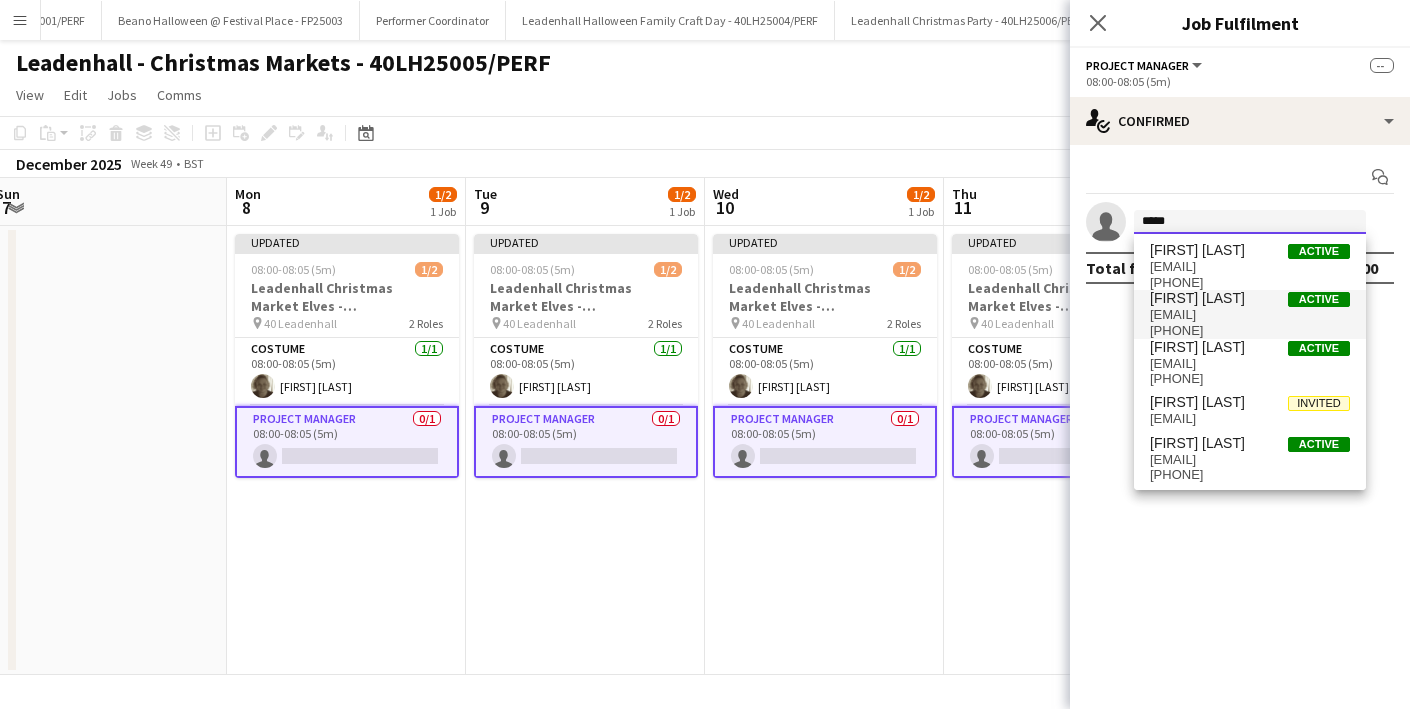 type on "*****" 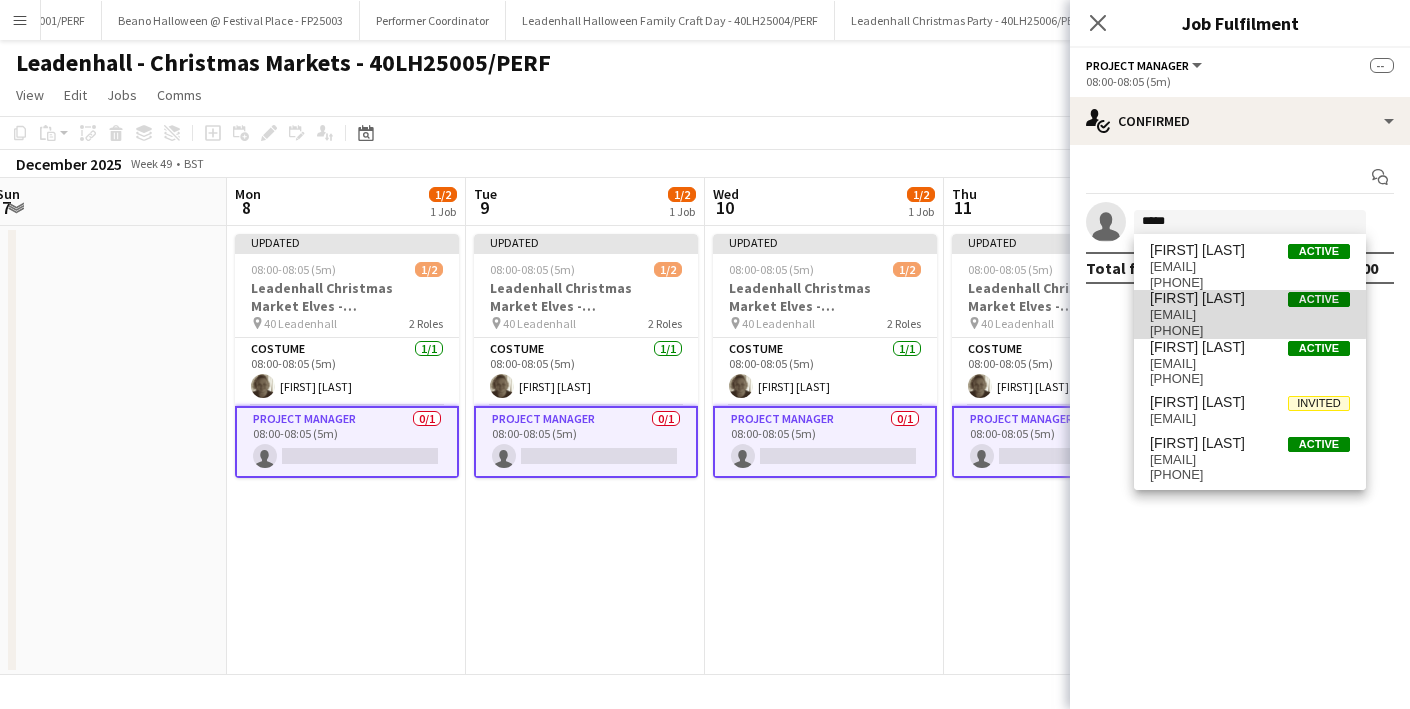 click on "[EMAIL]" at bounding box center (1250, 315) 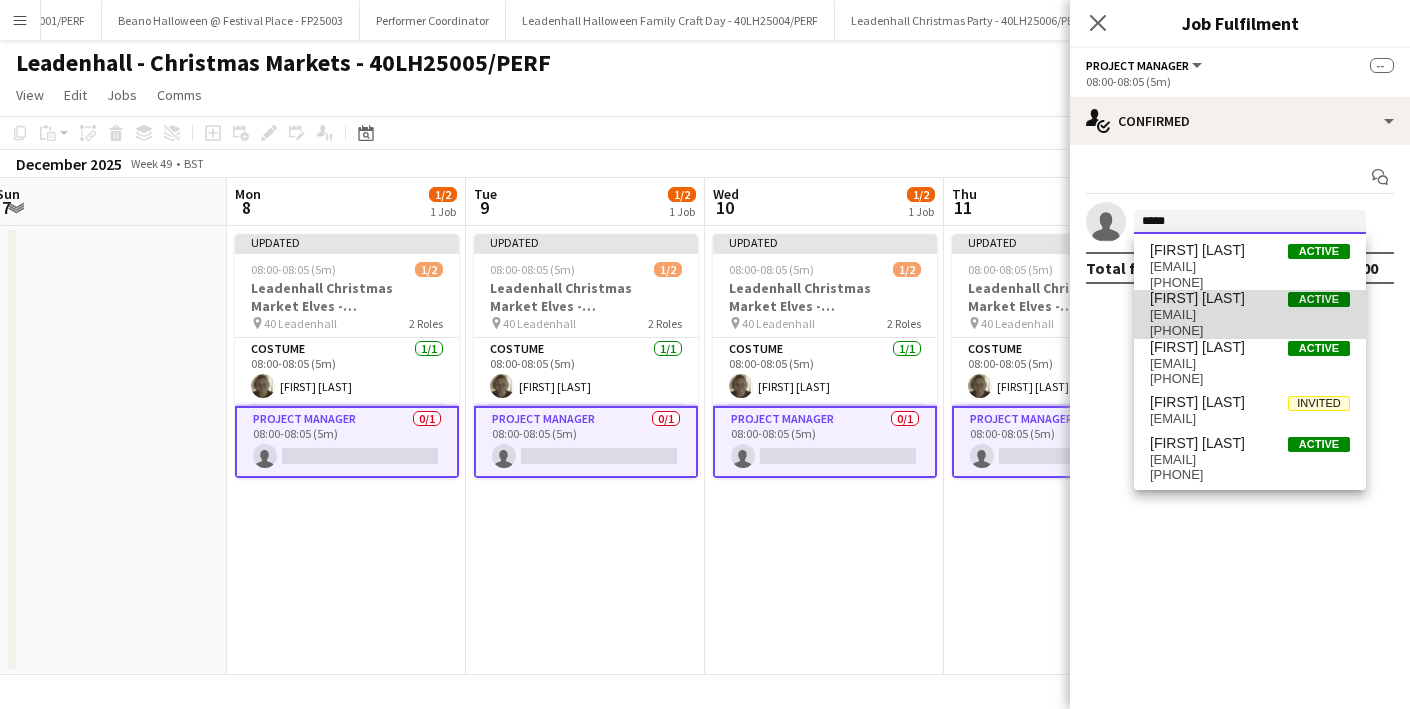 type 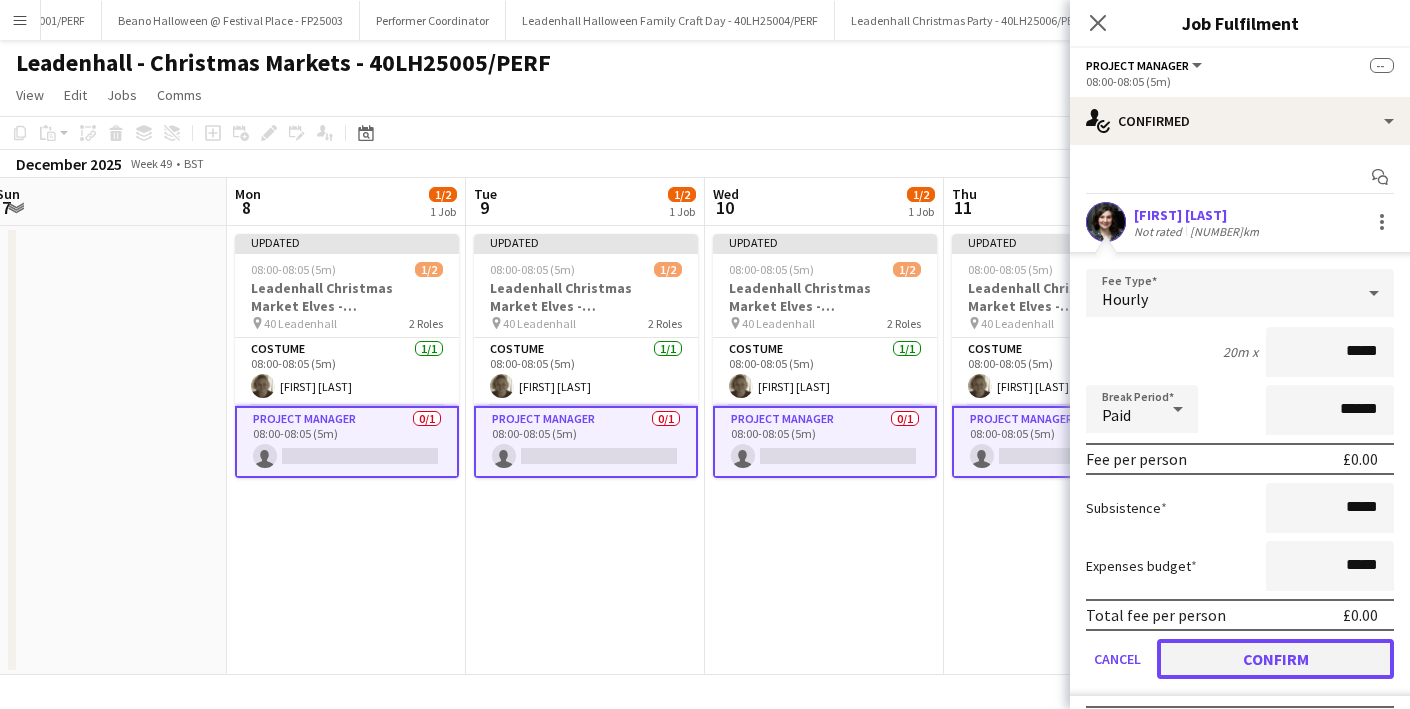 click on "Confirm" at bounding box center (1275, 659) 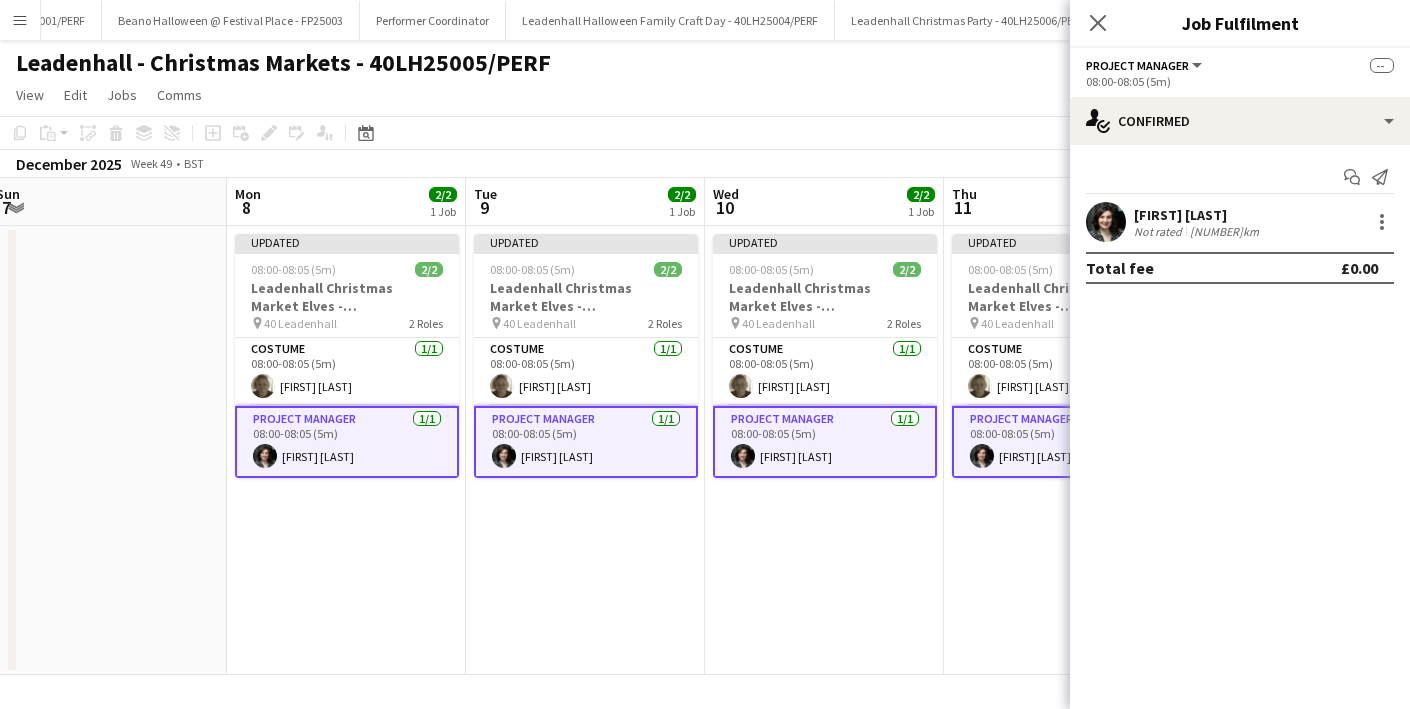 click on "View  Day view expanded Day view collapsed Month view Date picker Jump to today Expand Linked Jobs Collapse Linked Jobs  Edit  Copy
Command
C  Paste  Without Crew
Command
V With Crew
Command
Shift
V Paste as linked job  Group  Group Ungroup  Jobs  New Job Edit Job Delete Job New Linked Job Edit Linked Jobs Job fulfilment Promote Role Copy Role URL  Comms  Notify confirmed crew Create chat" 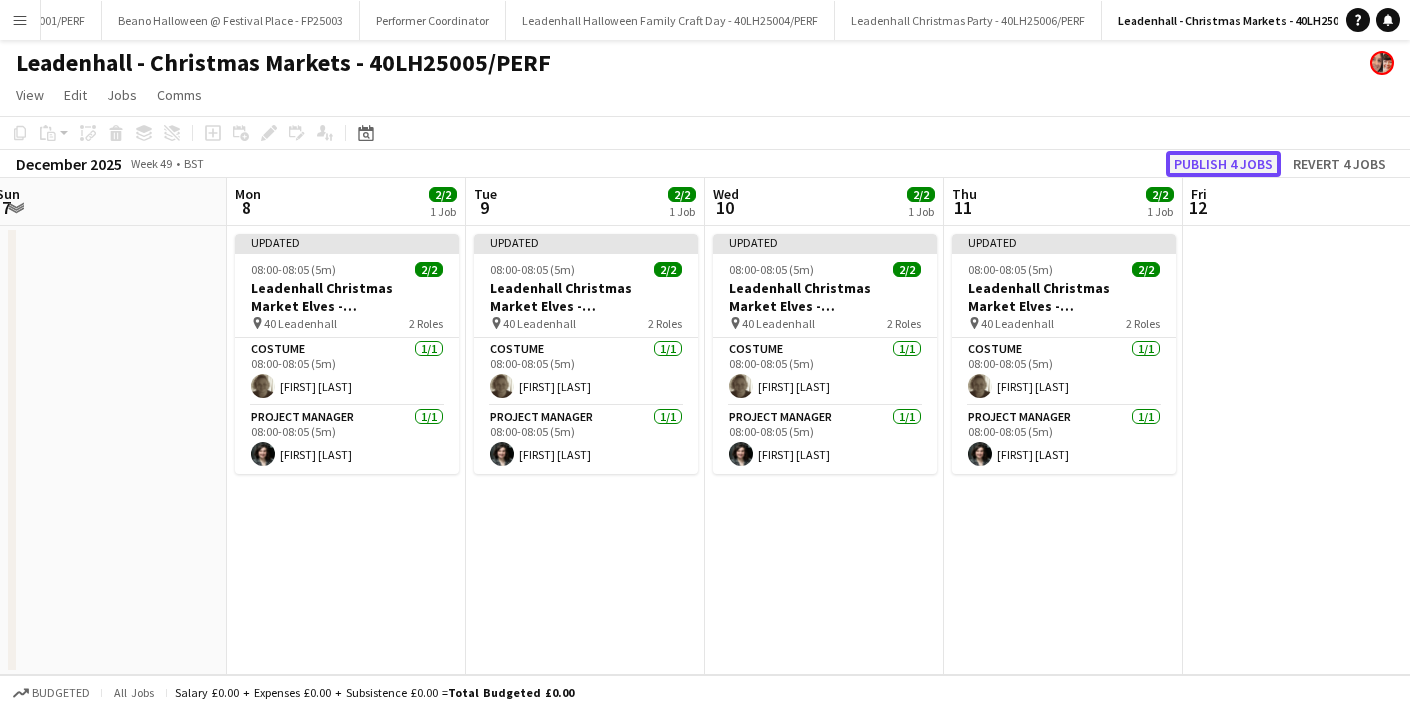 click on "Publish 4 jobs" 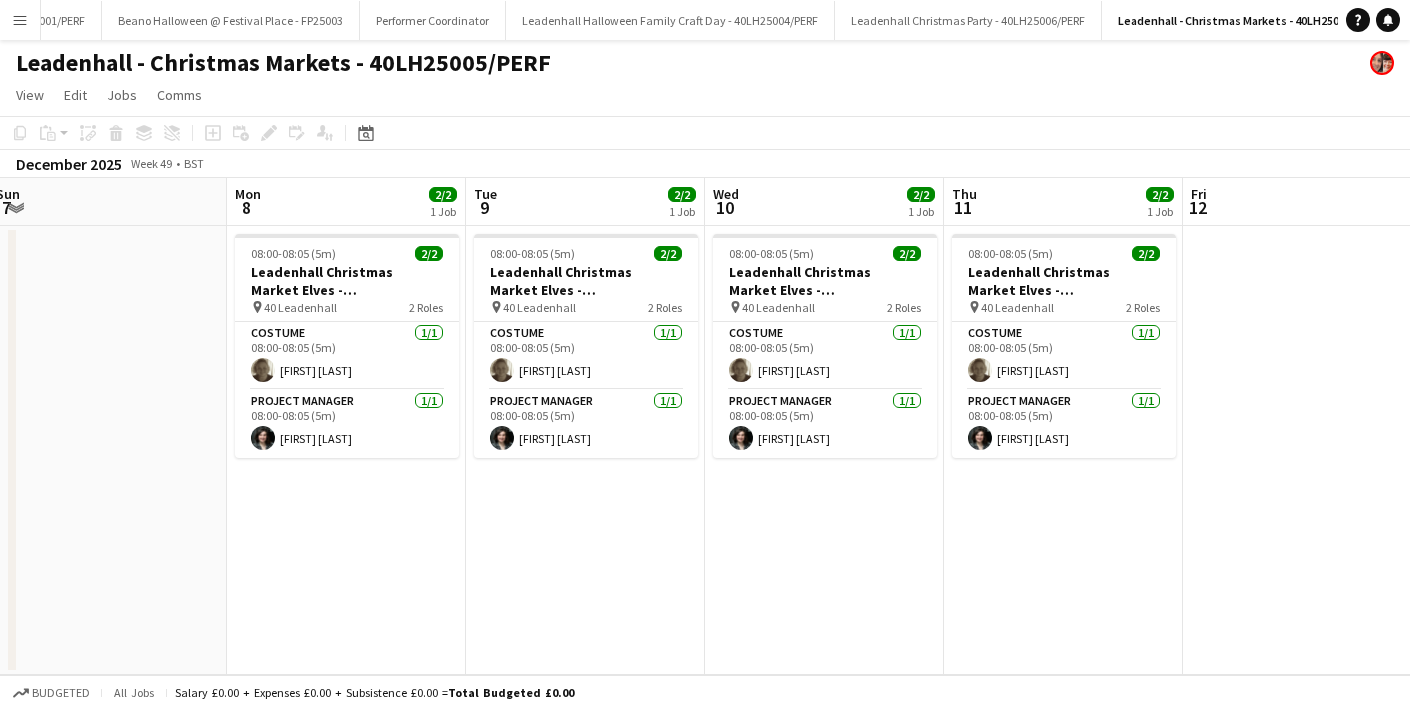 click on "Menu" at bounding box center [20, 20] 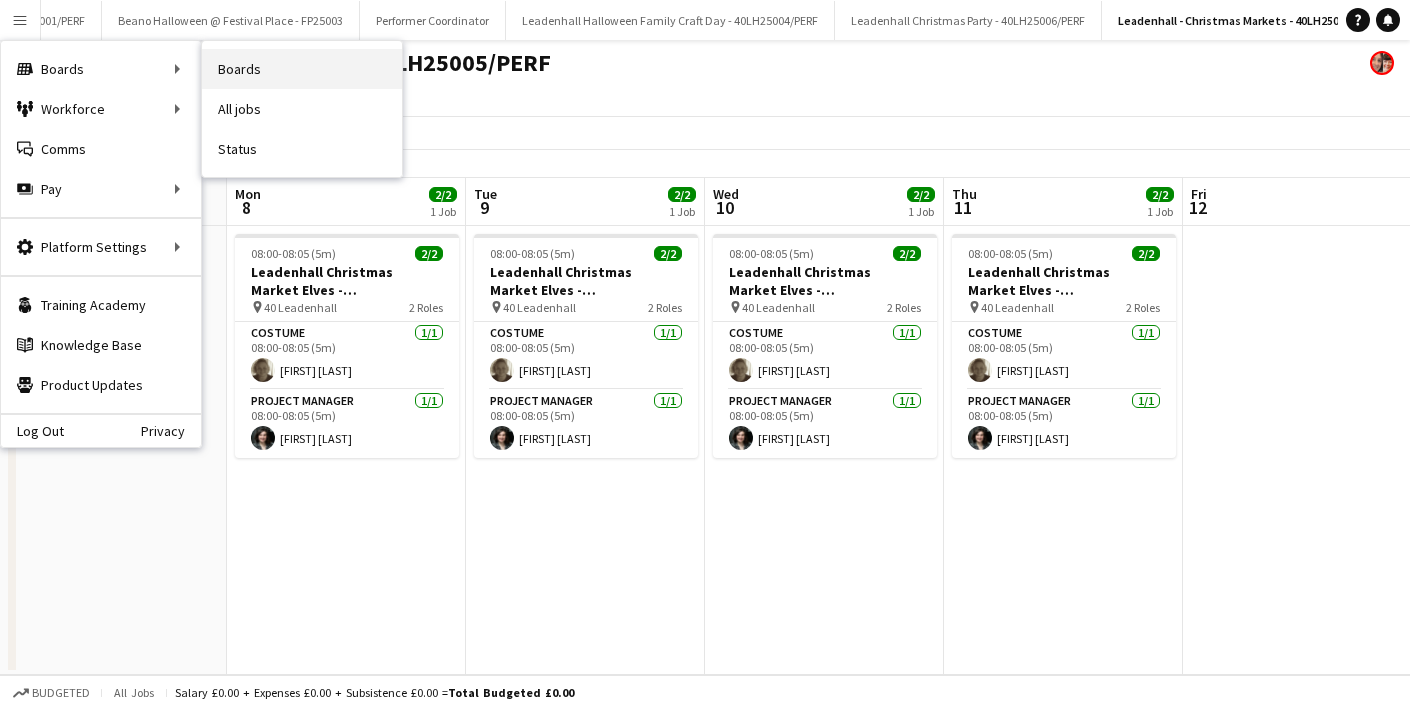 click on "Boards" at bounding box center (302, 69) 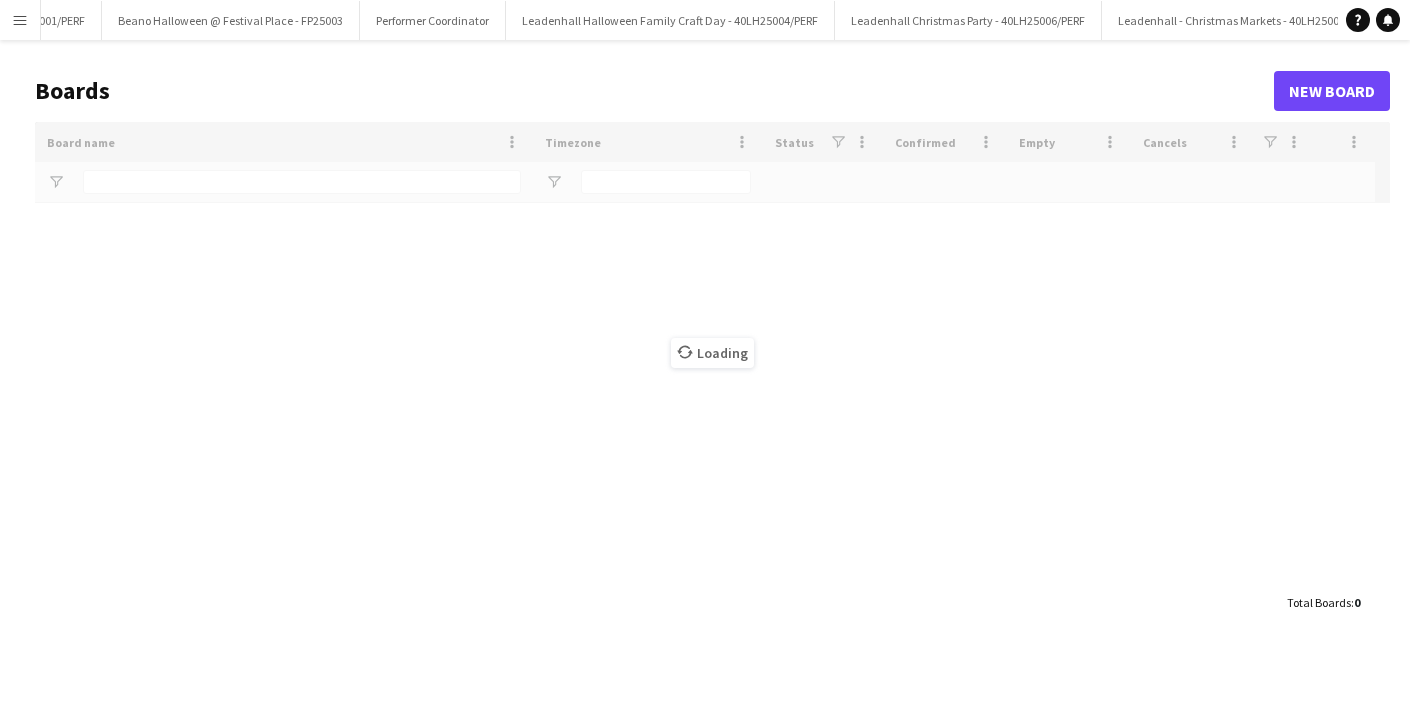 type on "******" 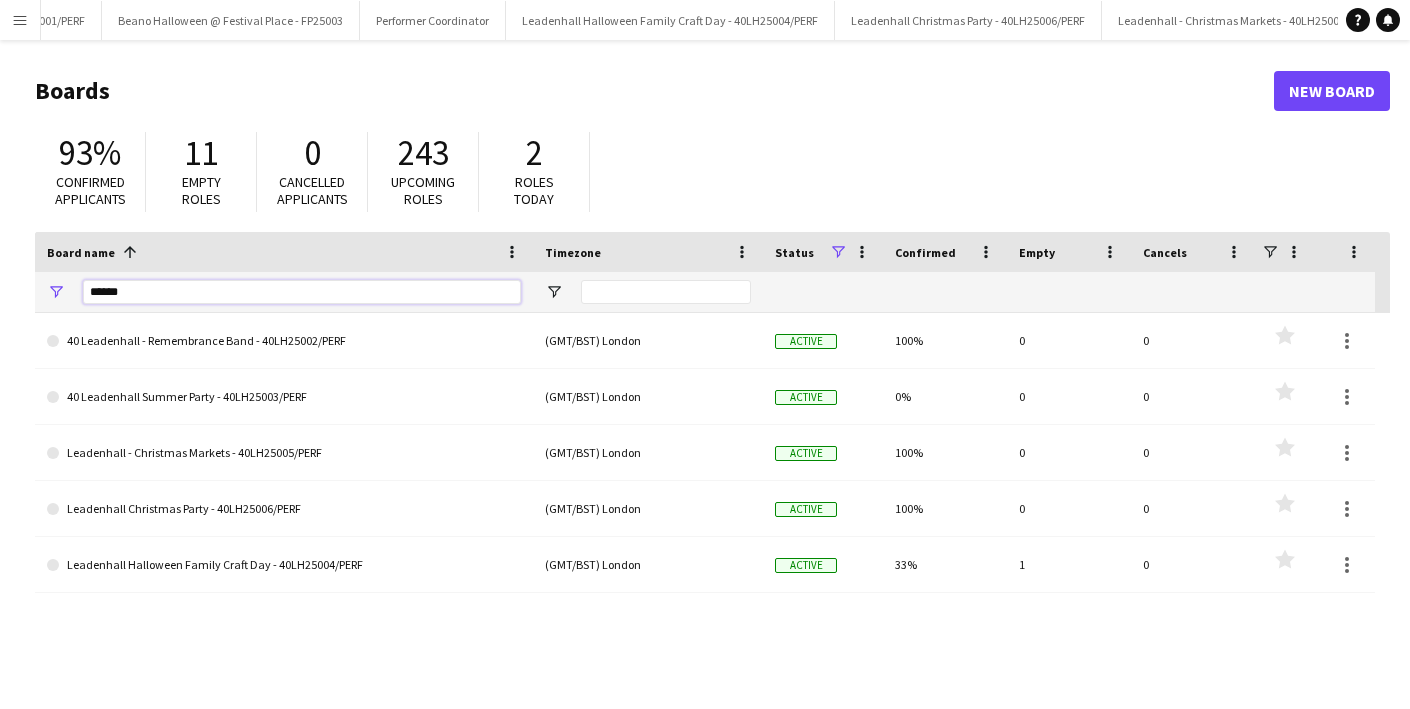 drag, startPoint x: 151, startPoint y: 292, endPoint x: 14, endPoint y: 285, distance: 137.17871 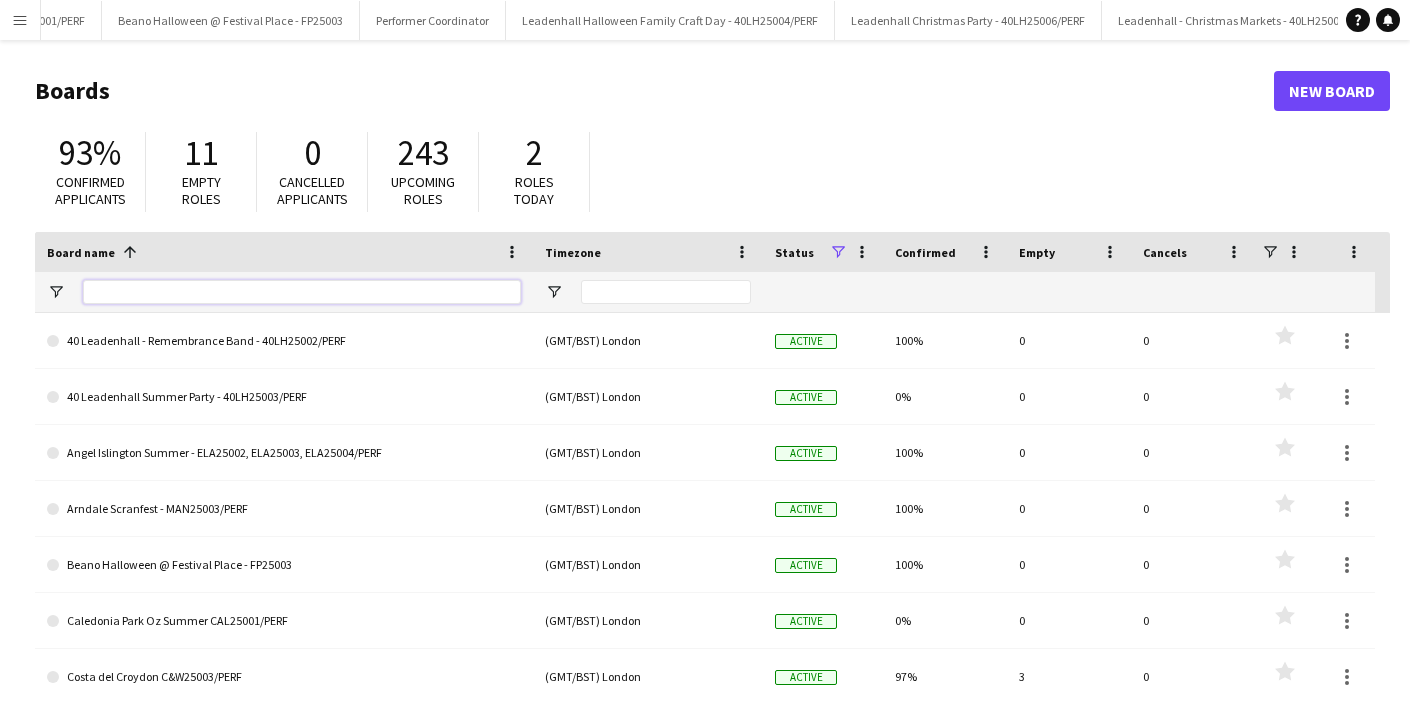 type 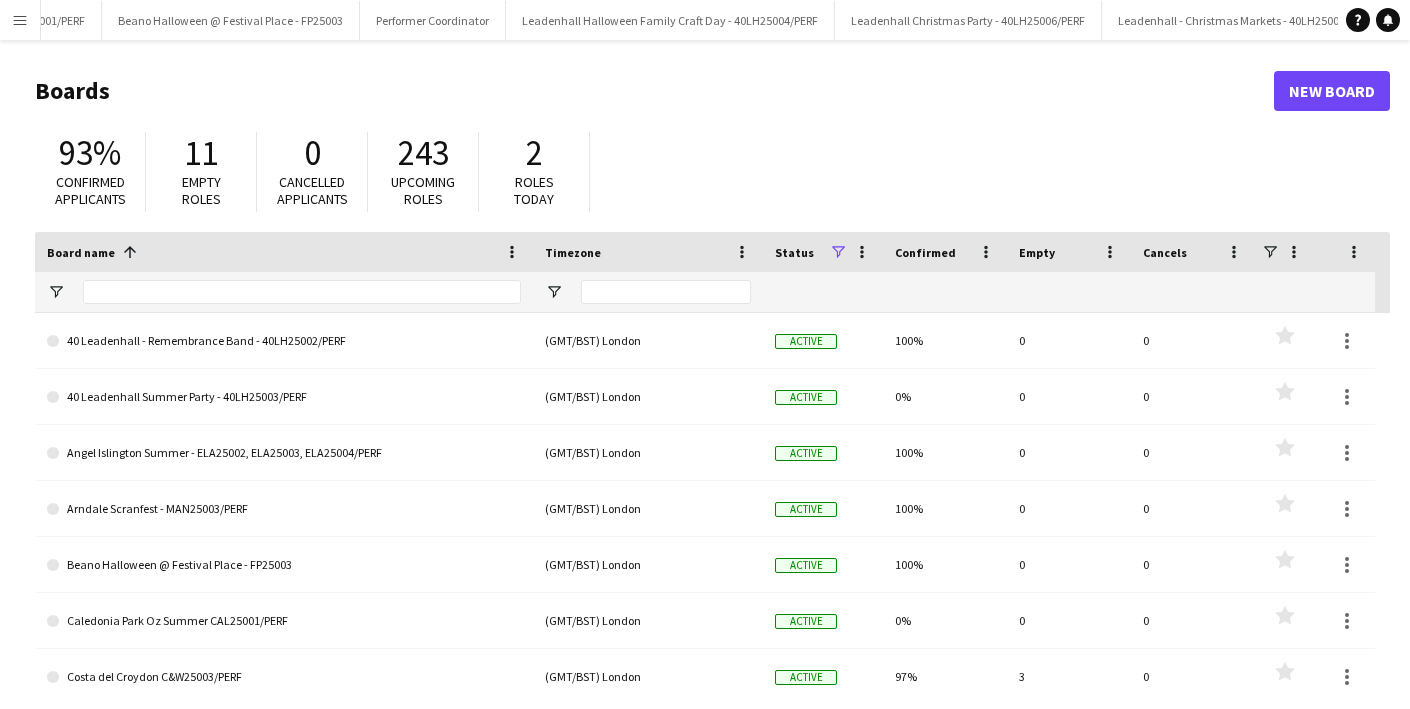 click on "Menu" at bounding box center (20, 20) 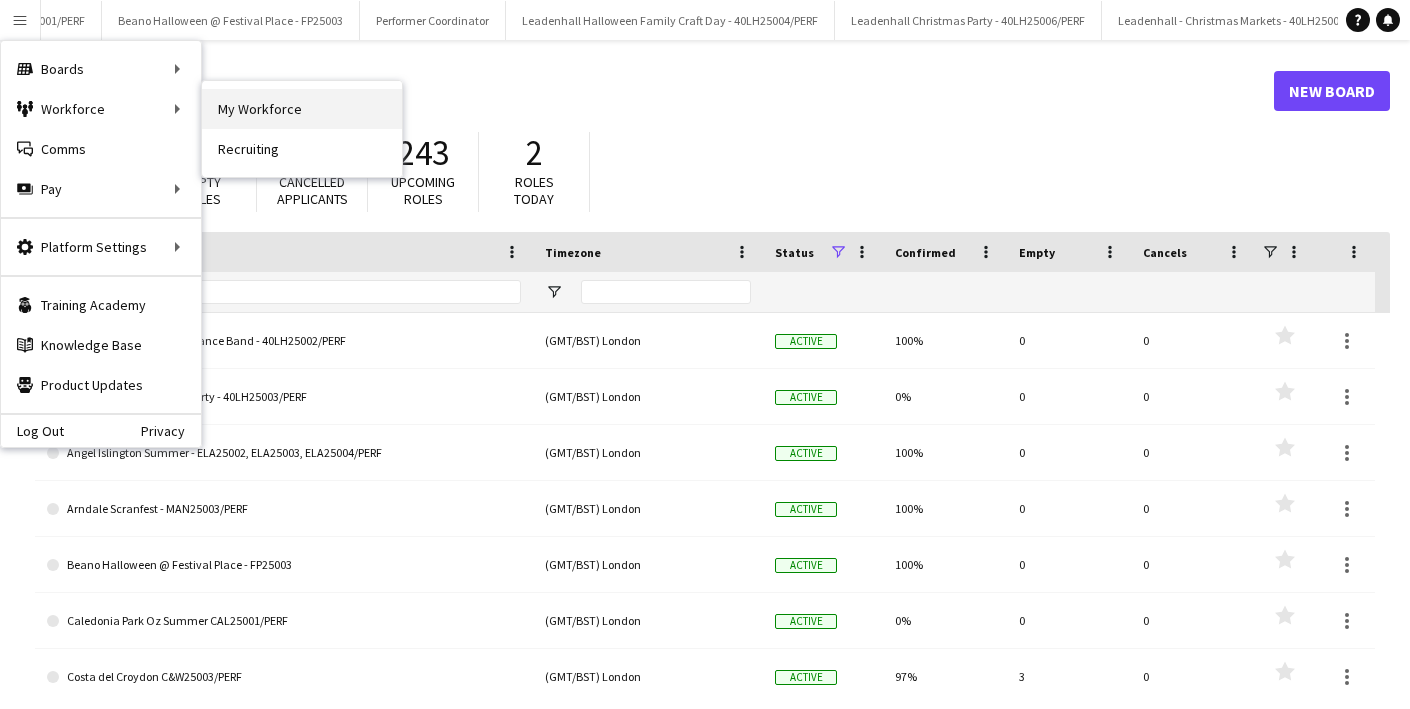 click on "My Workforce" at bounding box center (302, 109) 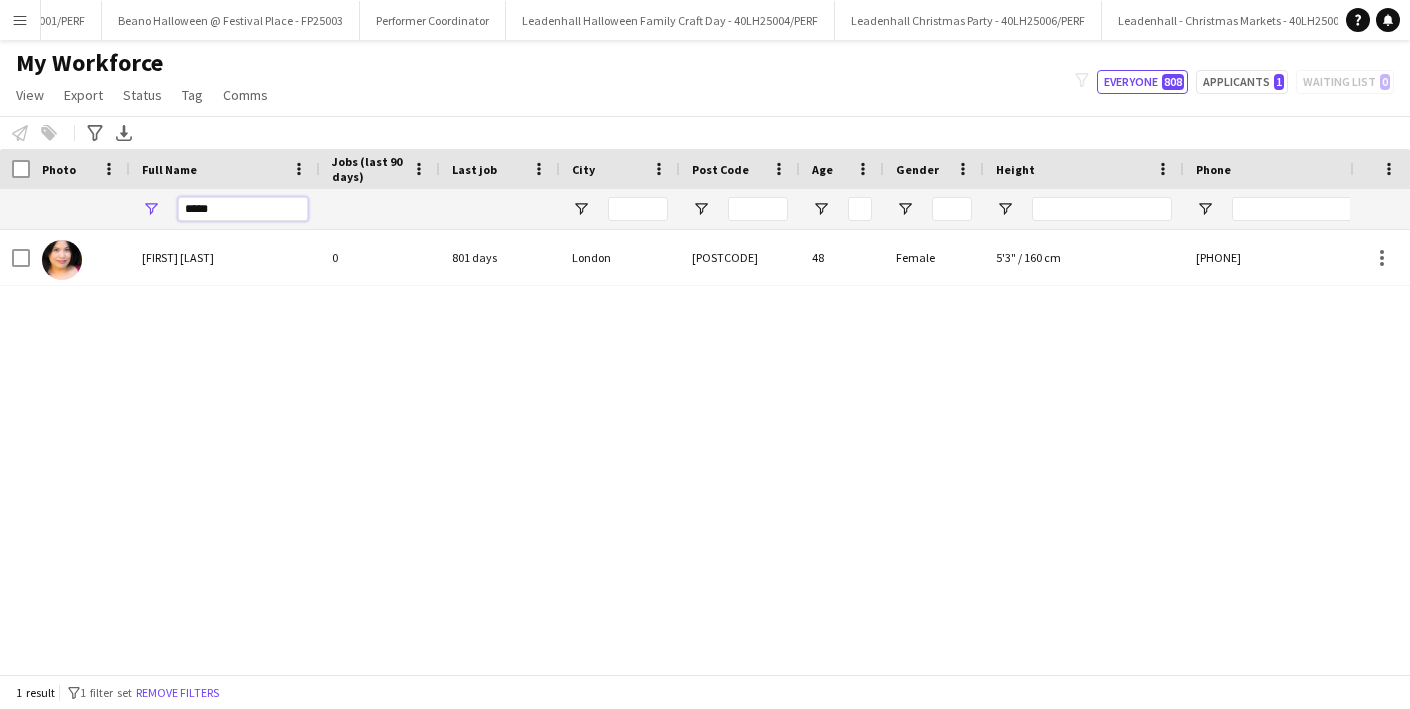 drag, startPoint x: 284, startPoint y: 208, endPoint x: 161, endPoint y: 200, distance: 123.25989 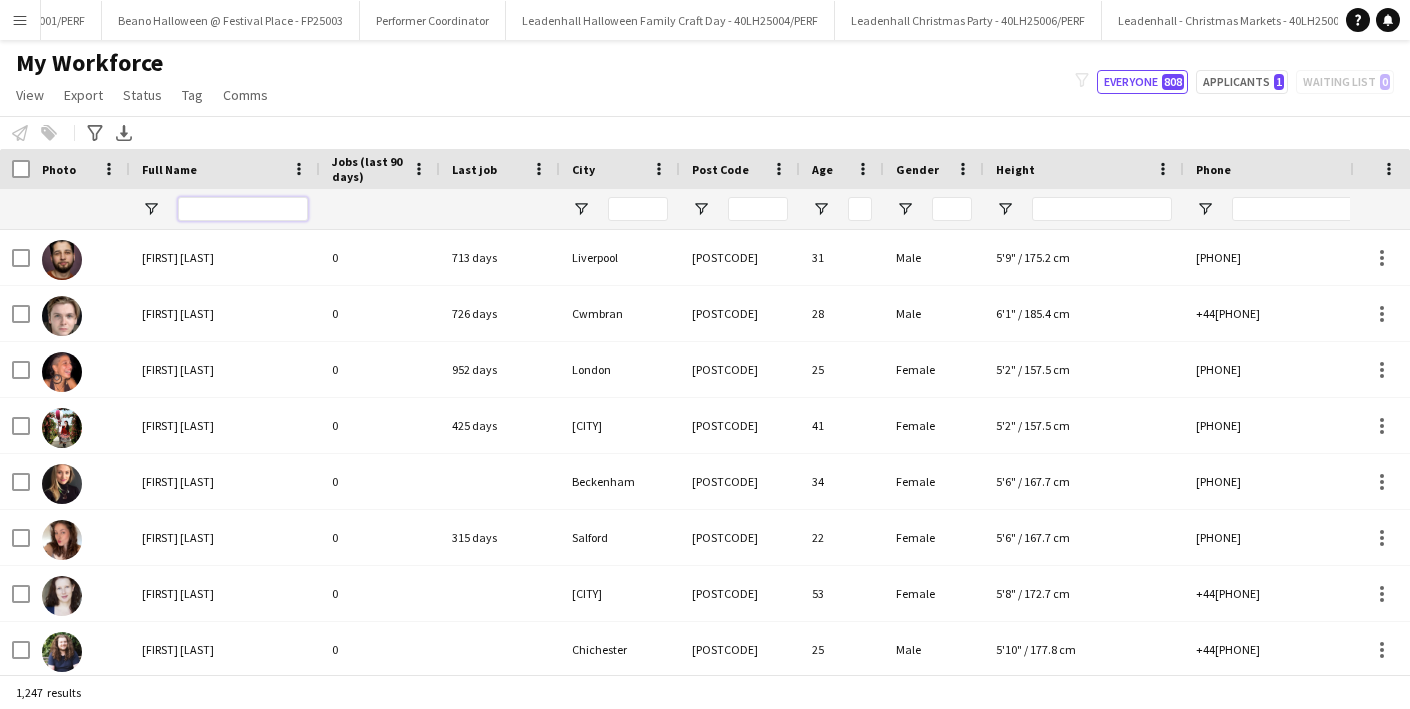 type 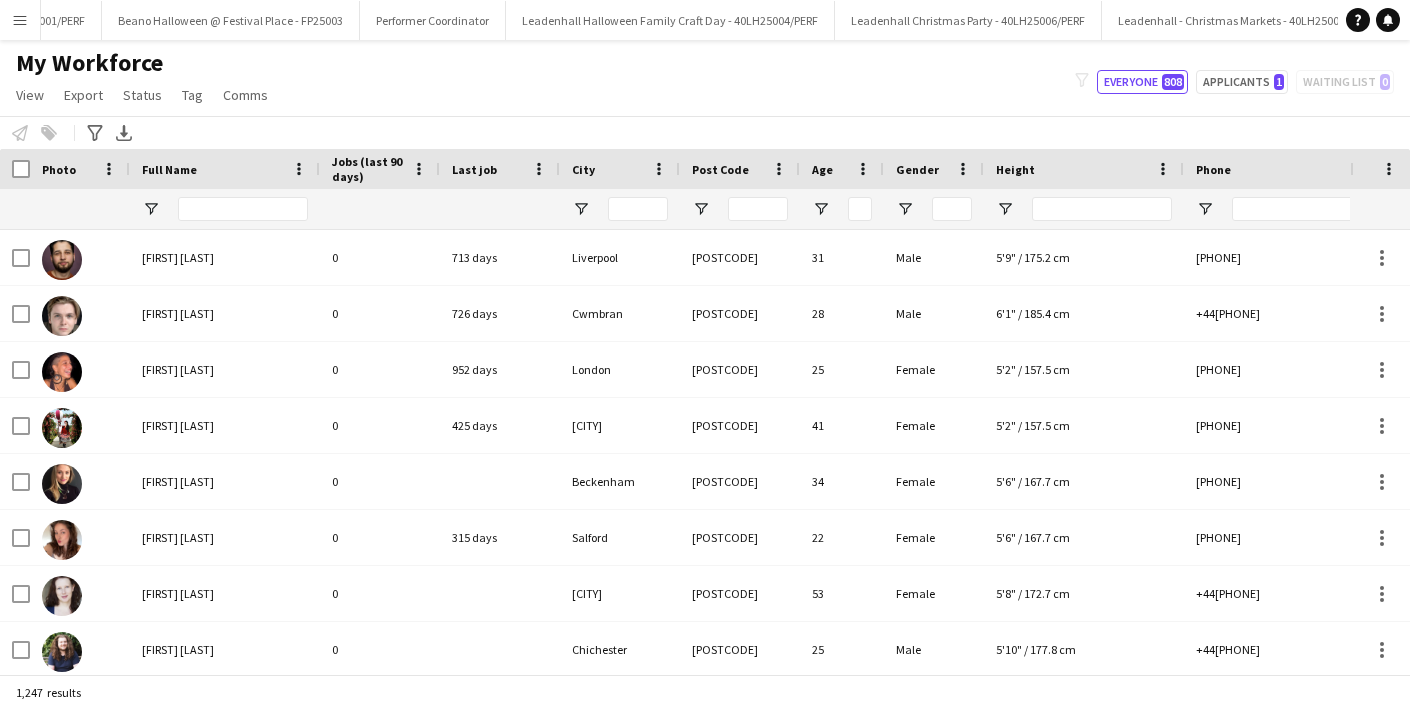 click on "Notify workforce
Add to tag
Select at least one crew to tag him or her.
Advanced filters
Advanced filters   Availability   Start Time   End Time   Skills   Role types   Worked with these clients...   Address
Address
Distance from address (km)   Clear   View results
Export XLSX" 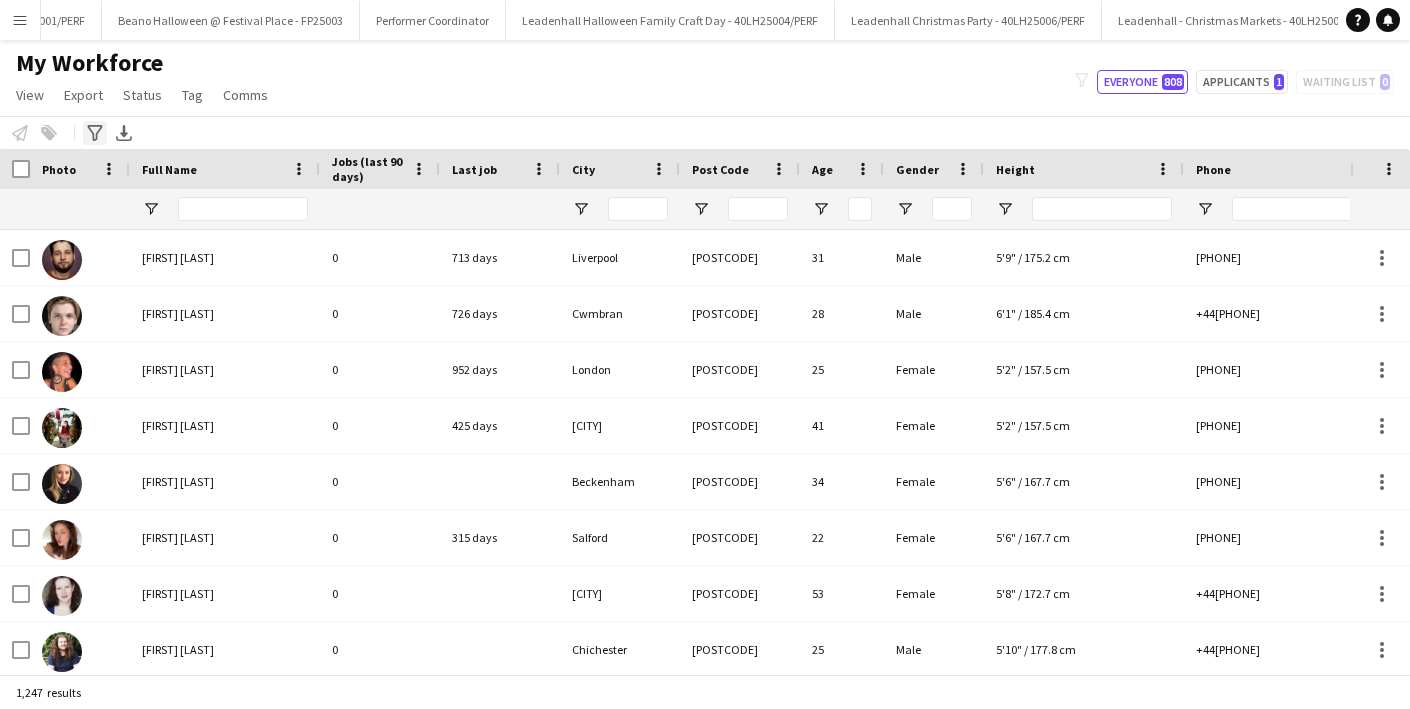 click 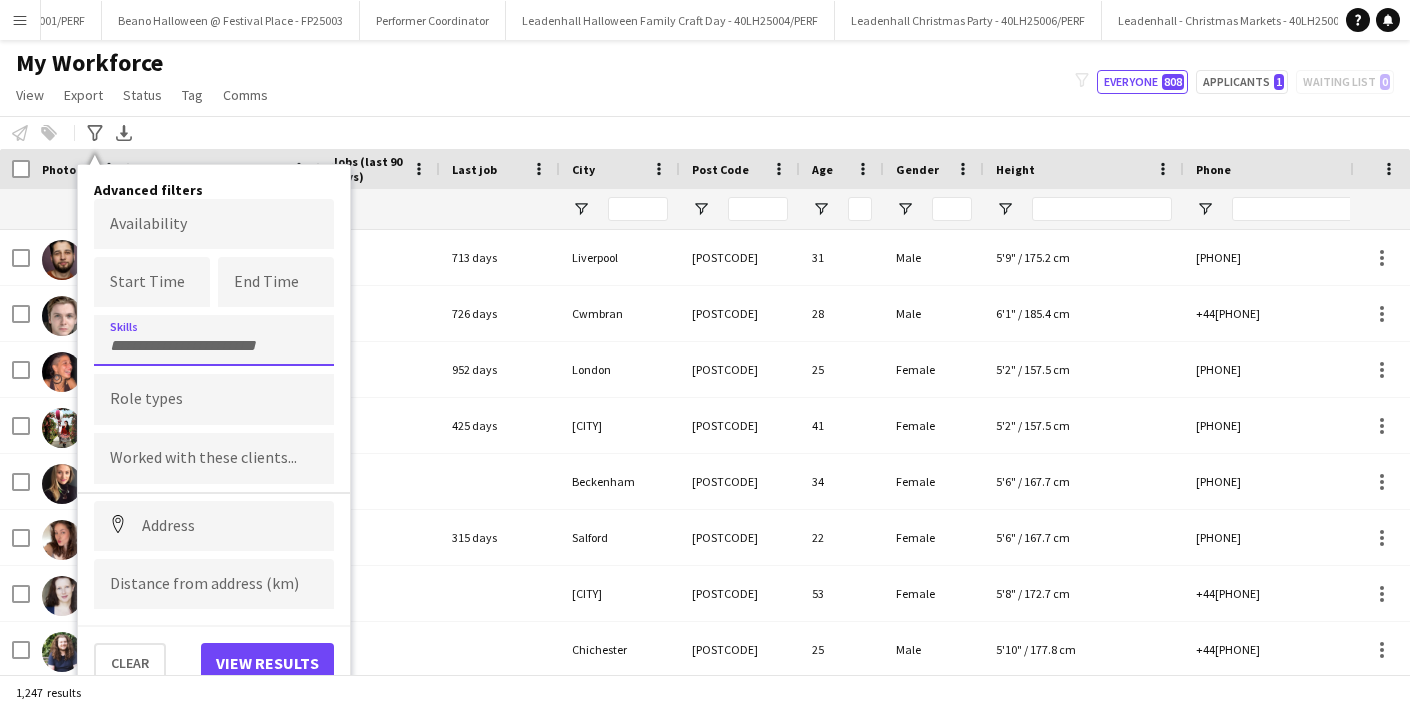 click at bounding box center (214, 346) 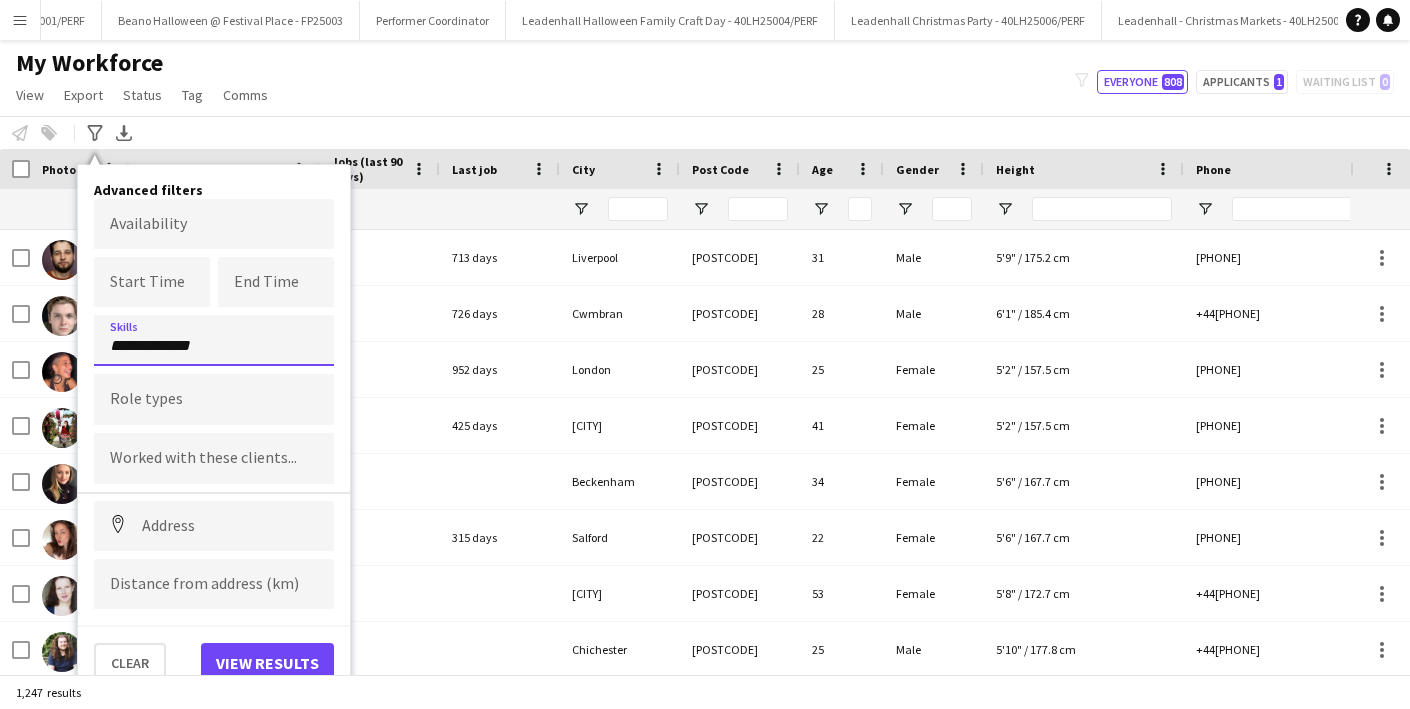 type on "**********" 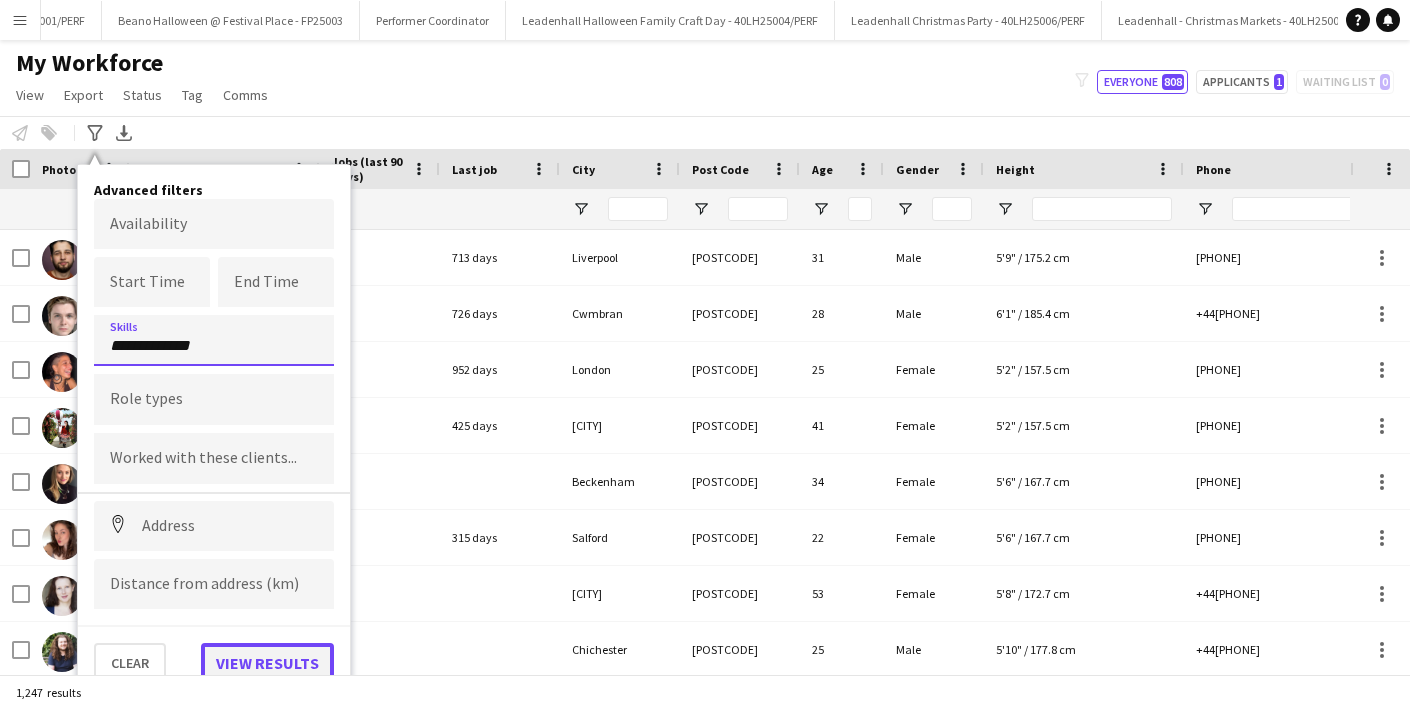 click on "View results" at bounding box center [267, 663] 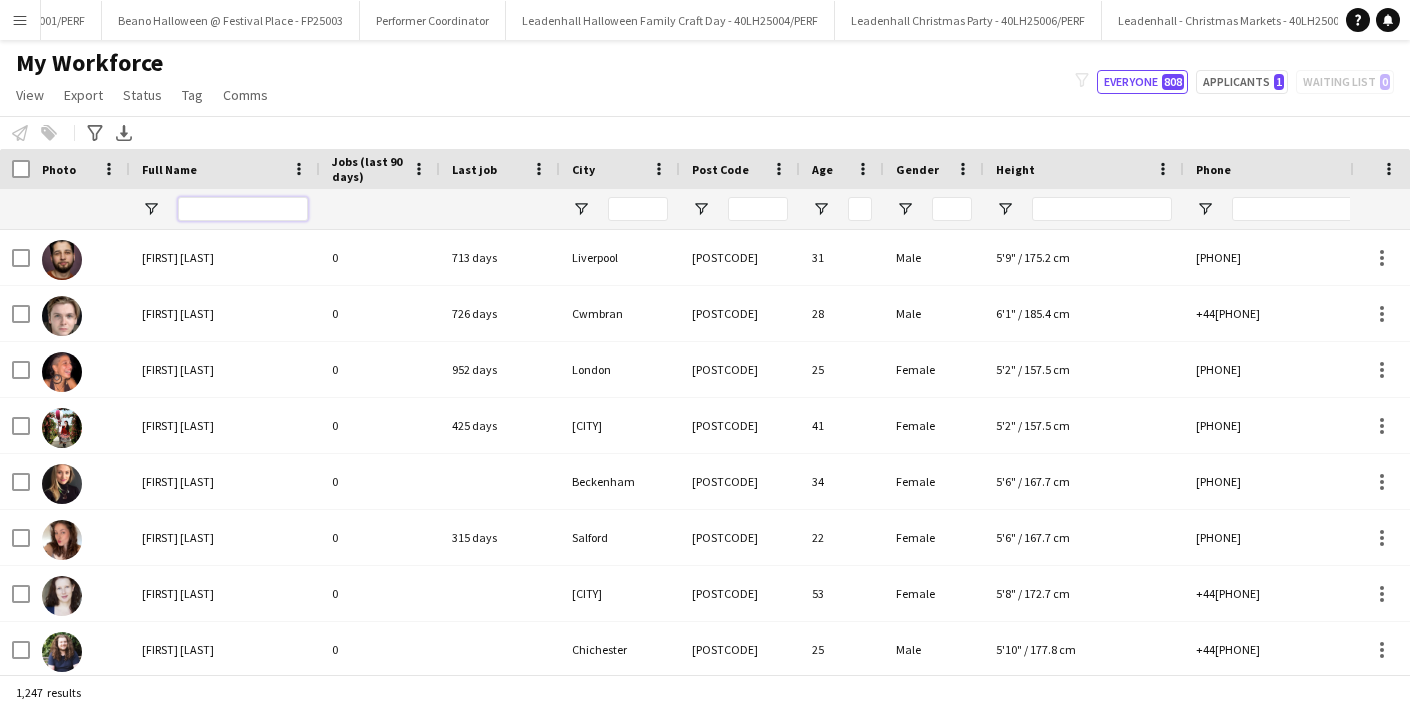click at bounding box center (243, 209) 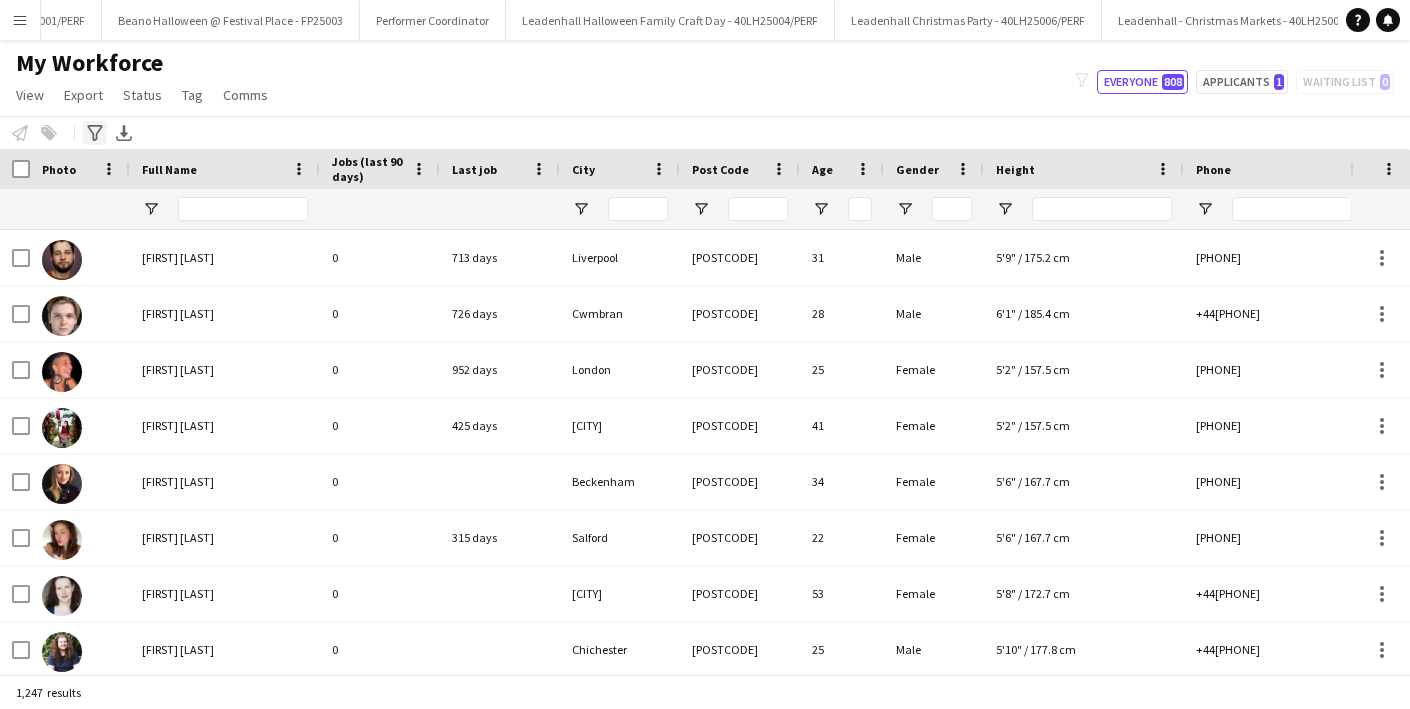 click on "Advanced filters" 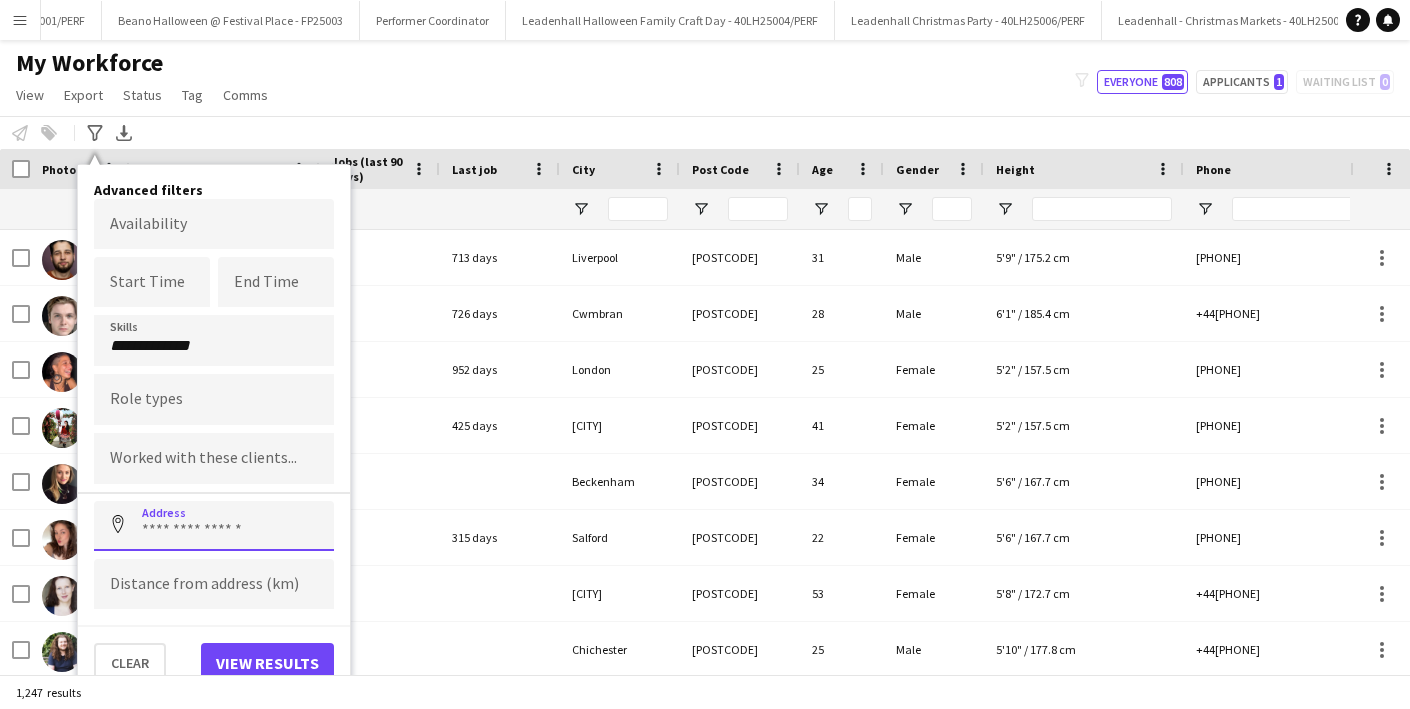 click at bounding box center (214, 526) 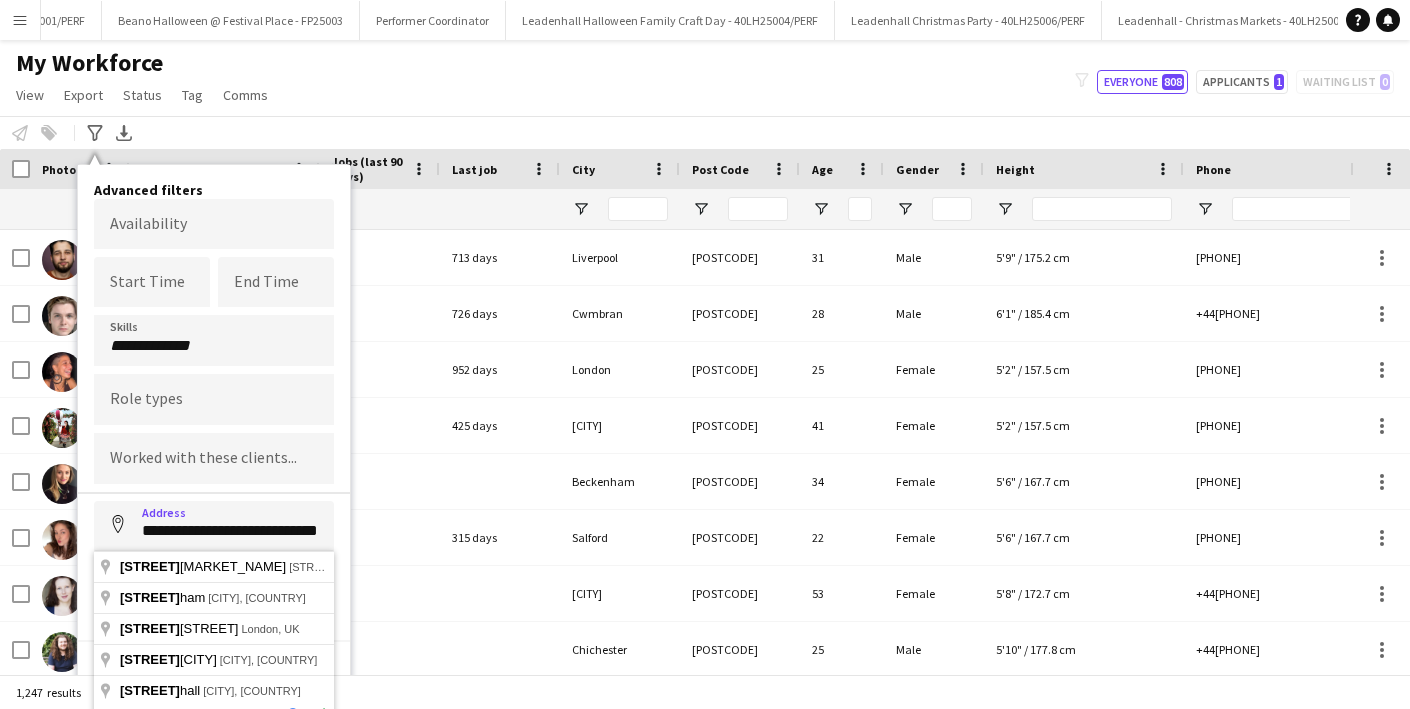 type on "**********" 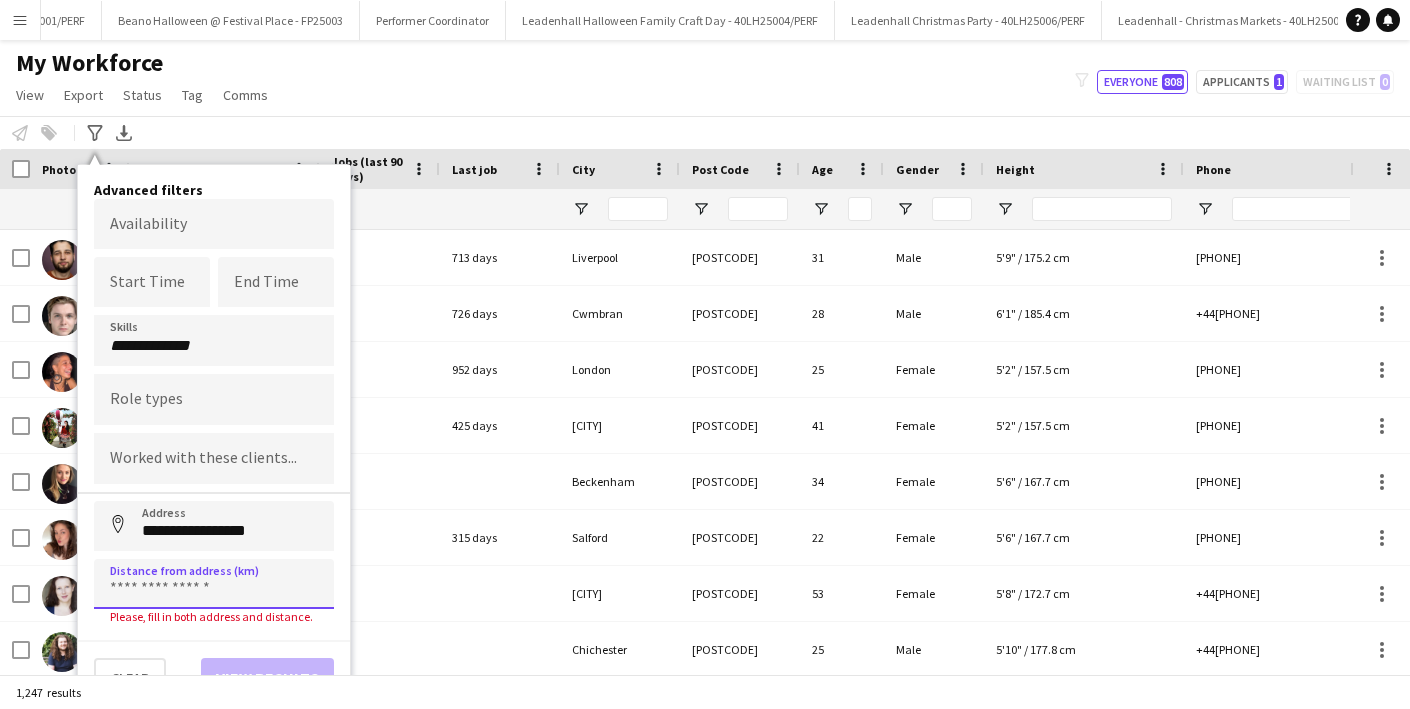 click at bounding box center (214, 584) 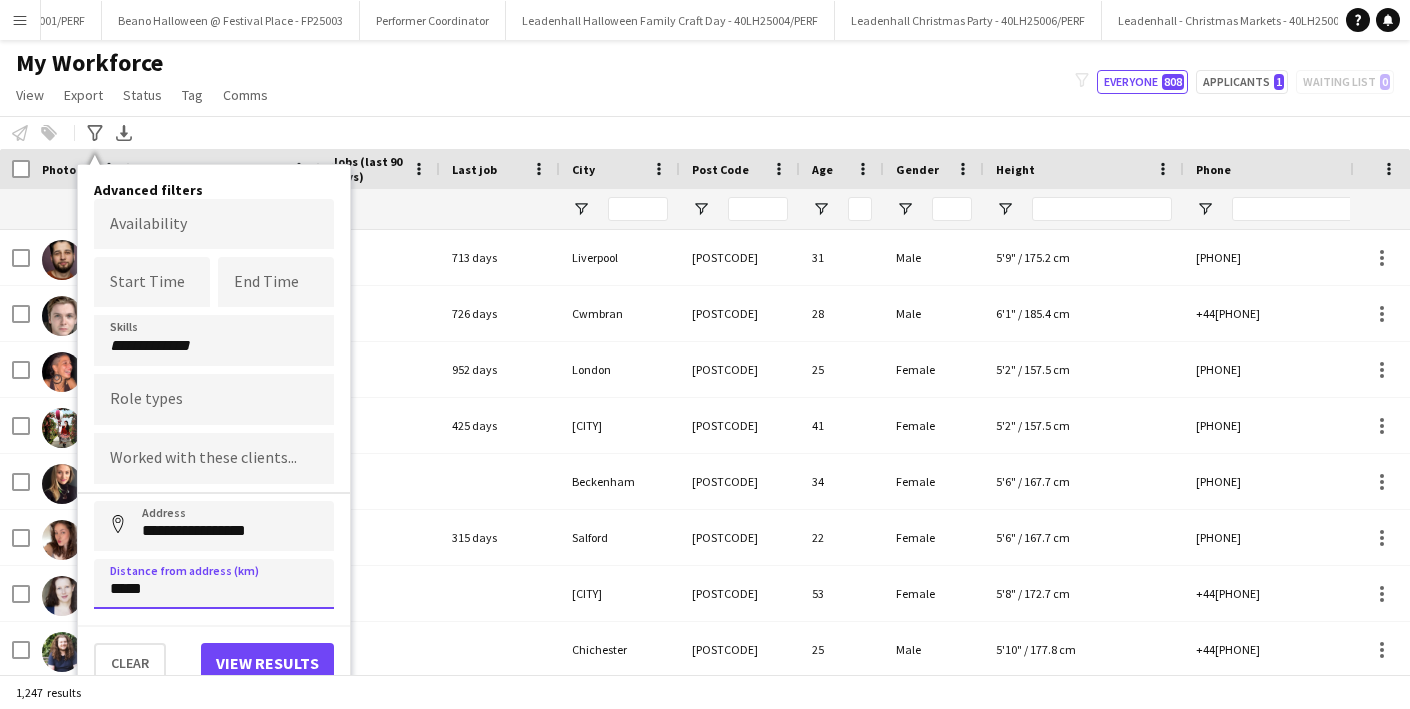 type on "*****" 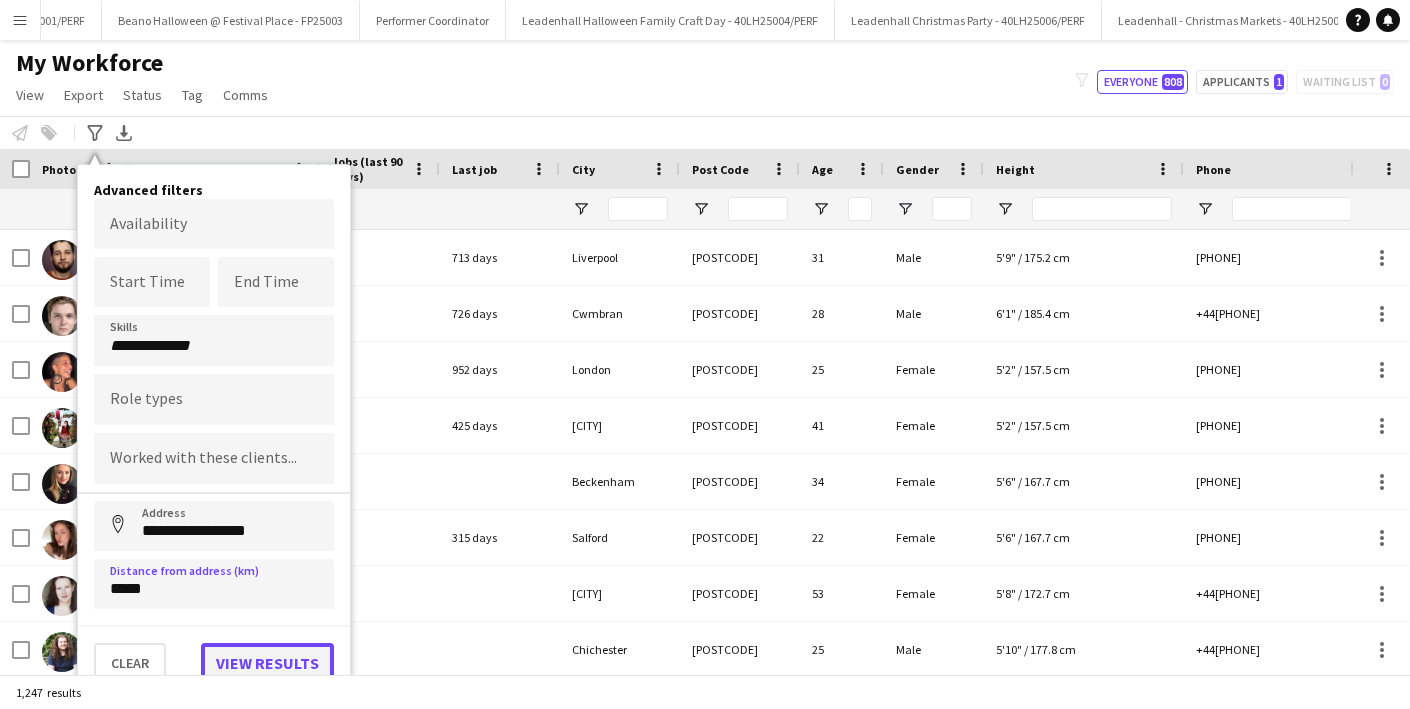 click on "View results" at bounding box center (267, 663) 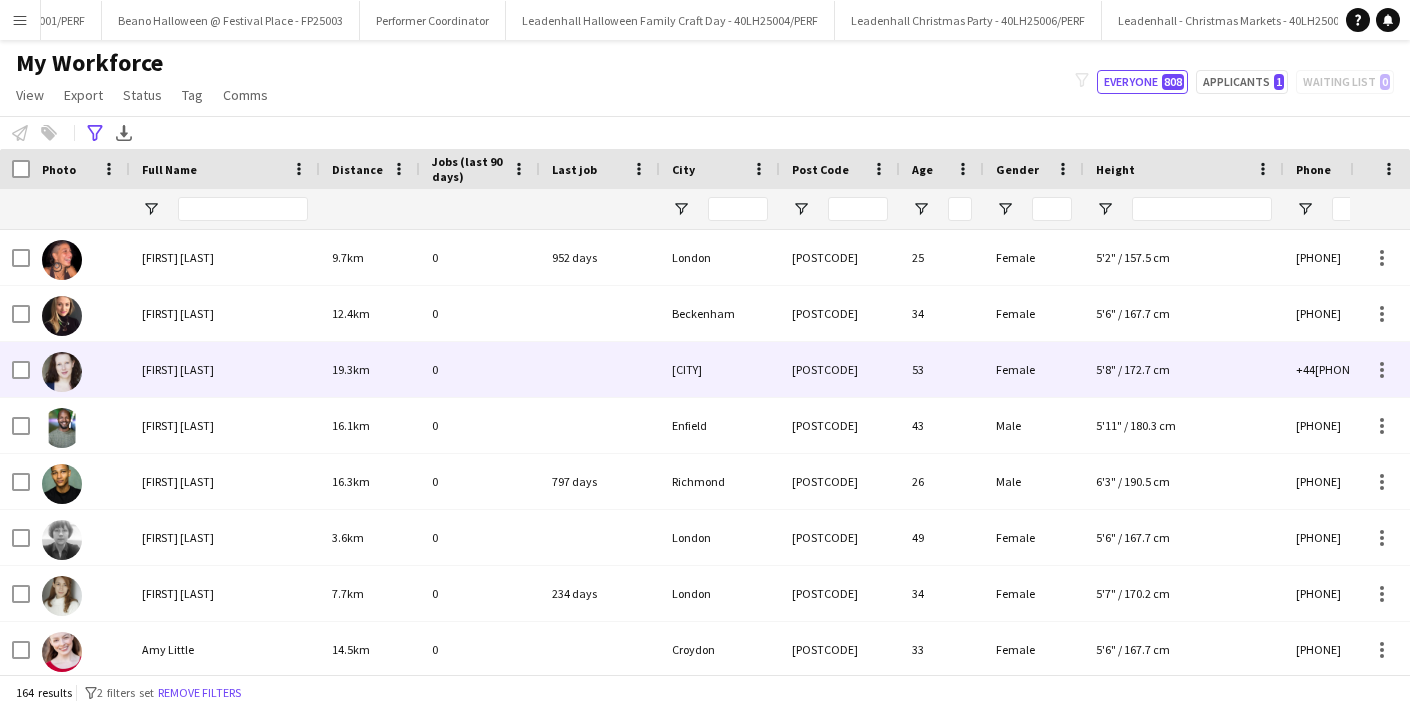 scroll, scrollTop: 403, scrollLeft: 0, axis: vertical 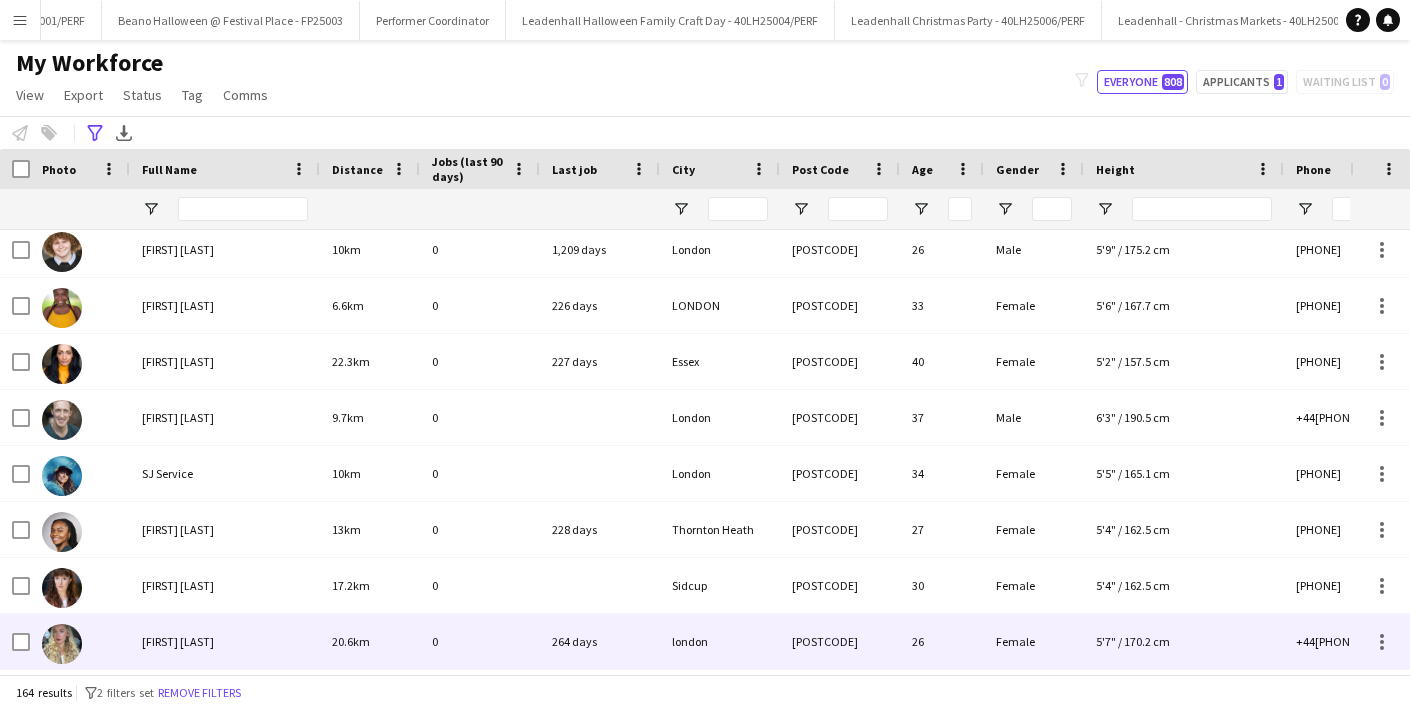 click on "[FIRST] [LAST]" at bounding box center (178, 641) 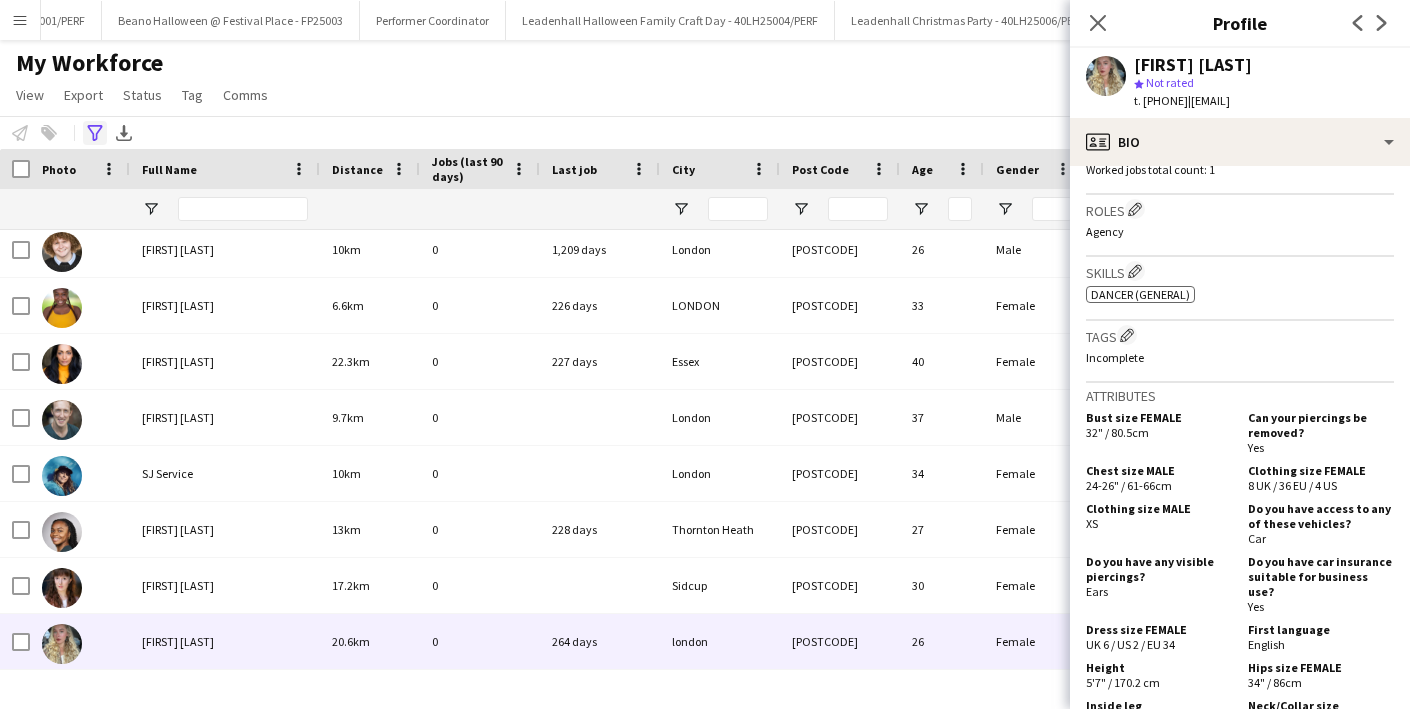 click on "Advanced filters" 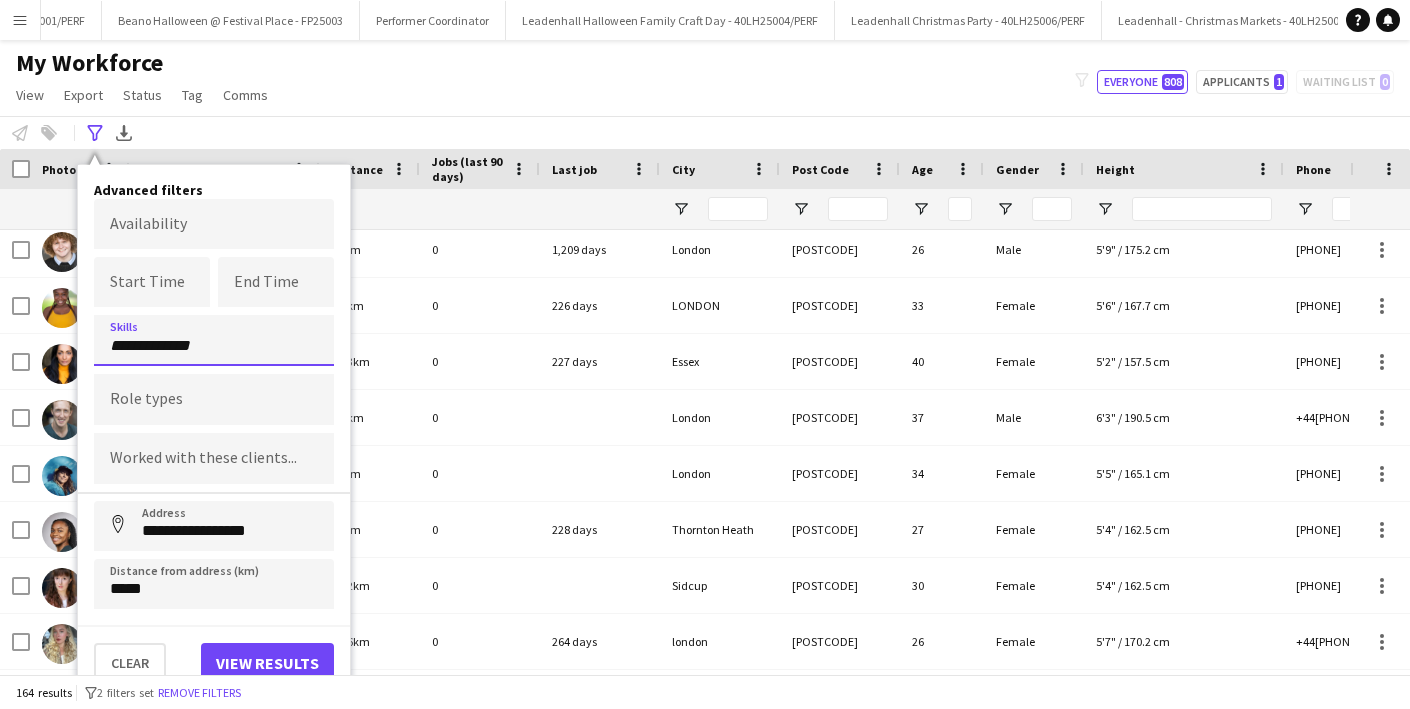 click on "**********" at bounding box center [214, 345] 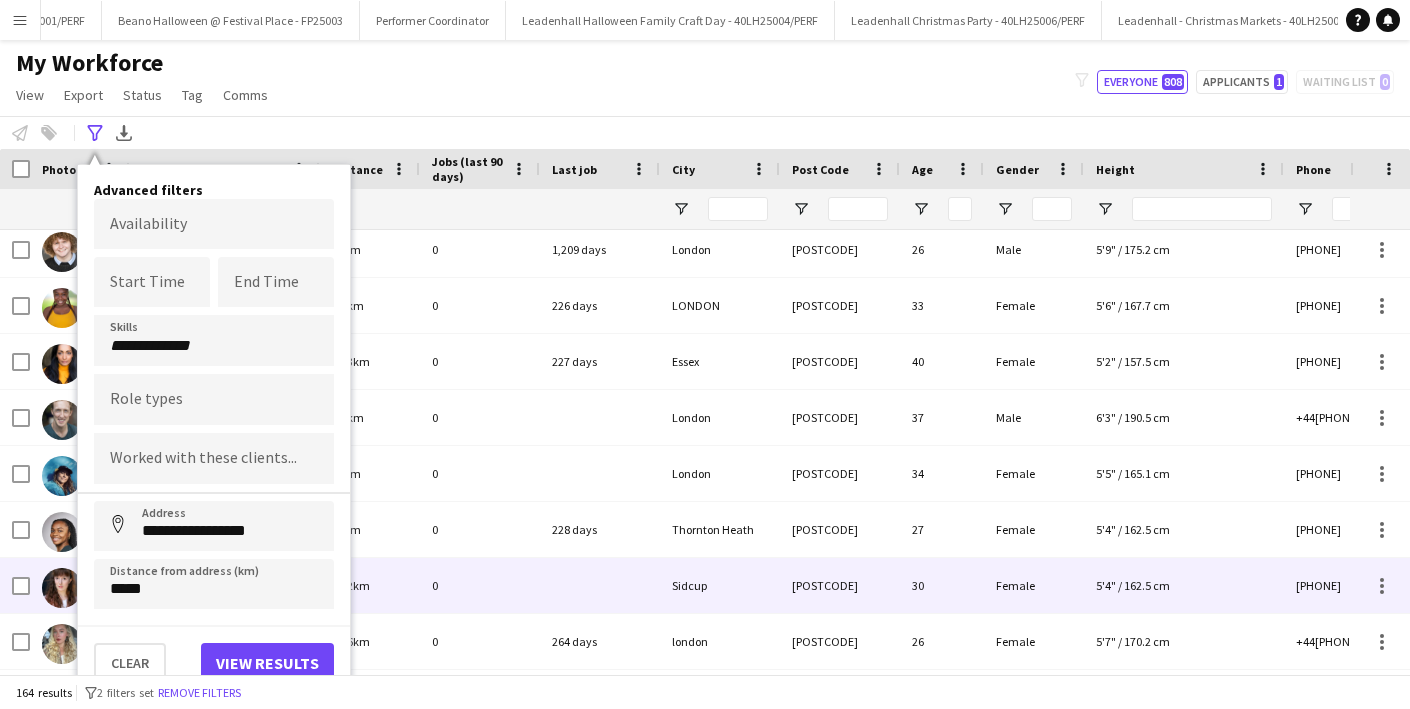 click on "0" at bounding box center [480, 585] 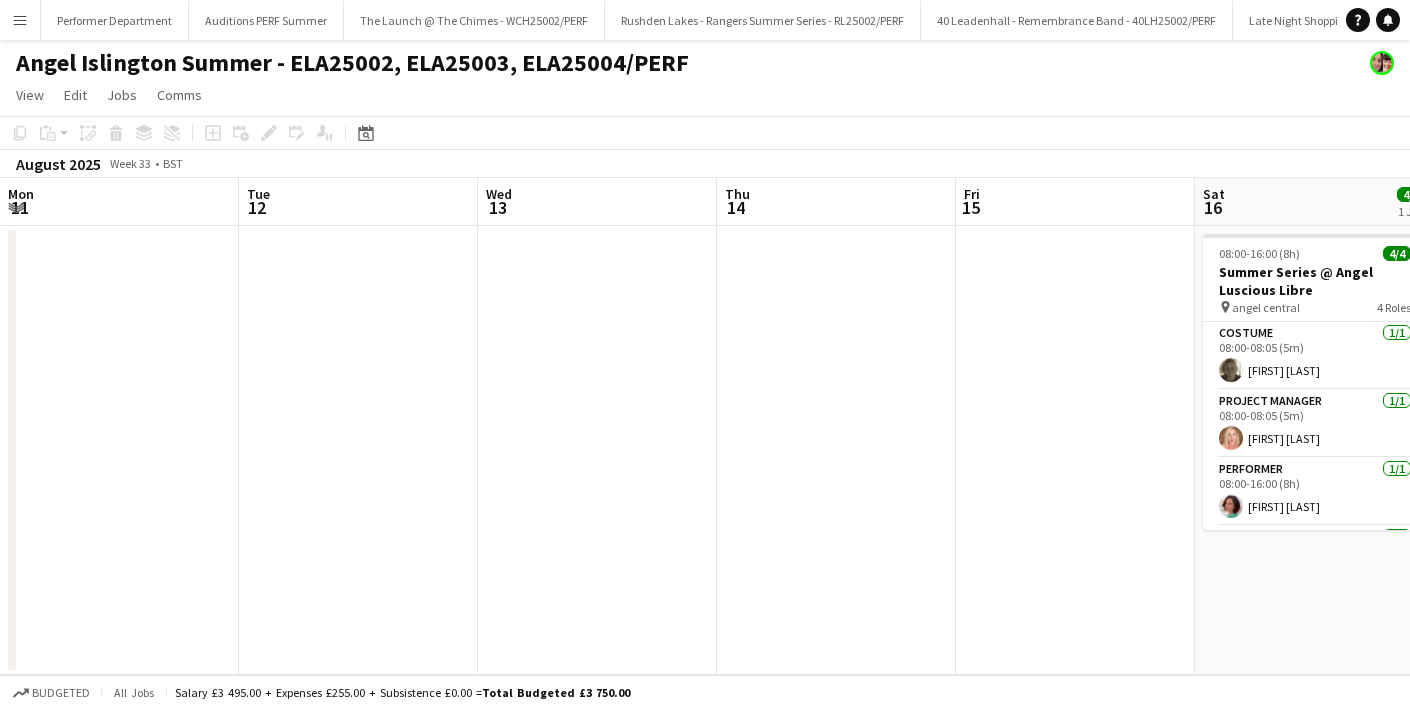 scroll, scrollTop: 0, scrollLeft: 0, axis: both 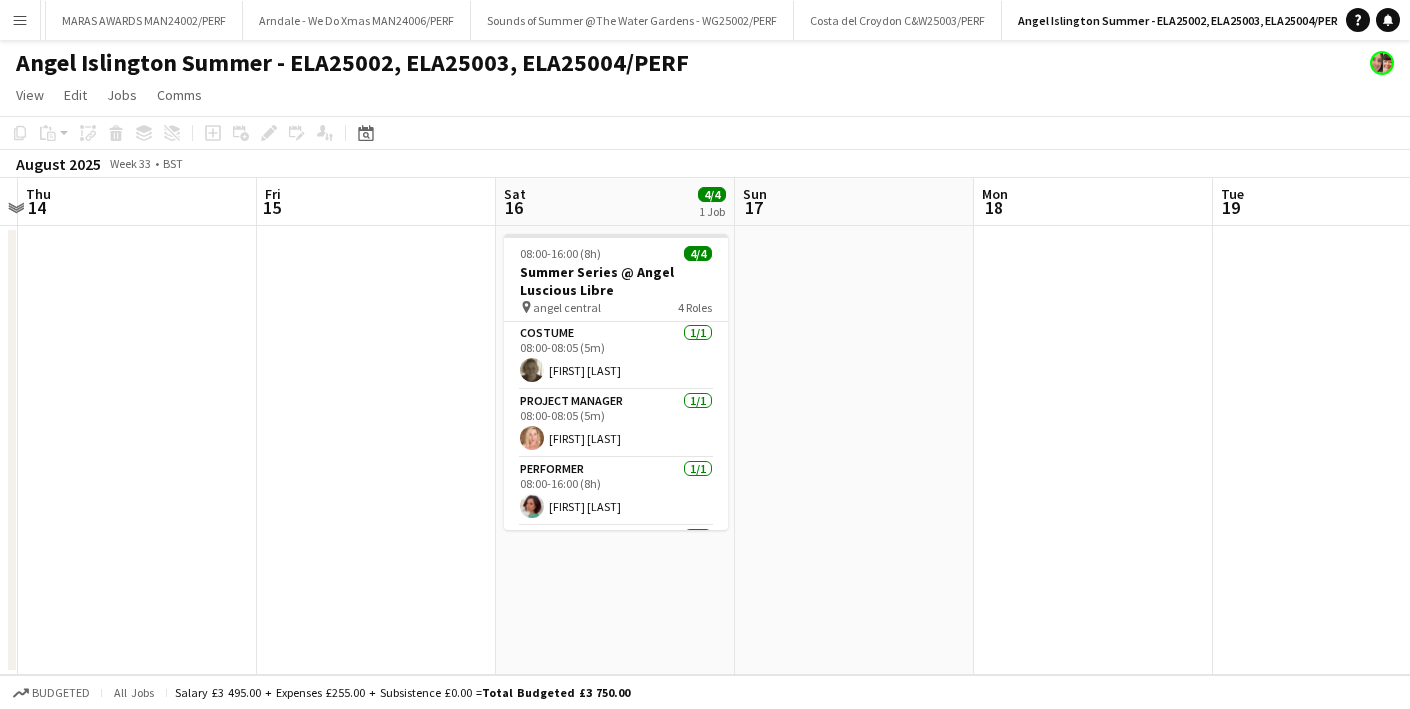 click on "Menu" at bounding box center (20, 20) 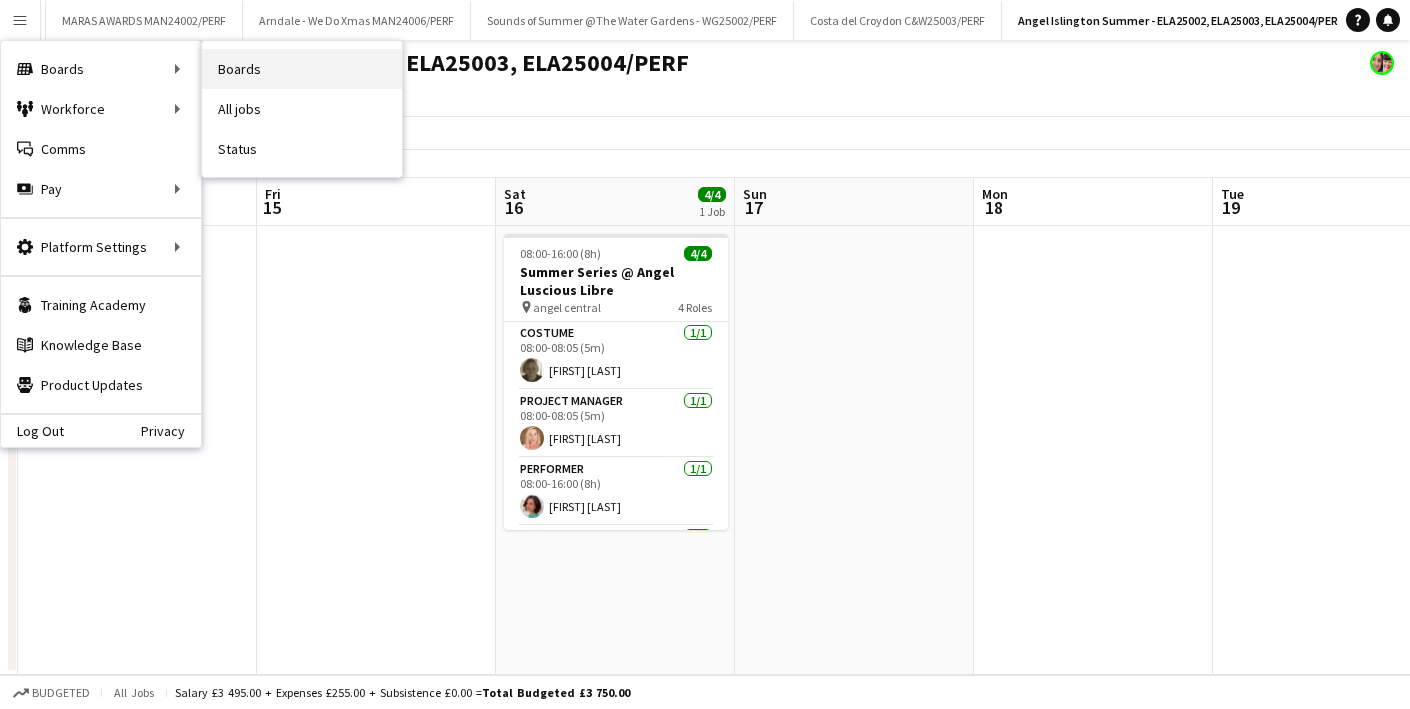 click on "Boards" at bounding box center (302, 69) 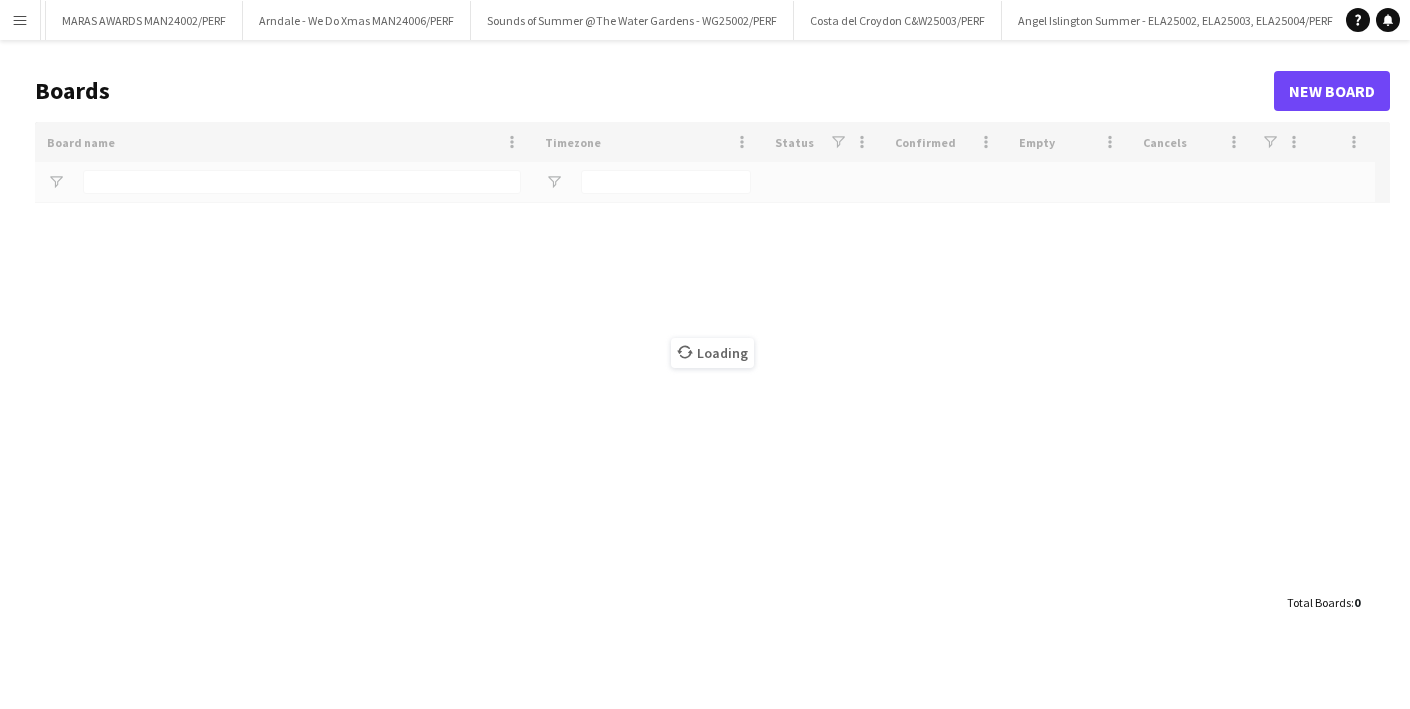 type on "******" 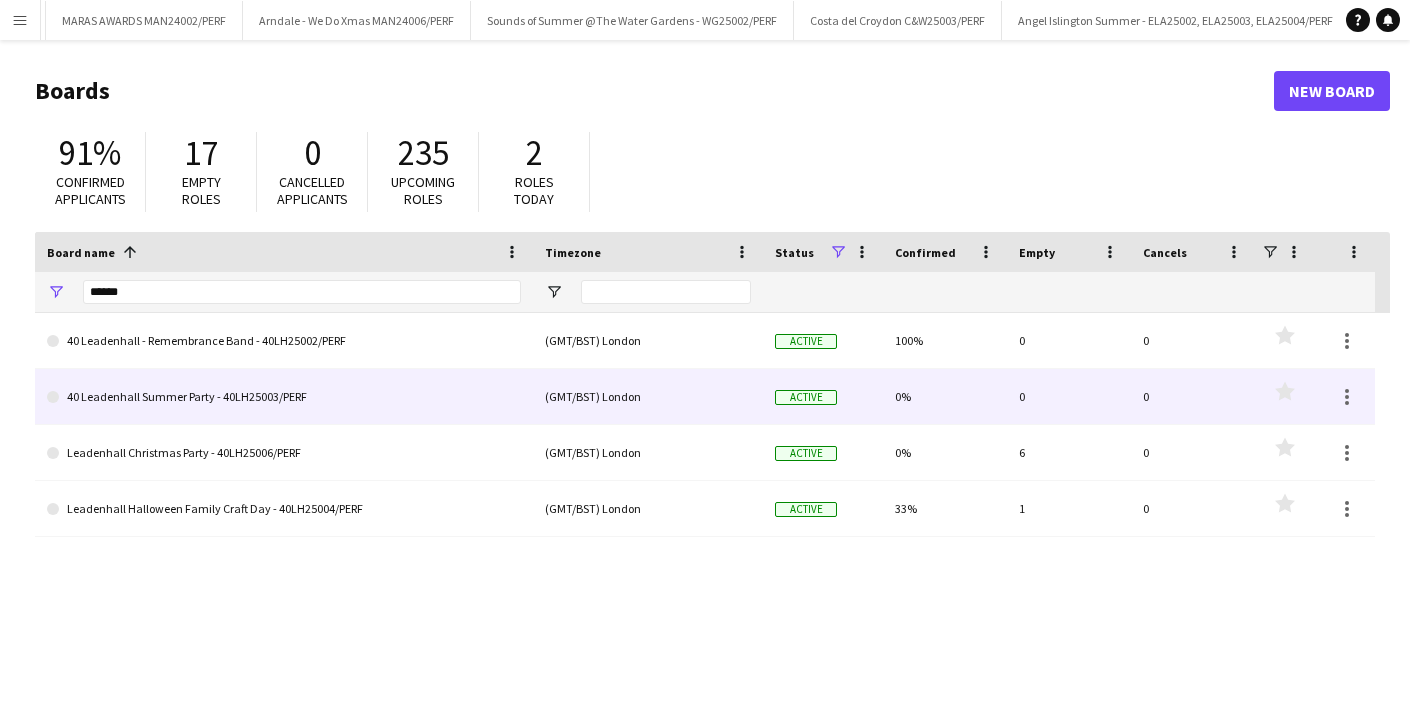 click on "40 Leadenhall Summer Party - 40LH25003/PERF" 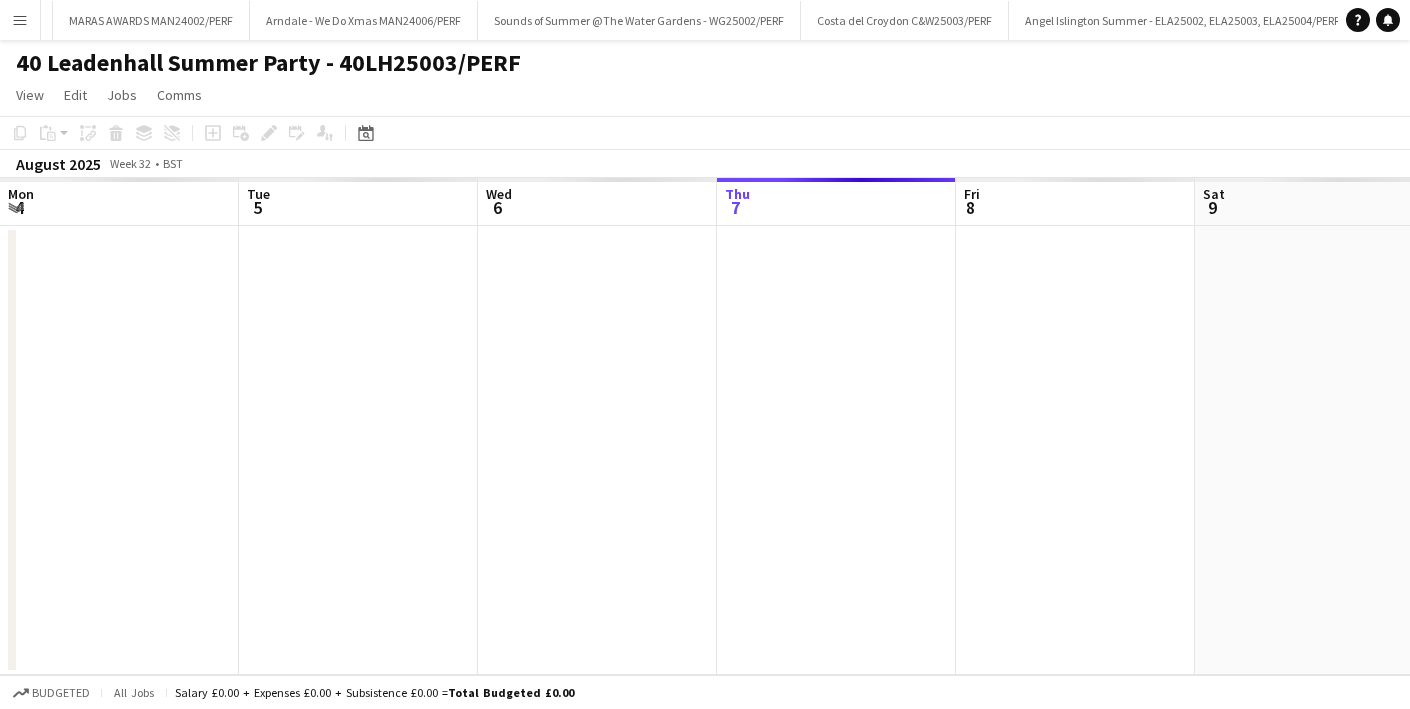 scroll, scrollTop: 0, scrollLeft: 2112, axis: horizontal 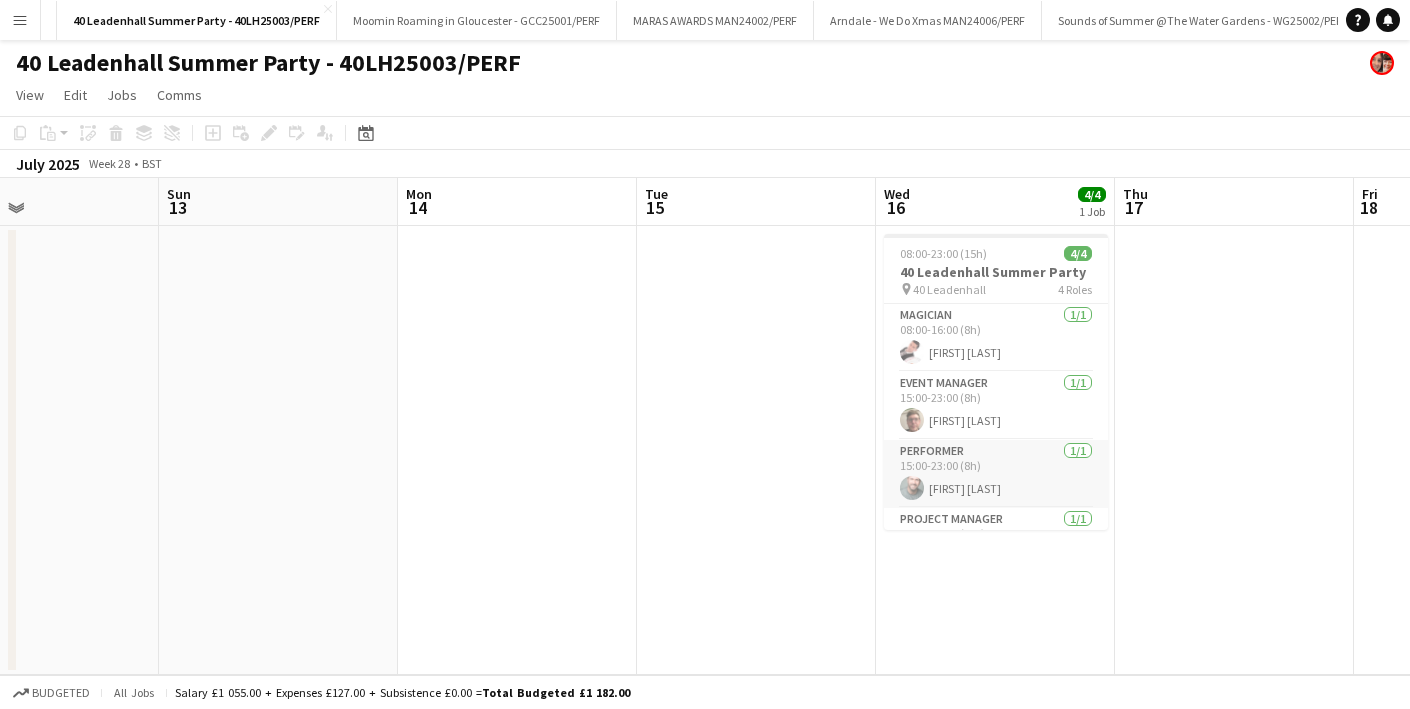 click on "Performer   1/1   15:00-23:00 (8h)
[FIRST] [LAST]" at bounding box center [996, 474] 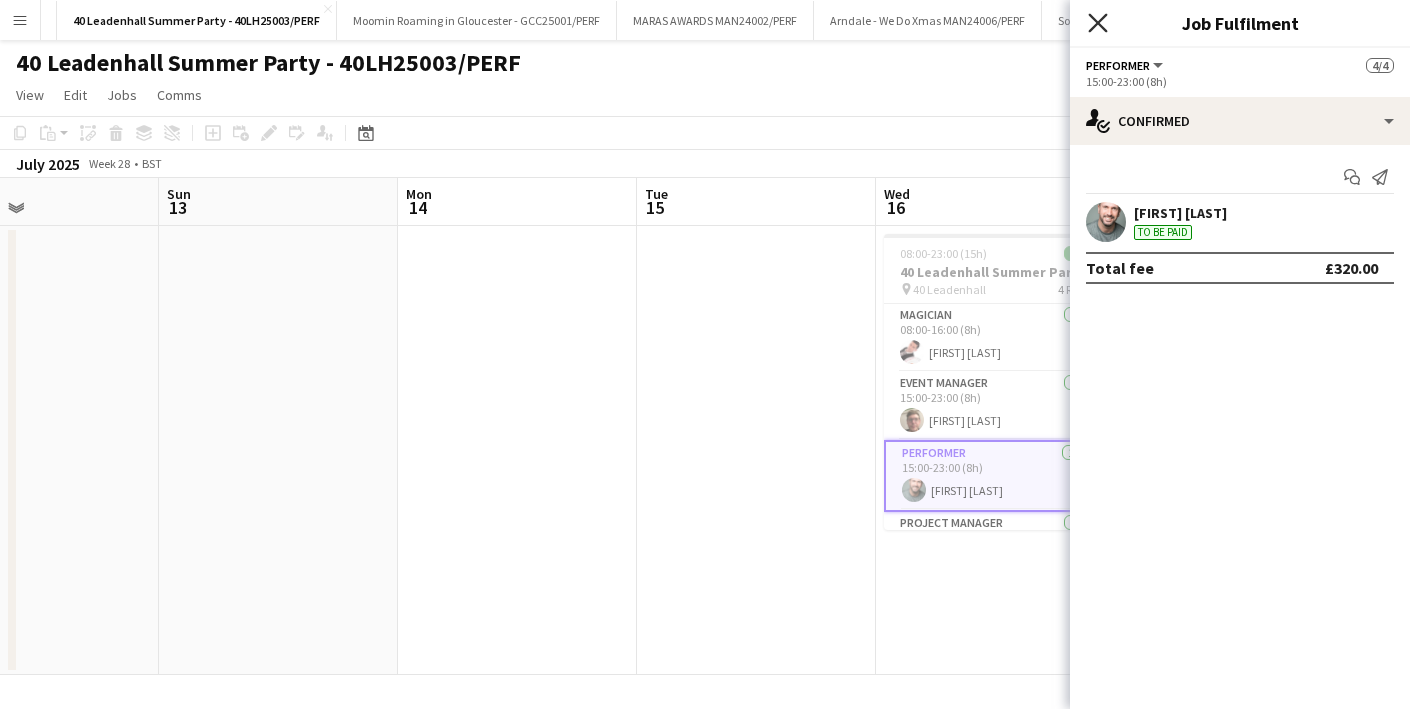 click on "Close pop-in" 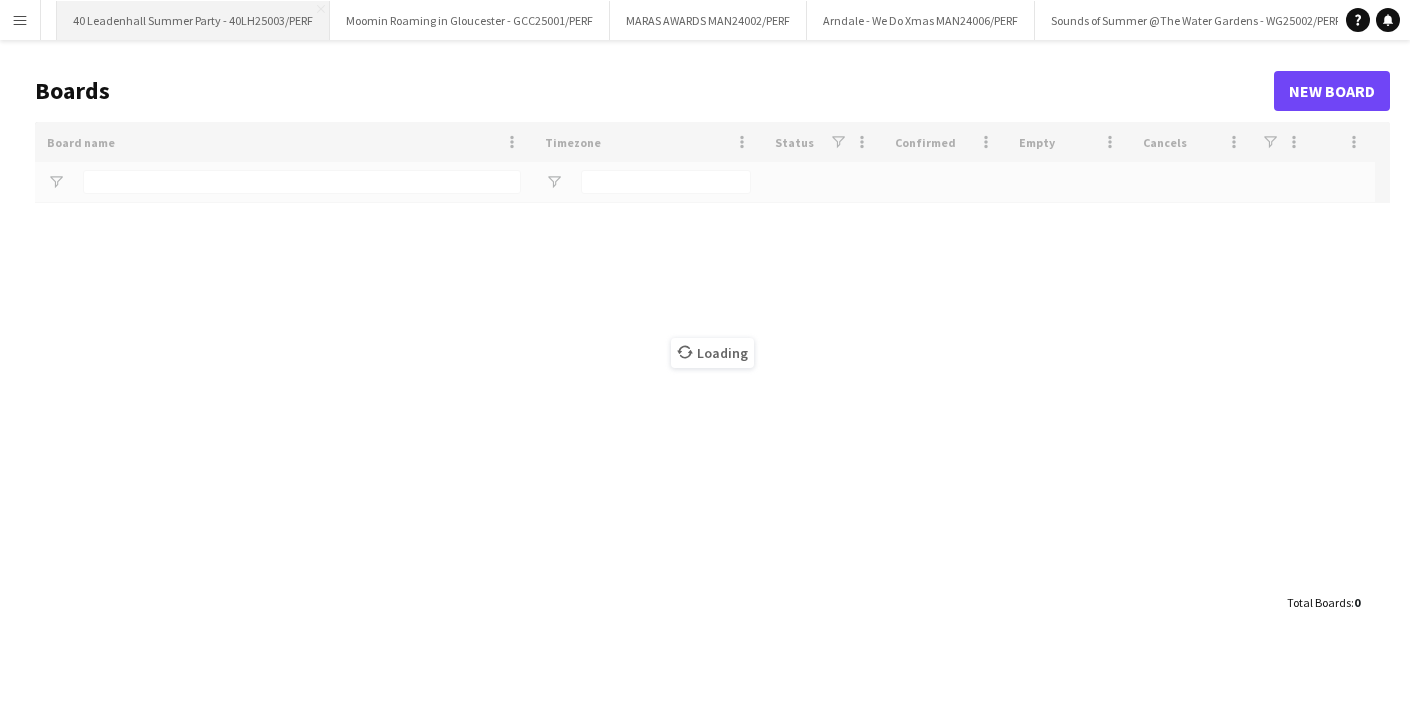type on "******" 